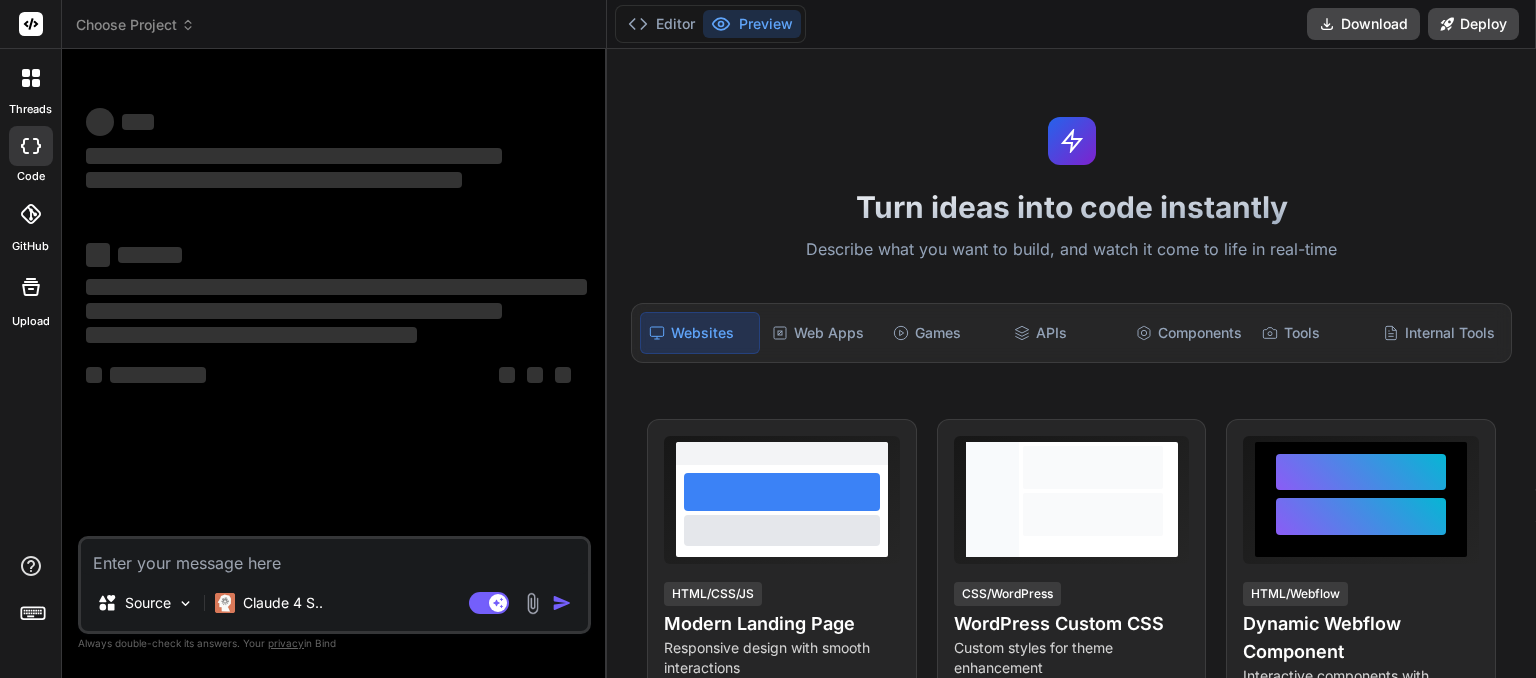 scroll, scrollTop: 0, scrollLeft: 0, axis: both 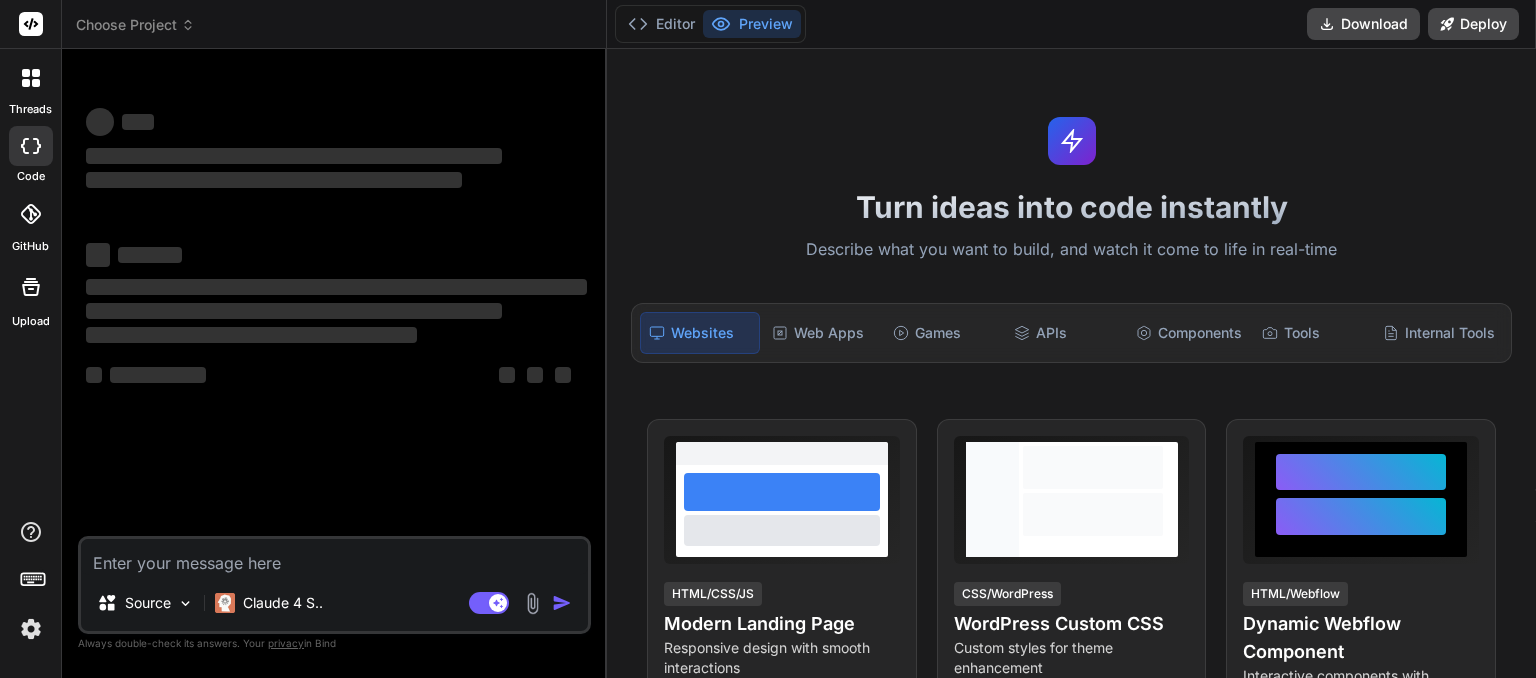 click 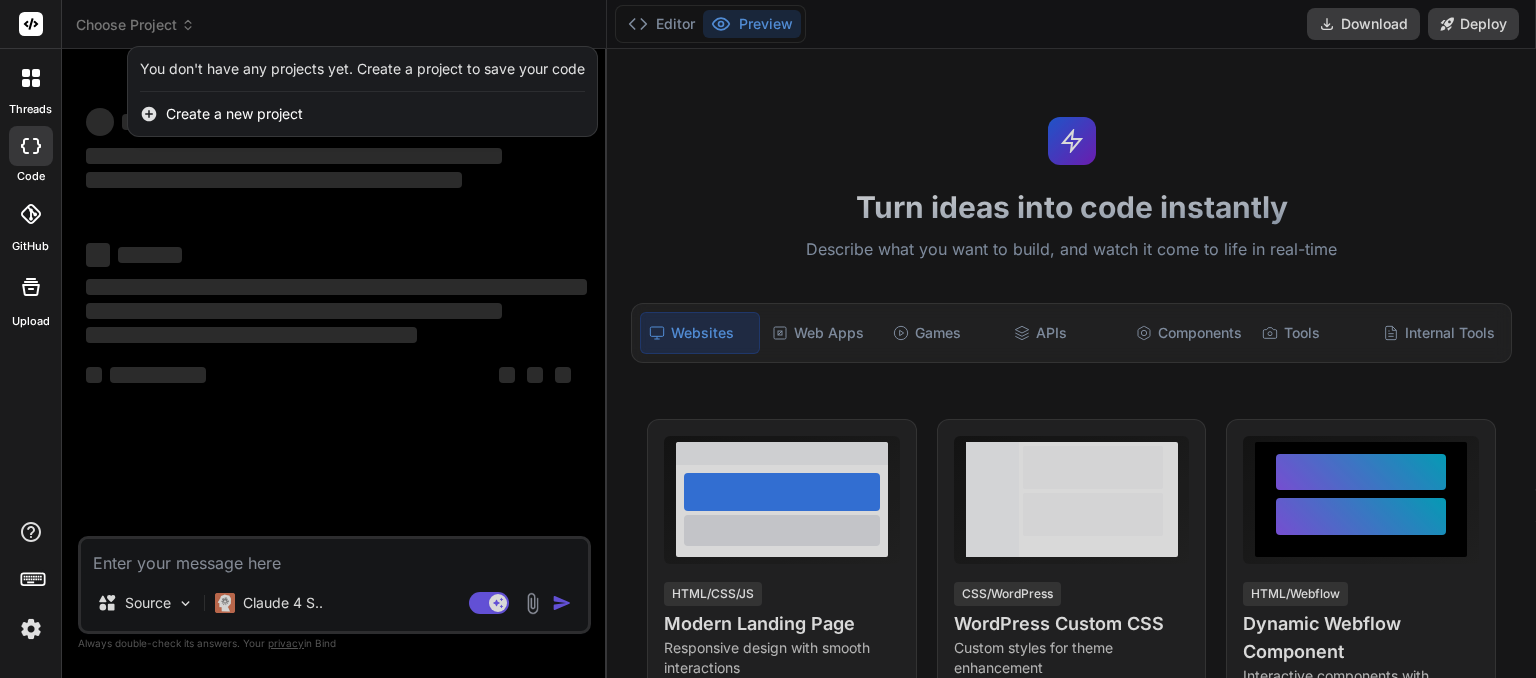 click at bounding box center (768, 339) 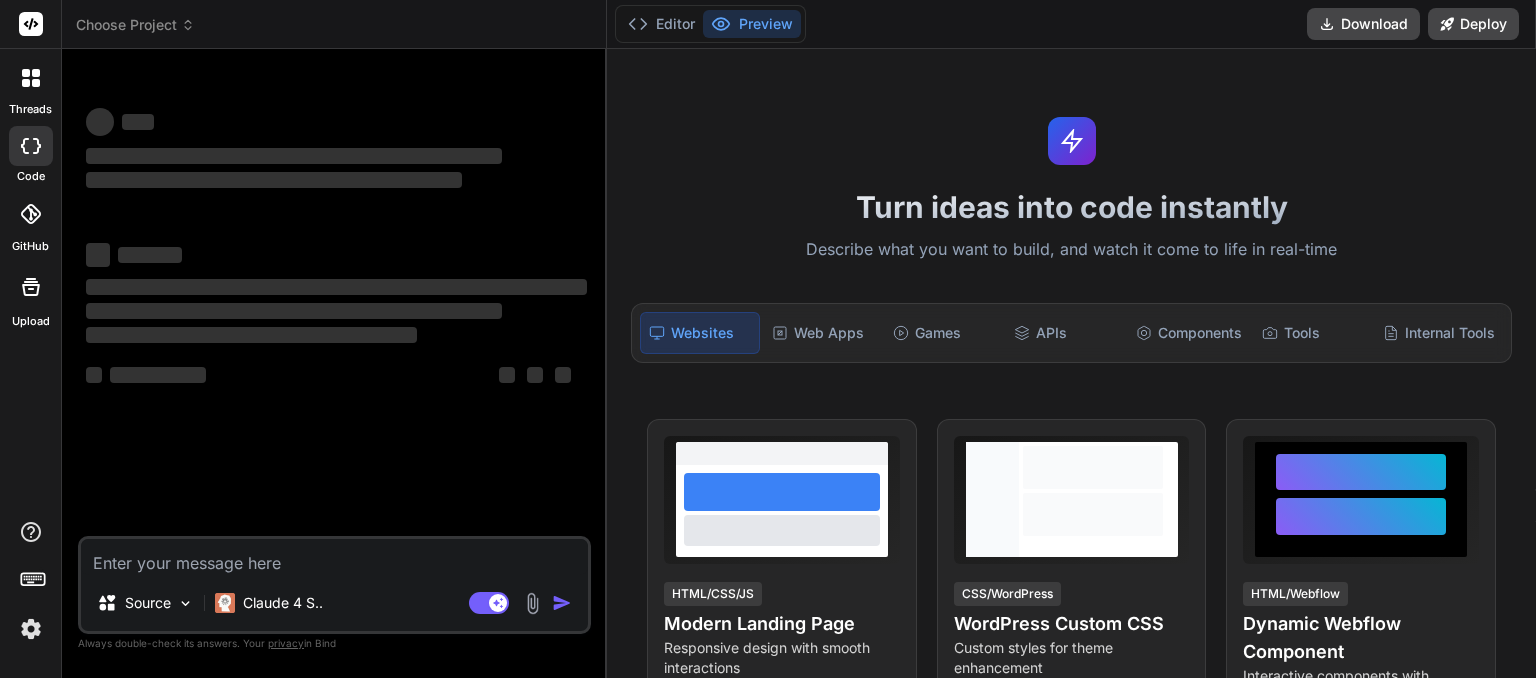 click at bounding box center [31, 629] 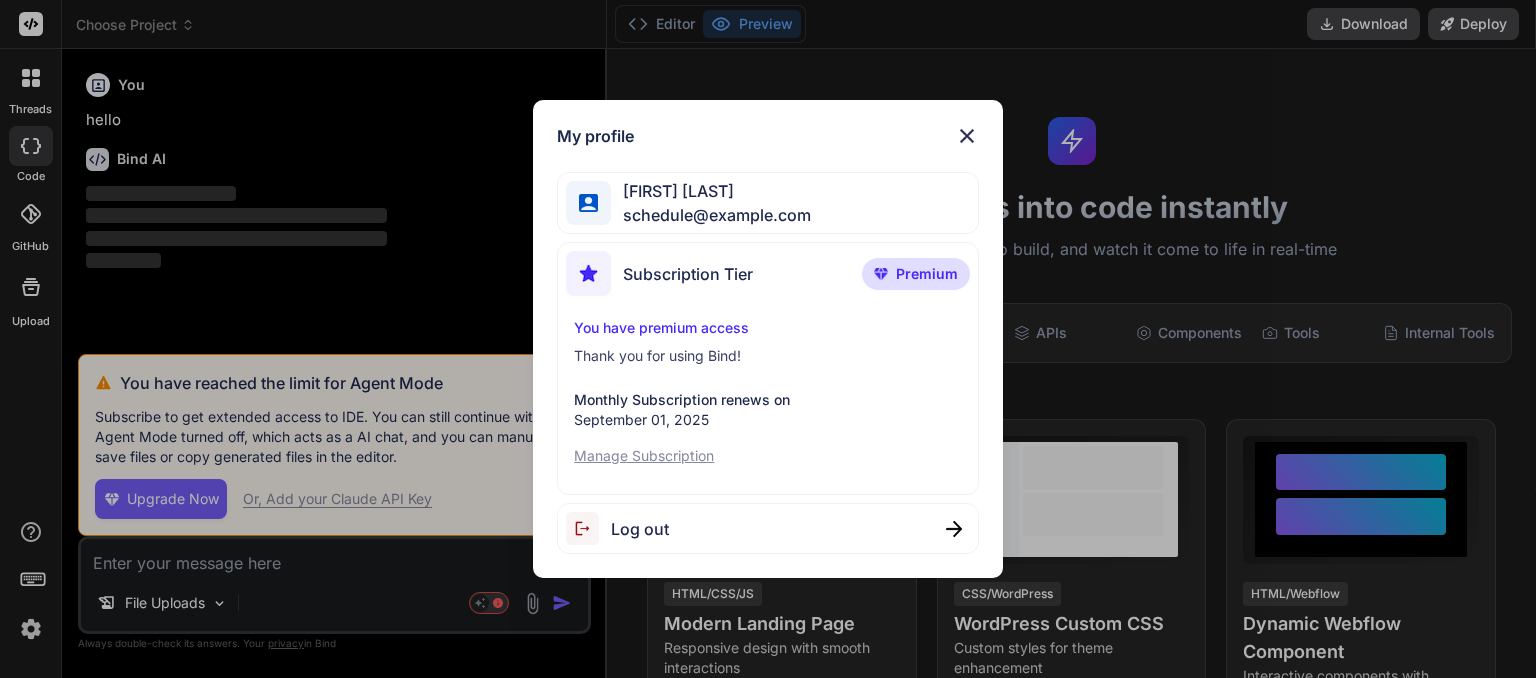 click on "Log out" at bounding box center [640, 529] 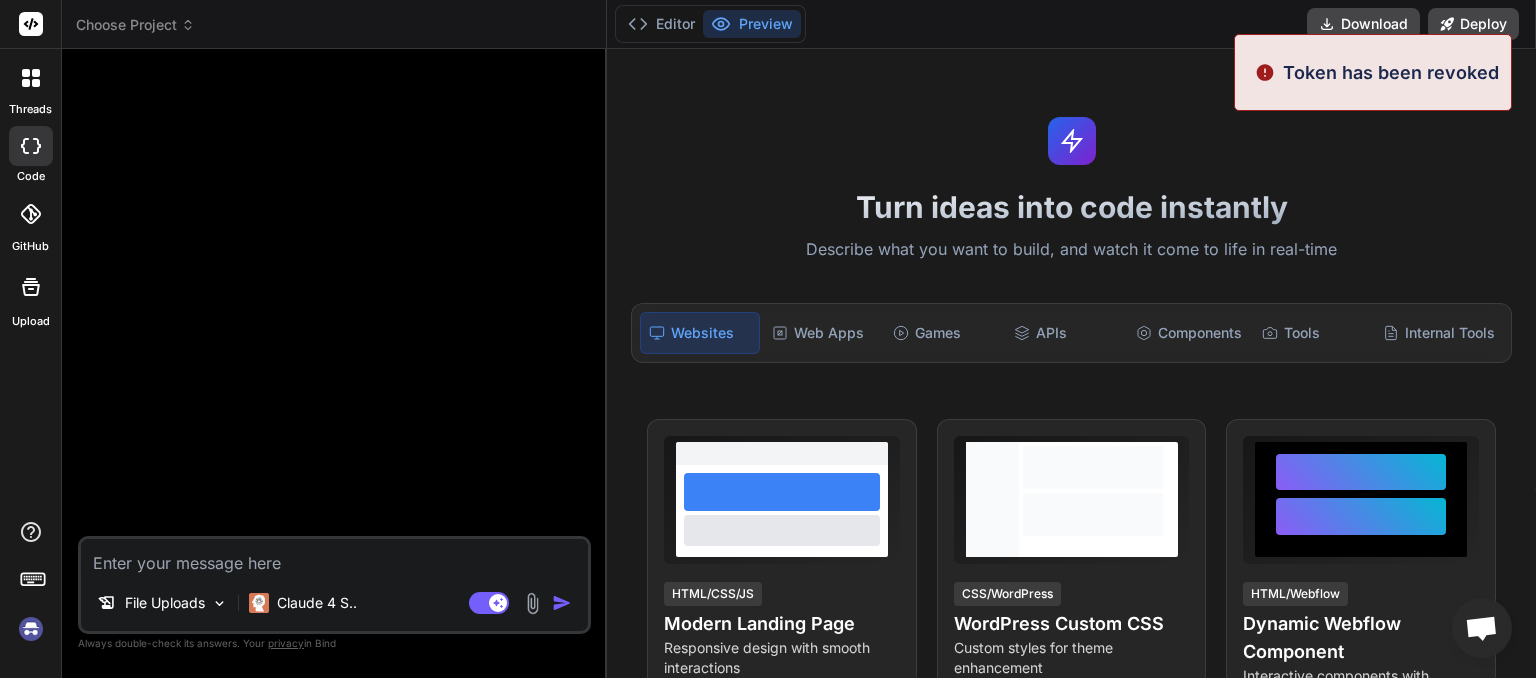 scroll, scrollTop: 19, scrollLeft: 0, axis: vertical 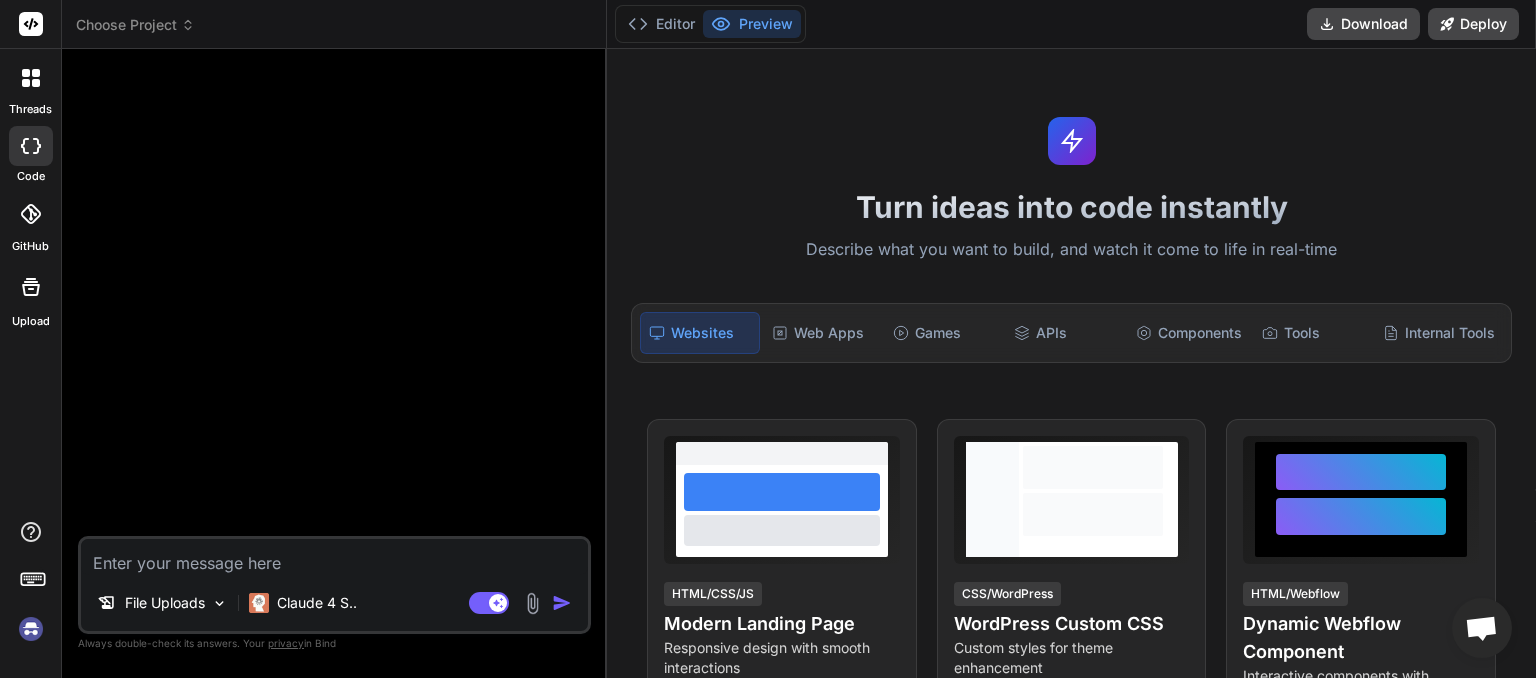 click at bounding box center [31, 629] 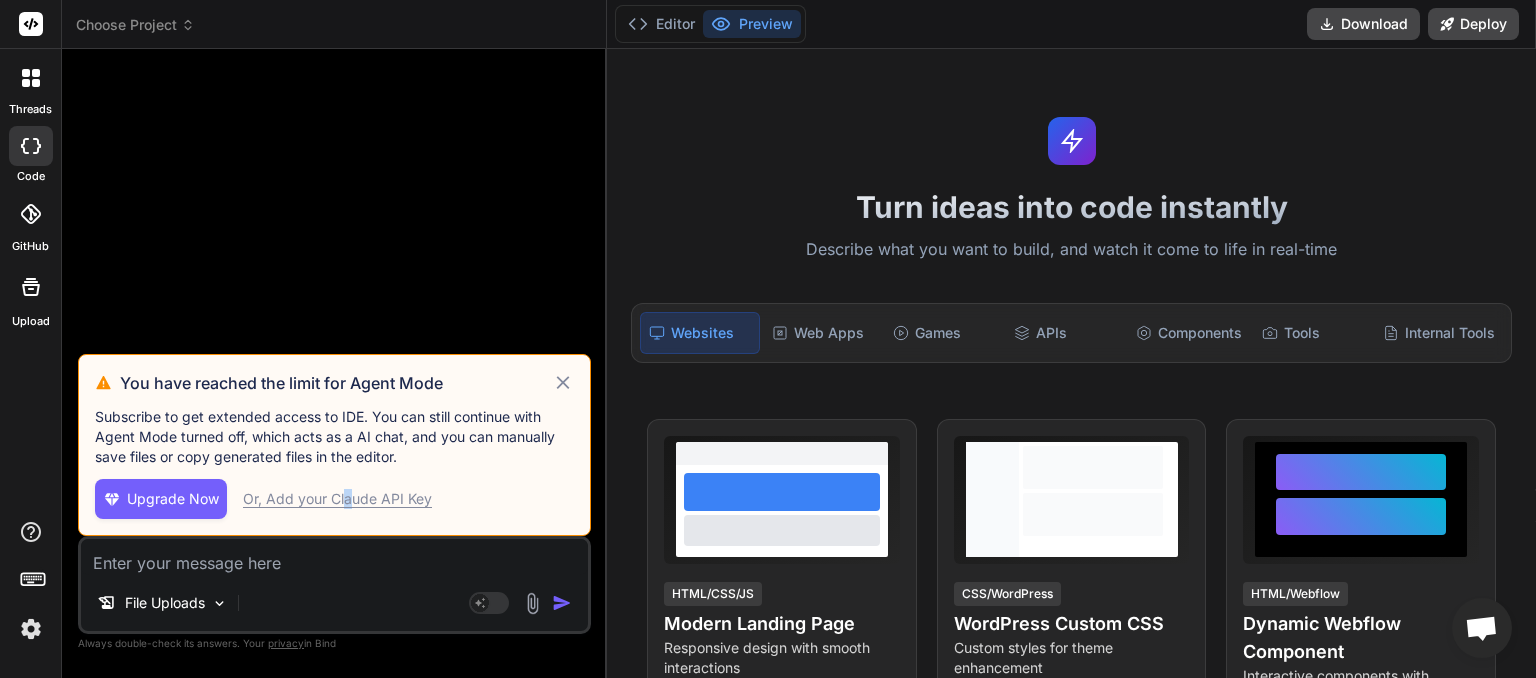 click on "Or, Add your Claude API Key" at bounding box center [337, 499] 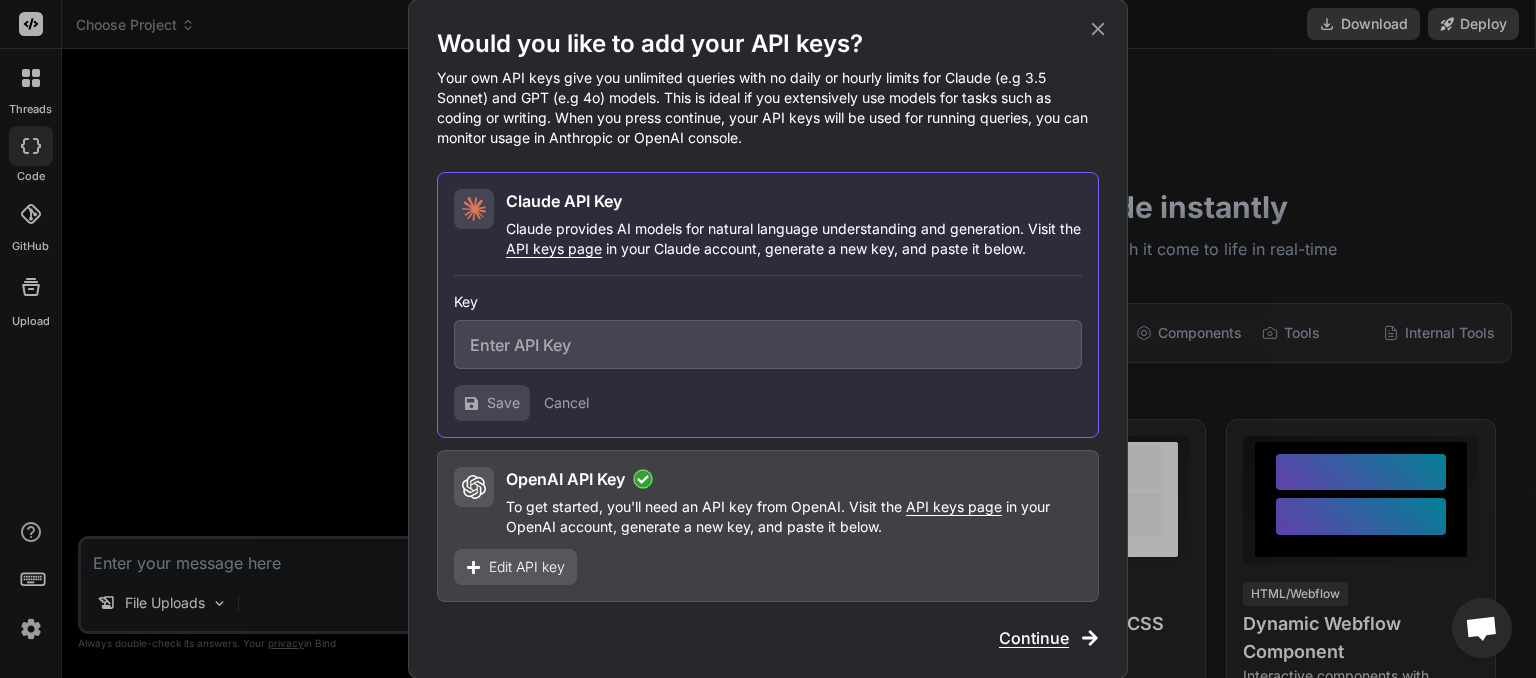 click at bounding box center [768, 344] 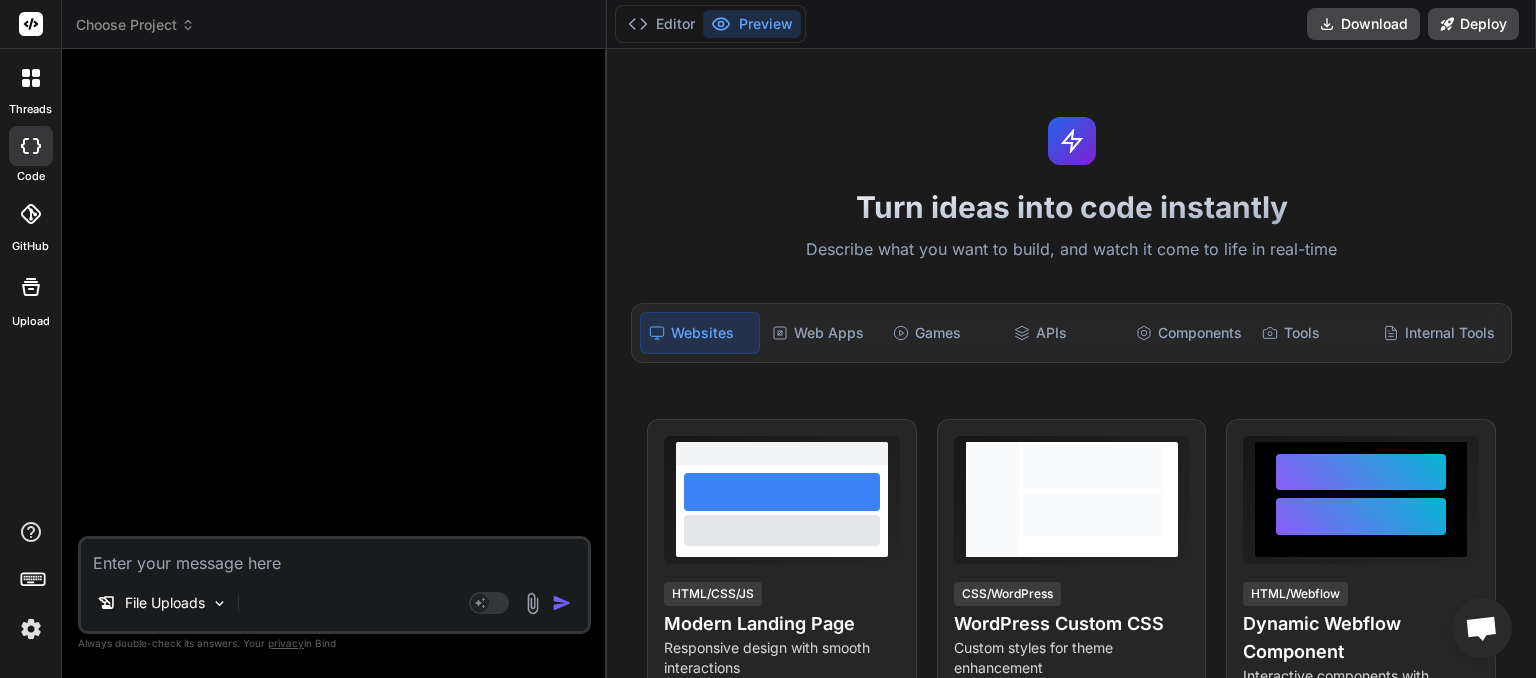 click at bounding box center (31, 629) 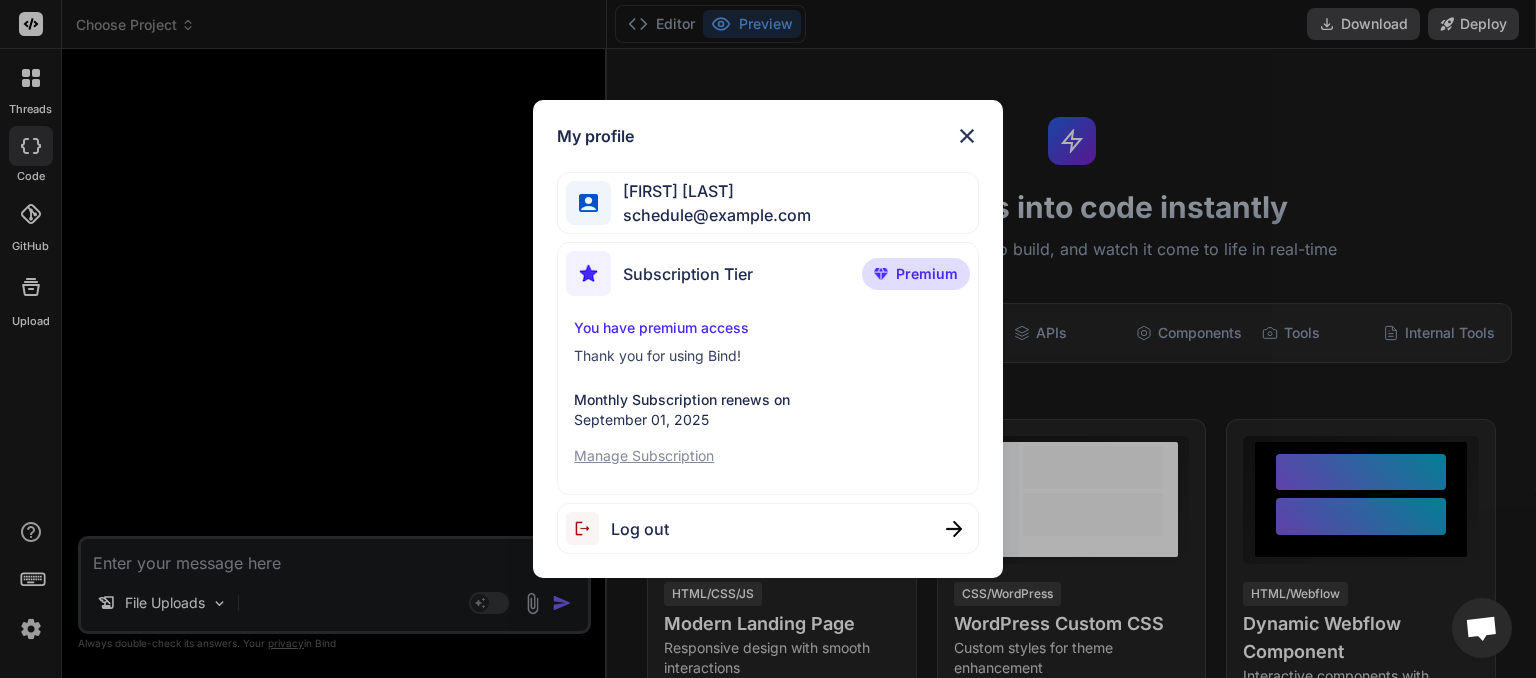 drag, startPoint x: 971, startPoint y: 135, endPoint x: 597, endPoint y: 114, distance: 374.5891 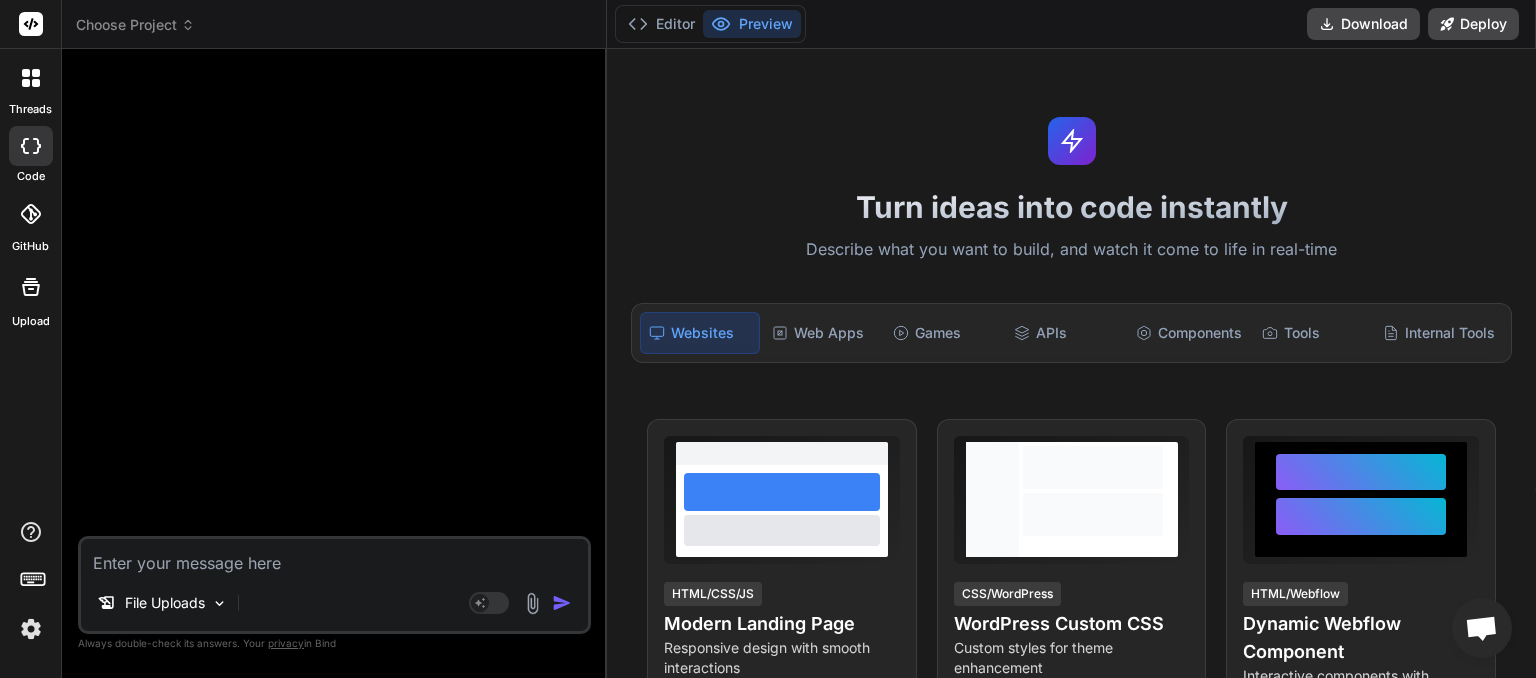 click 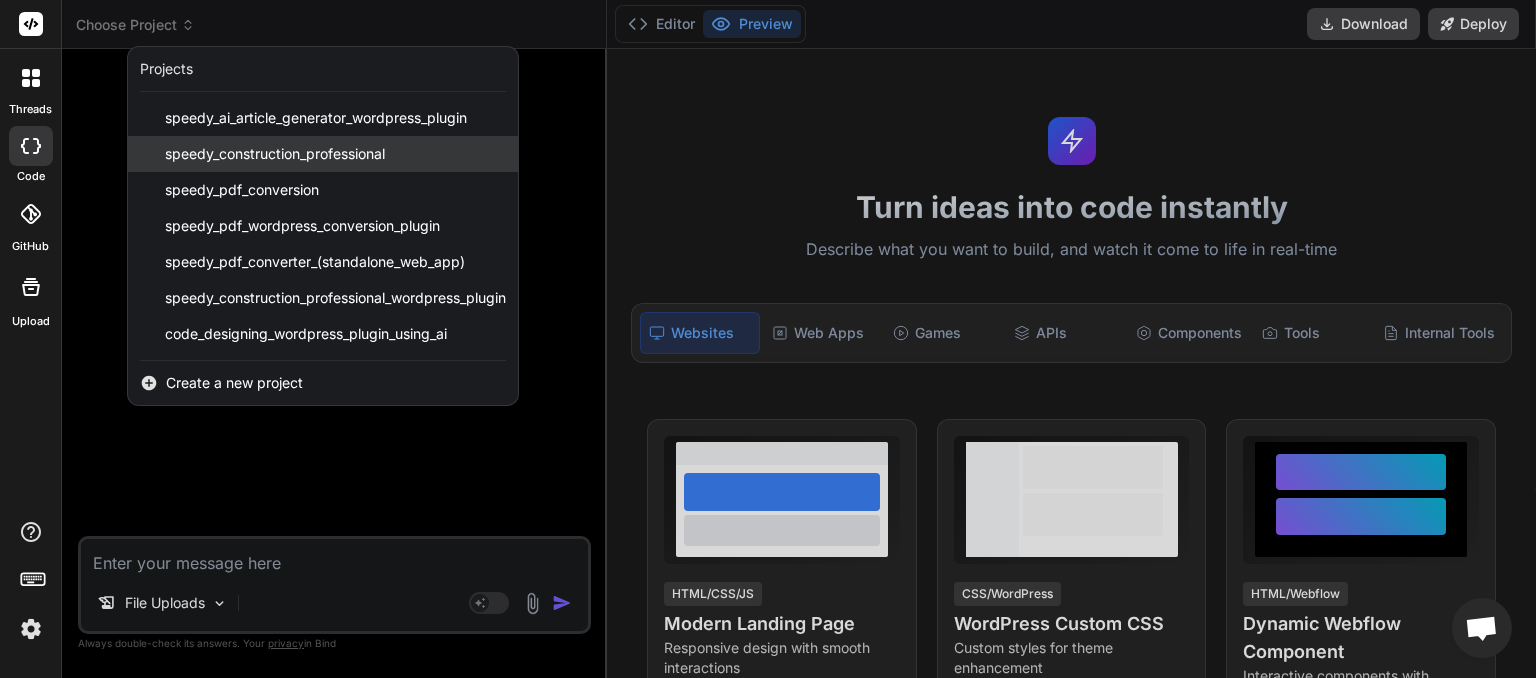 click on "speedy_construction_professional" at bounding box center (275, 154) 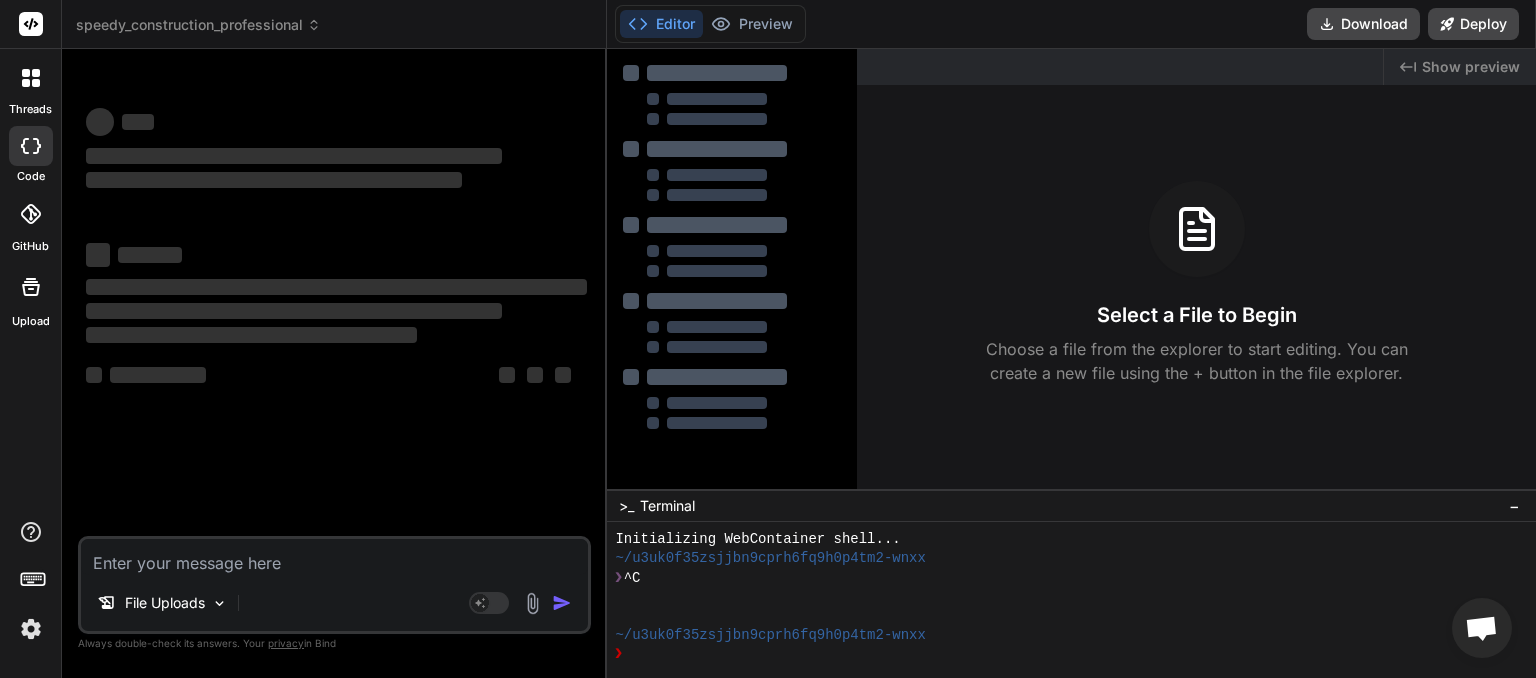 scroll, scrollTop: 96, scrollLeft: 0, axis: vertical 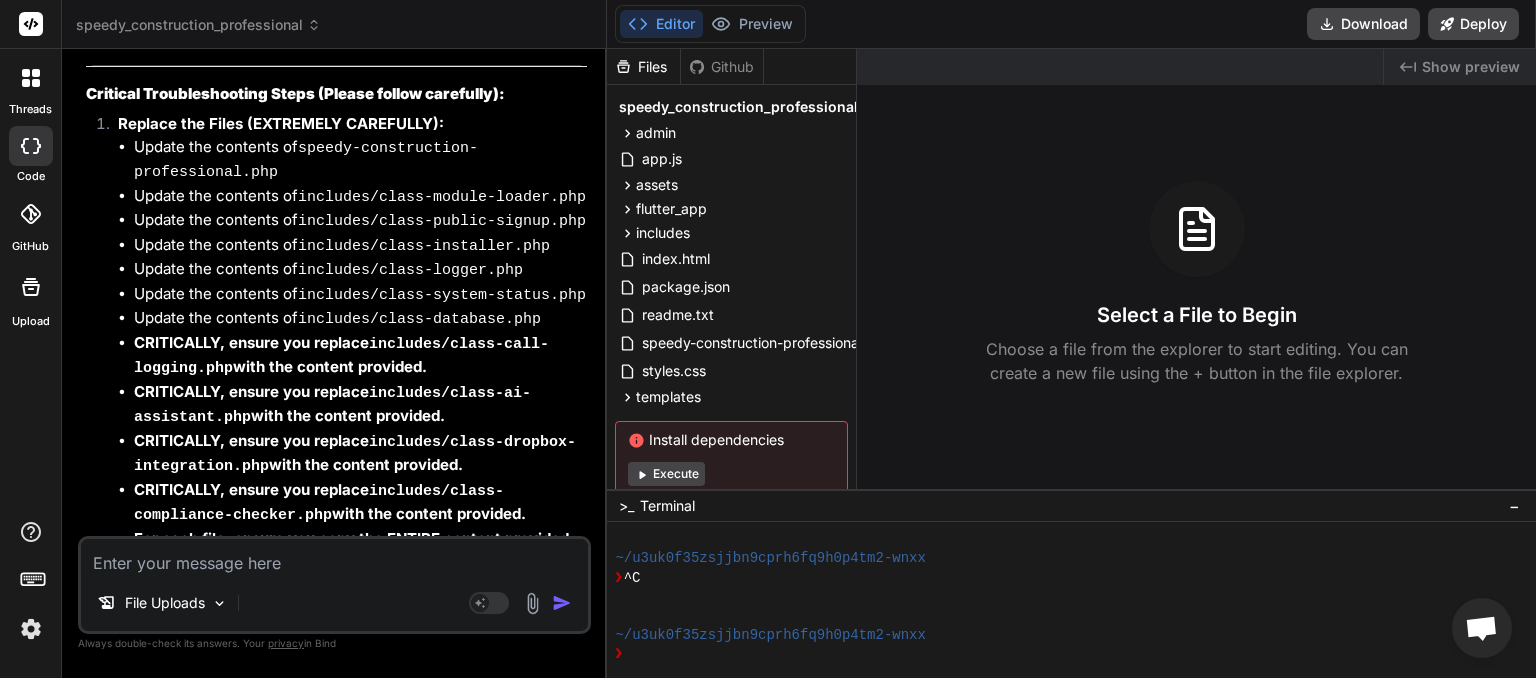 type on "x" 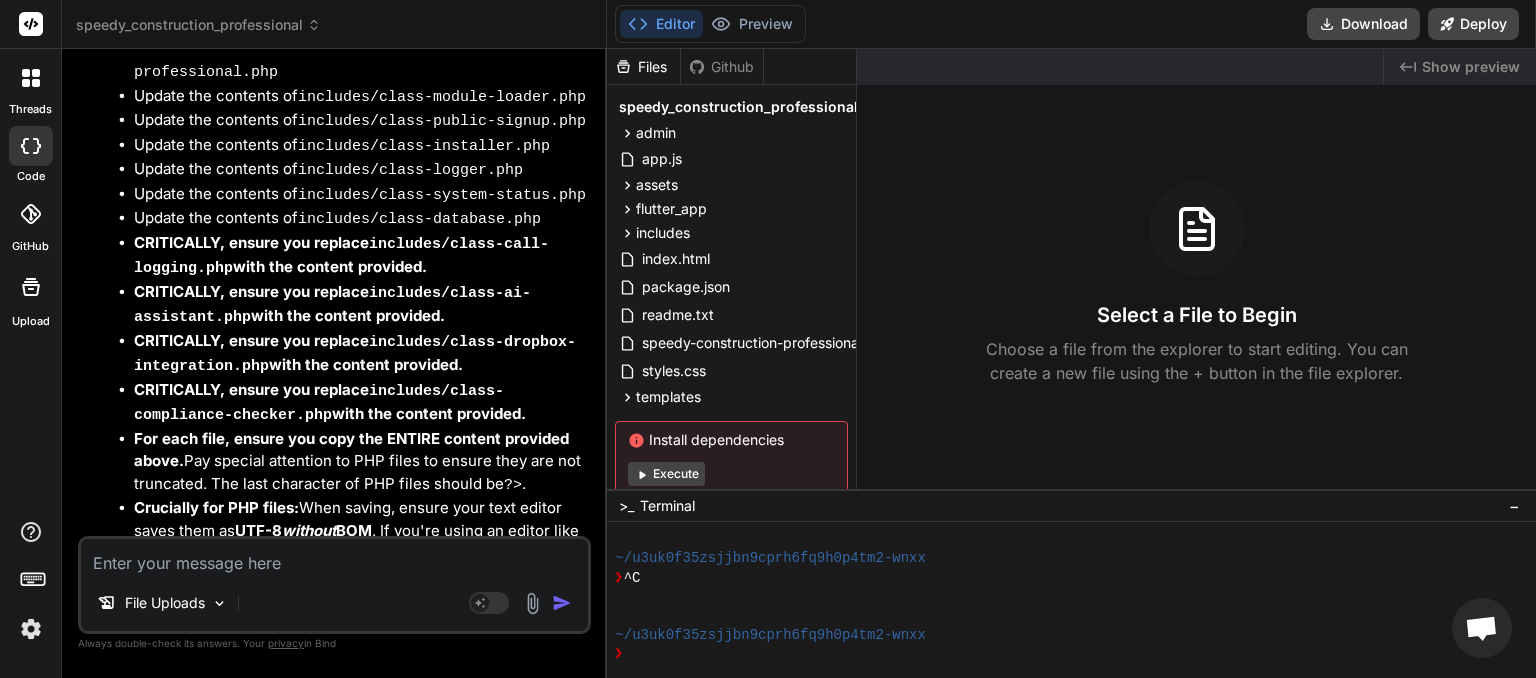 scroll, scrollTop: 9884, scrollLeft: 0, axis: vertical 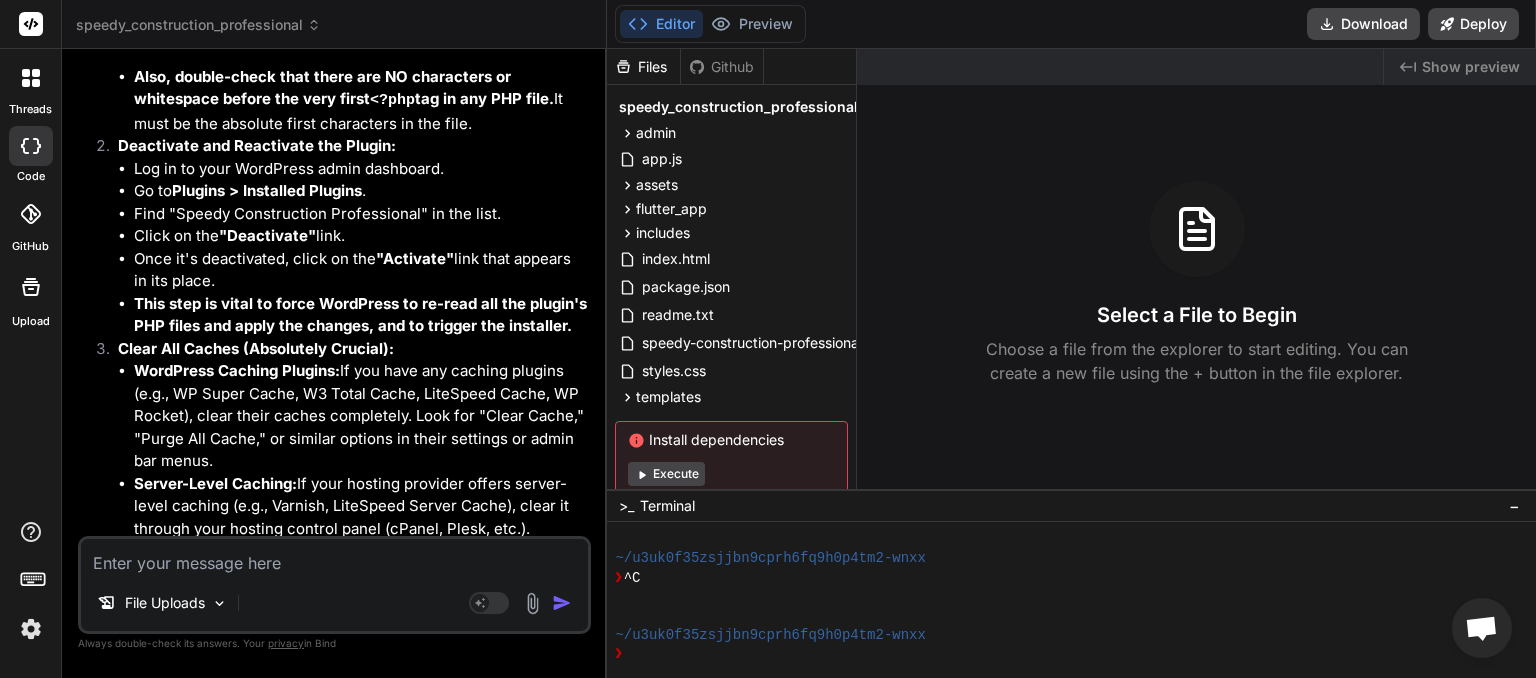 click at bounding box center [334, 557] 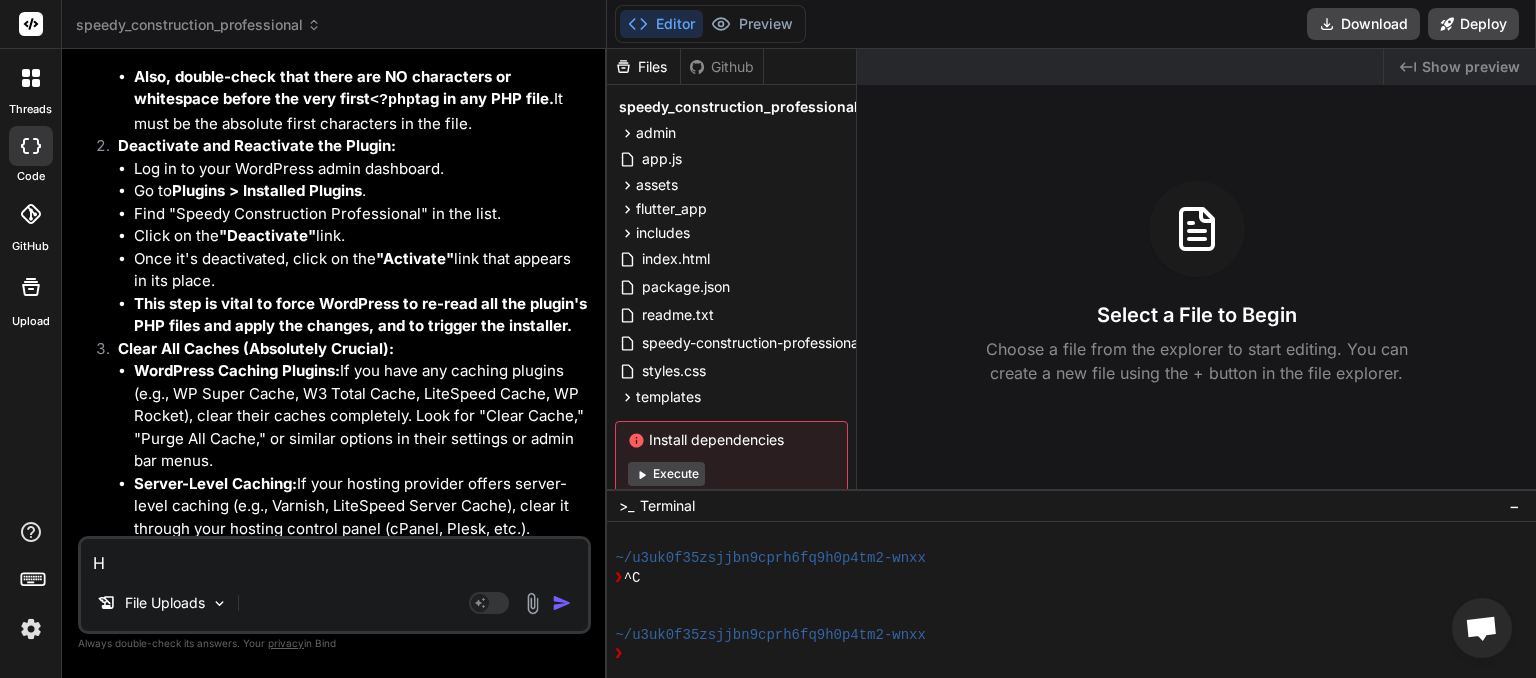 type on "Ho" 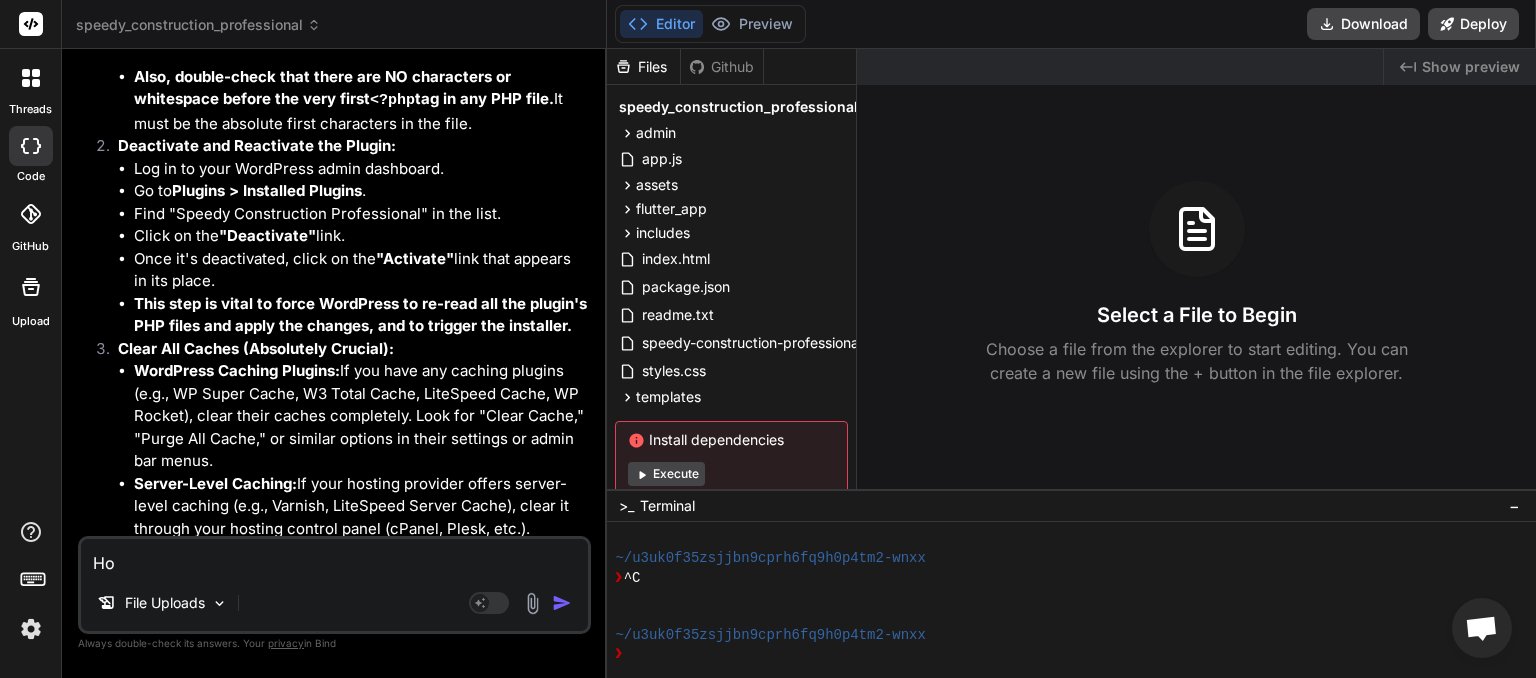 type on "How" 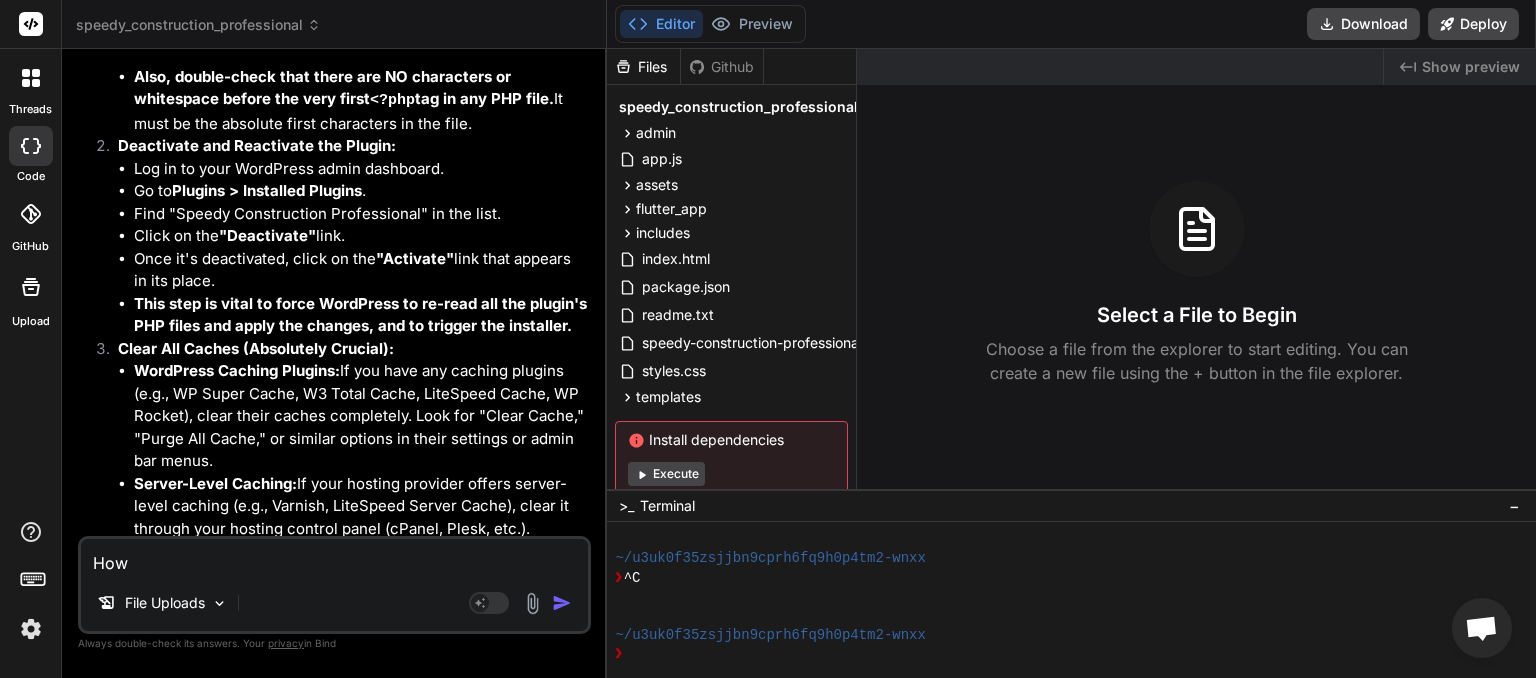 type on "How" 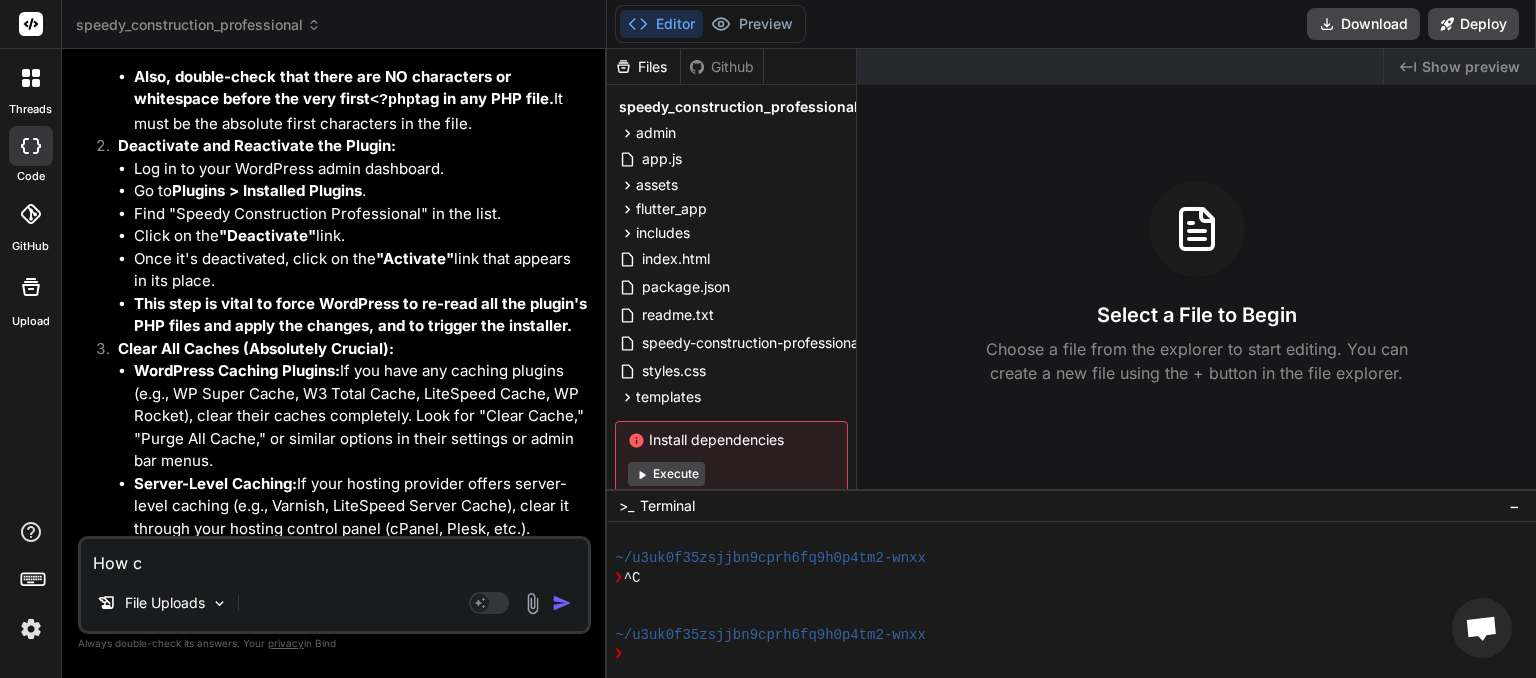type on "How ca" 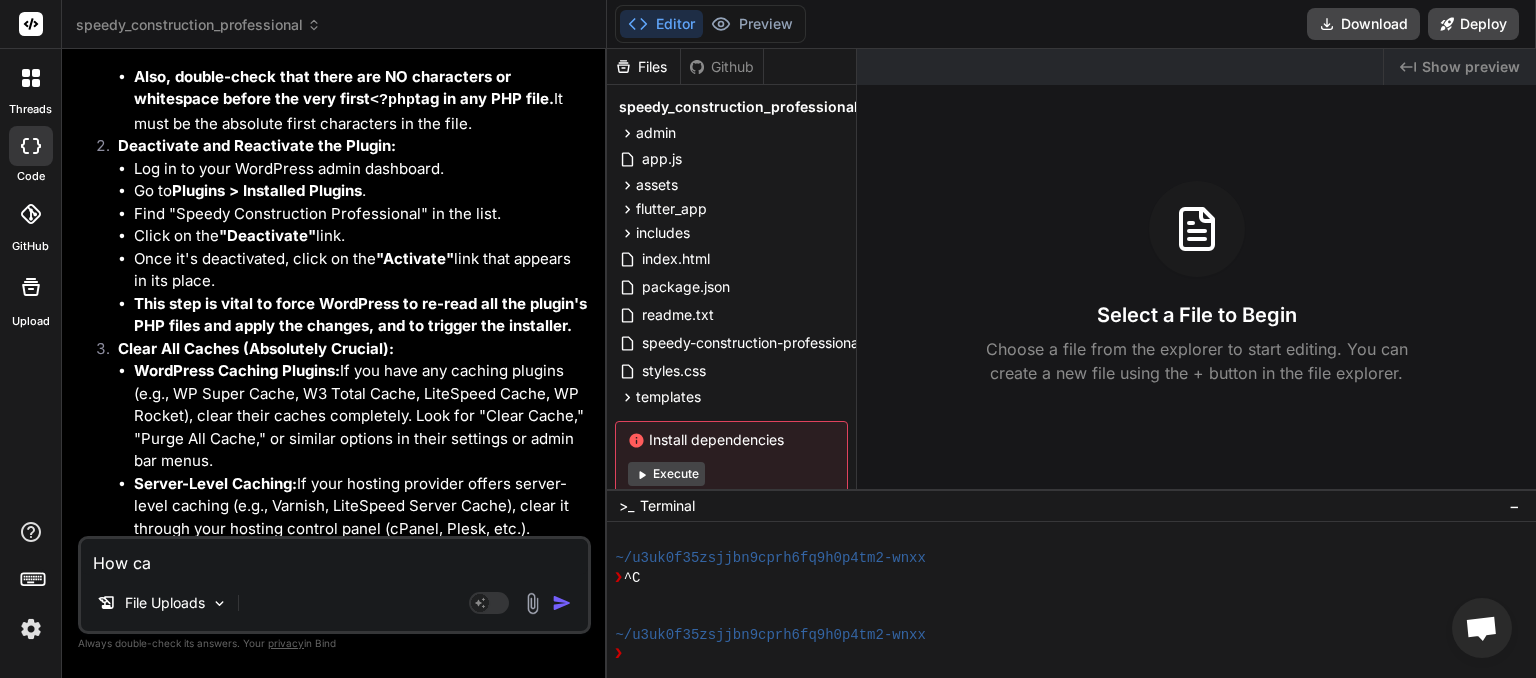 type on "How can" 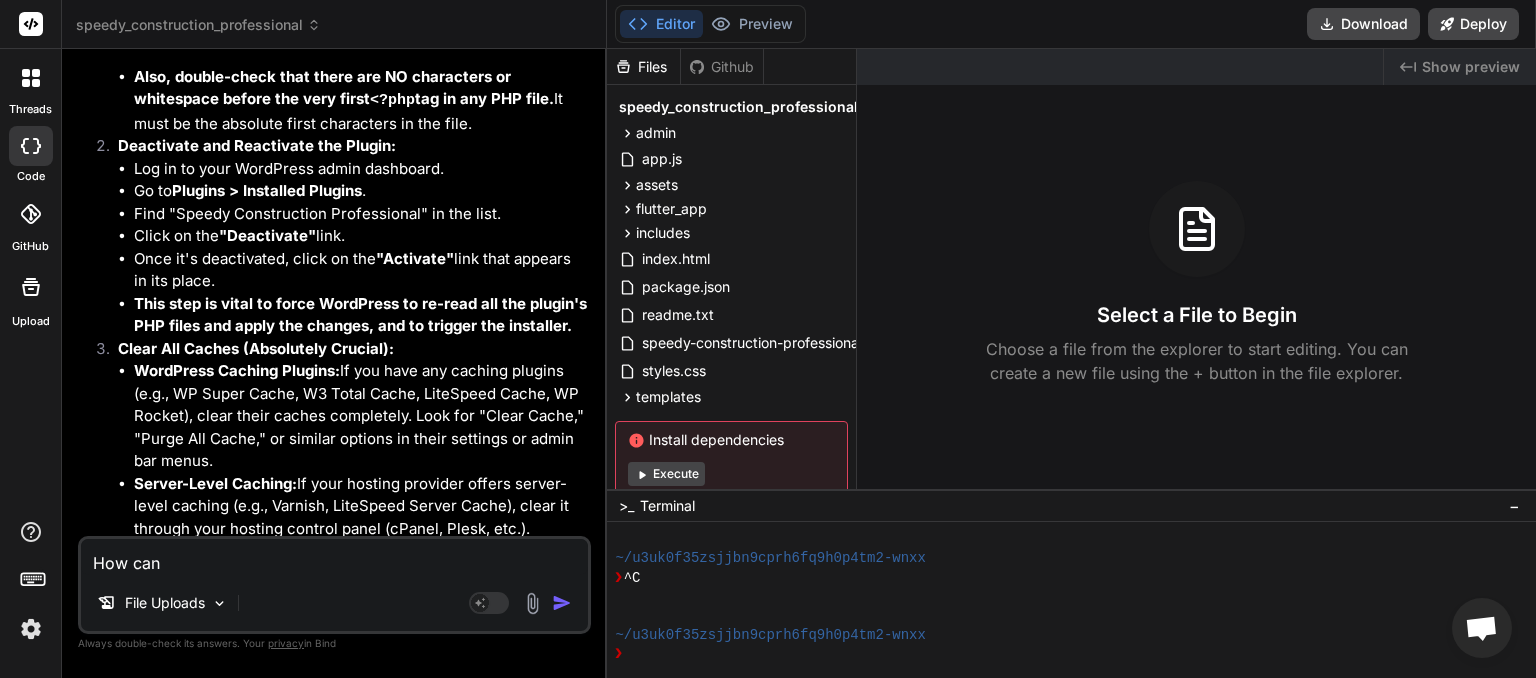 type on "How can" 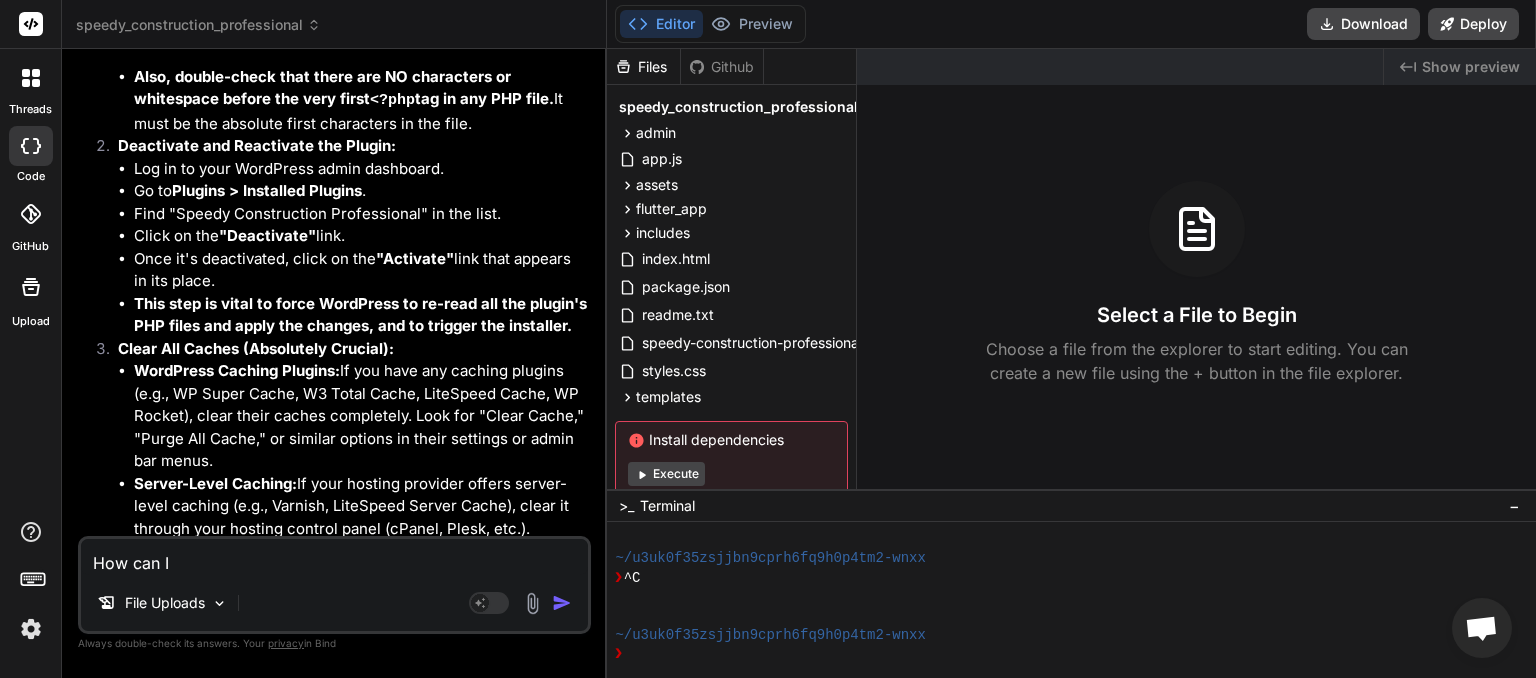type on "How can I" 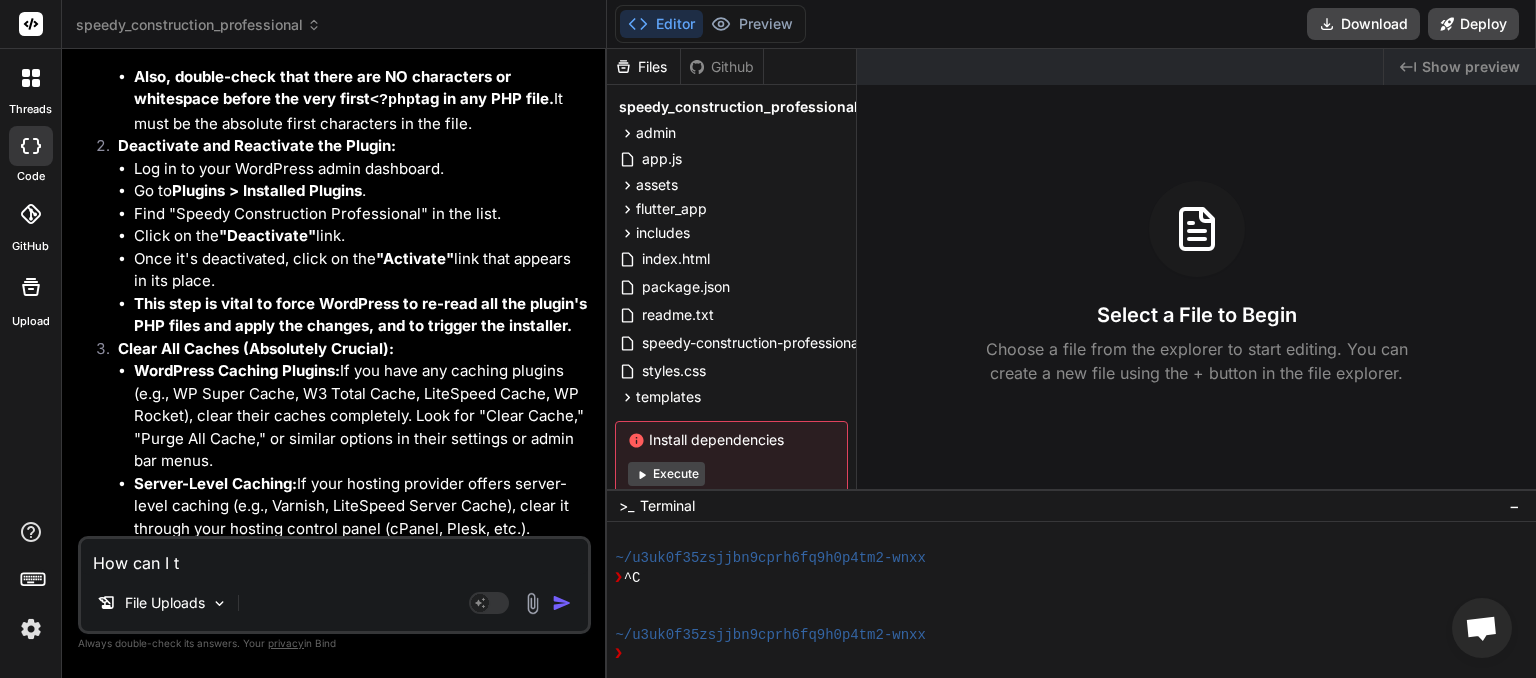 type on "How can I te" 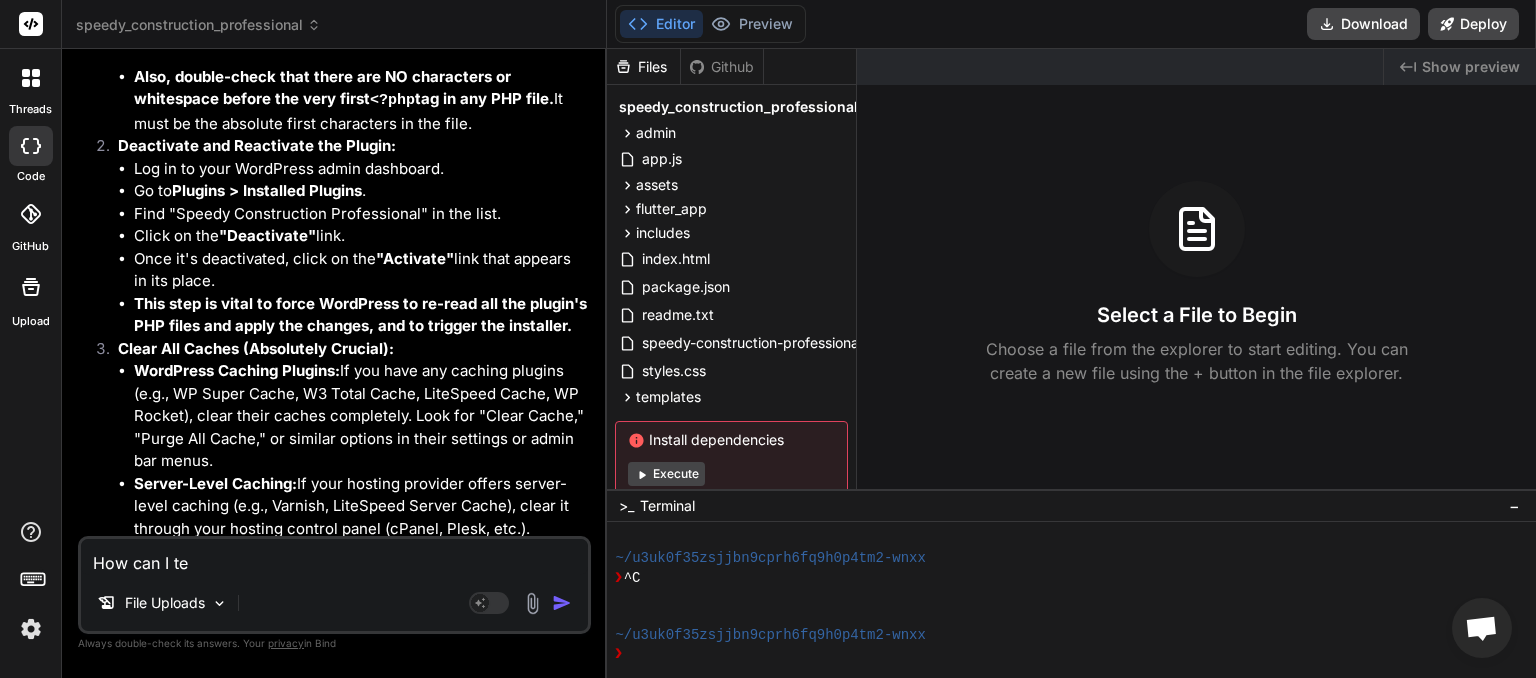 type on "How can I tel" 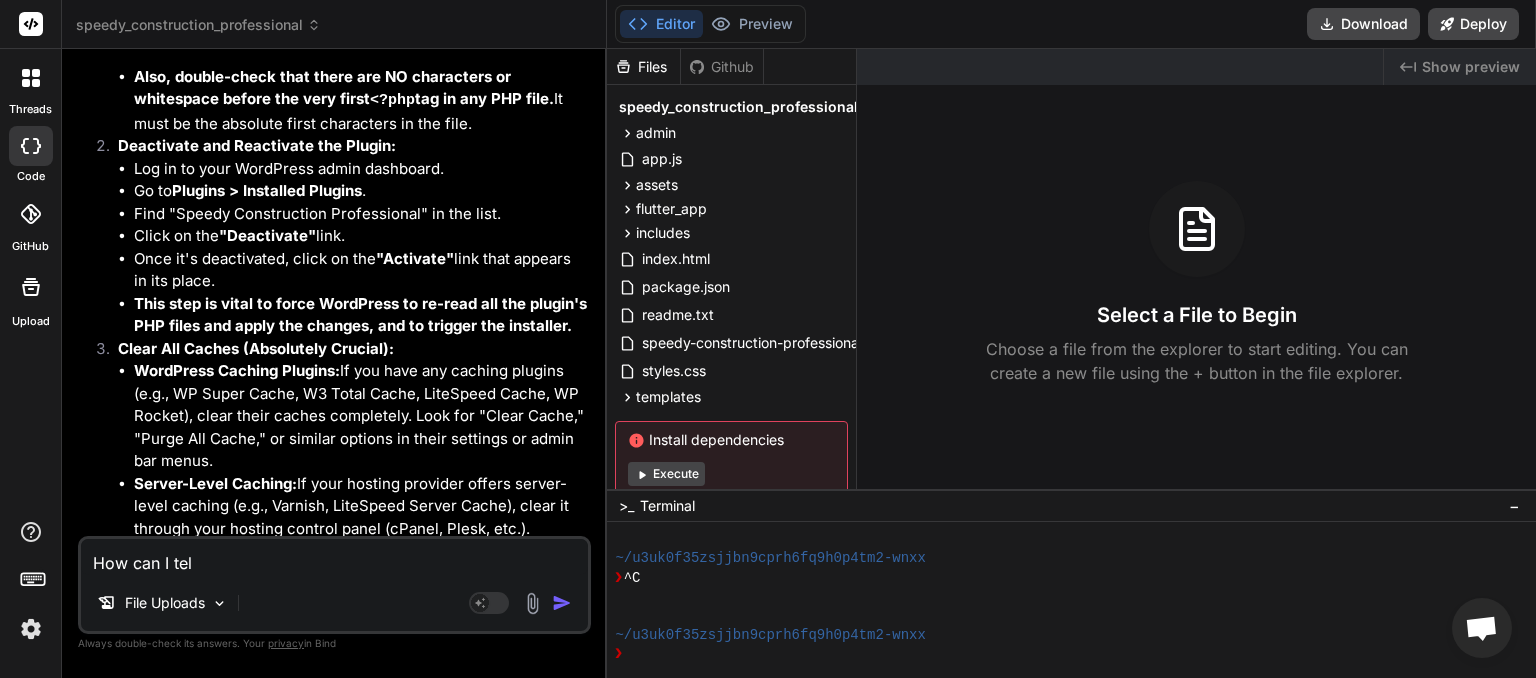 type on "How can I tell" 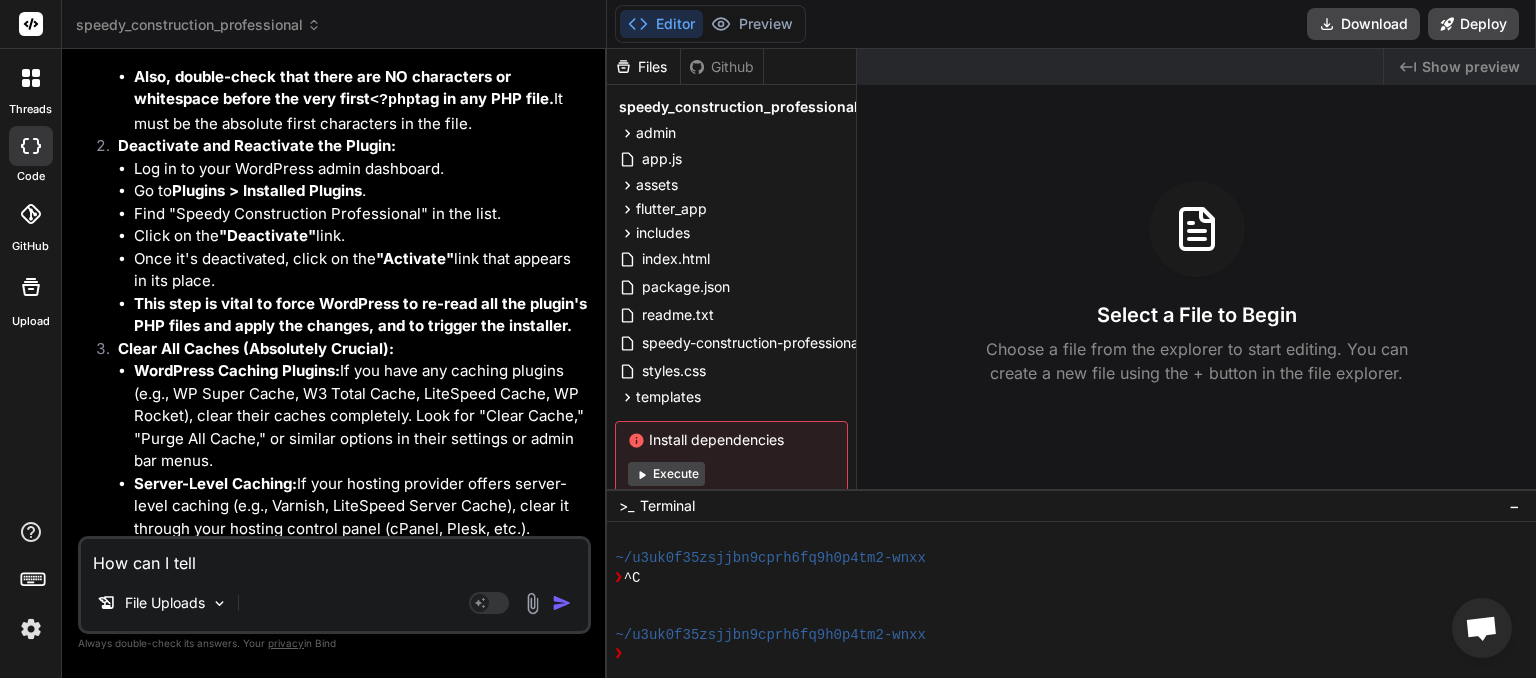 type on "How can I tell" 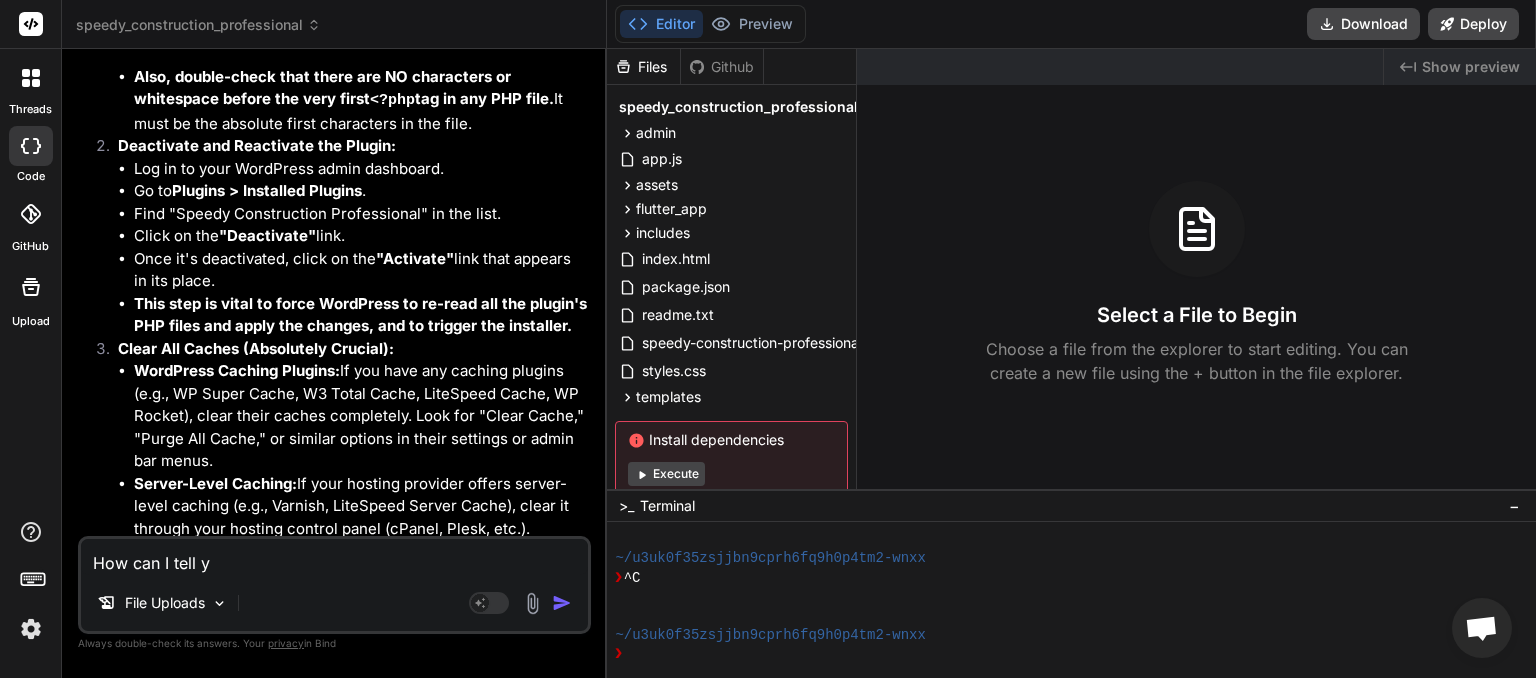 type on "How can I tell yo" 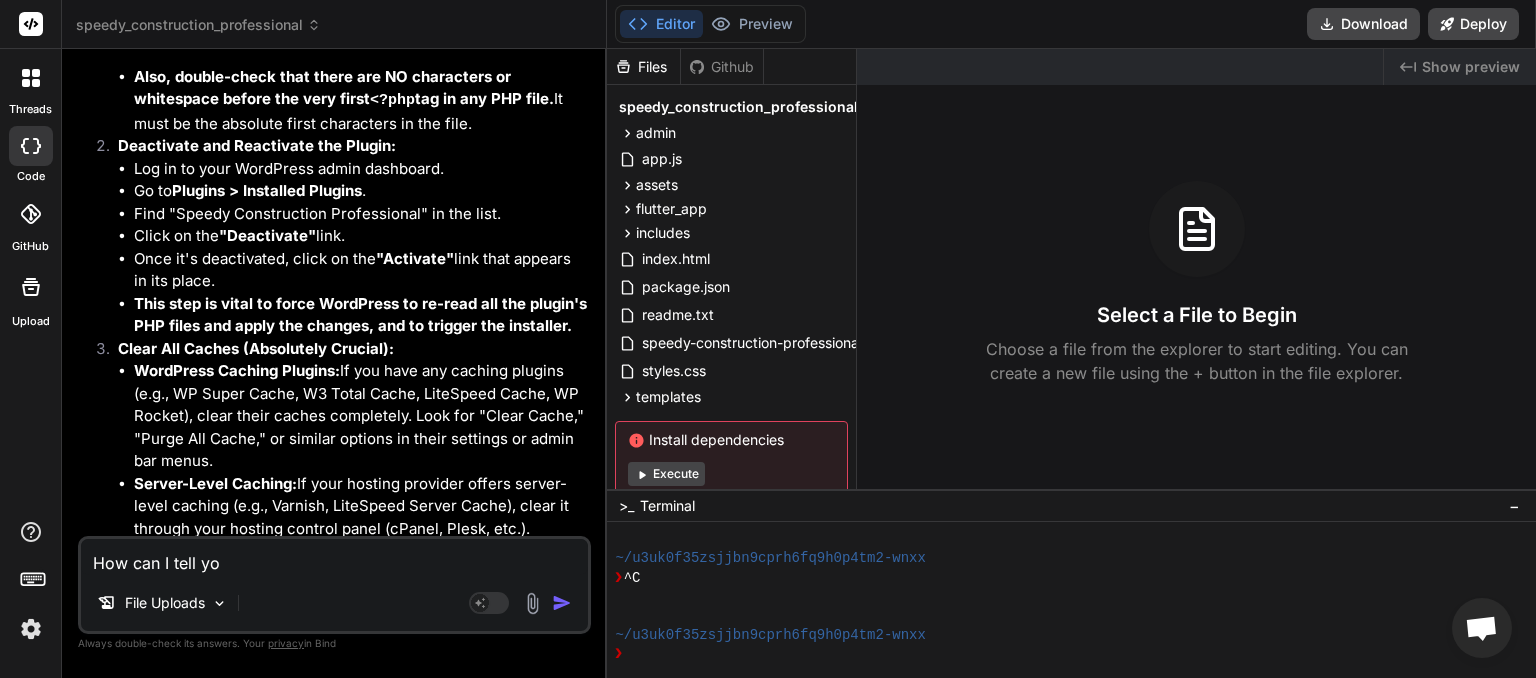 type on "How can I tell you" 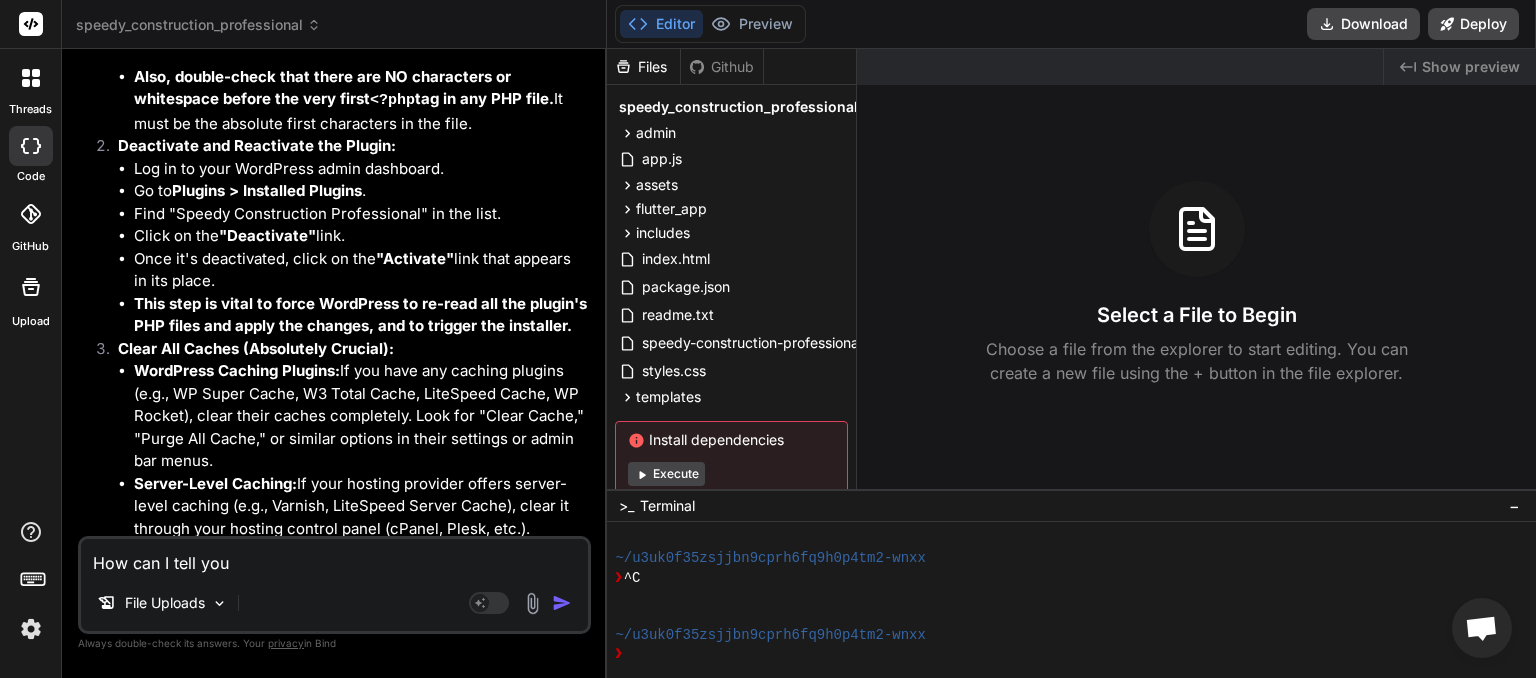 type on "How can I tell you" 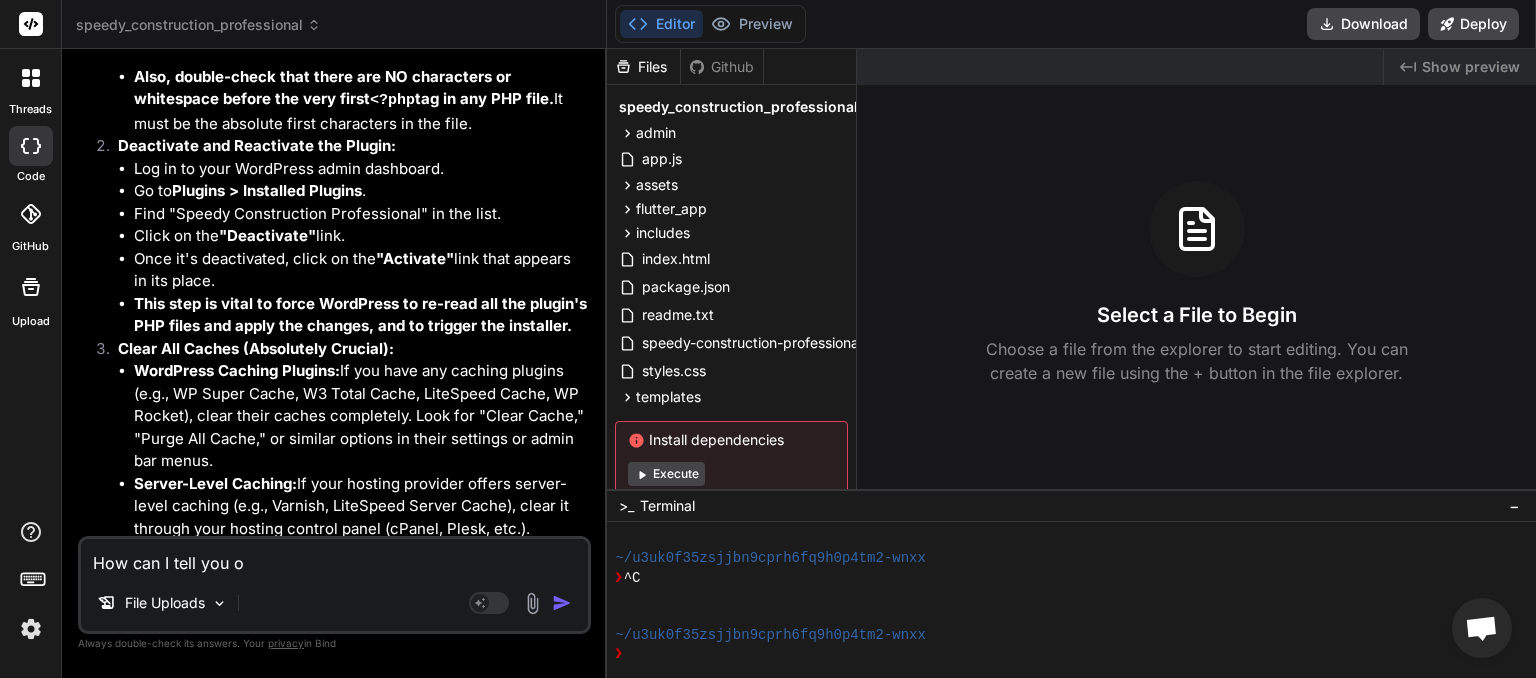 type on "How can I tell you or" 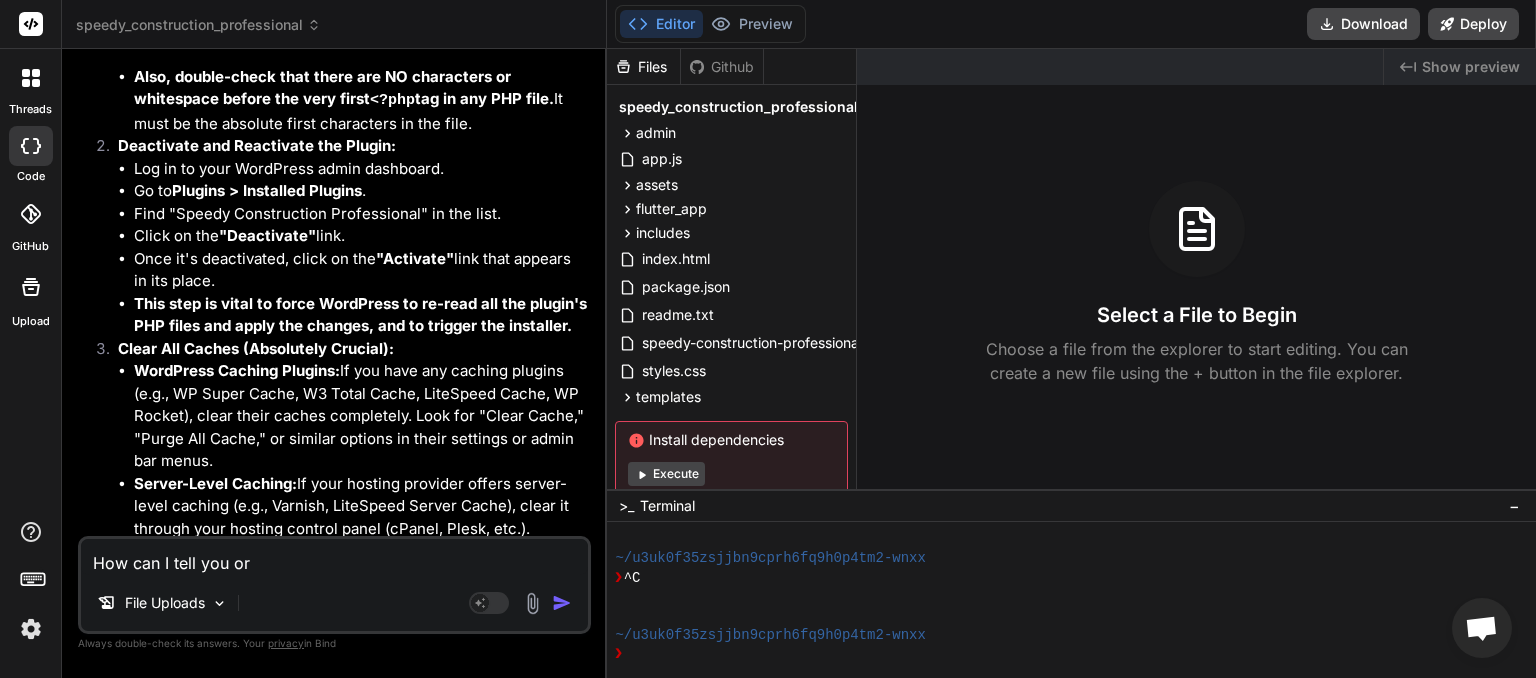 type on "How can I tell you or" 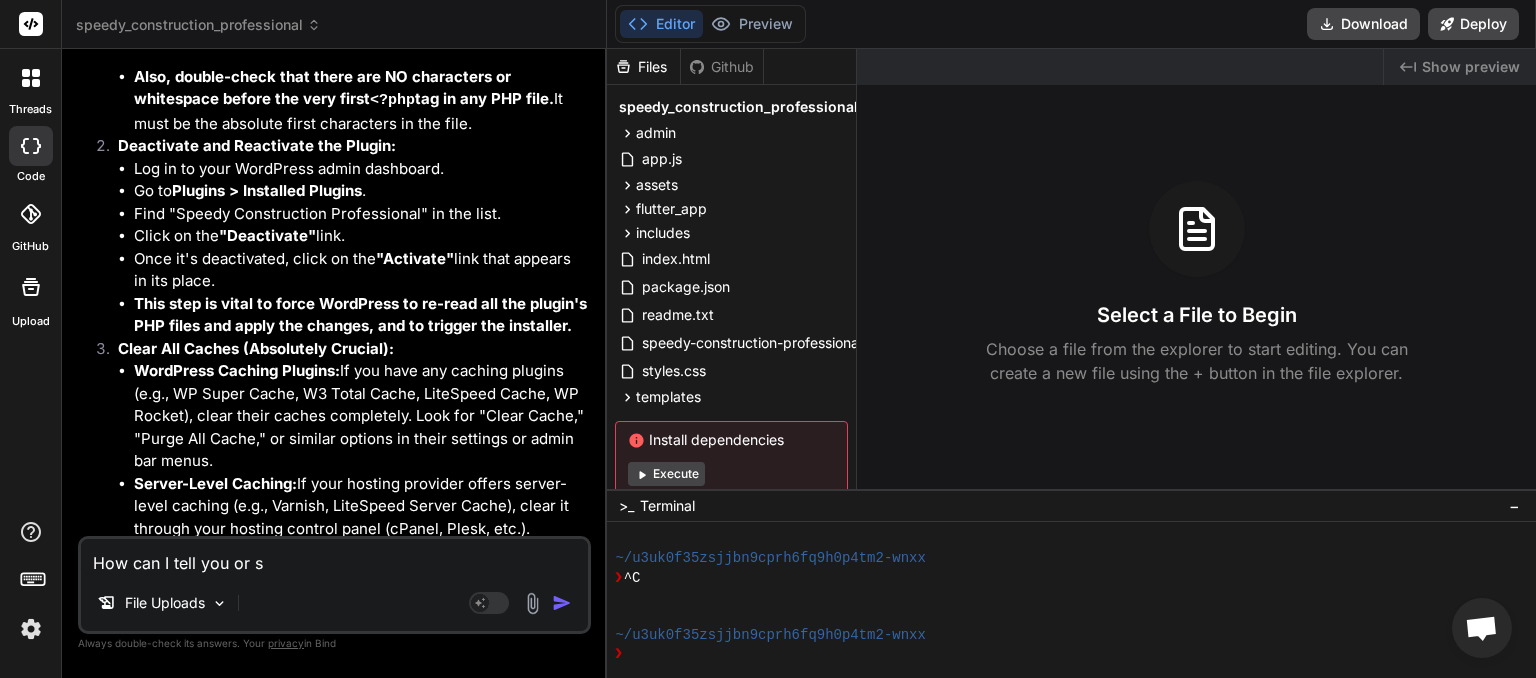 type on "How can I tell you or se" 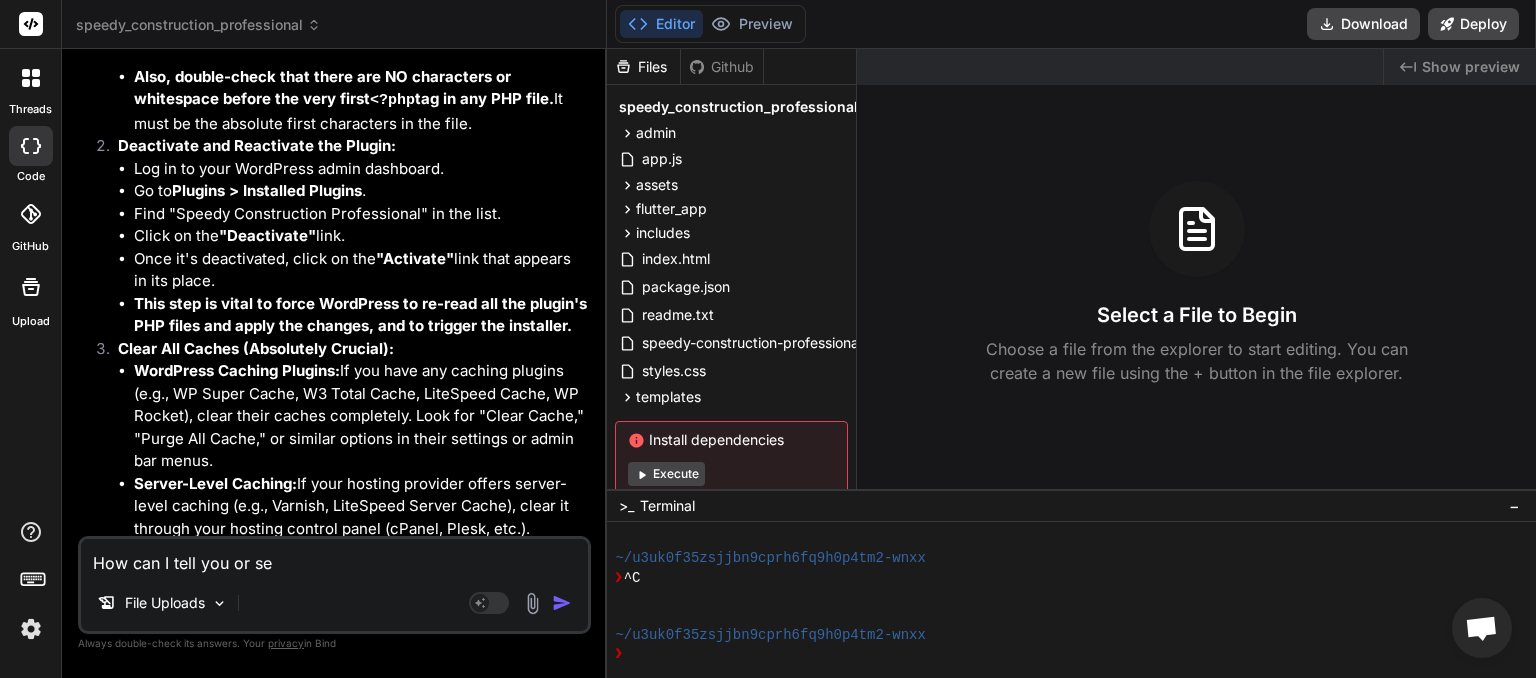 type on "How can I tell you or s" 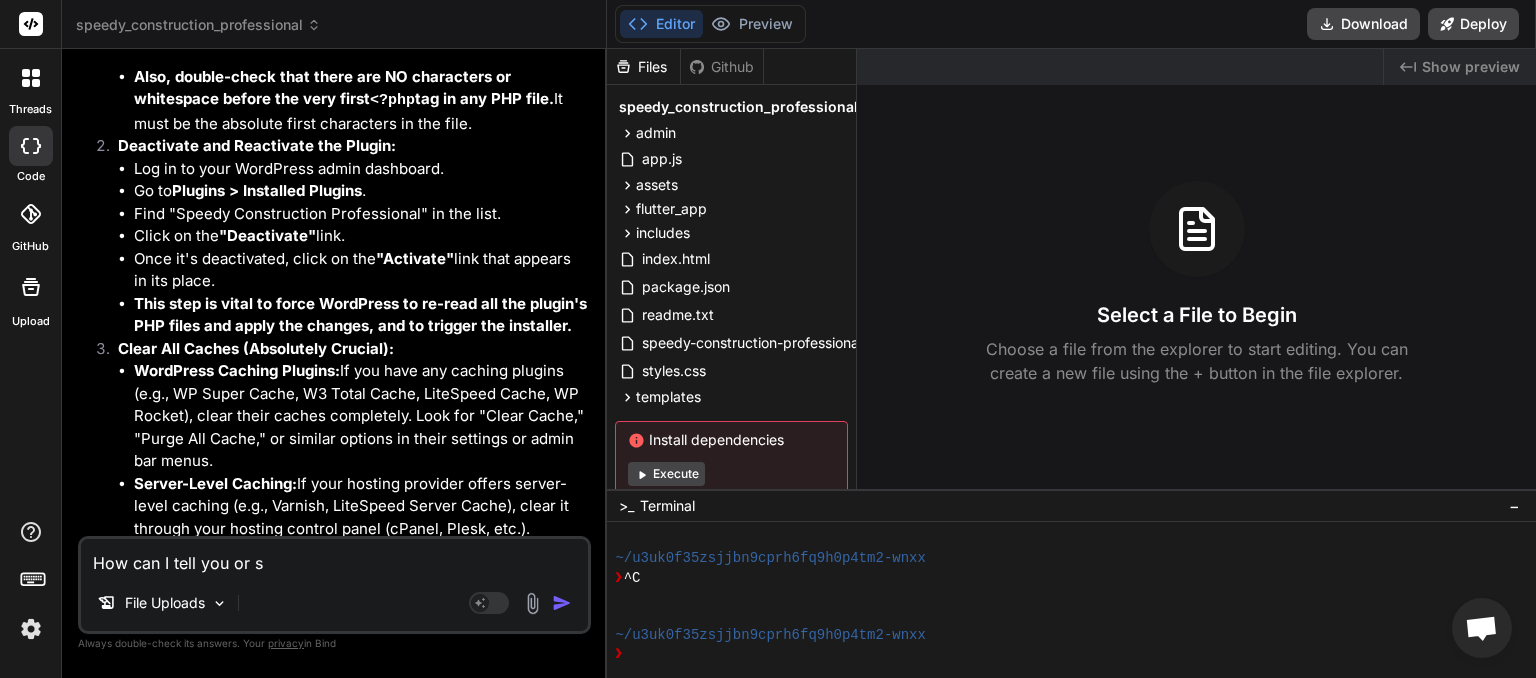 type on "How can I tell you or" 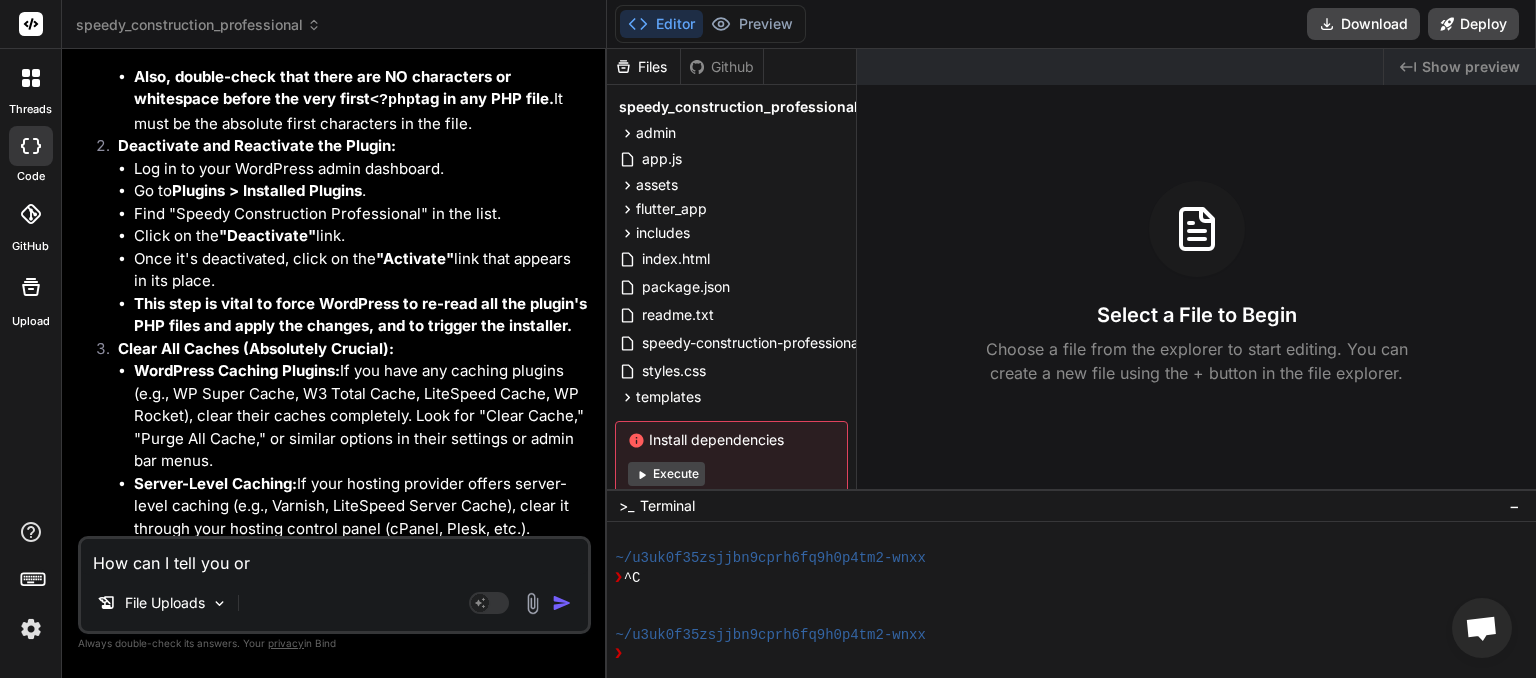 type on "How can I tell you or d" 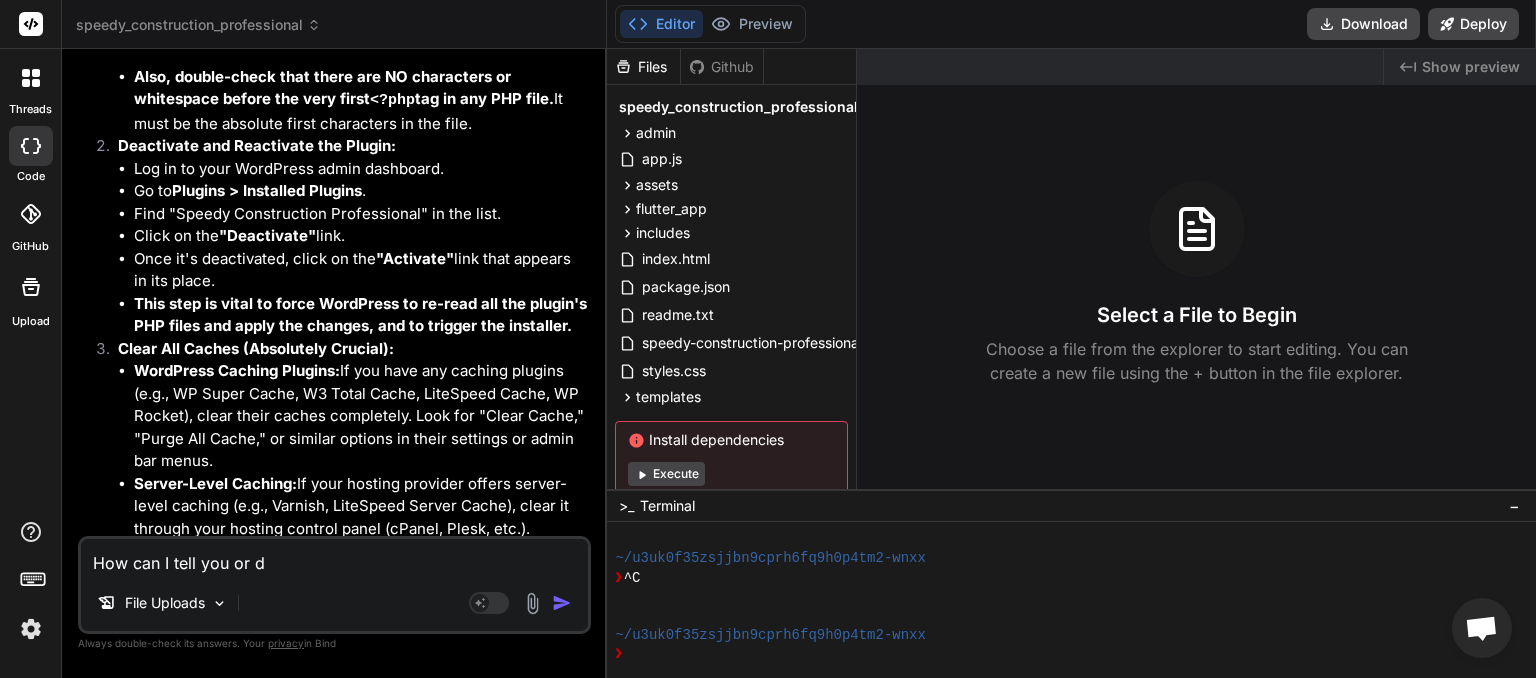 type on "How can I tell you or de" 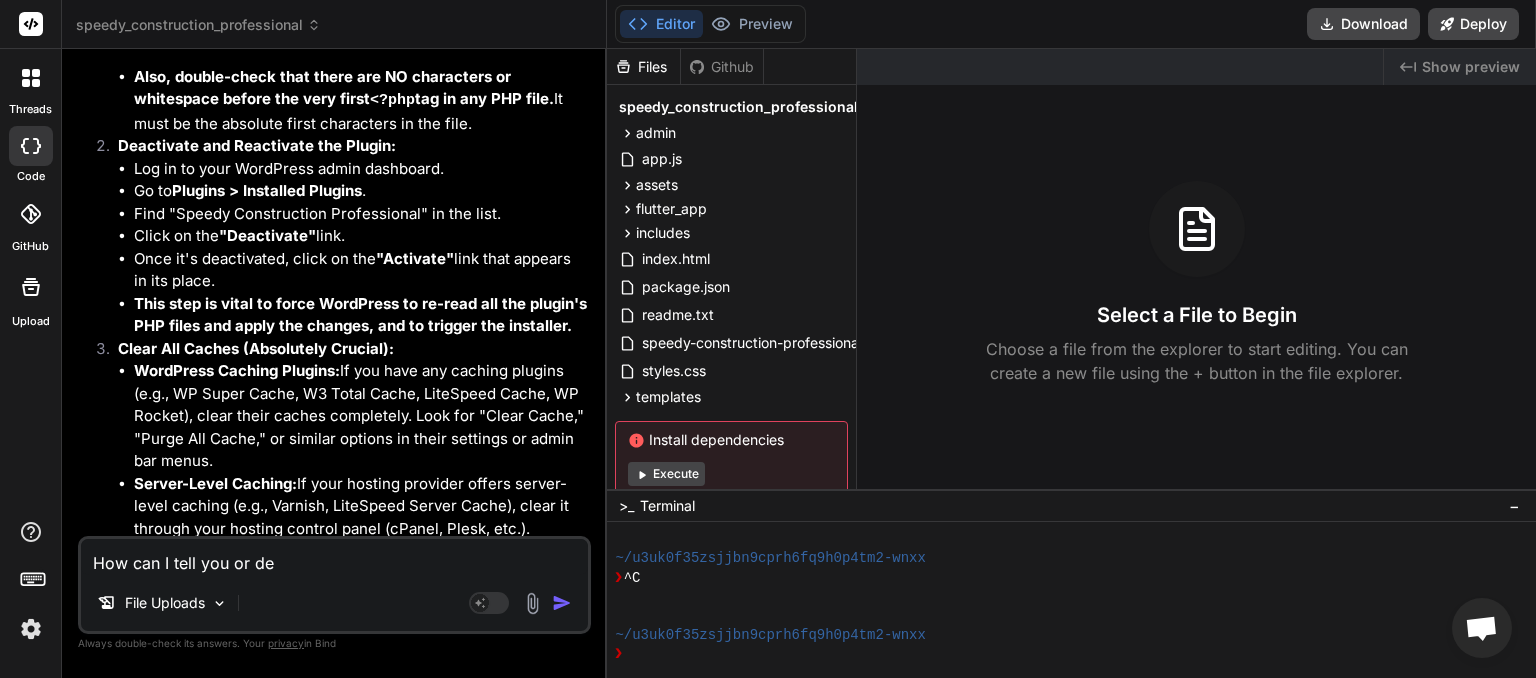 type on "How can I tell you or des" 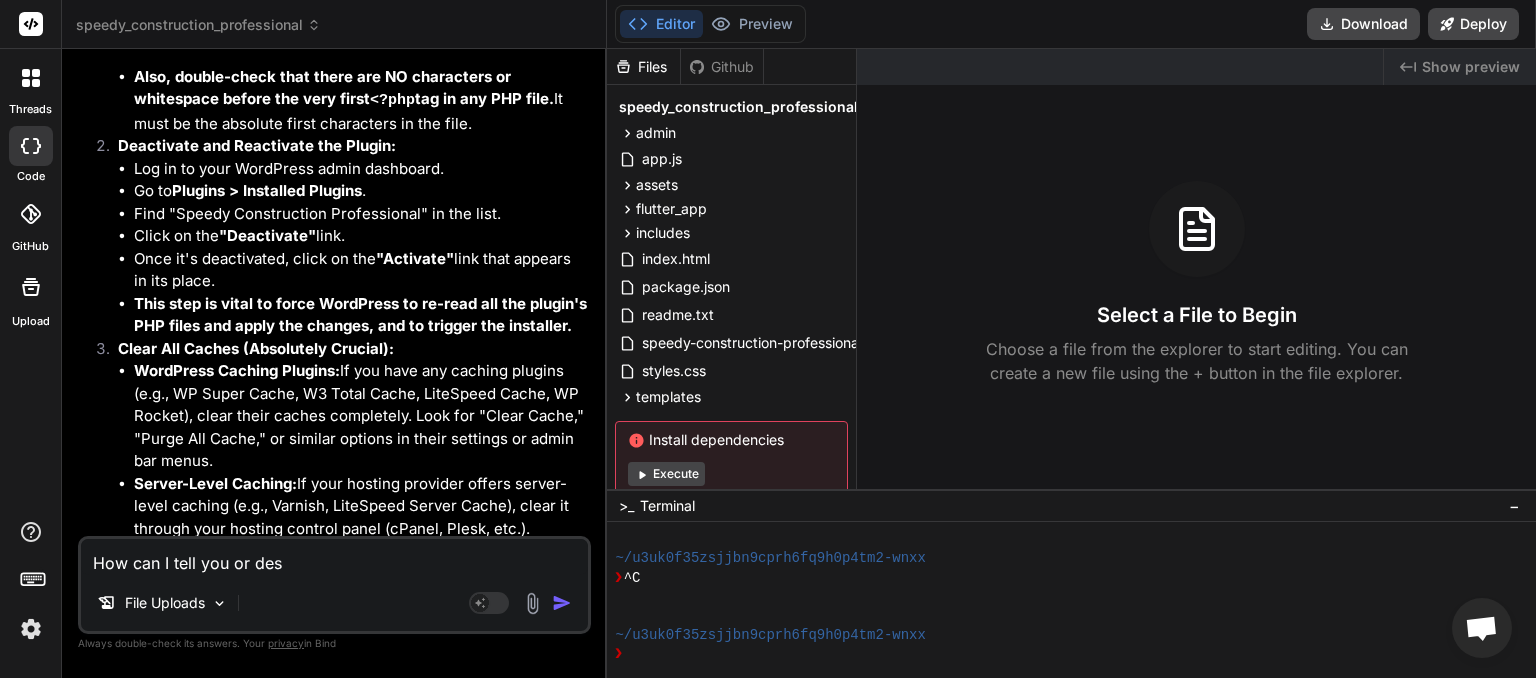 type on "How can I tell you or desc" 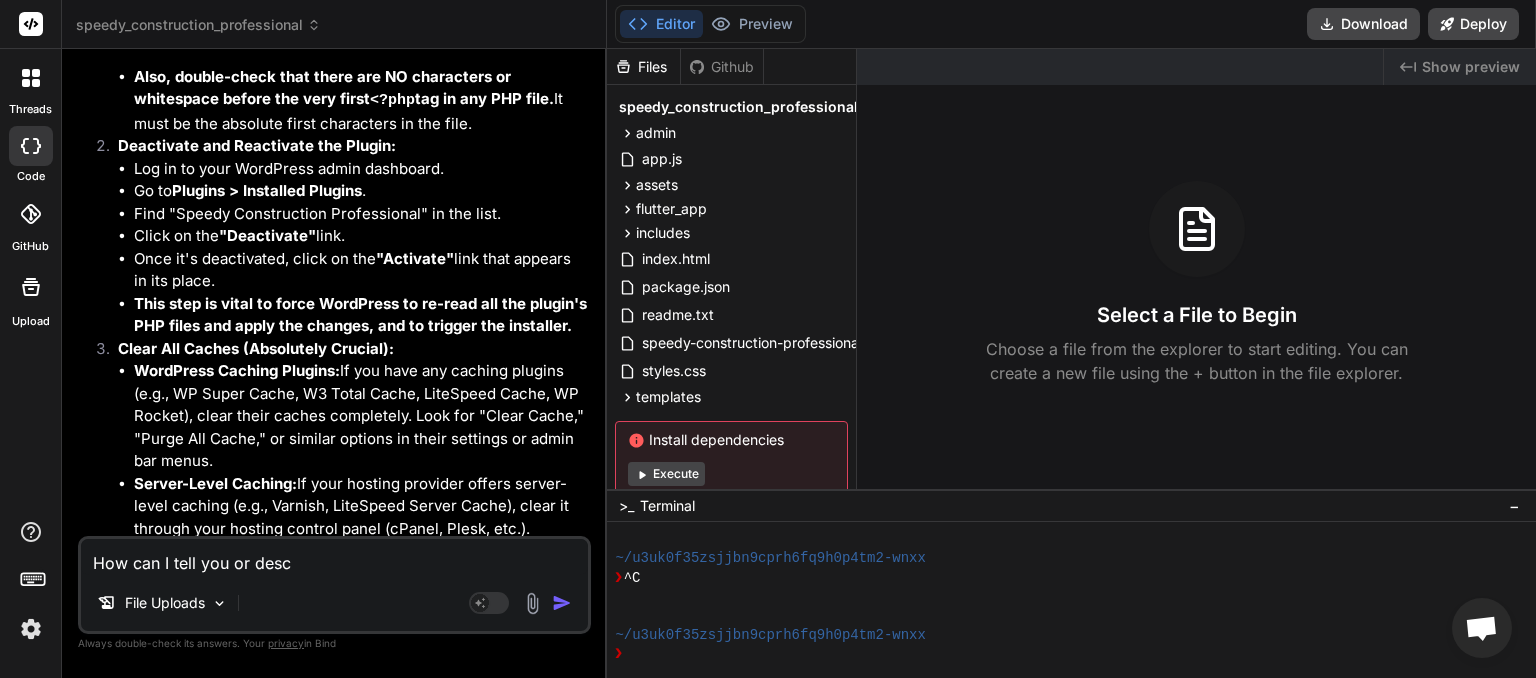 type on "How can I tell you or descr" 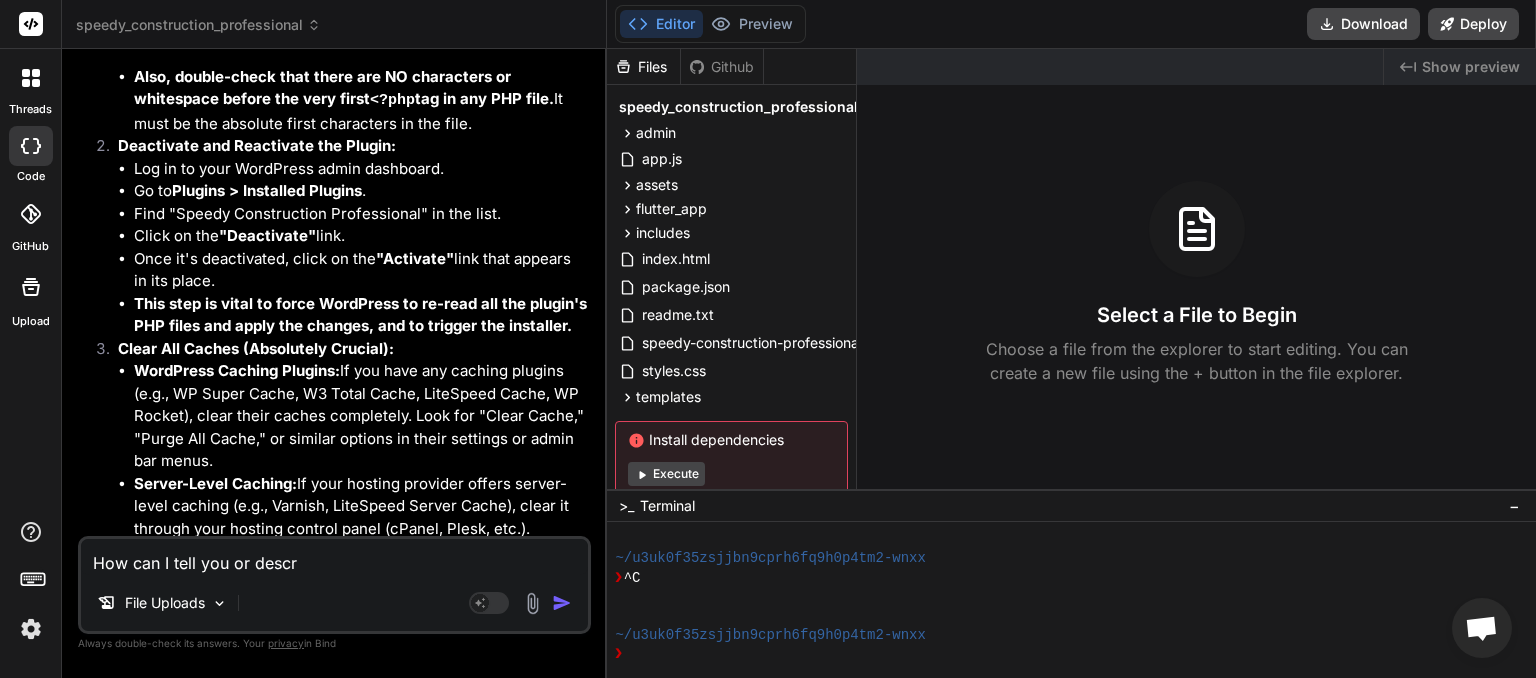 type on "How can I tell you or descri" 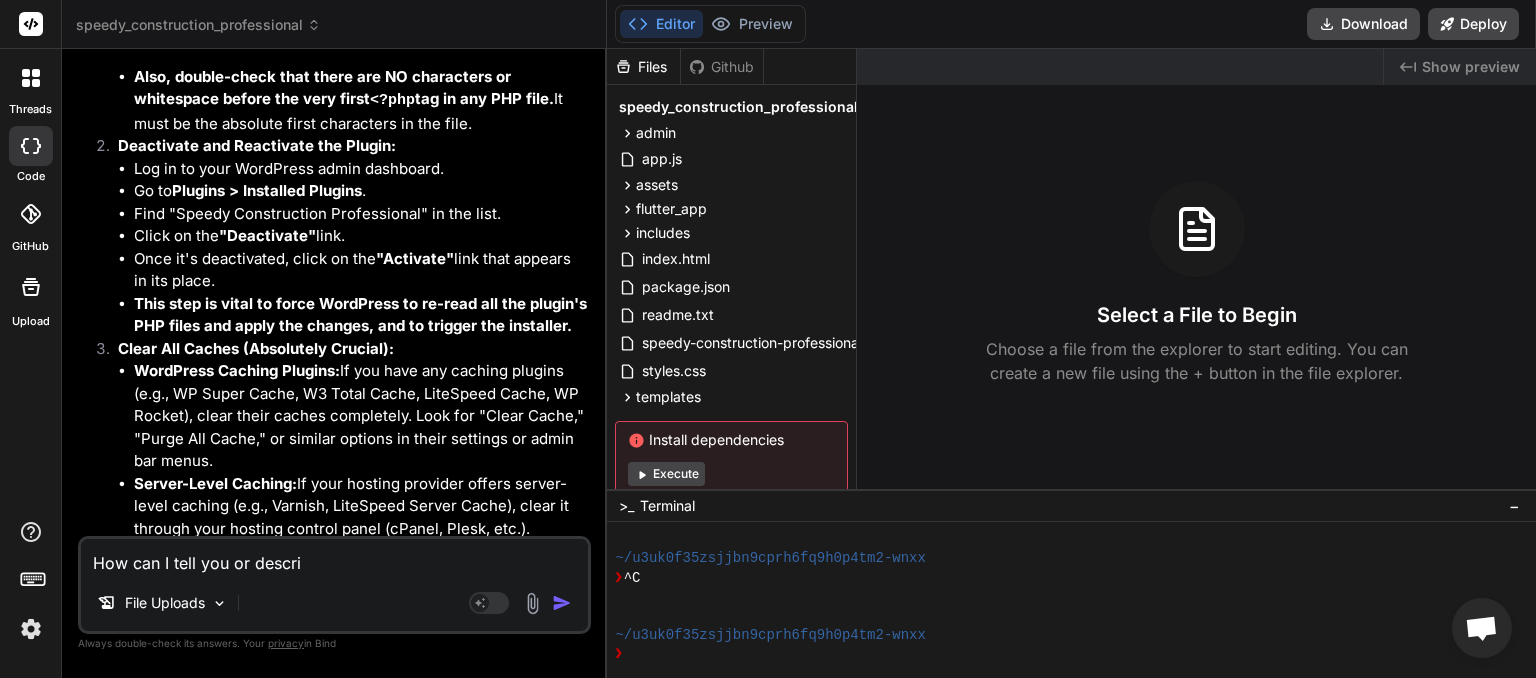 type on "How can I tell you or describ" 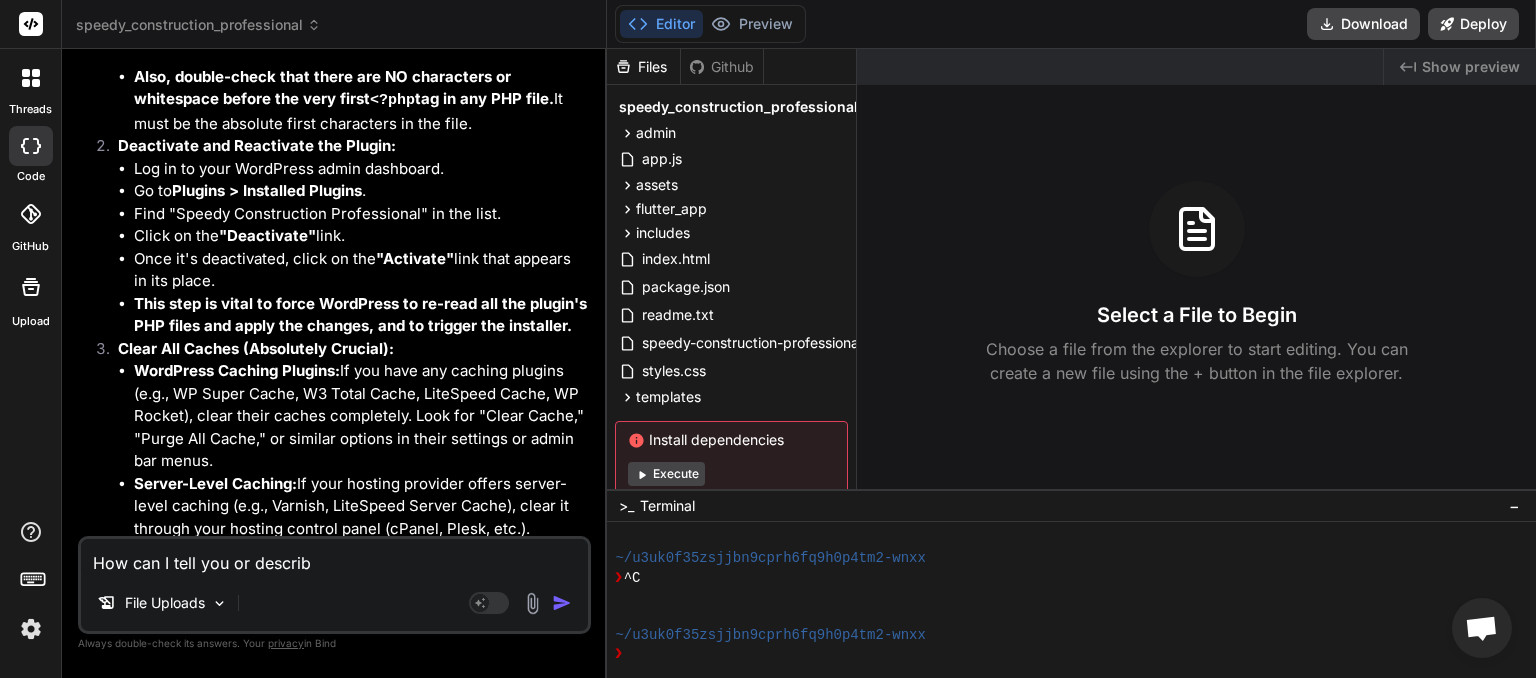 type on "How can I tell you or describe" 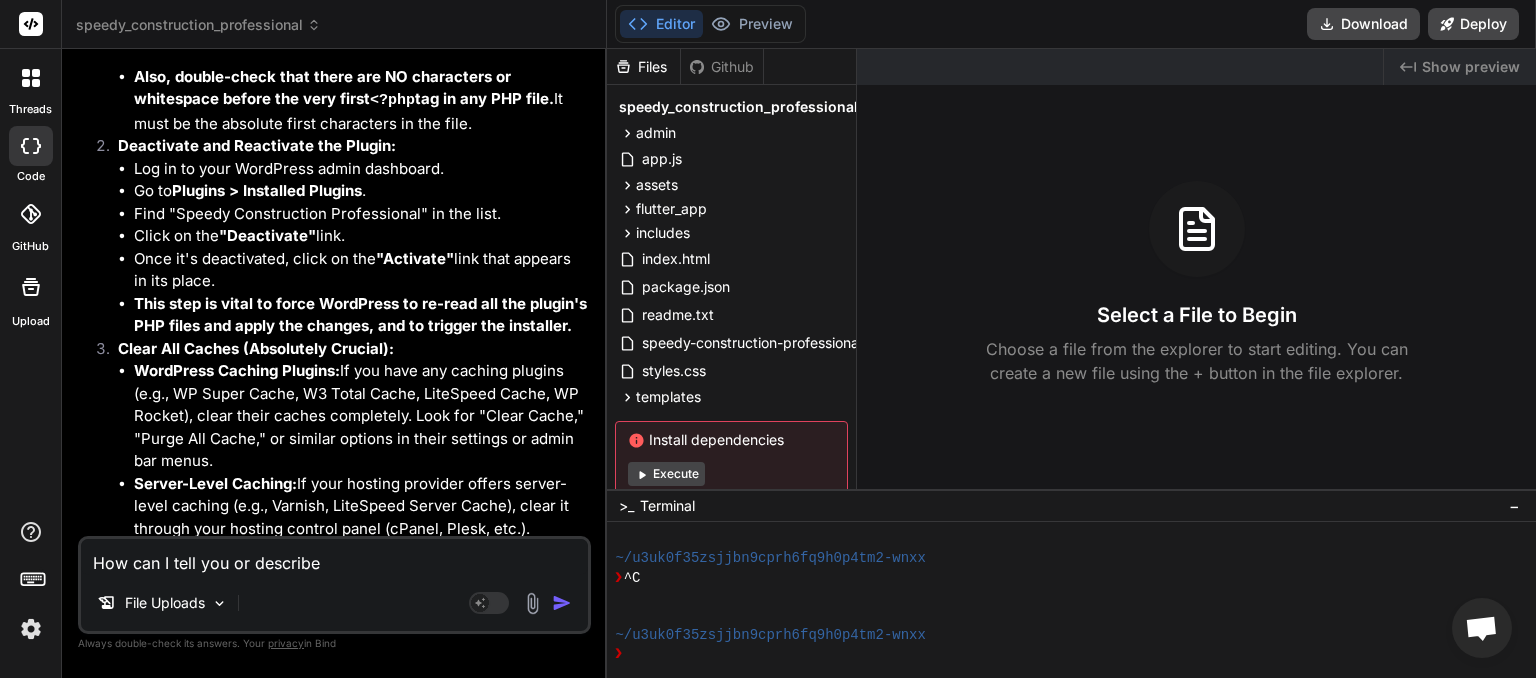 type on "How can I tell you or describe" 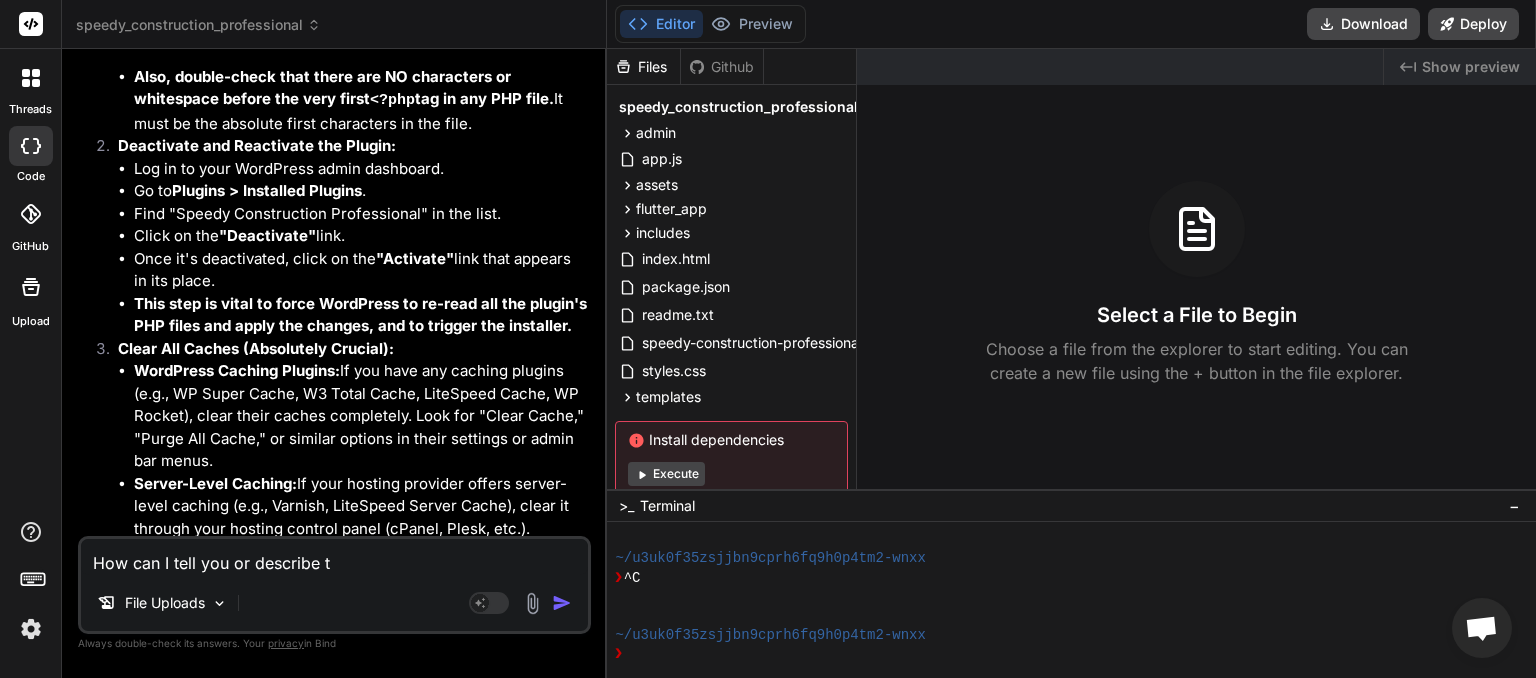 type on "How can I tell you or describe to" 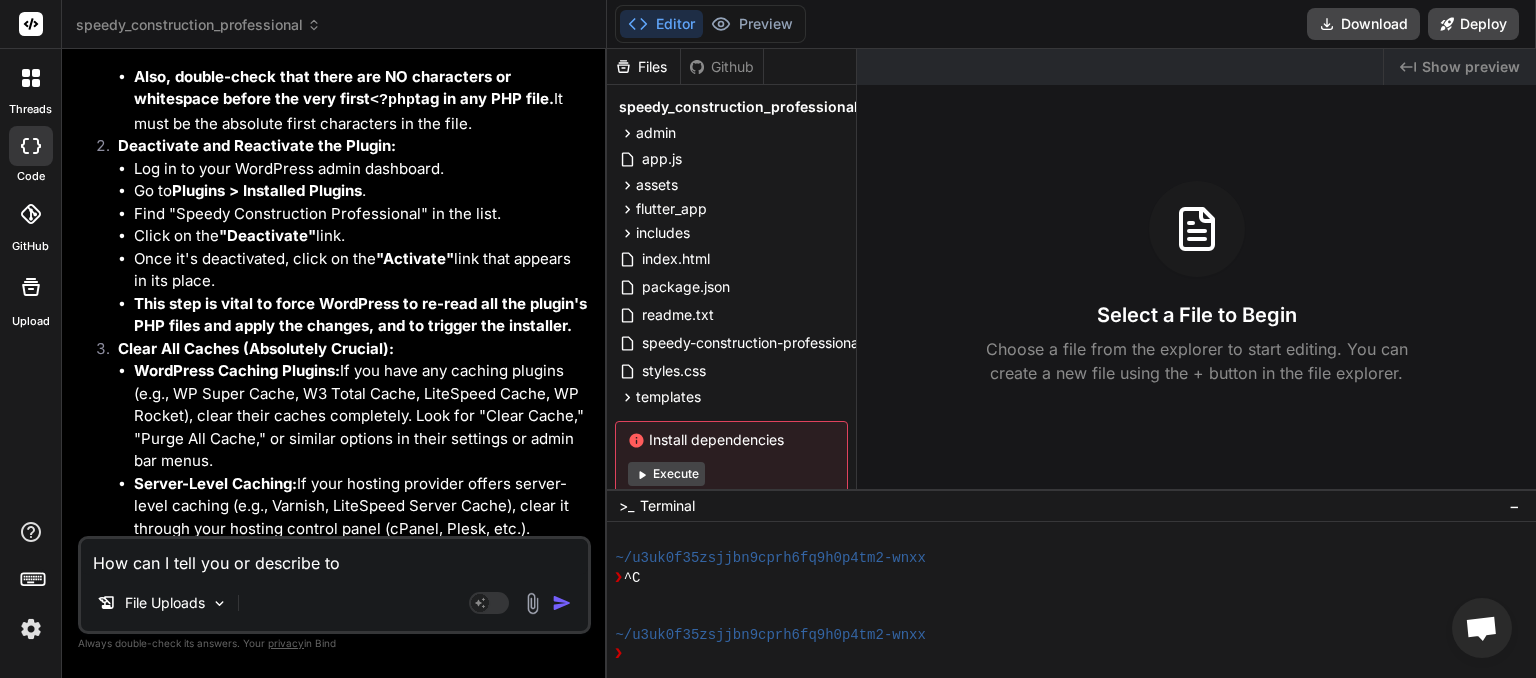 type on "How can I tell you or describe to" 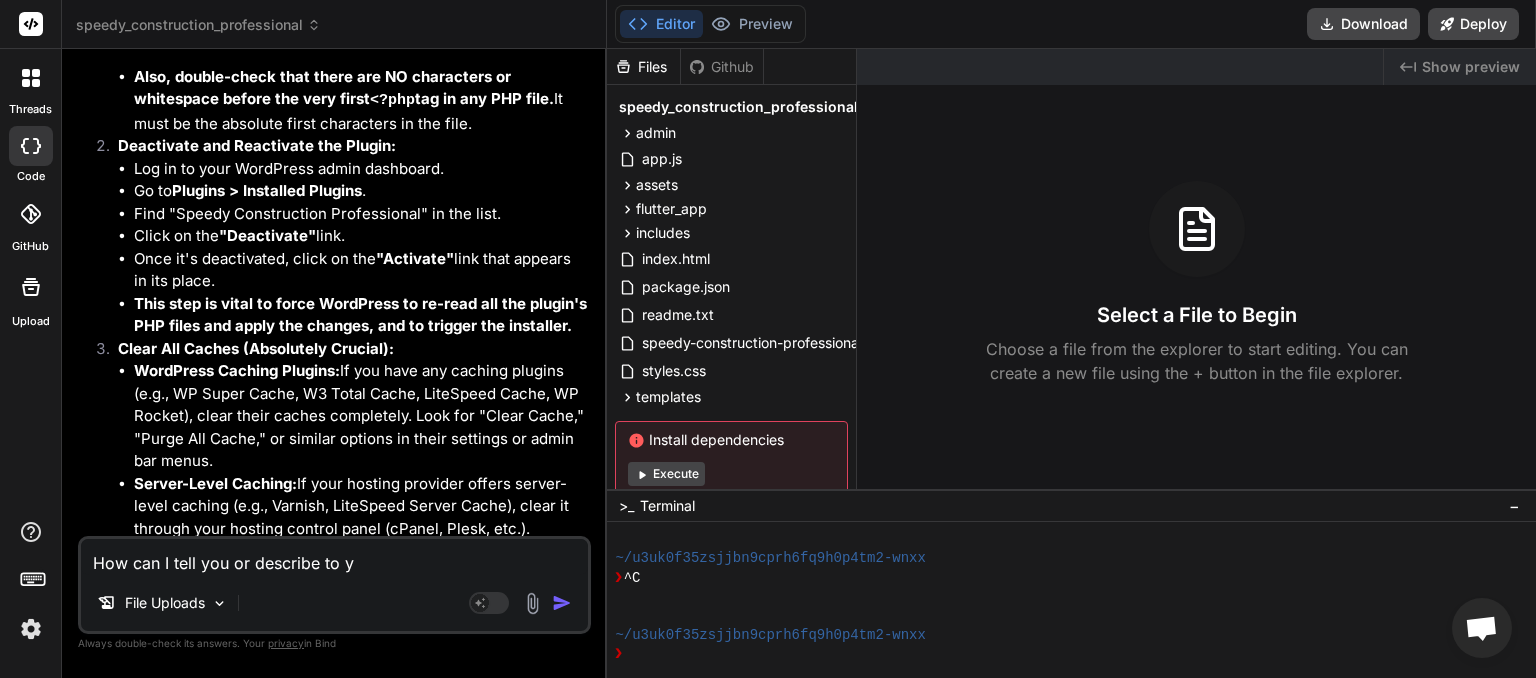 type on "How can I tell you or describe to yo" 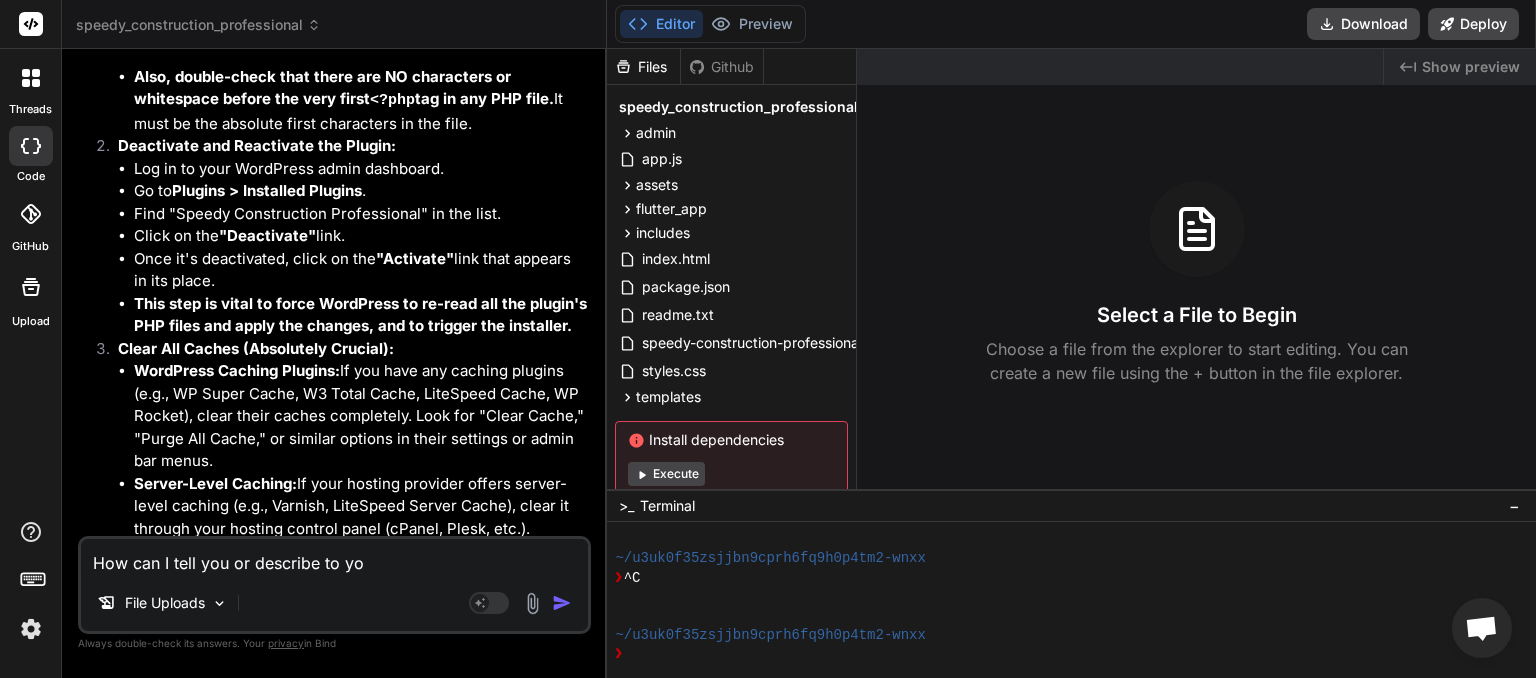 type on "How can I tell you or describe to you" 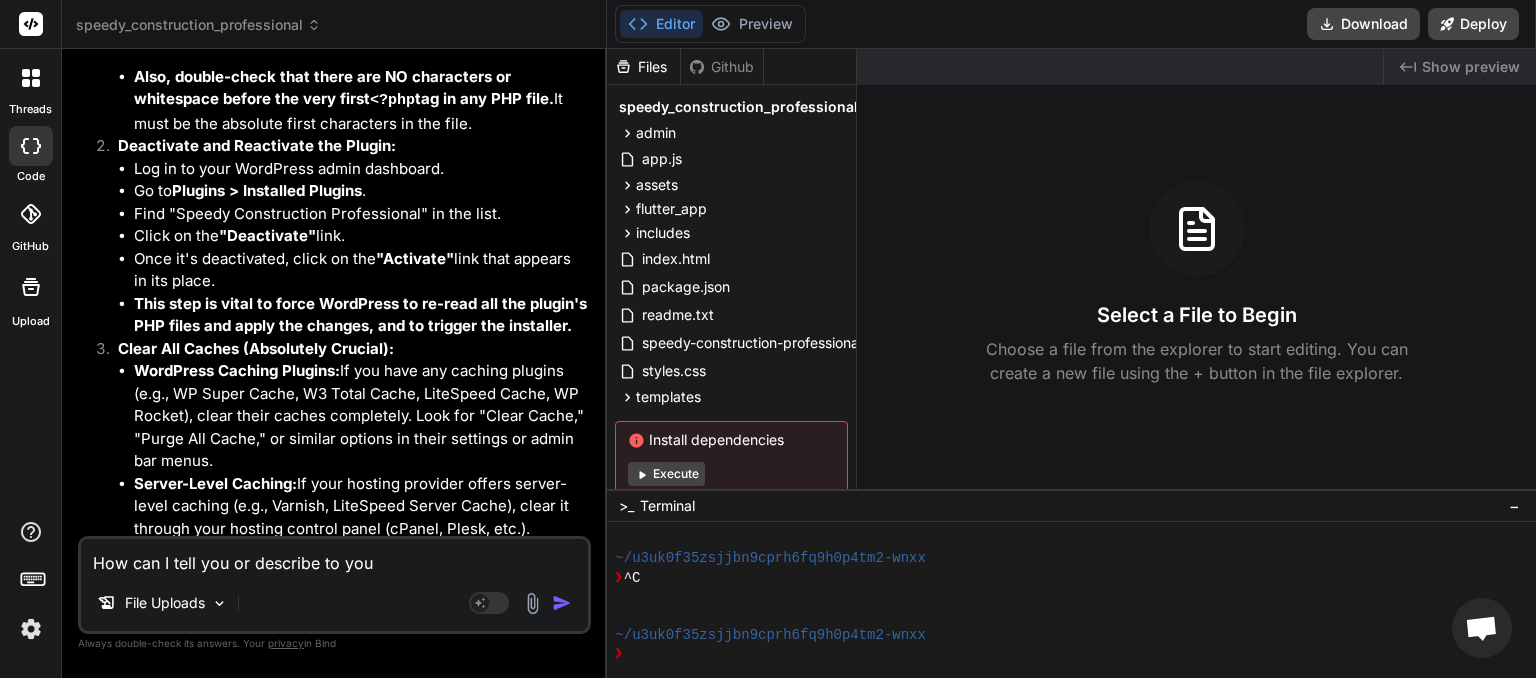 type on "How can I tell you or describe to you" 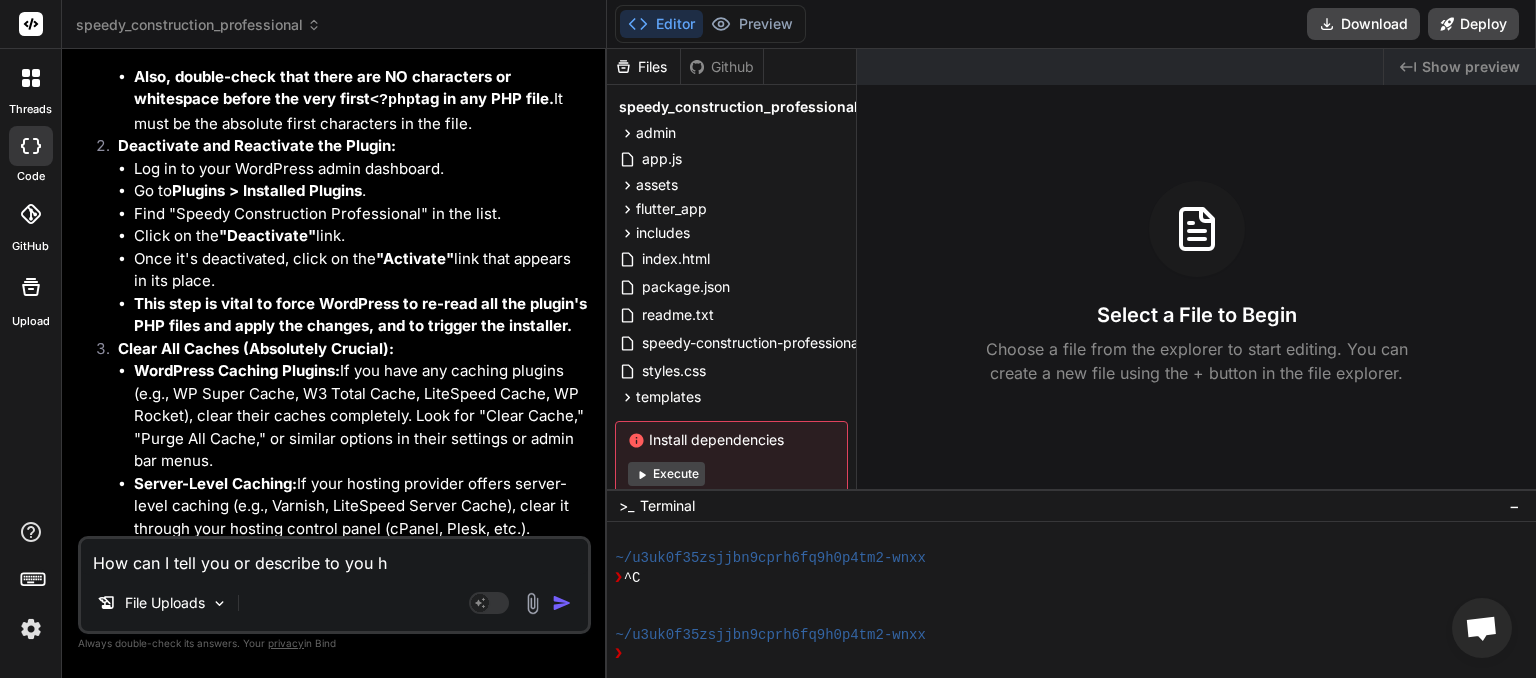 type on "How can I tell you or describe to you ho" 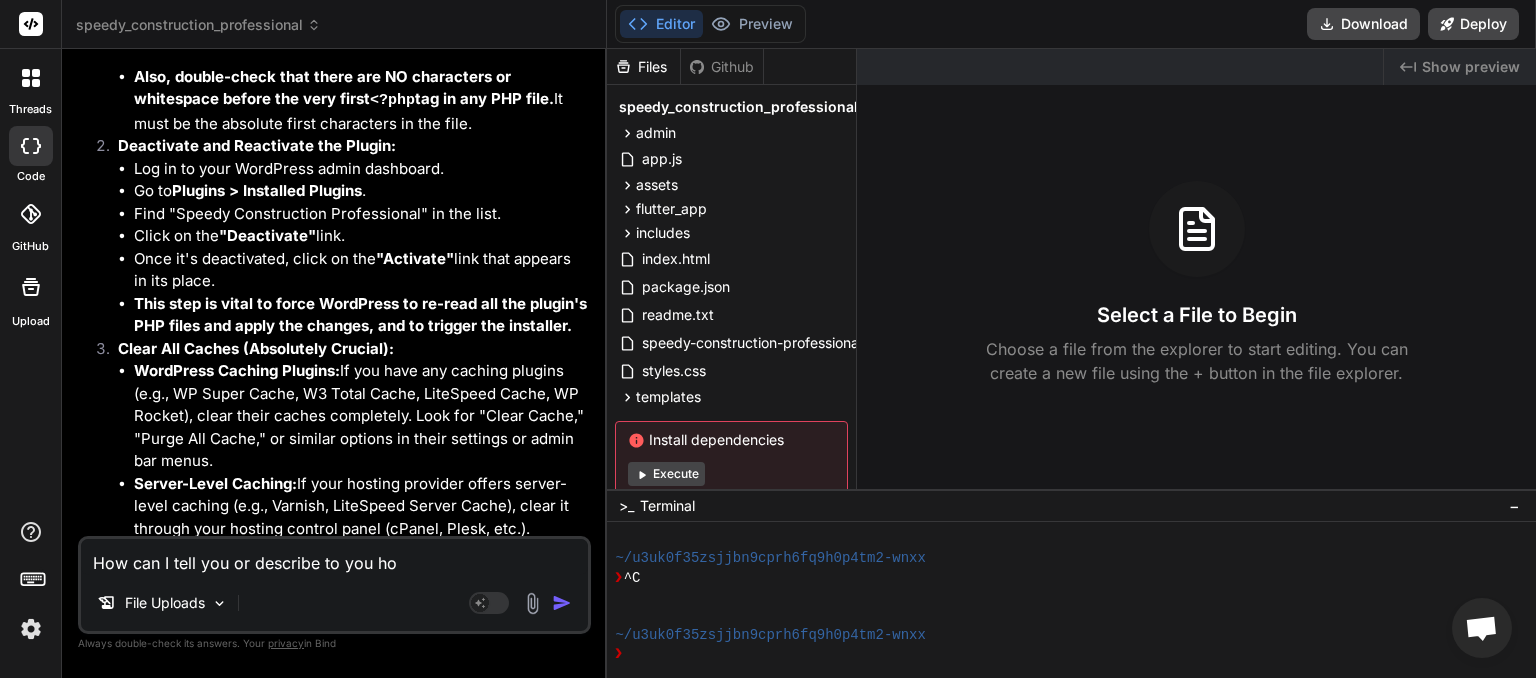 type on "How can I tell you or describe to you how" 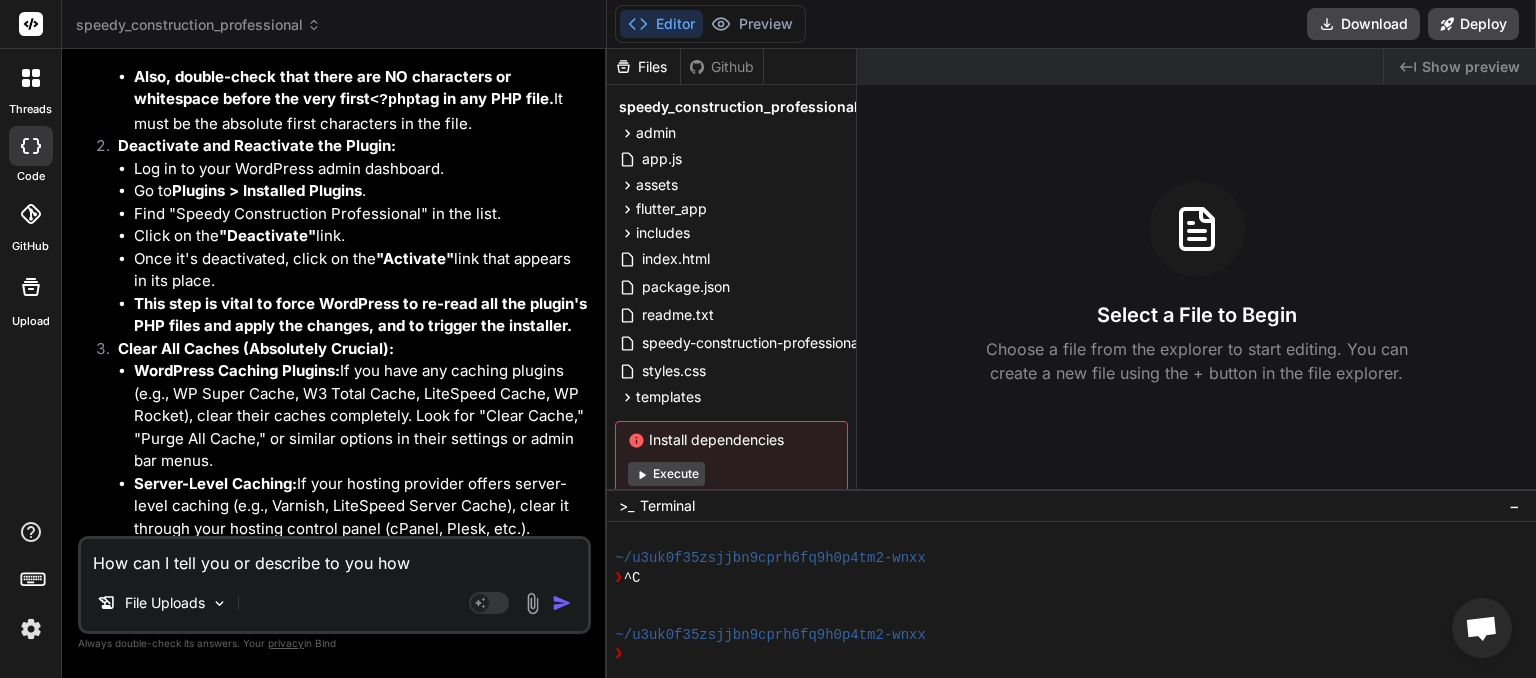 type on "How can I tell you or describe to you how" 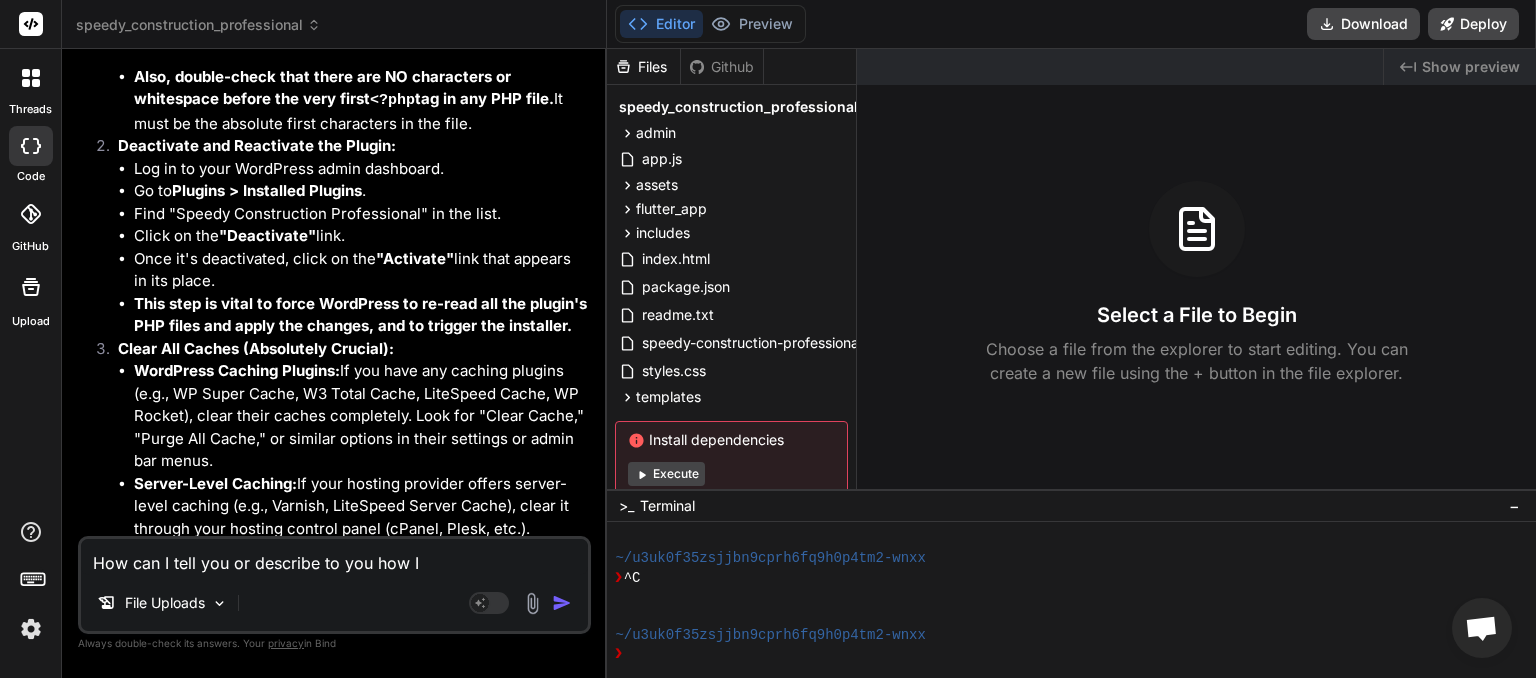type on "How can I tell you or describe to you how I" 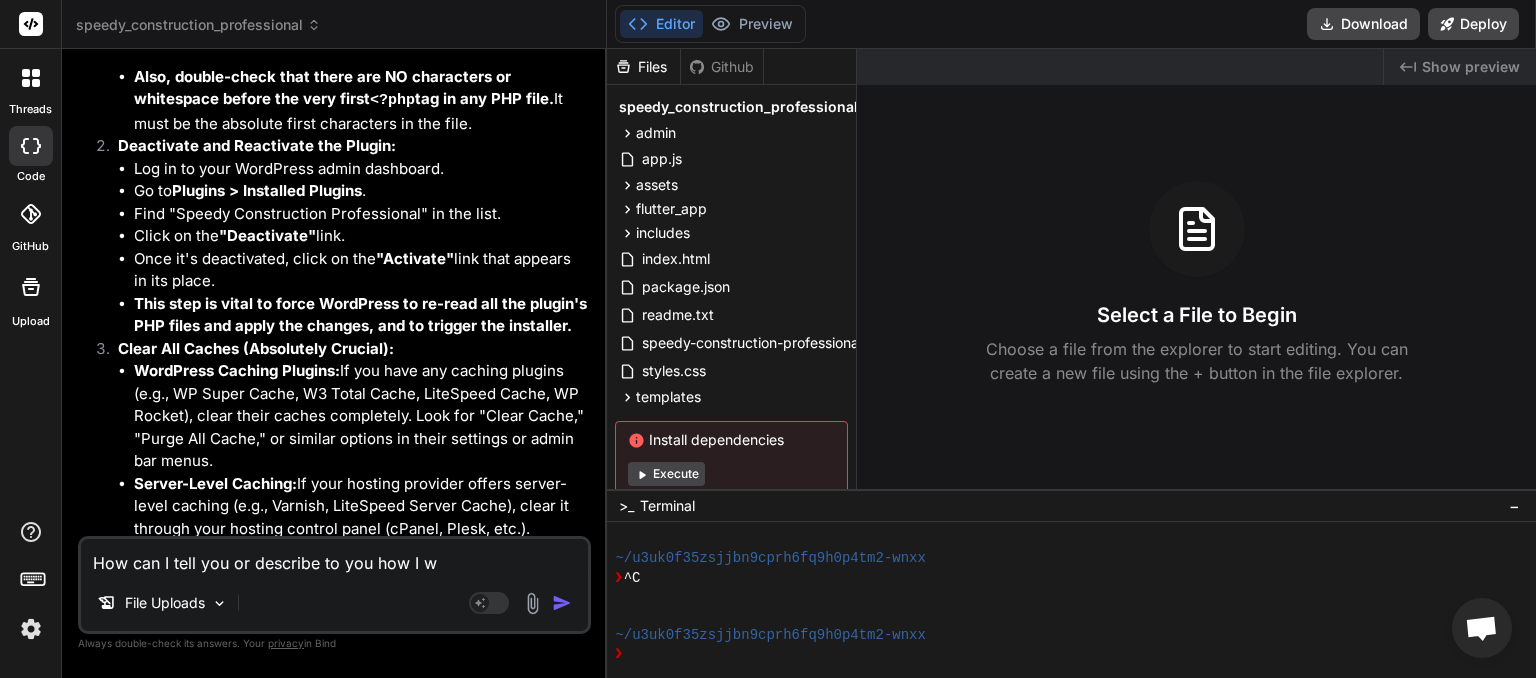 type on "How can I tell you or describe to you how I wa" 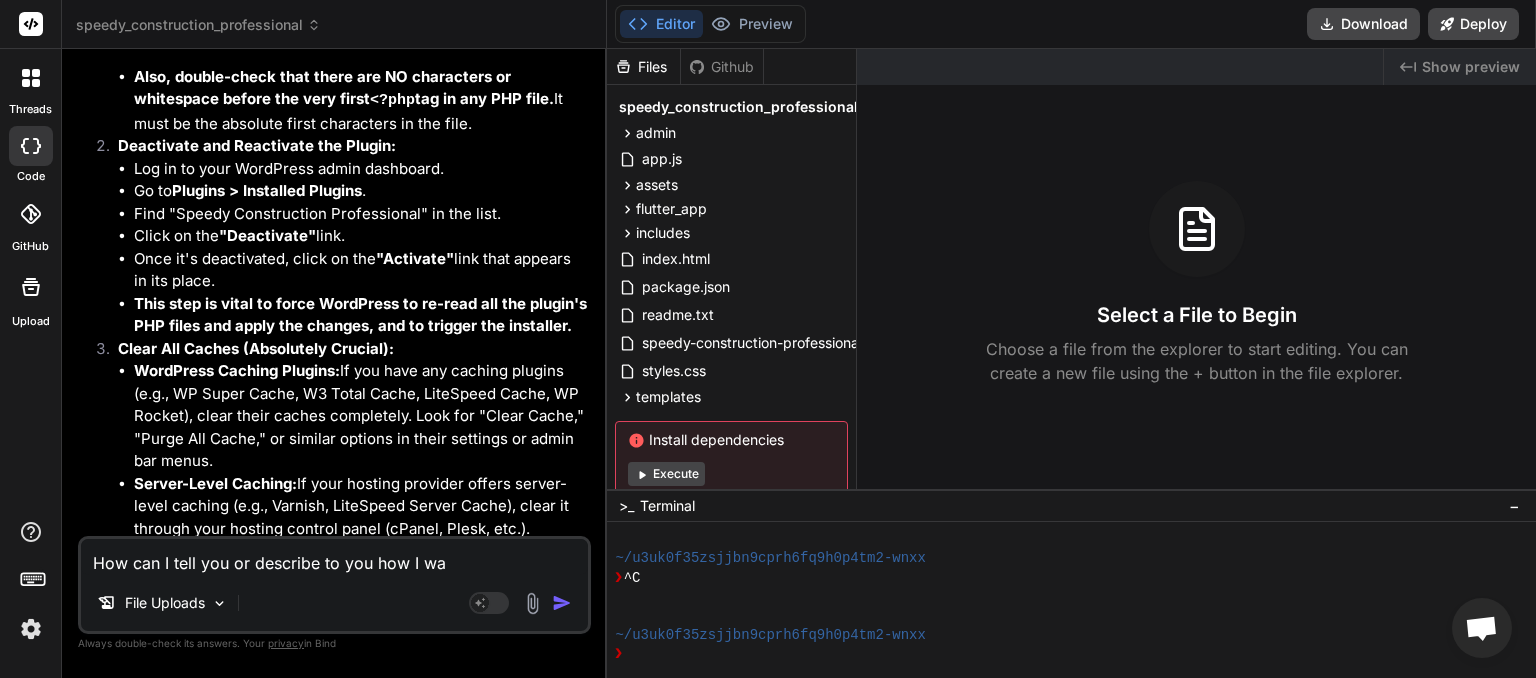 type on "How can I tell you or describe to you how I wan" 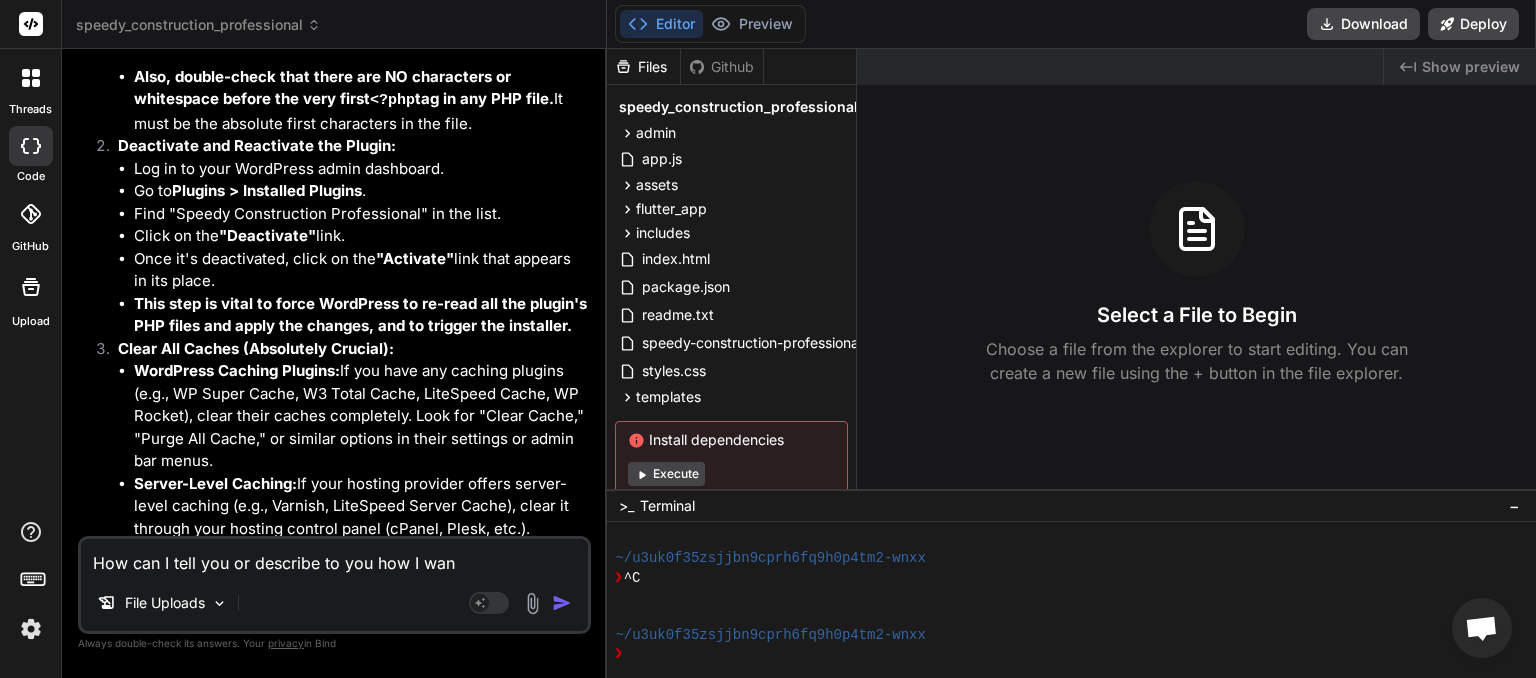 type on "How can I tell you or describe to you how I want" 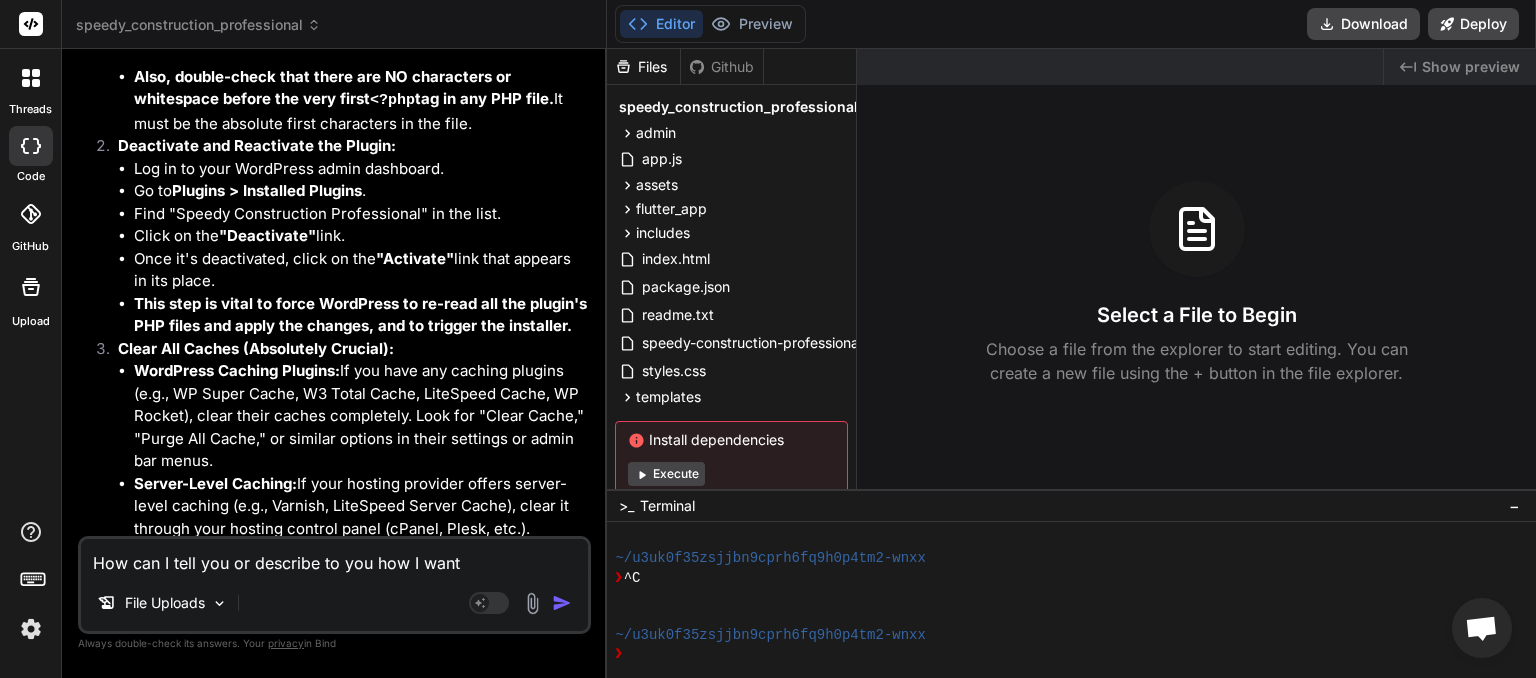 type on "How can I tell you or describe to you how I want" 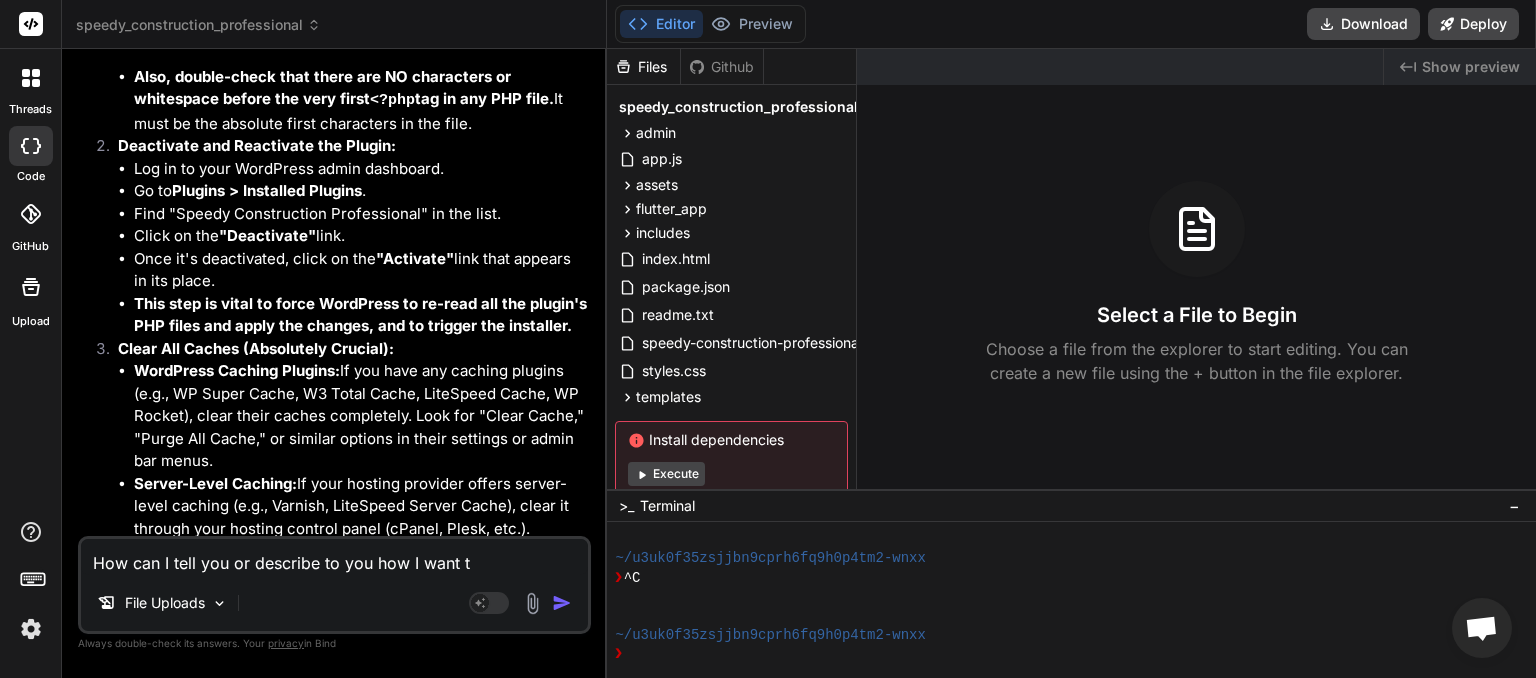 type on "How can I tell you or describe to you how I want th" 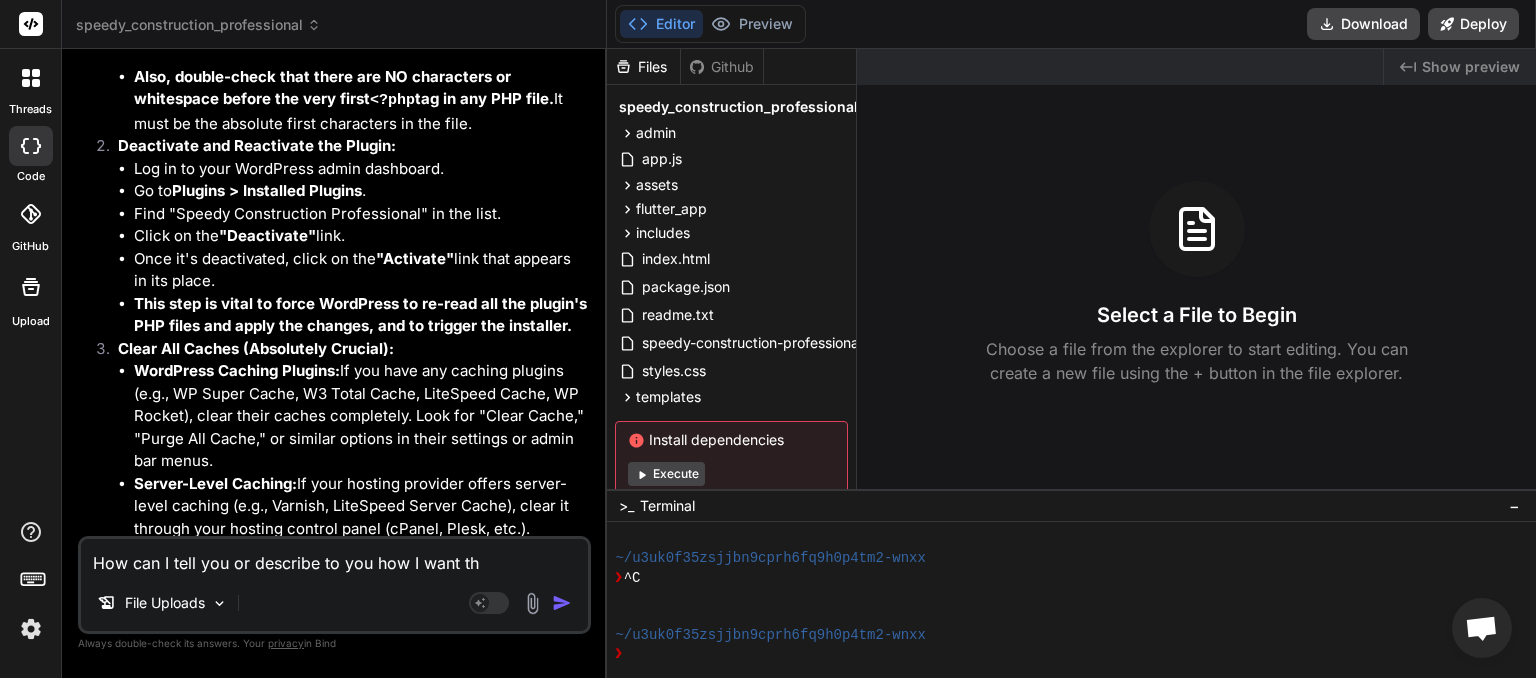 type on "How can I tell you or describe to you how I want the" 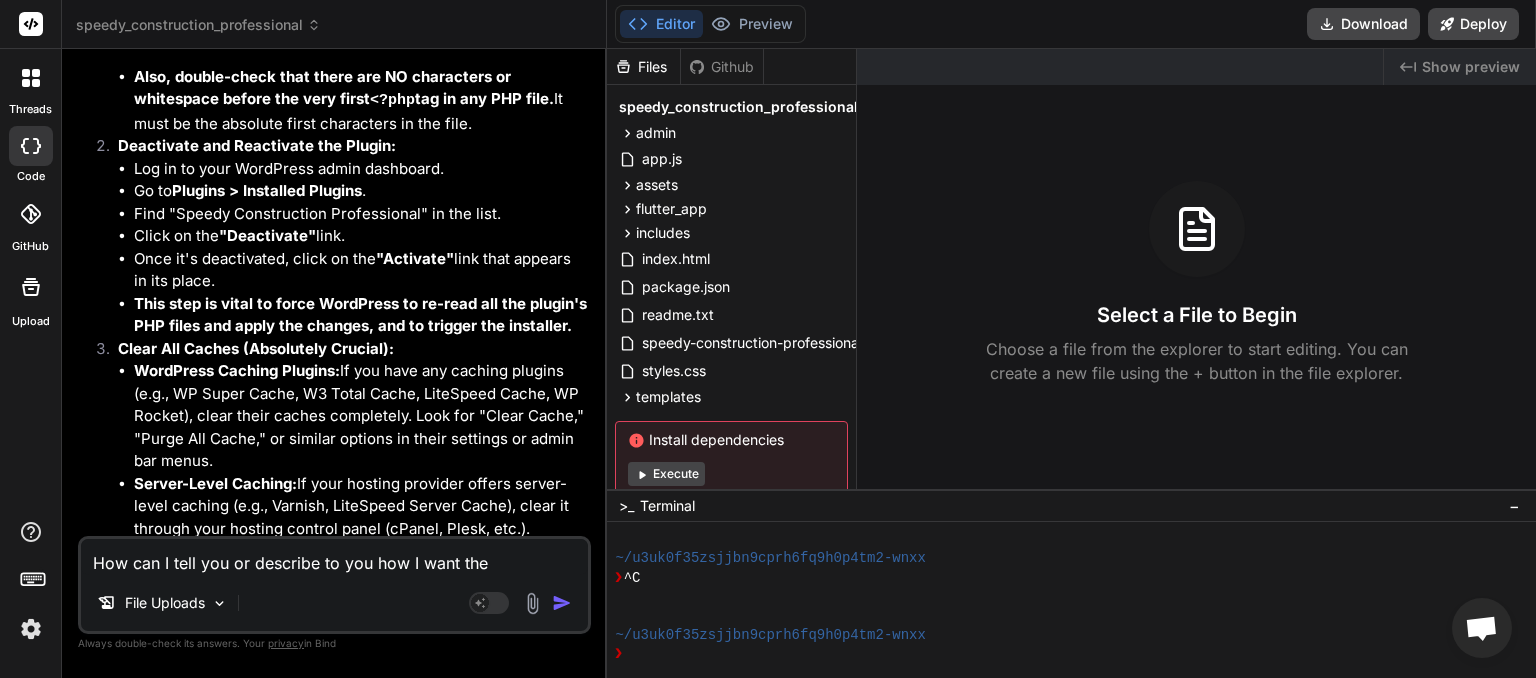 type on "How can I tell you or describe to you how I want the" 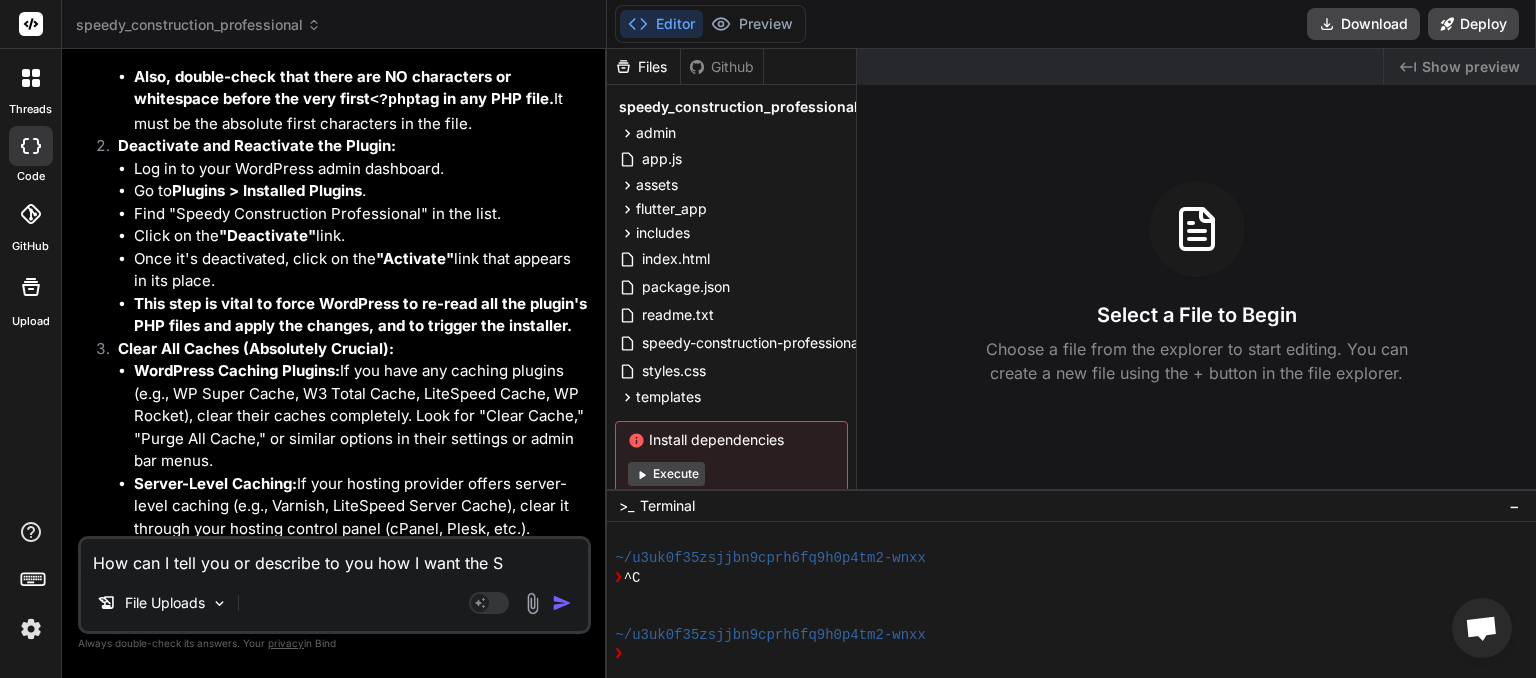 type on "How can I tell you or describe to you how I want the Si" 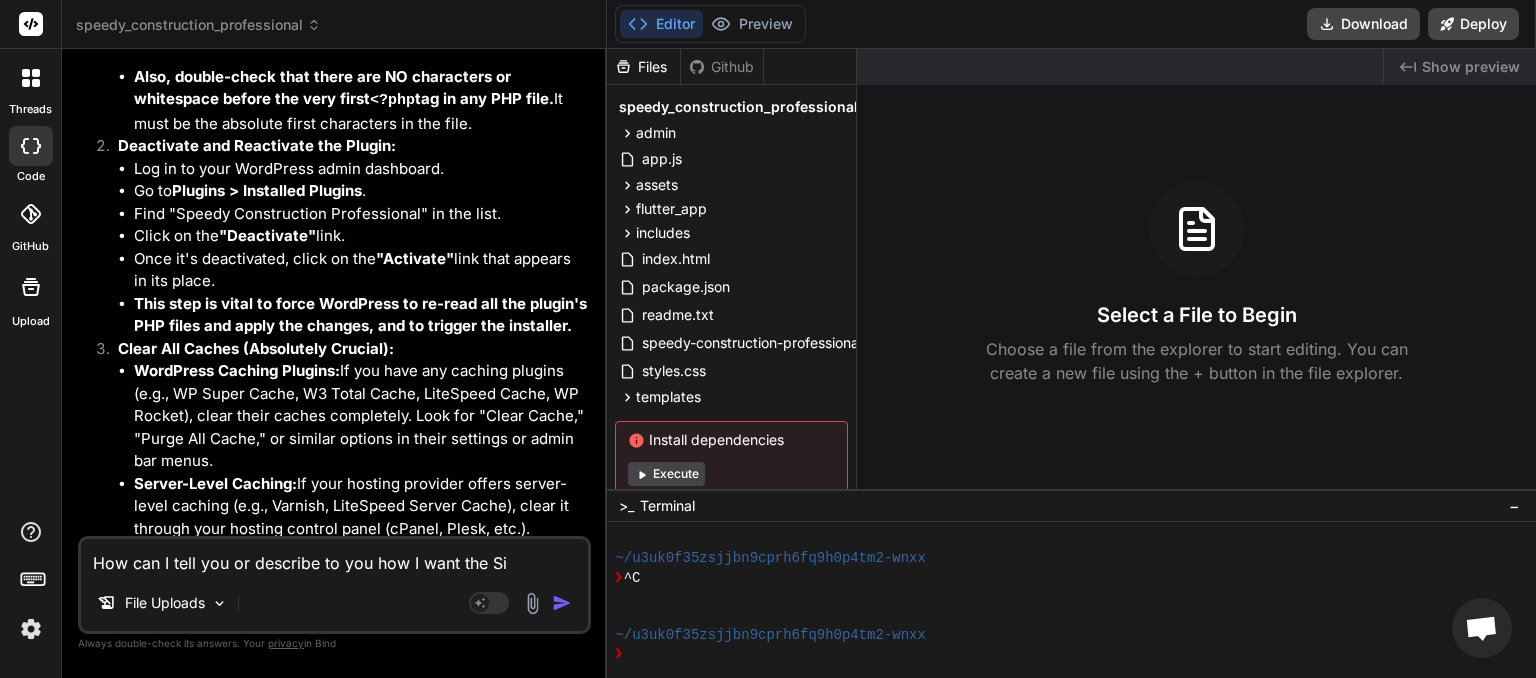 type on "How can I tell you or describe to you how I want the Sig" 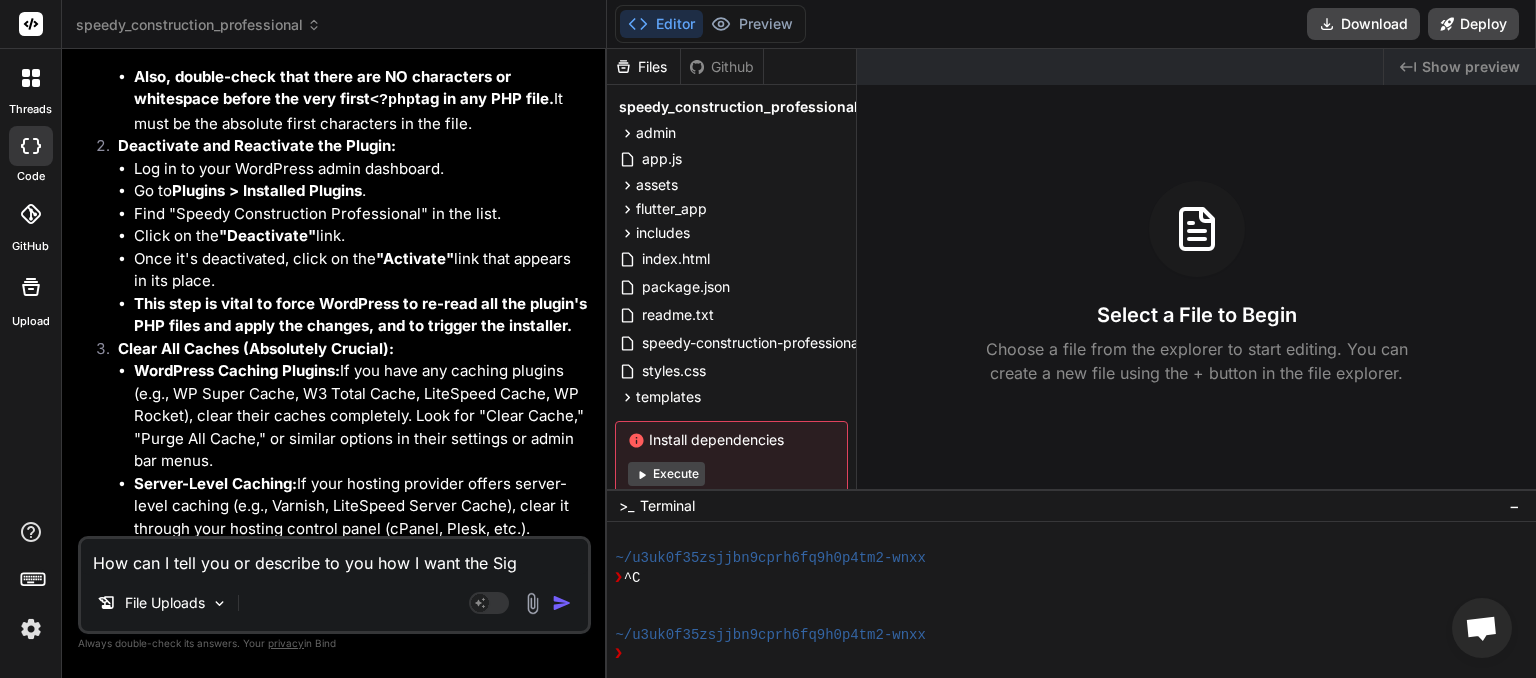 type on "How can I tell you or describe to you how I want the Sign" 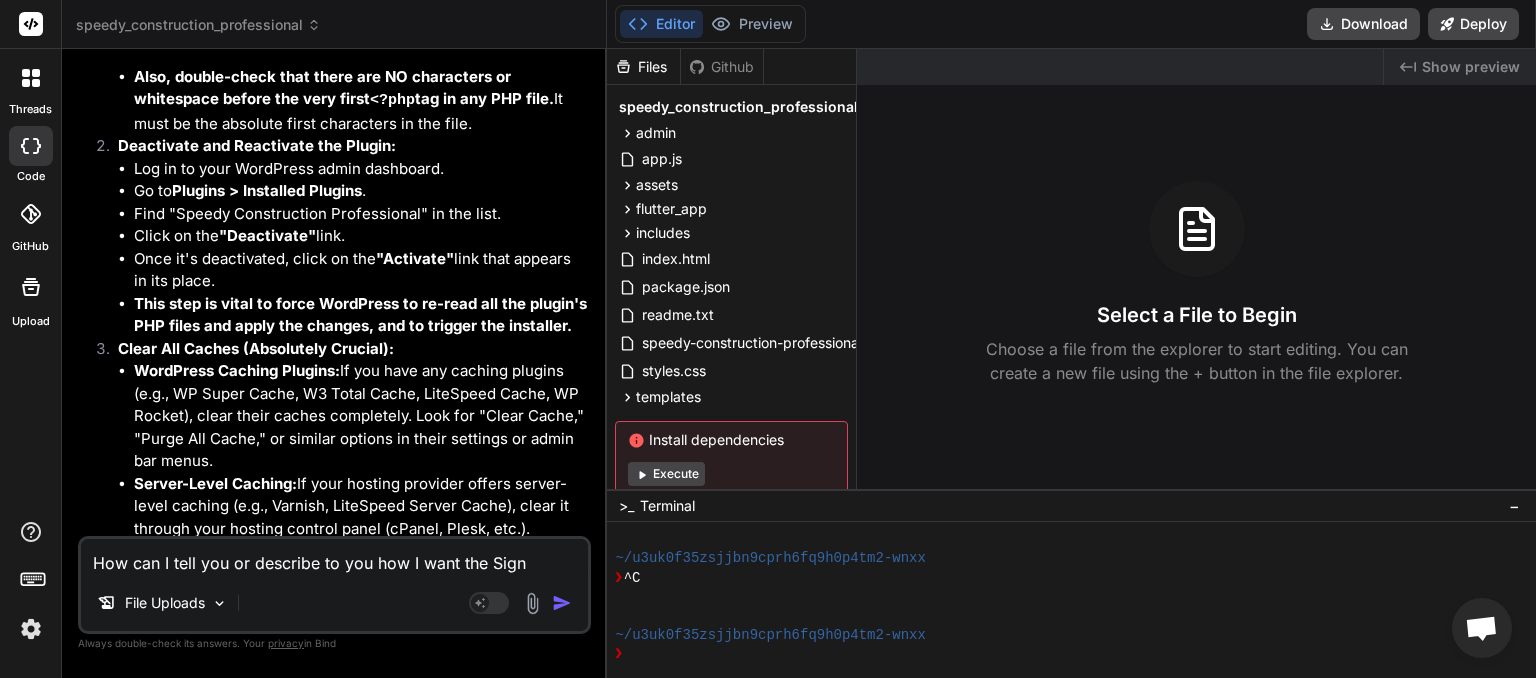 type on "How can I tell you or describe to you how I want the Sign" 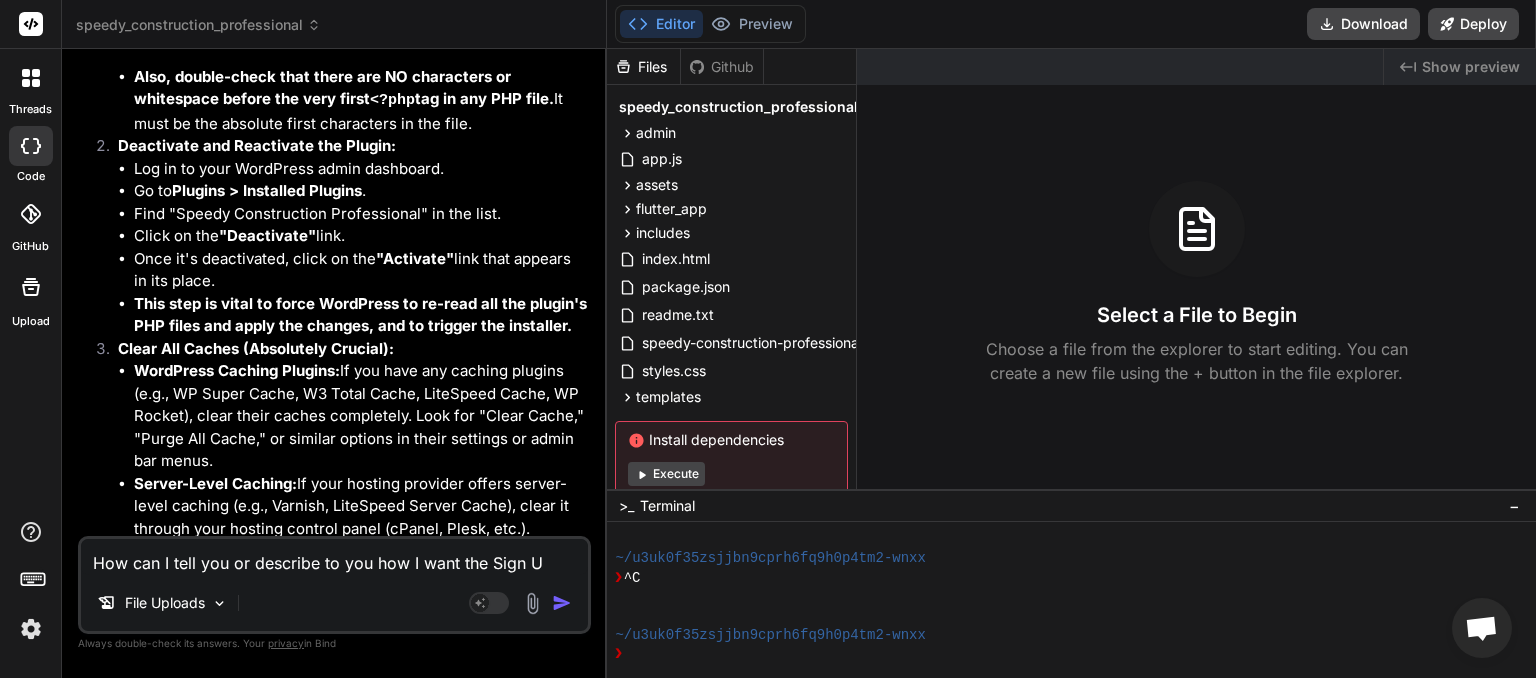 type on "How can I tell you or describe to you how I want the Sign Up" 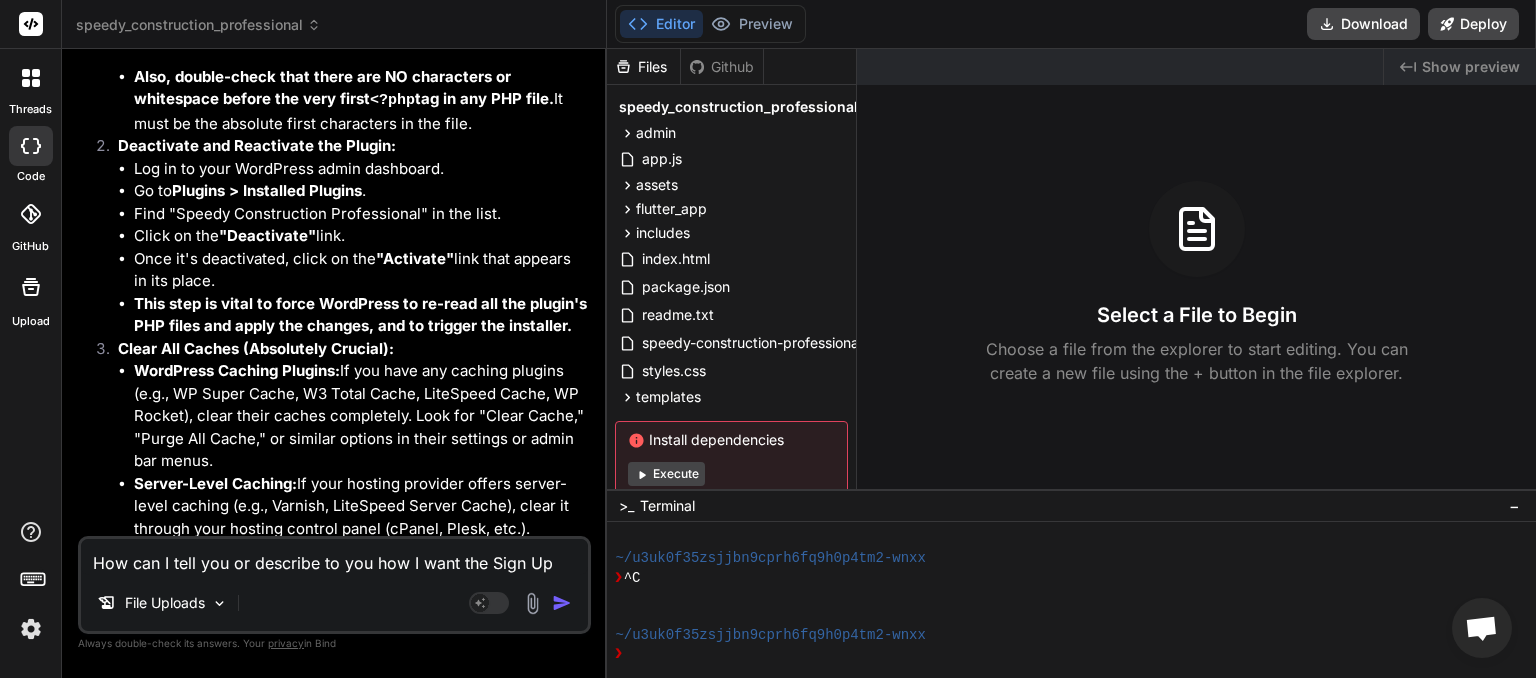 type on "How can I tell you or describe to you how I want the Sign Upo" 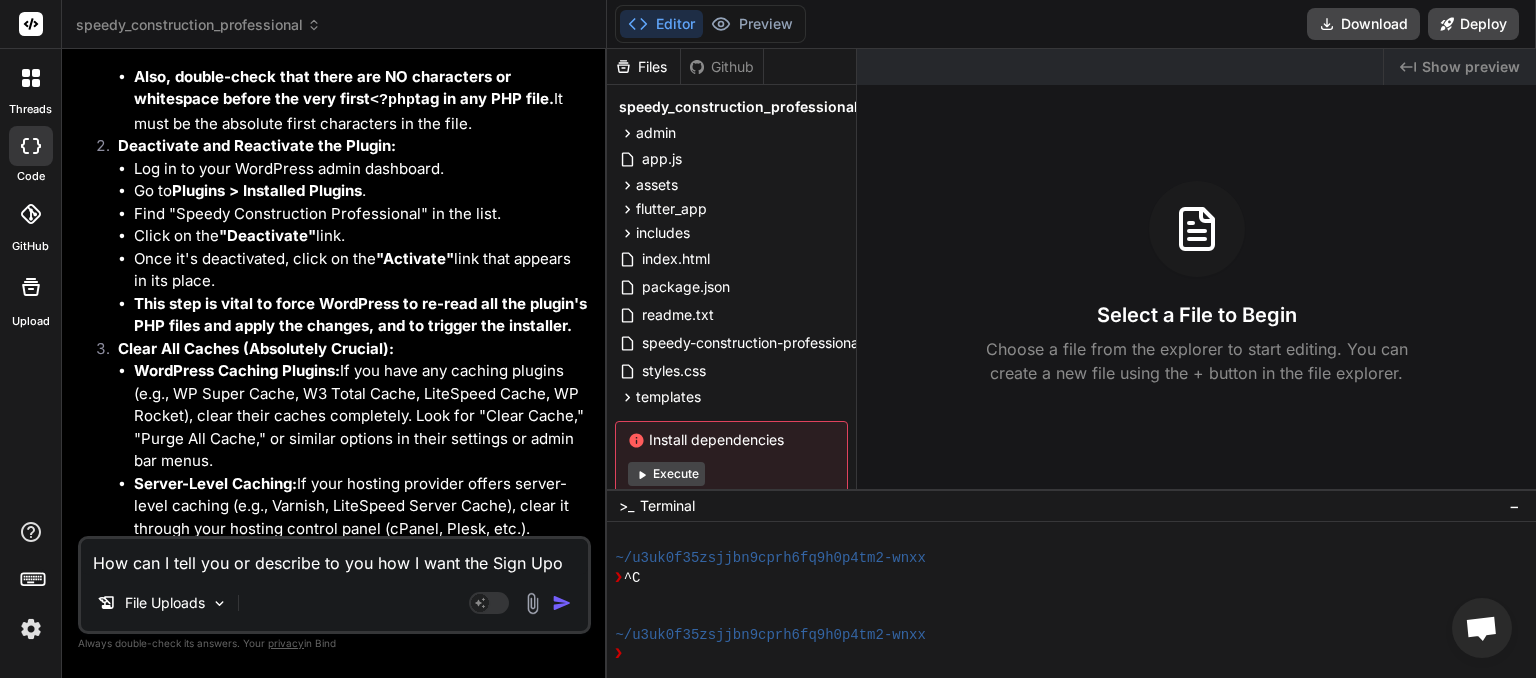 type on "How can I tell you or describe to you how I want the Sign Up" 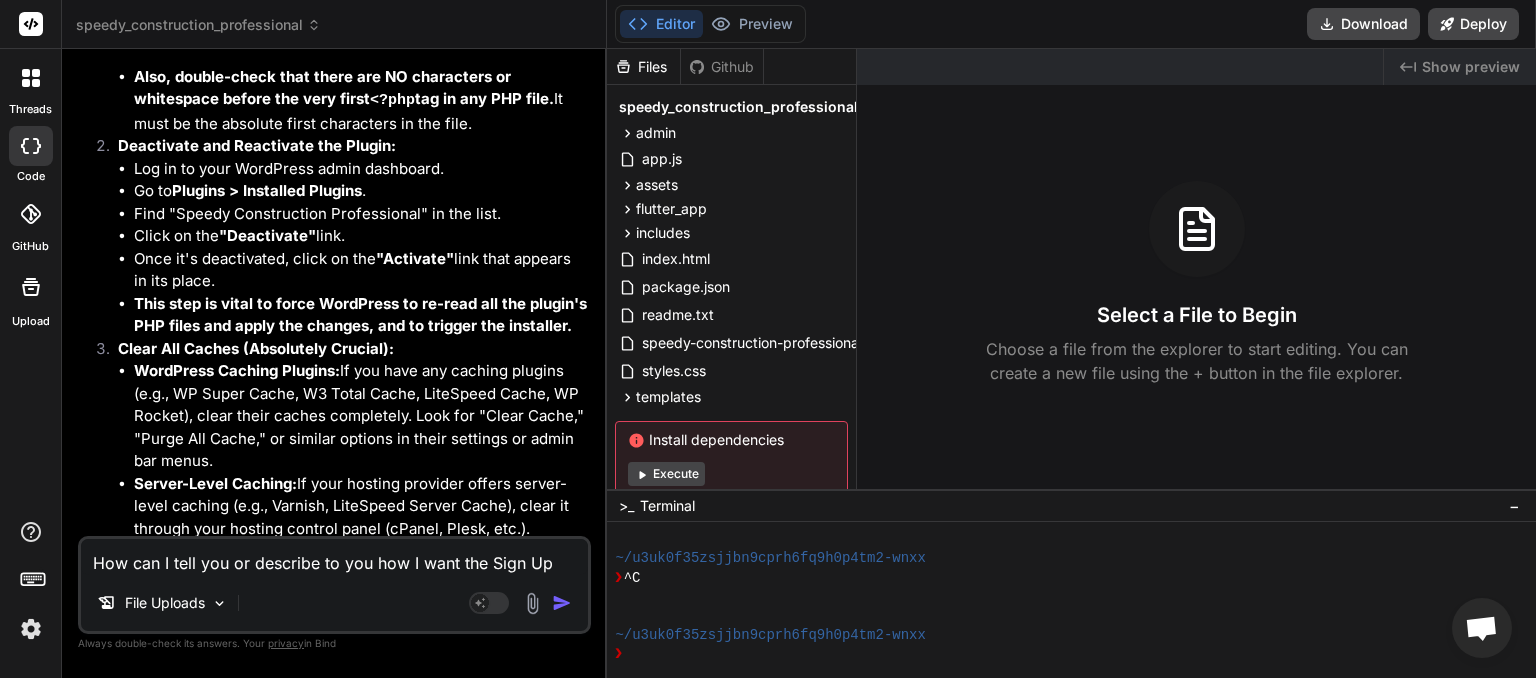 type on "How can I tell you or describe to you how I want the Sign Up" 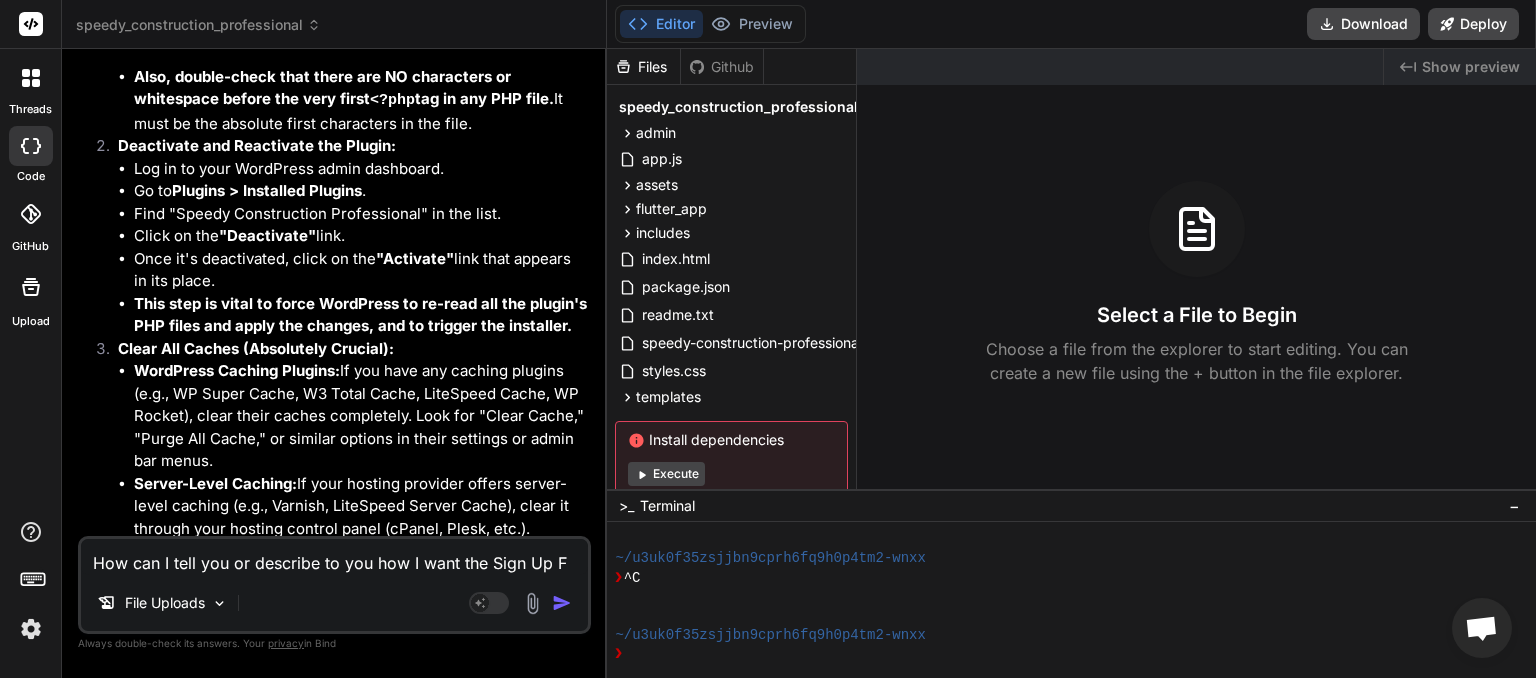 type on "How can I tell you or describe to you how I want the Sign Up Fo" 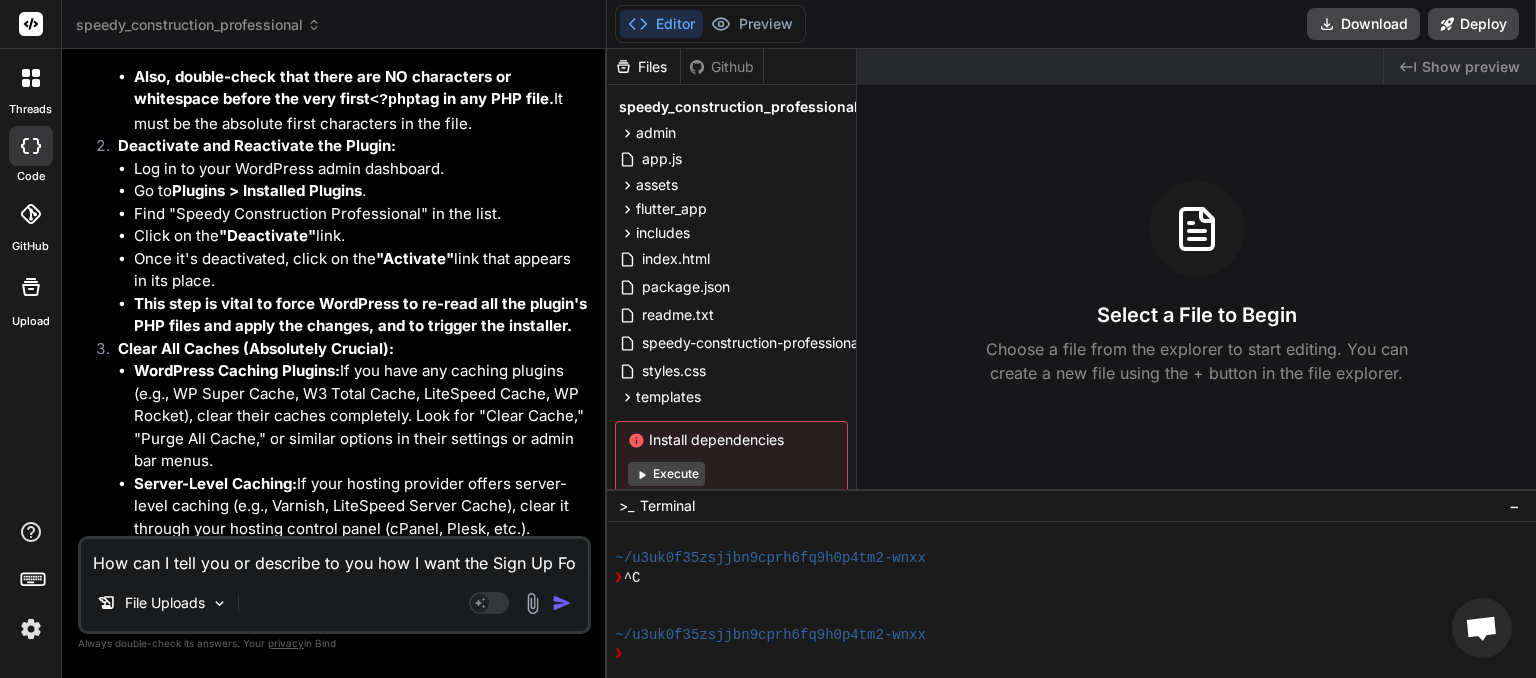 type on "How can I tell you or describe to you how I want the Sign Up For" 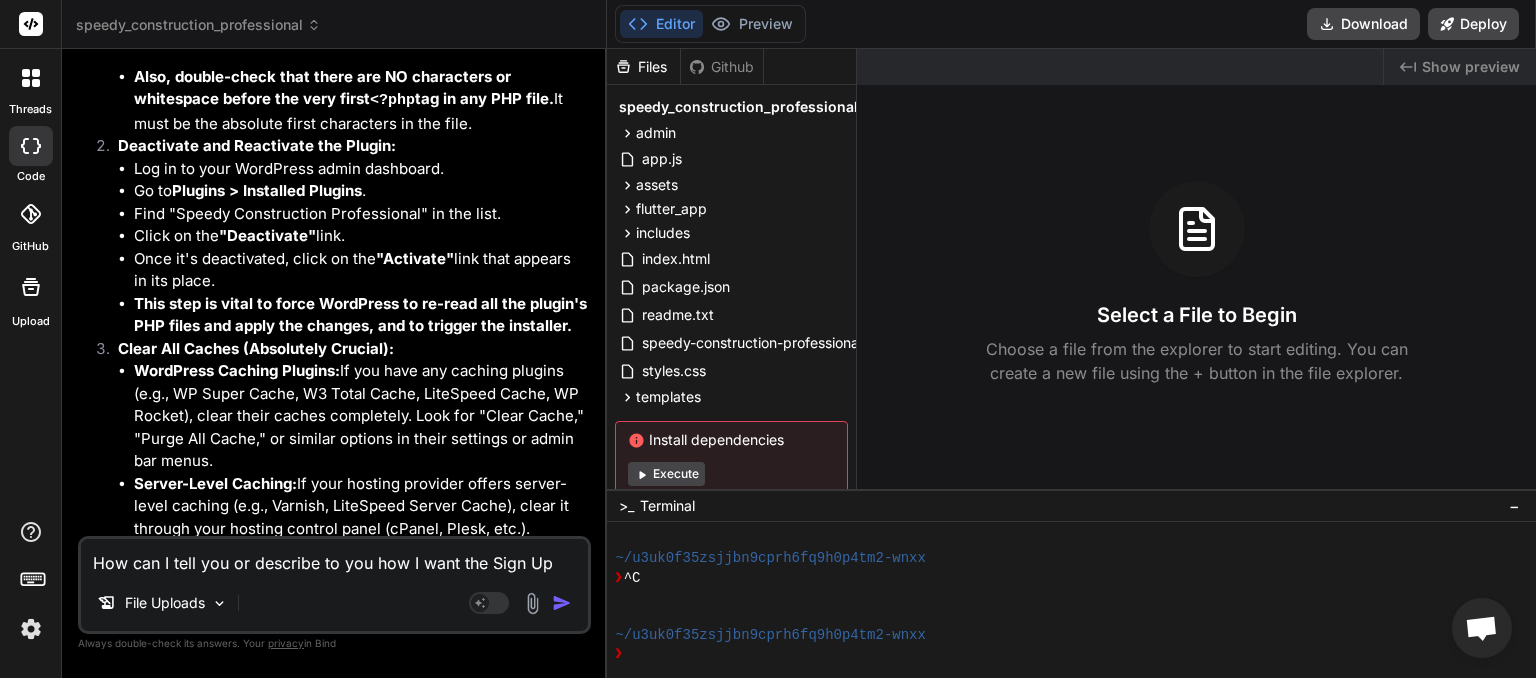 type on "How can I tell you or describe to you how I want the Sign Up Form" 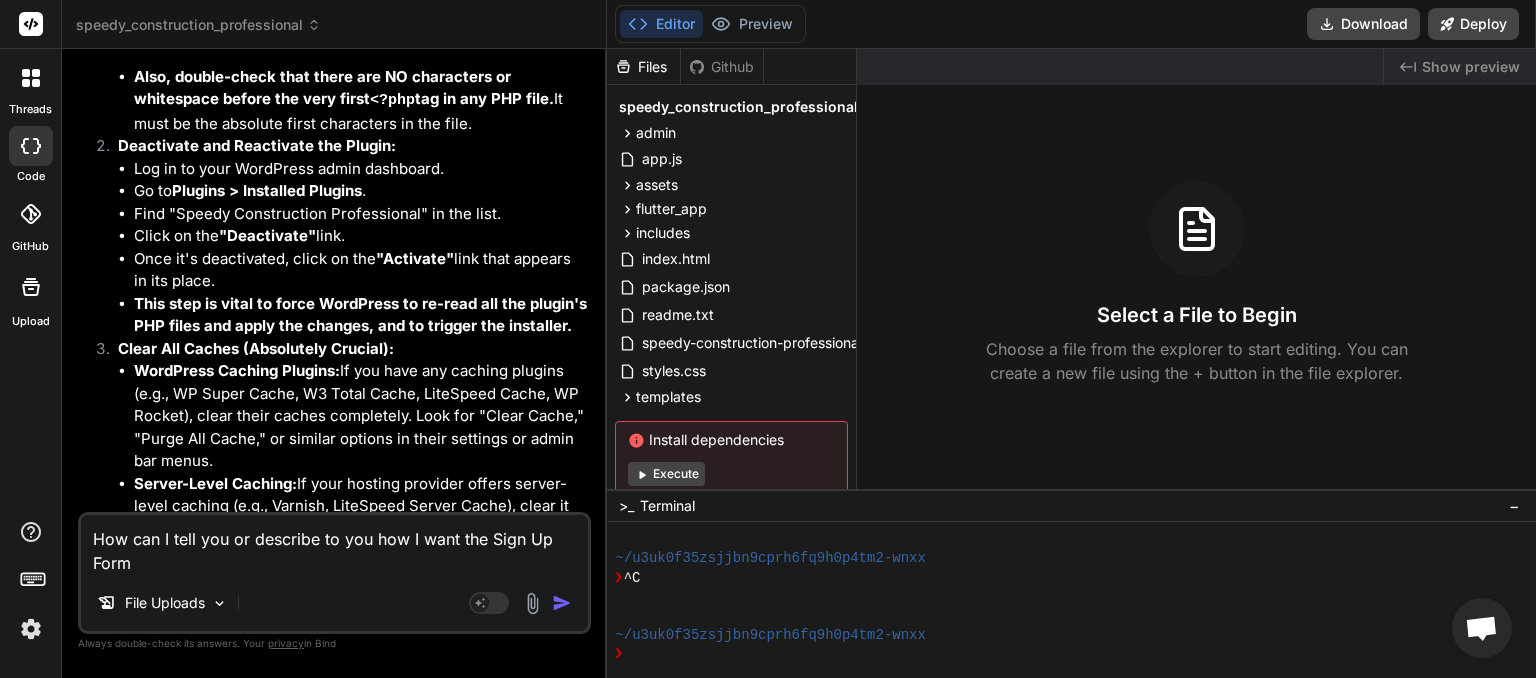 type on "How can I tell you or describe to you how I want the Sign Up Form" 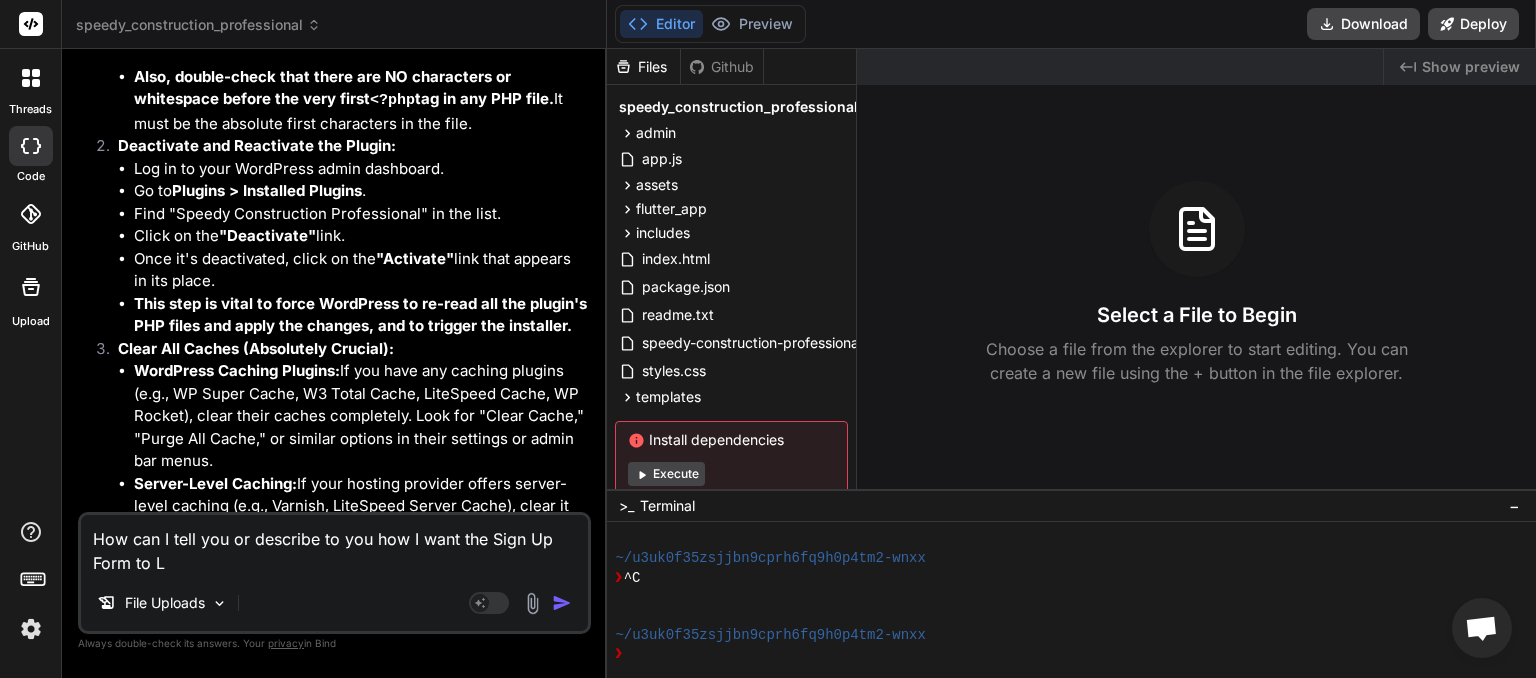 type on "How can I tell you or describe to you how I want the Sign Up Form to" 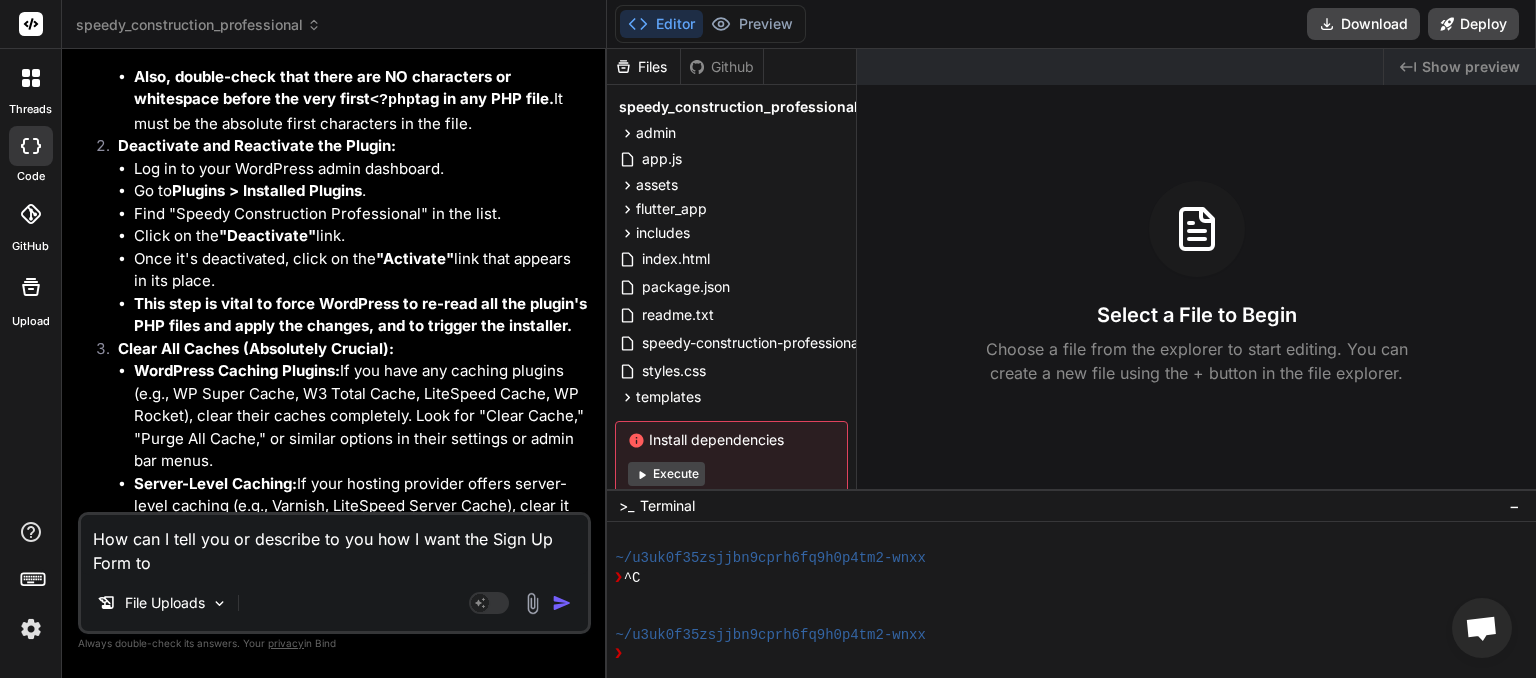 type on "How can I tell you or describe to you how I want the Sign Up Form to" 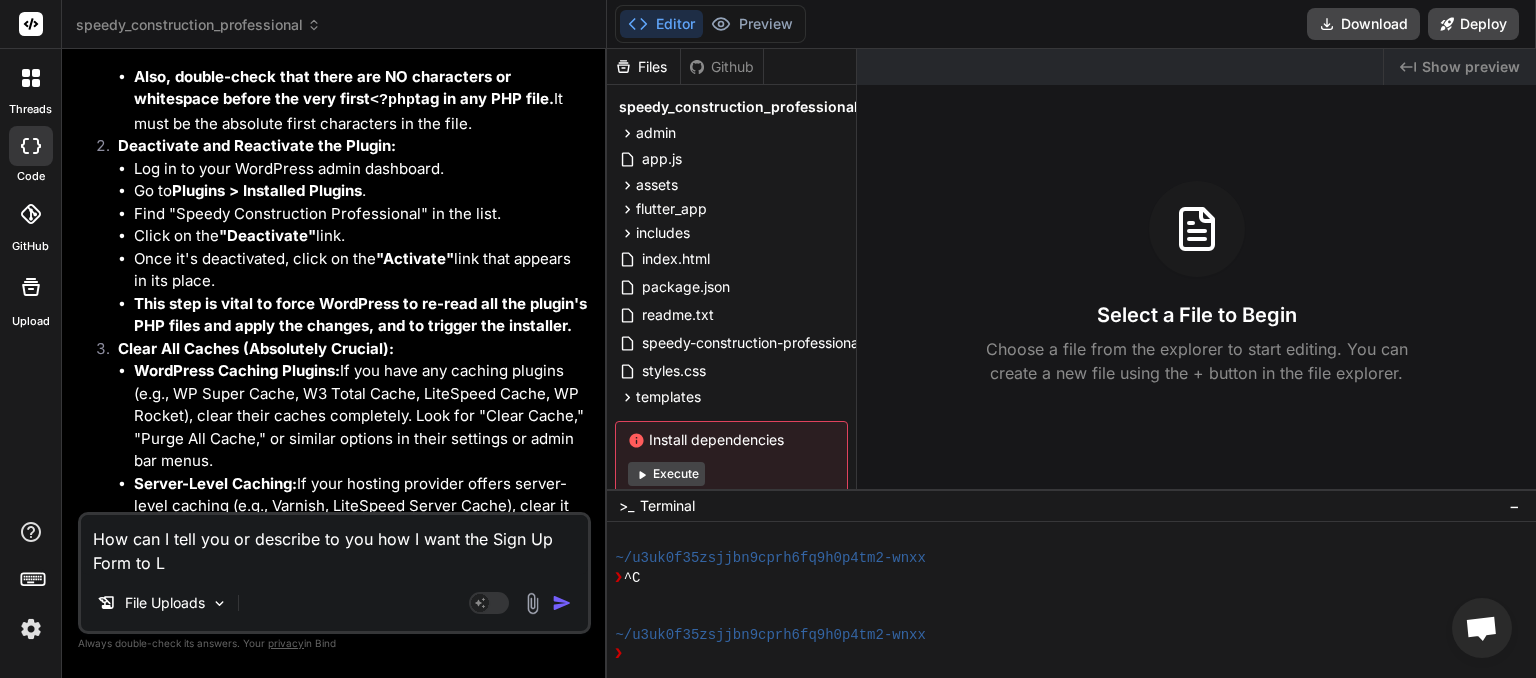 type on "How can I tell you or describe to you how I want the Sign Up Form to Lo" 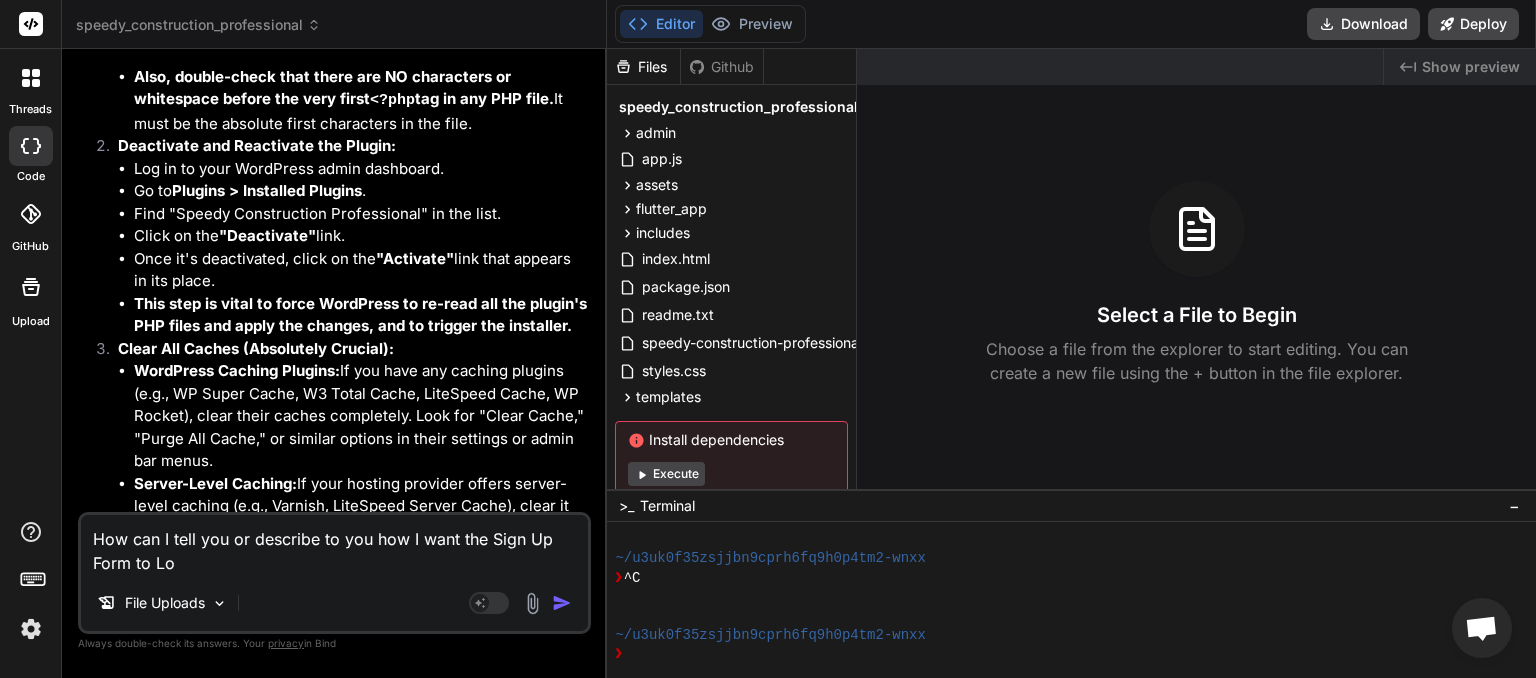 type on "How can I tell you or describe to you how I want the Sign Up Form to Loo" 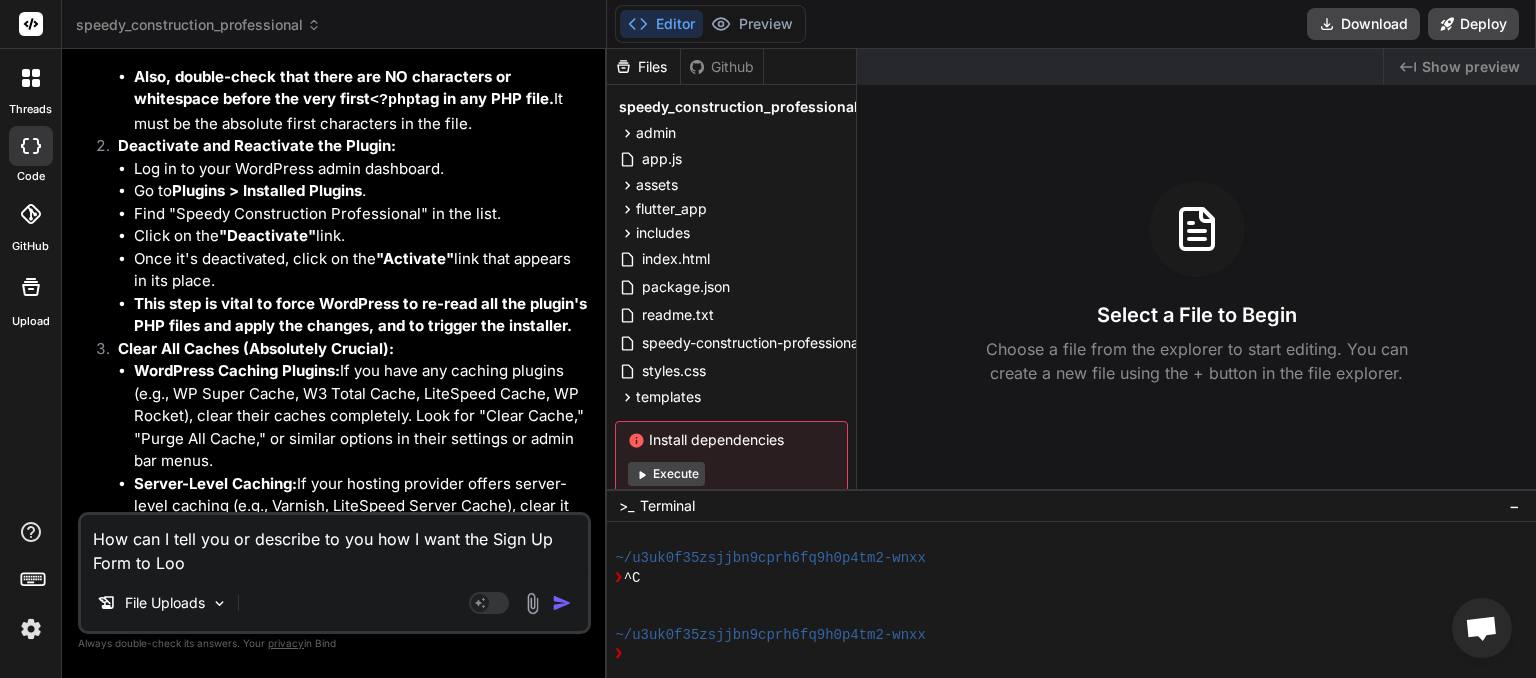 type on "How can I tell you or describe to you how I want the Sign Up Form to Look" 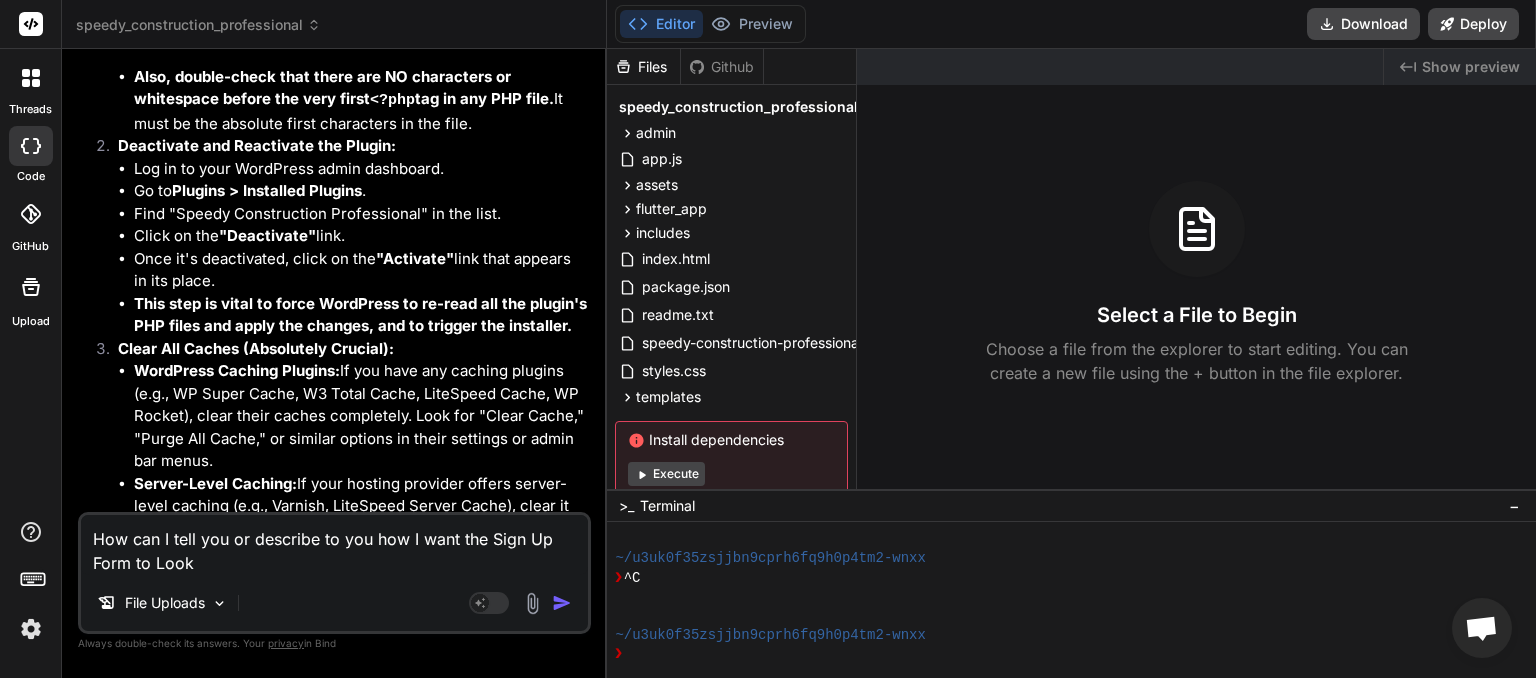 type on "How can I tell you or describe to you how I want the Sign Up Form to Look" 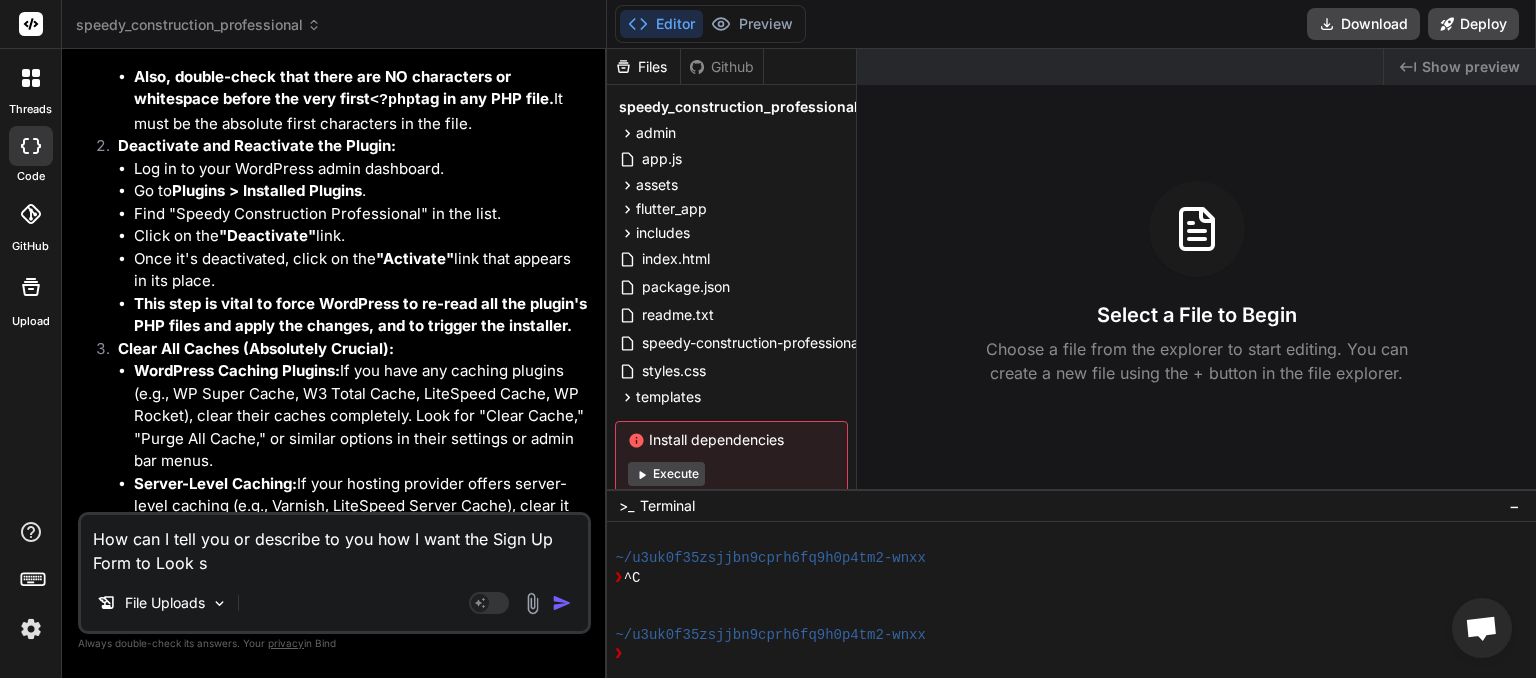 type on "How can I tell you or describe to you how I want the Sign Up Form to Look so" 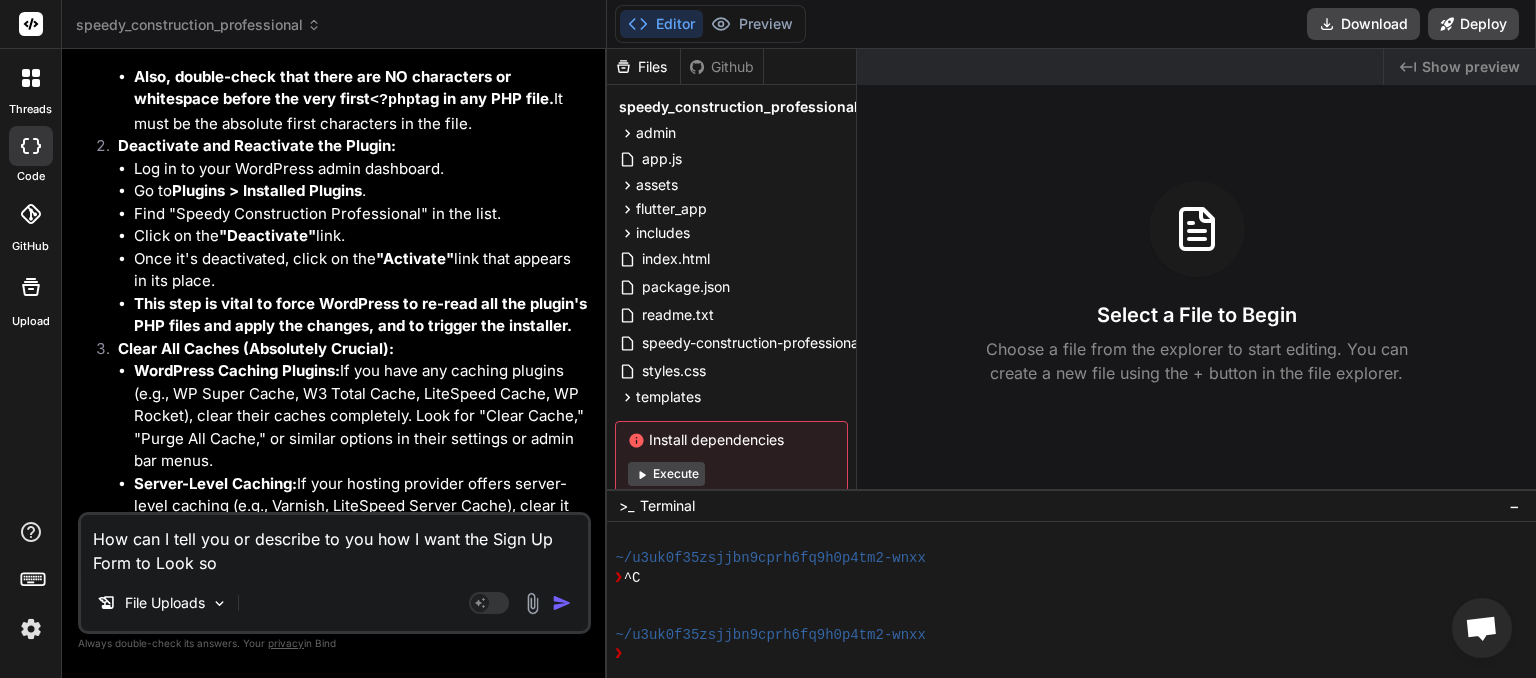 type on "How can I tell you or describe to you how I want the Sign Up Form to Look sot" 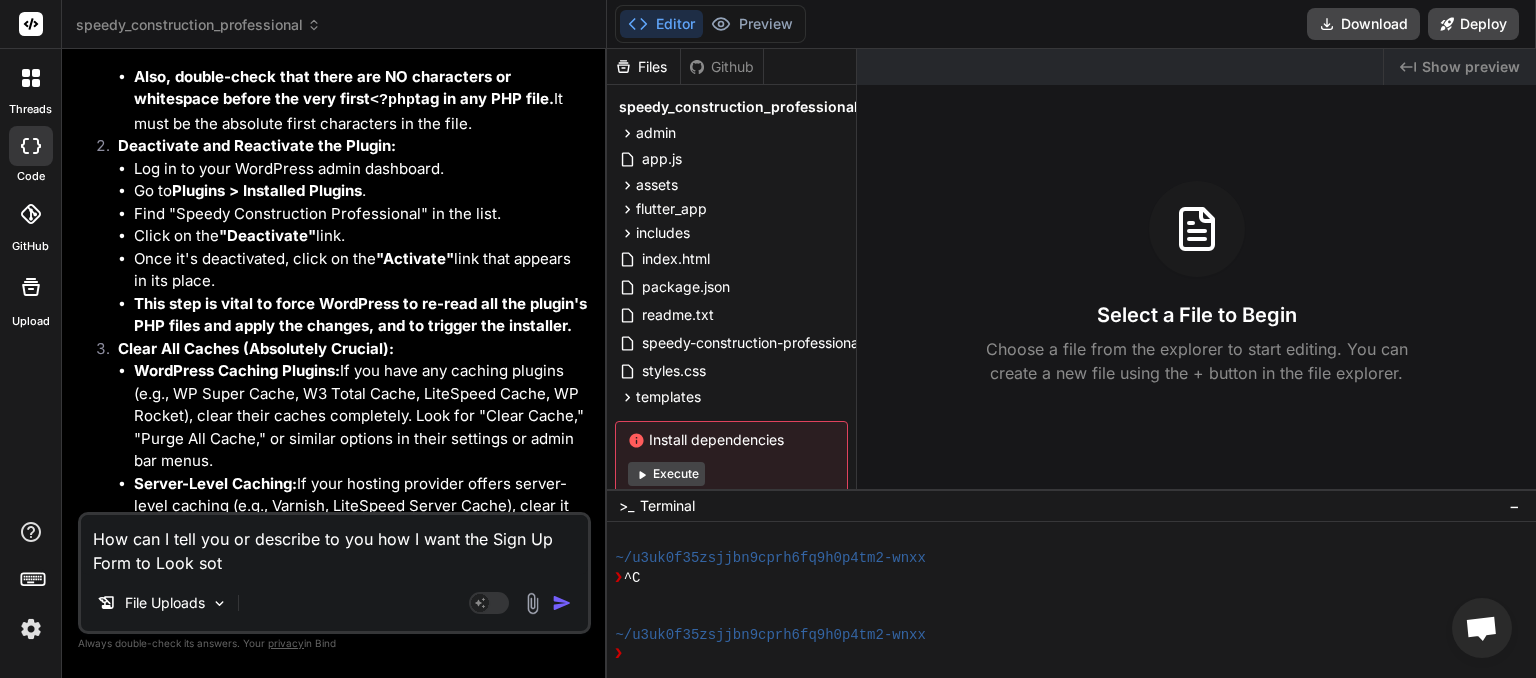 type on "How can I tell you or describe to you how I want the Sign Up Form to Look so" 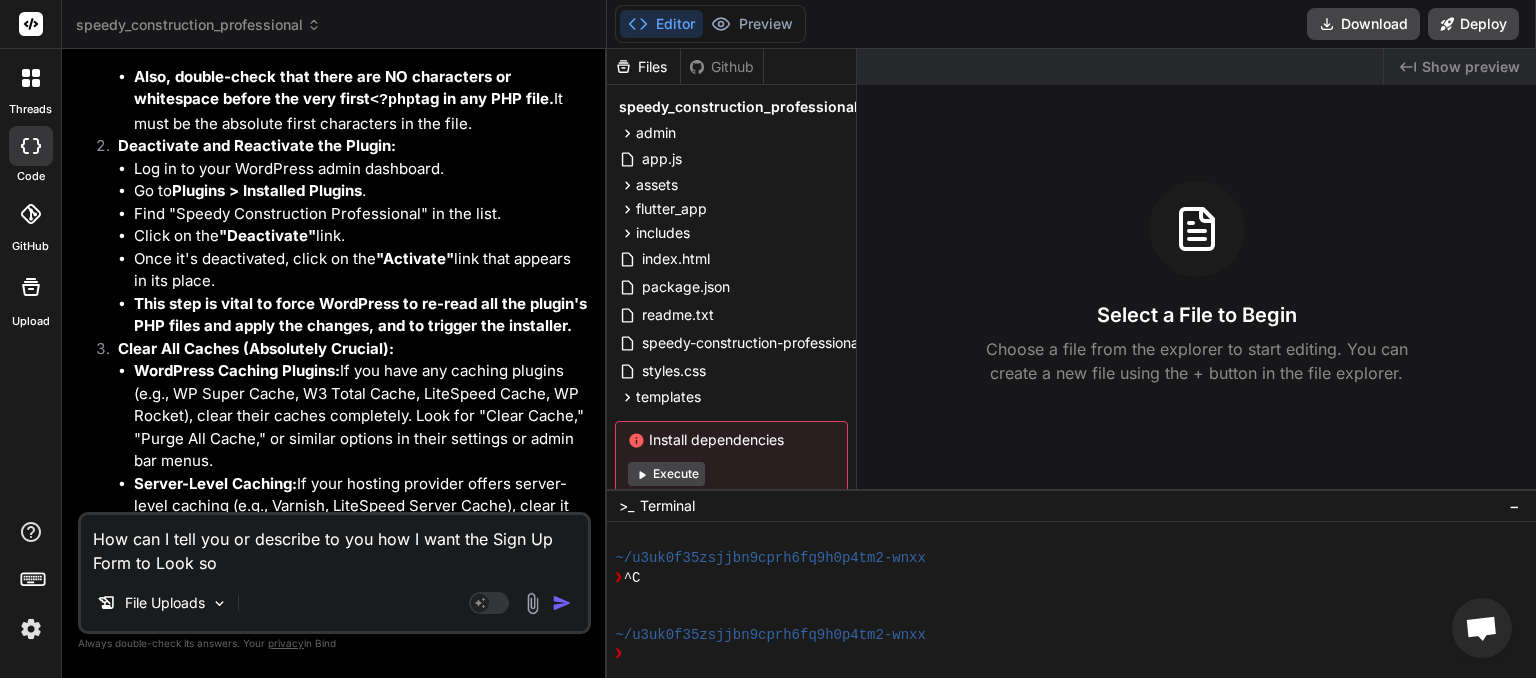 type on "How can I tell you or describe to you how I want the Sign Up Form to Look so" 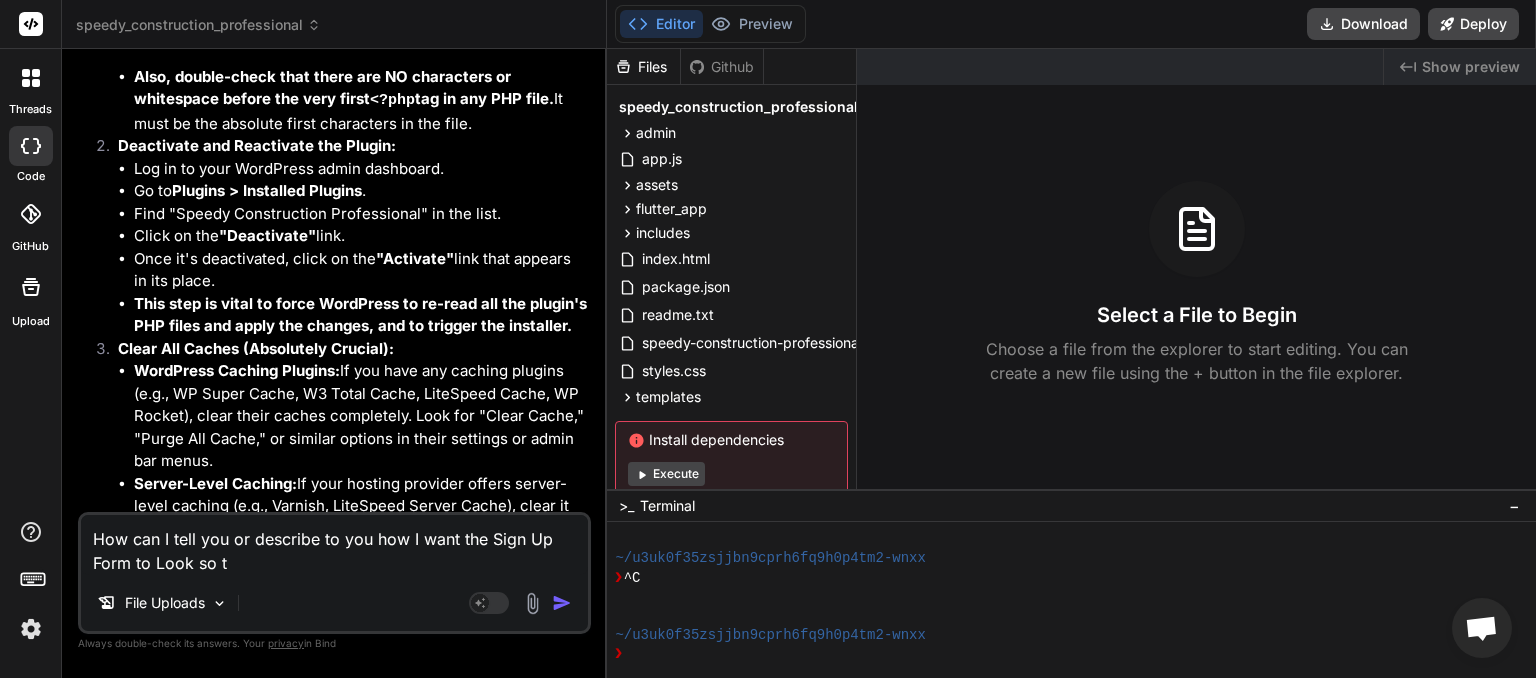 type on "How can I tell you or describe to you how I want the Sign Up Form to Look so th" 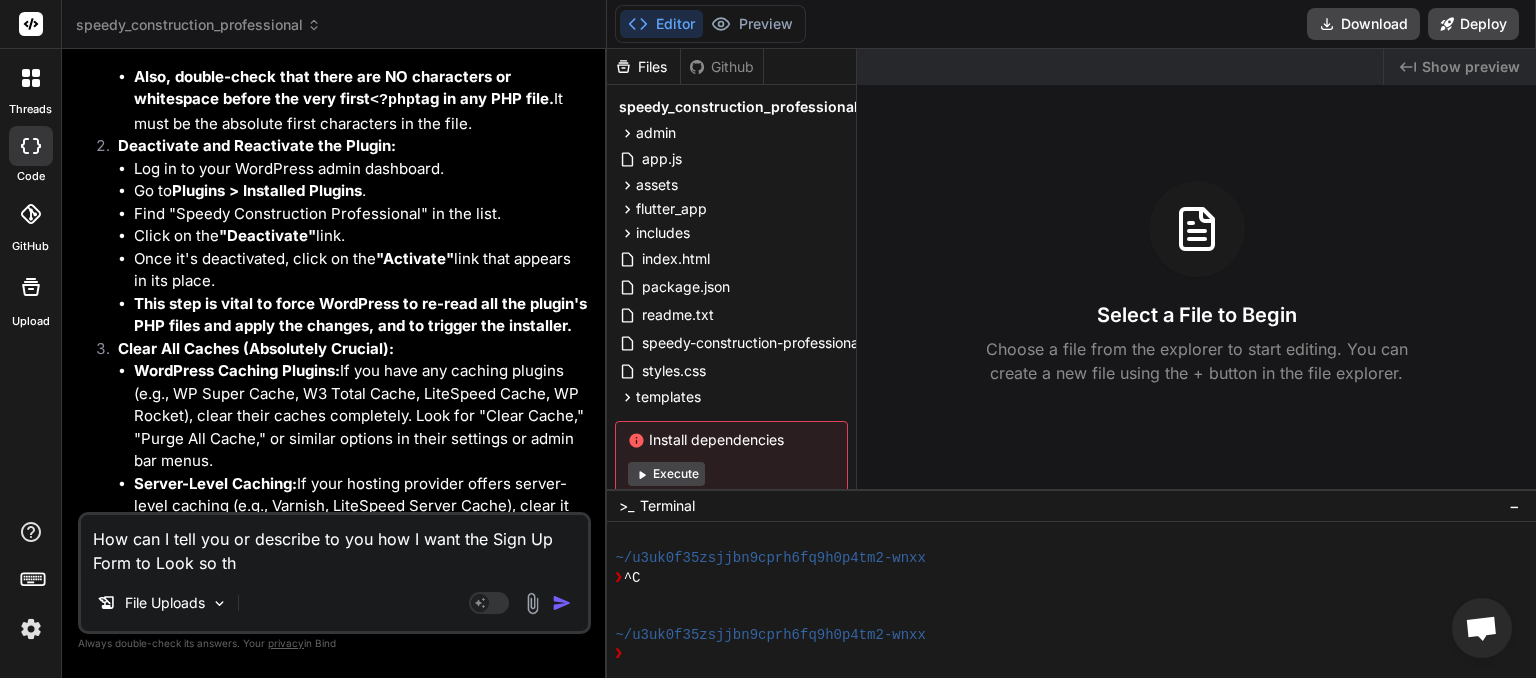 type on "How can I tell you or describe to you how I want the Sign Up Form to Look so tha" 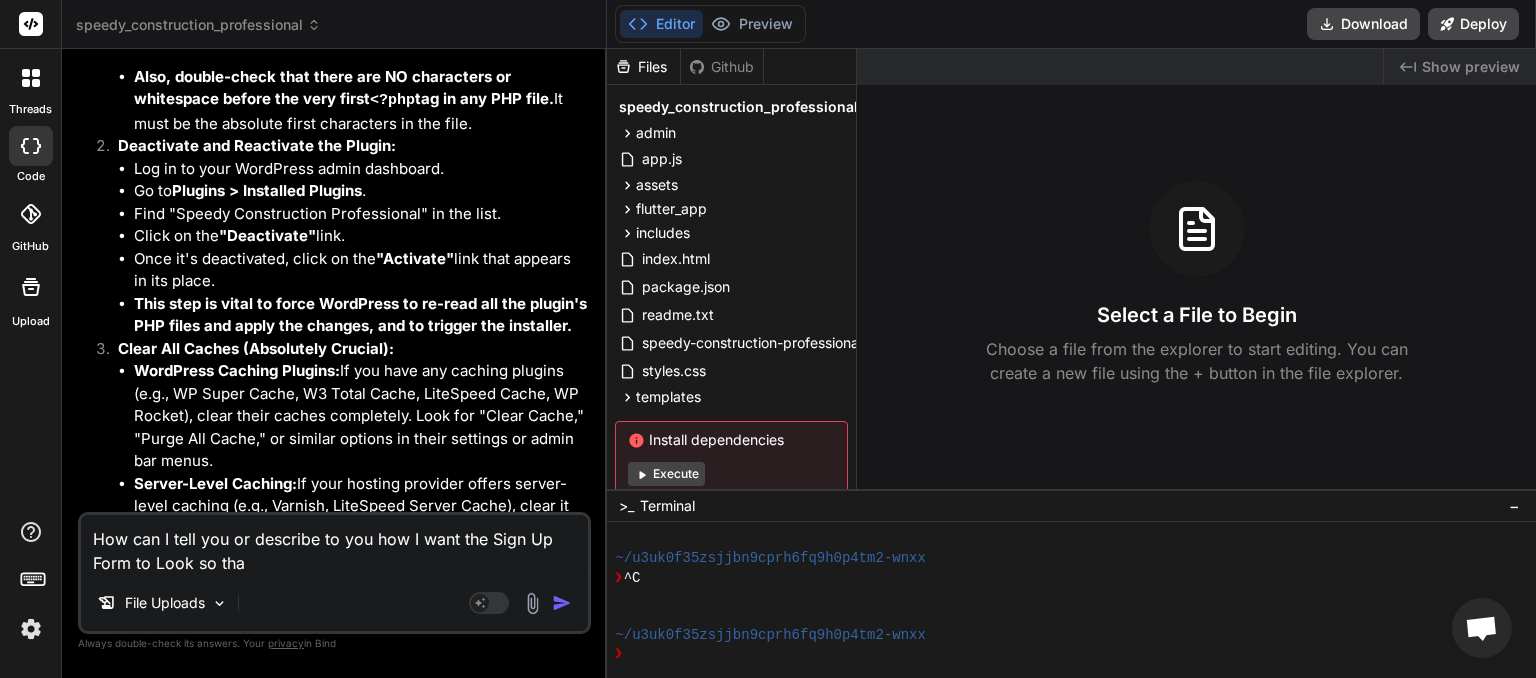 type on "x" 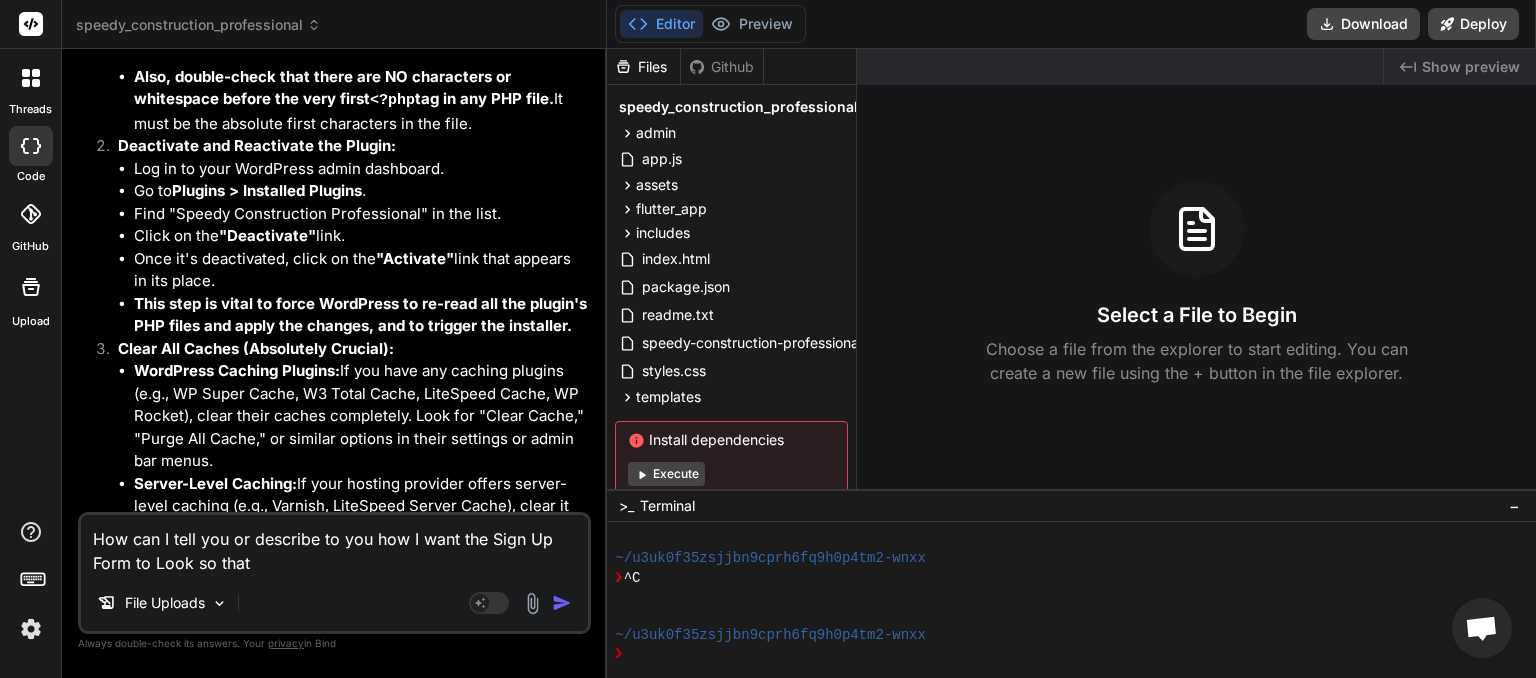 type on "How can I tell you or describe to you how I want the Sign Up Form to Look so that" 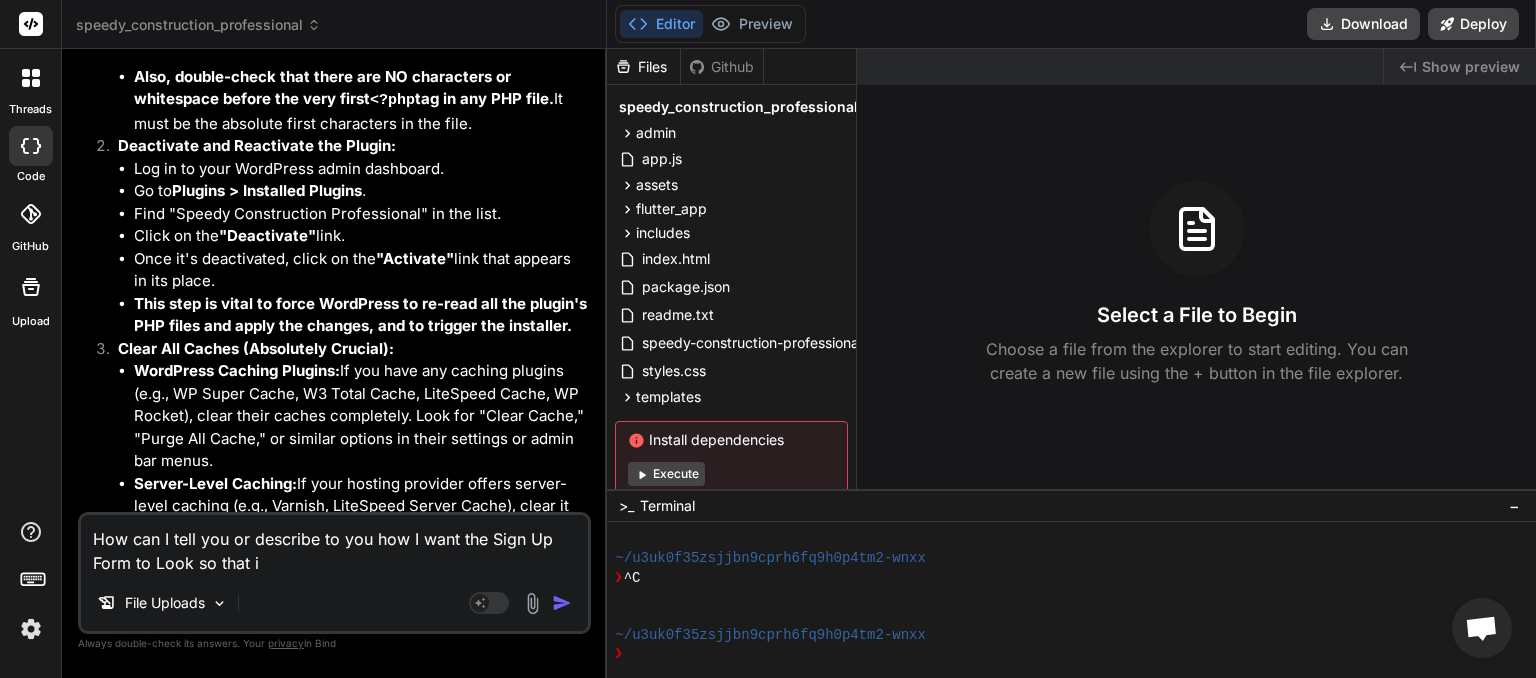 type on "How can I tell you or describe to you how I want the Sign Up Form to Look so that it" 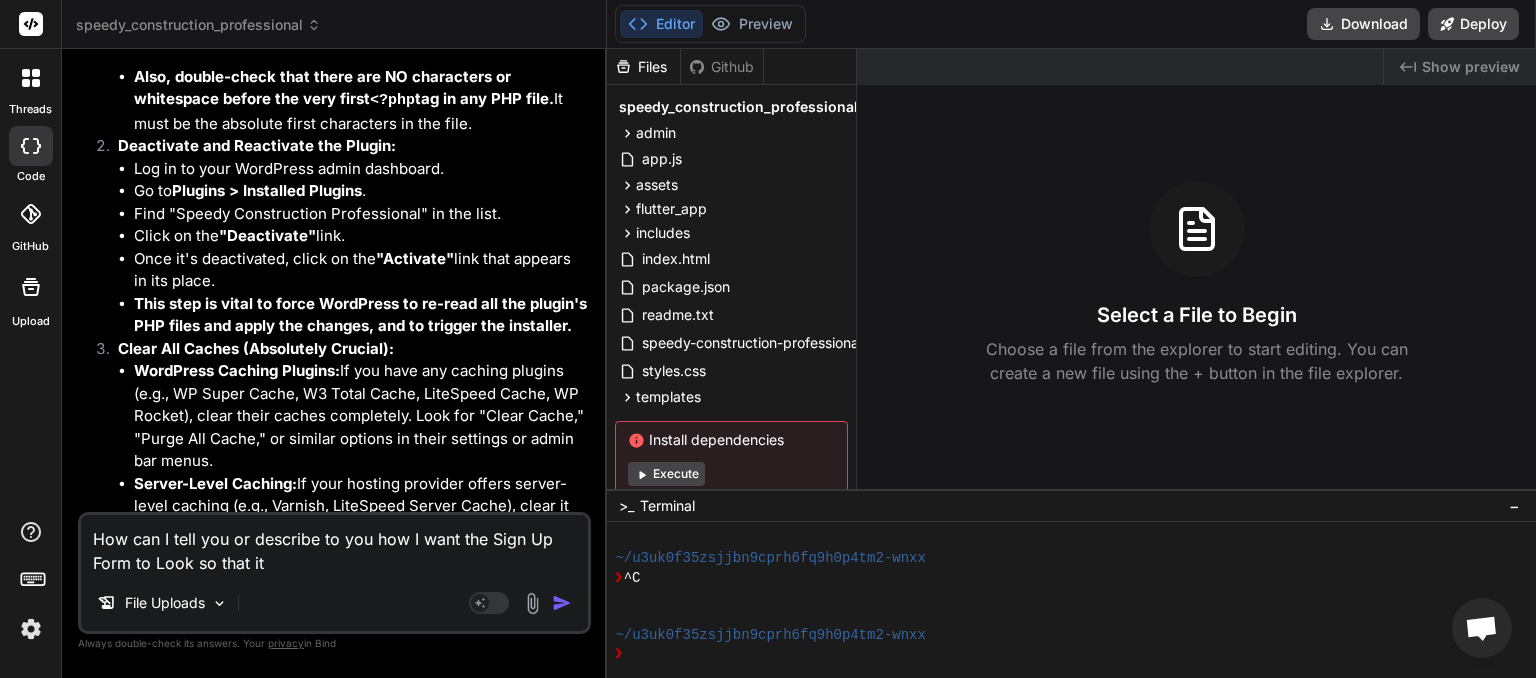 type on "How can I tell you or describe to you how I want the Sign Up Form to Look so that it" 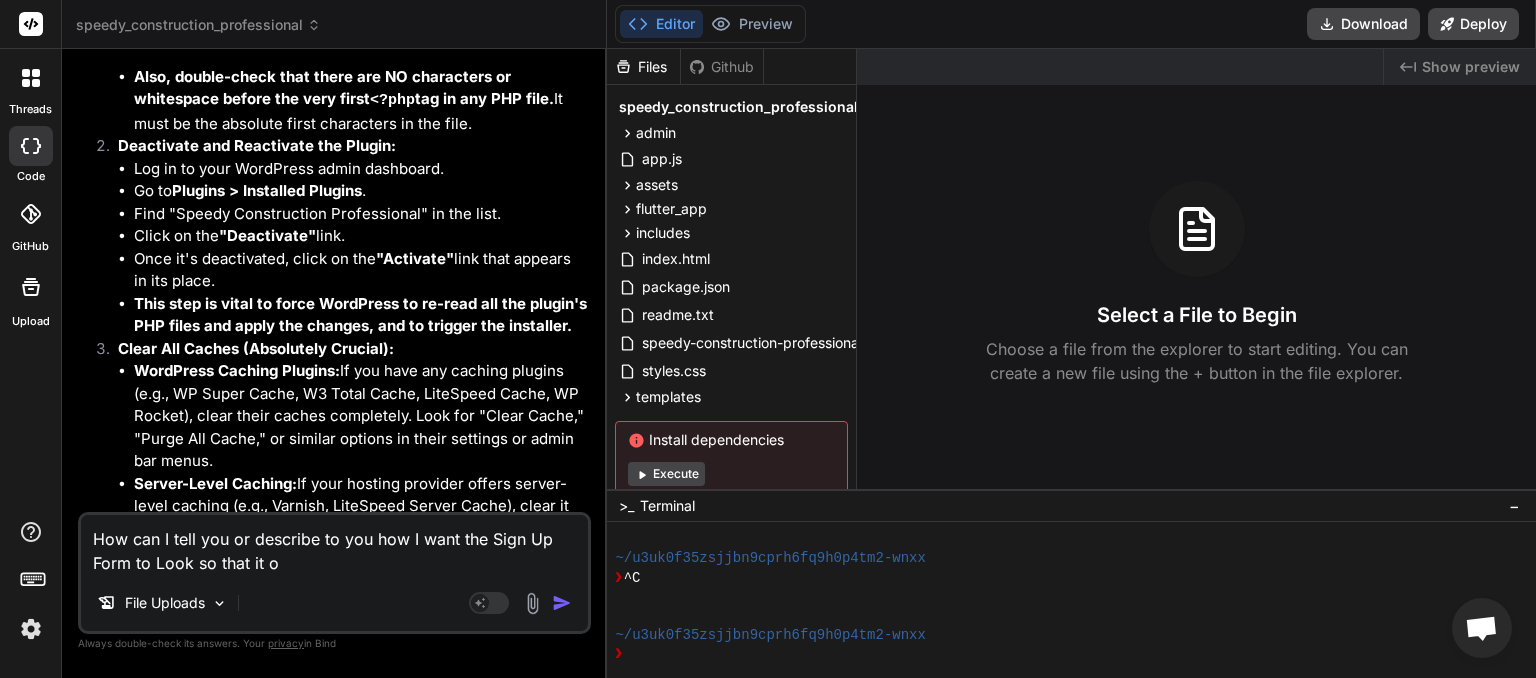 type on "How can I tell you or describe to you how I want the Sign Up Form to Look so that it o" 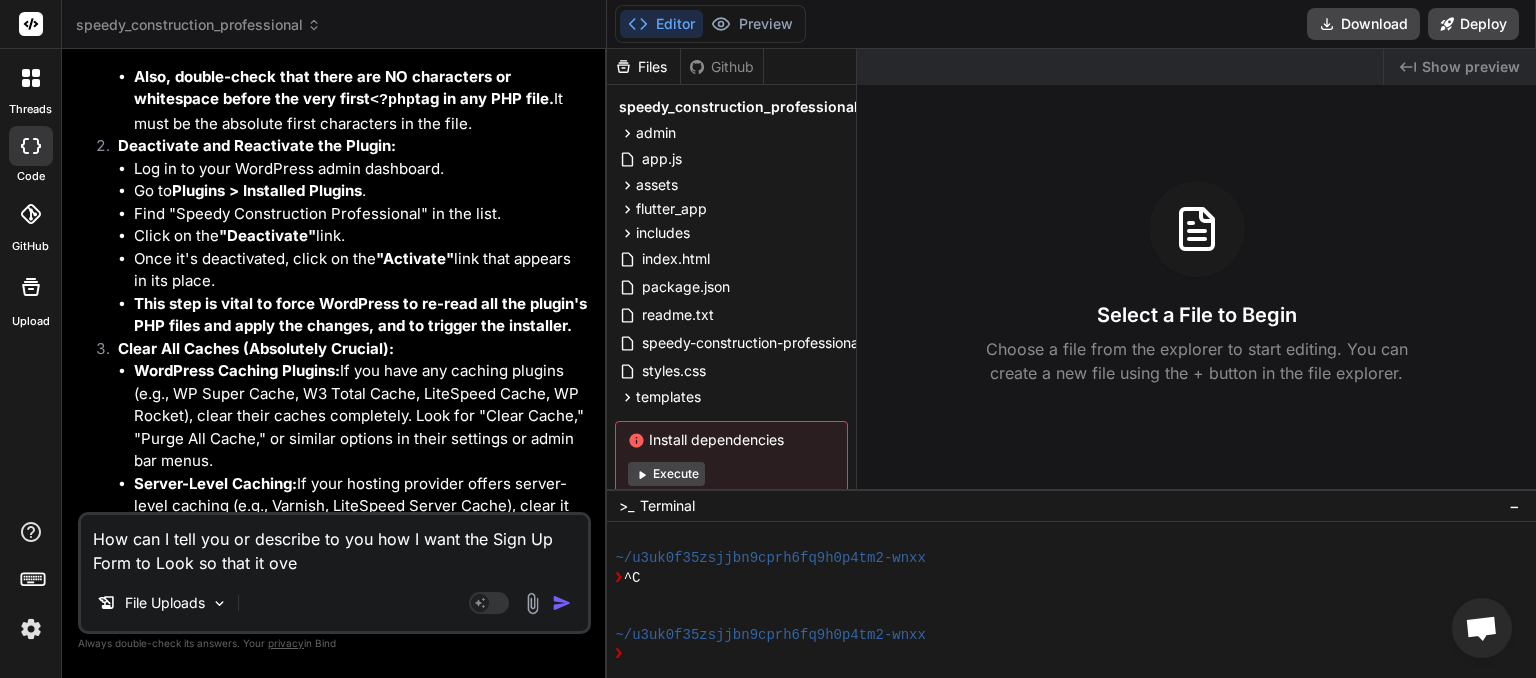 type on "How can I tell you or describe to you how I want the Sign Up Form to Look so that it over" 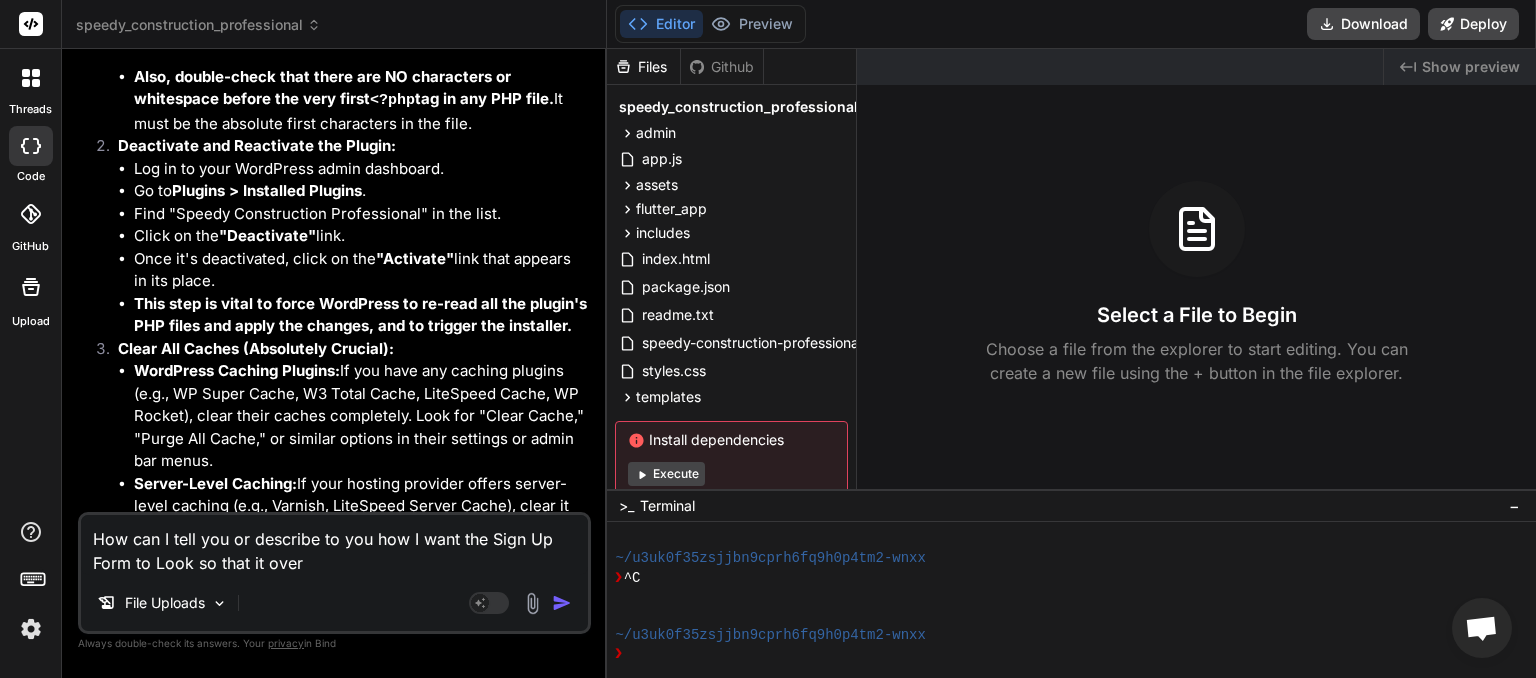 type on "How can I tell you or describe to you how I want the Sign Up Form to Look so that it over" 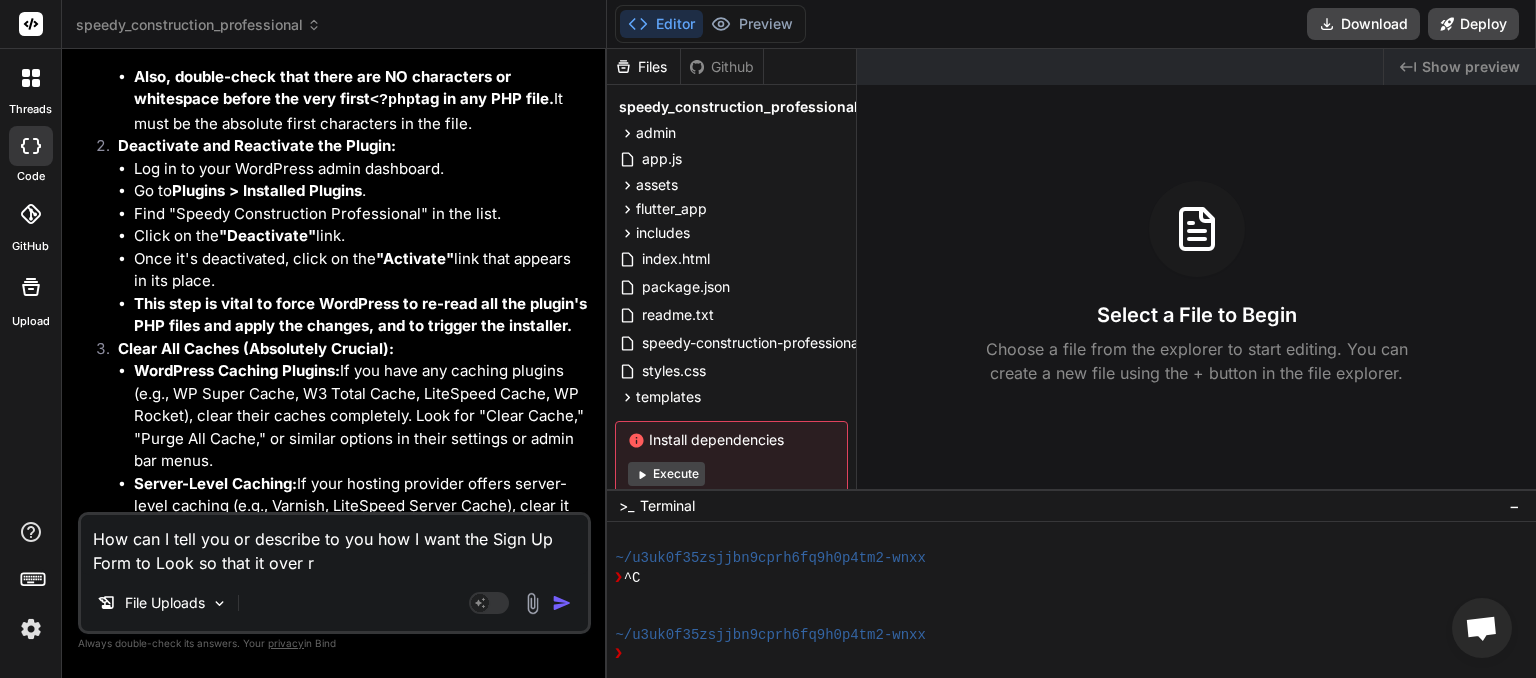 type on "How can I tell you or describe to you how I want the Sign Up Form to Look so that it over ri" 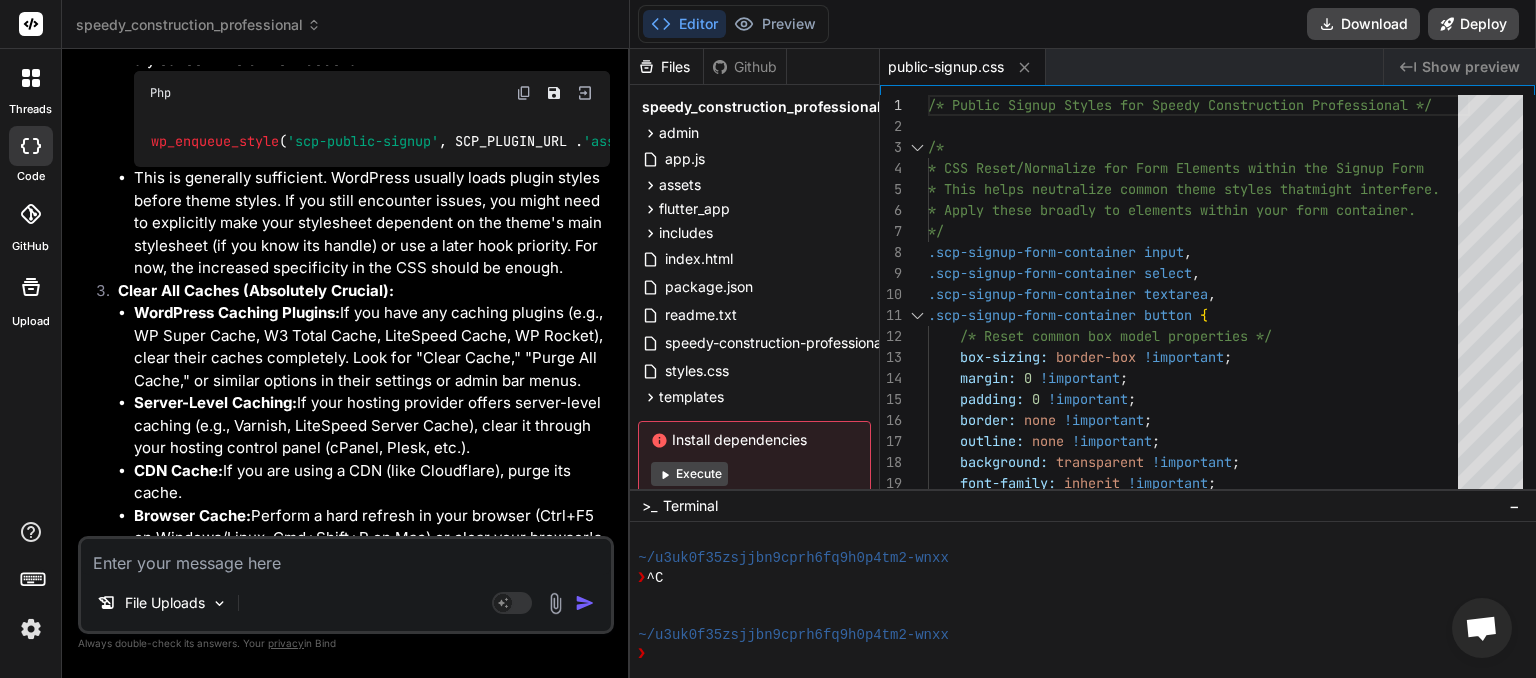 scroll, scrollTop: 12116, scrollLeft: 0, axis: vertical 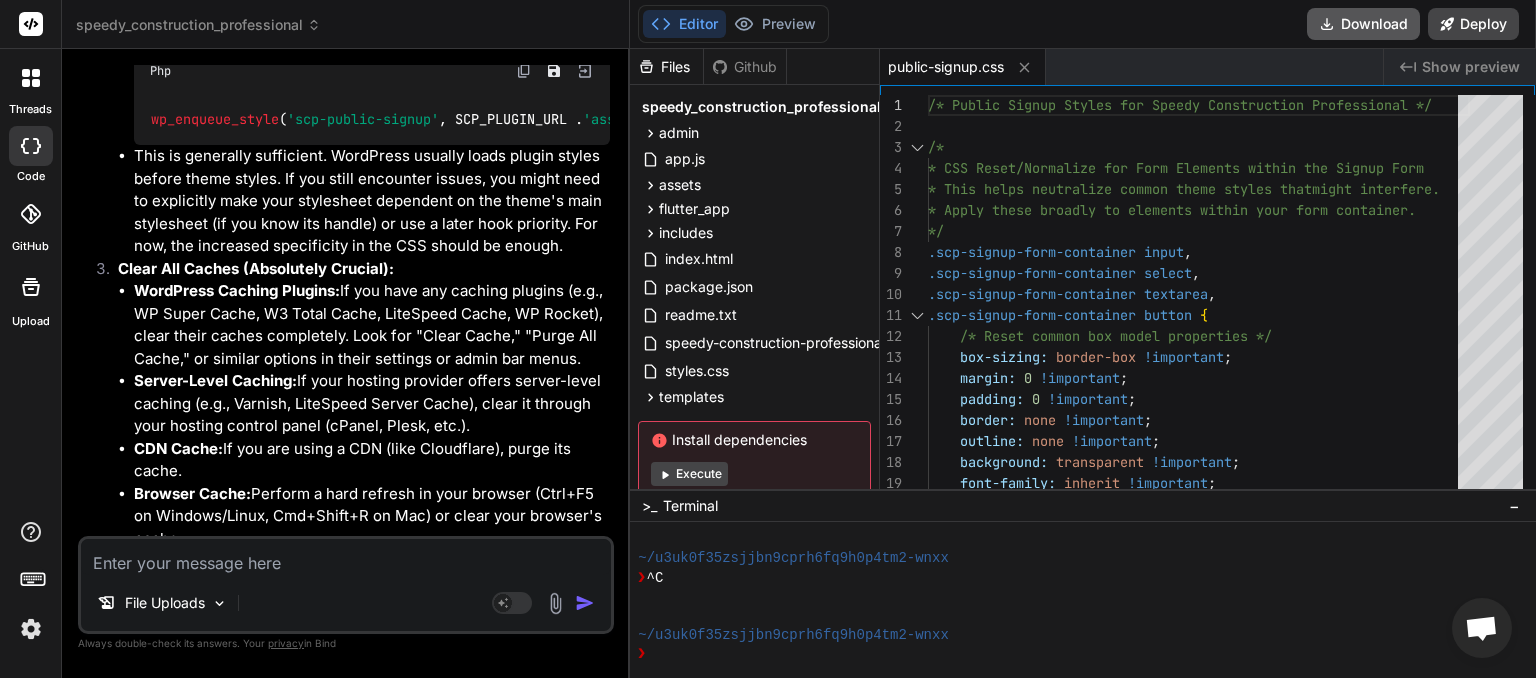 click on "Download" at bounding box center (1363, 24) 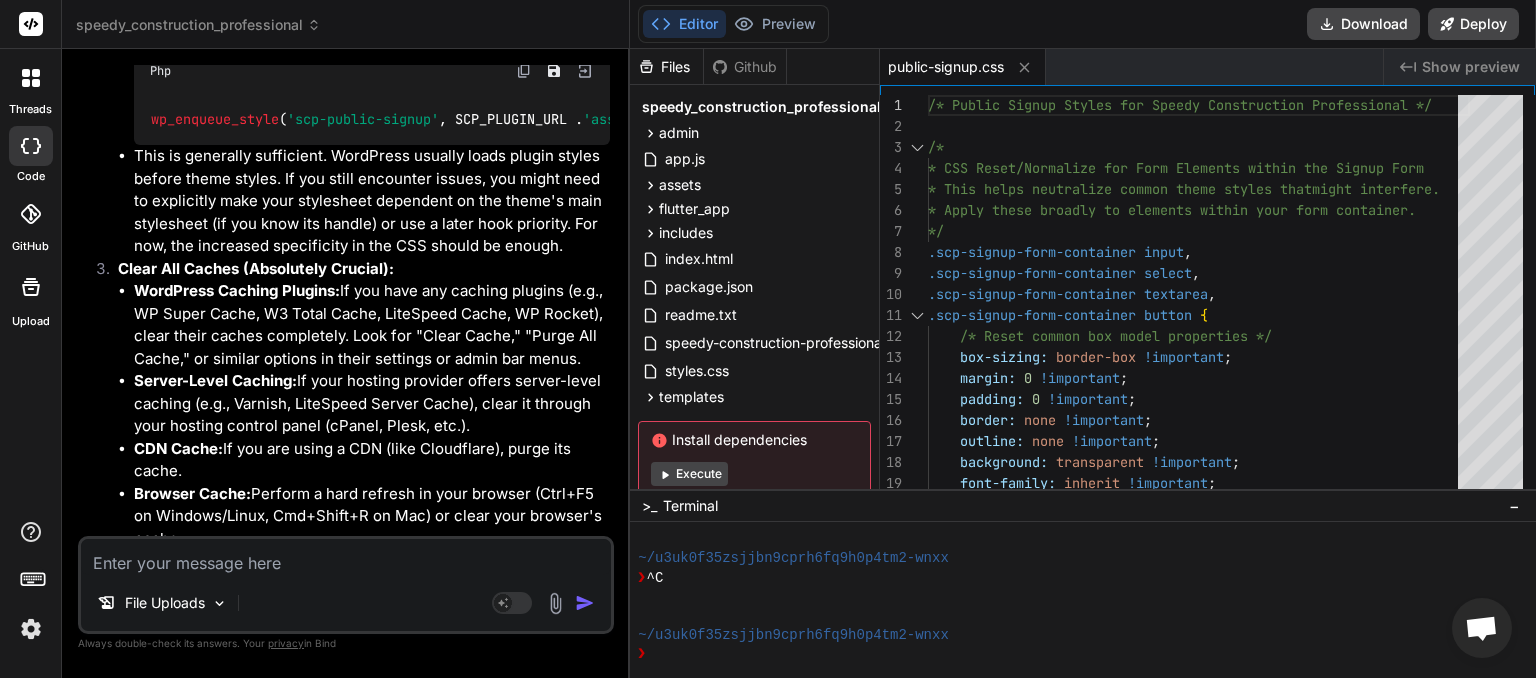 click at bounding box center (346, 557) 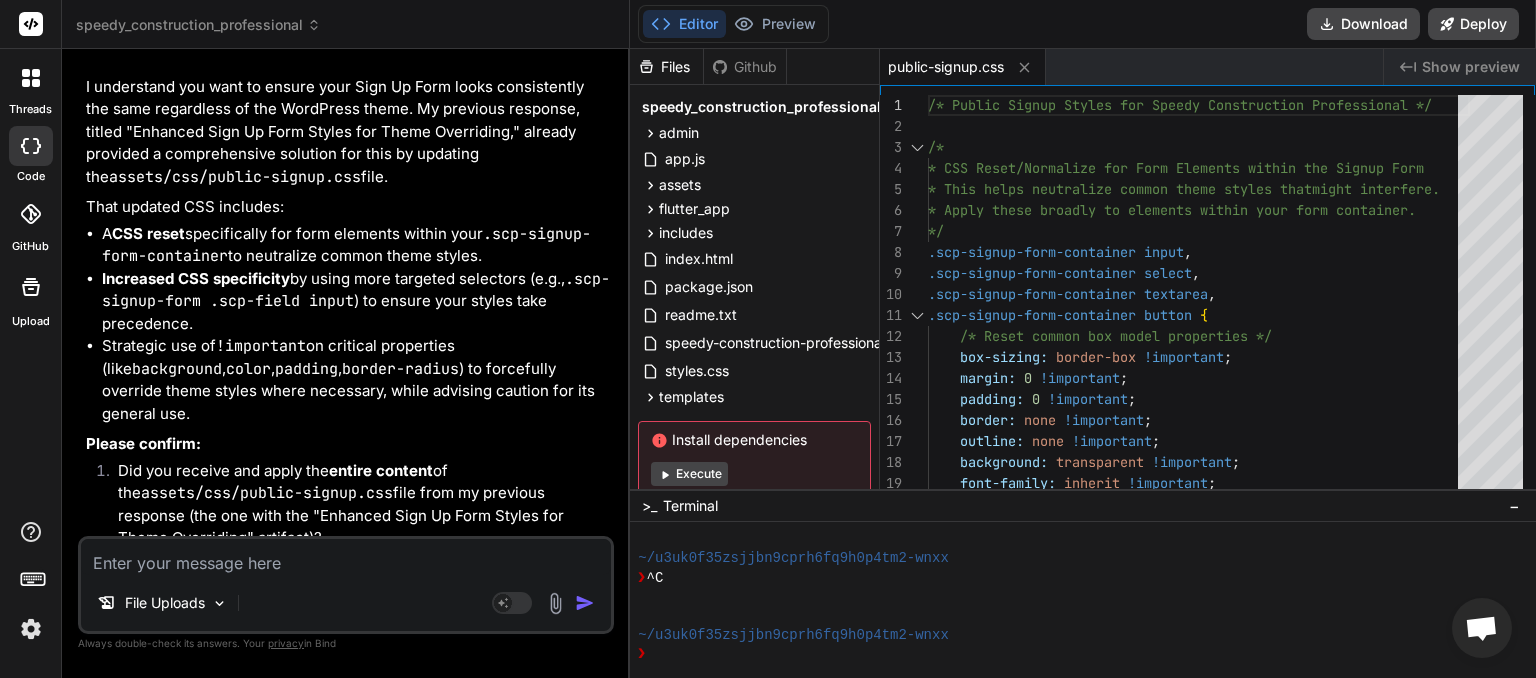 scroll, scrollTop: 13177, scrollLeft: 0, axis: vertical 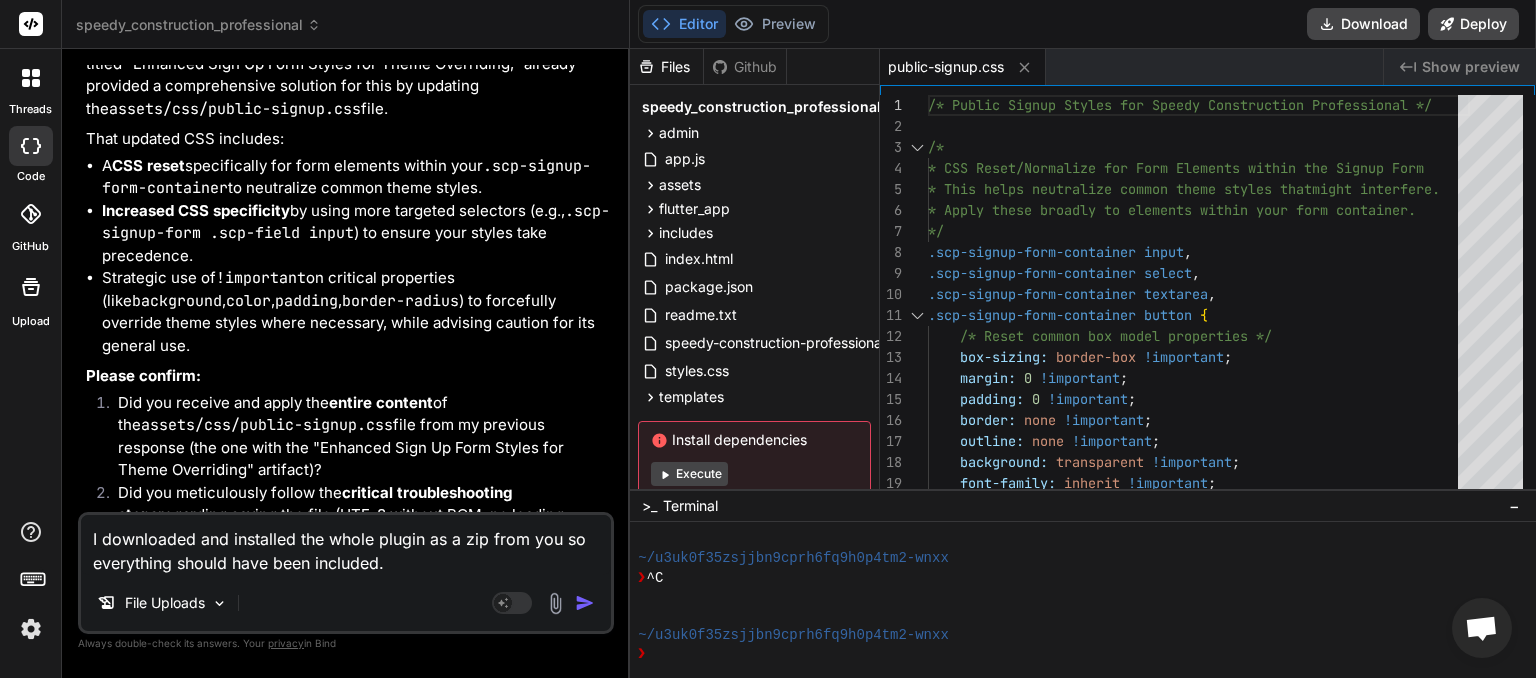 click at bounding box center [585, 603] 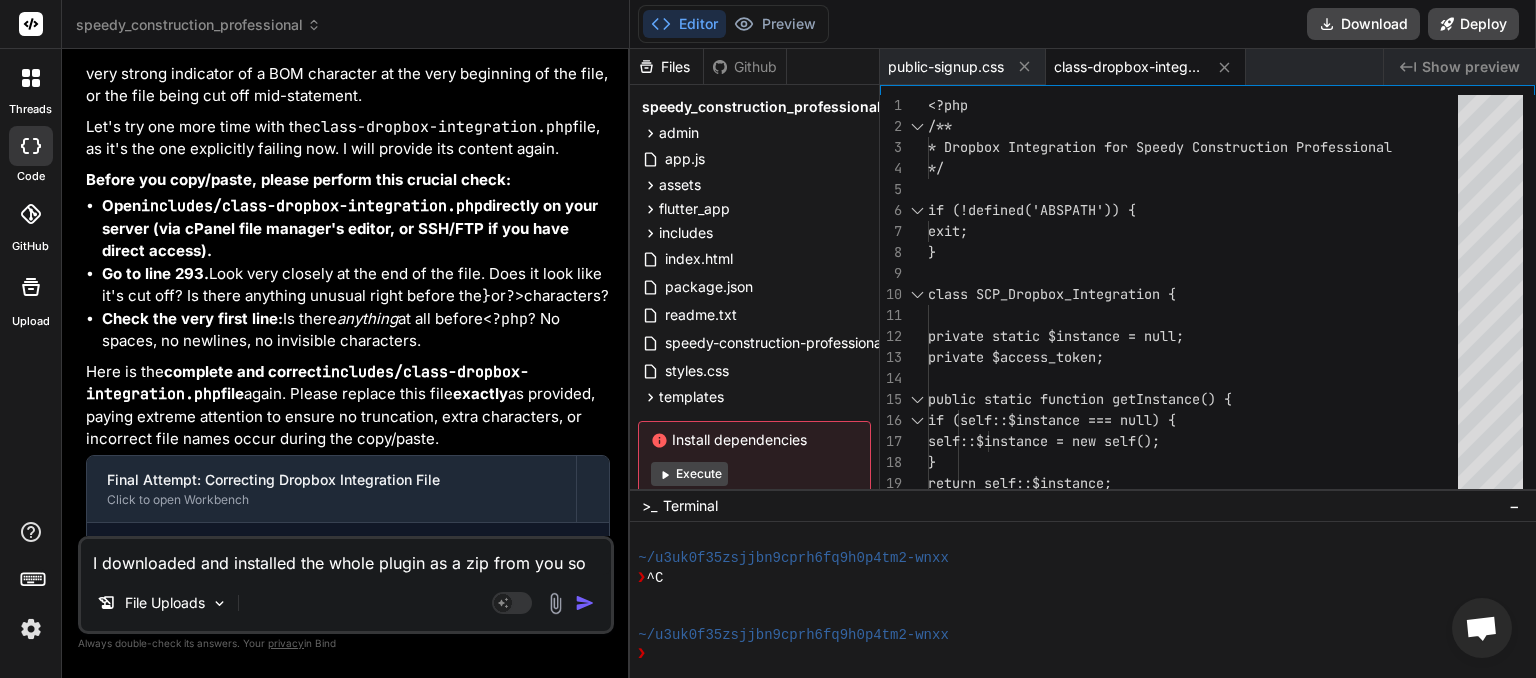 scroll, scrollTop: 15222, scrollLeft: 0, axis: vertical 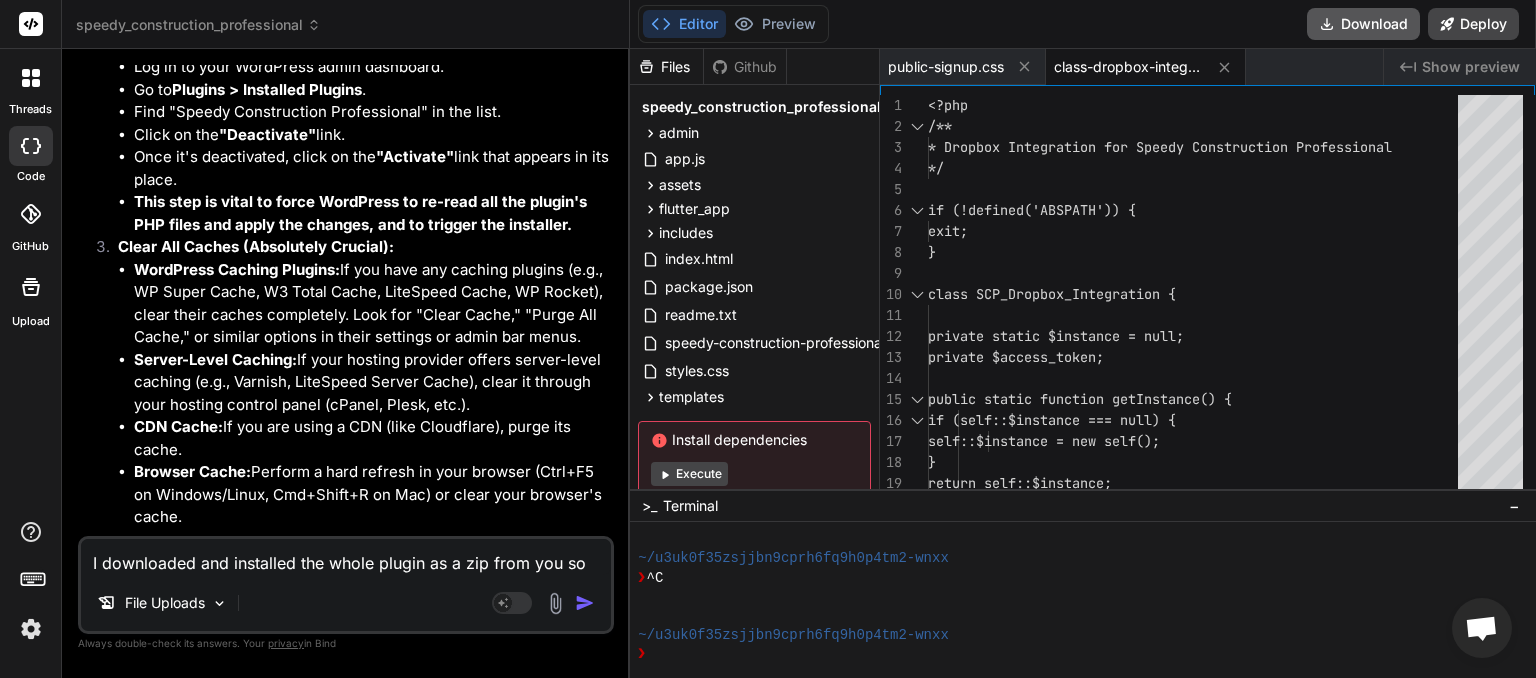 click on "Download" at bounding box center (1363, 24) 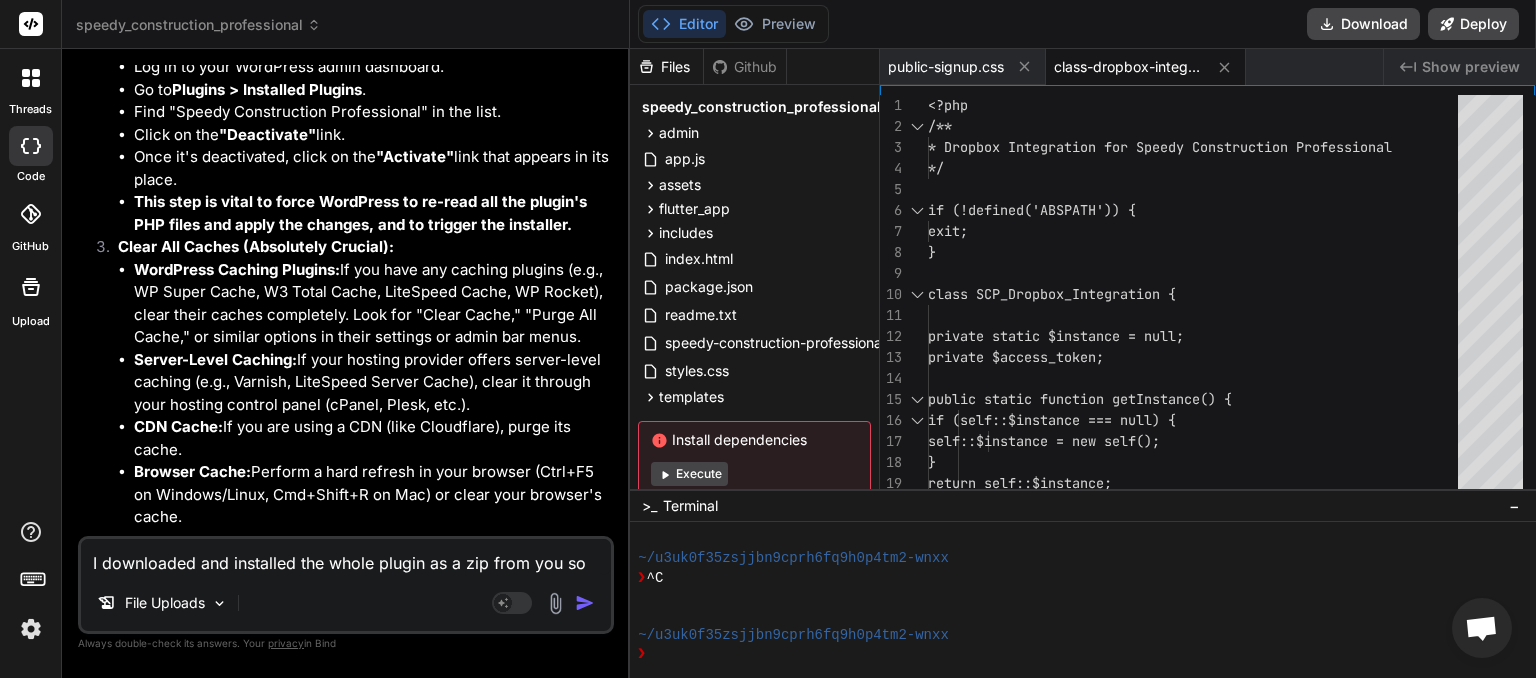click on "I downloaded and installed the whole plugin as a zip from you so everything should have been included." at bounding box center (346, 557) 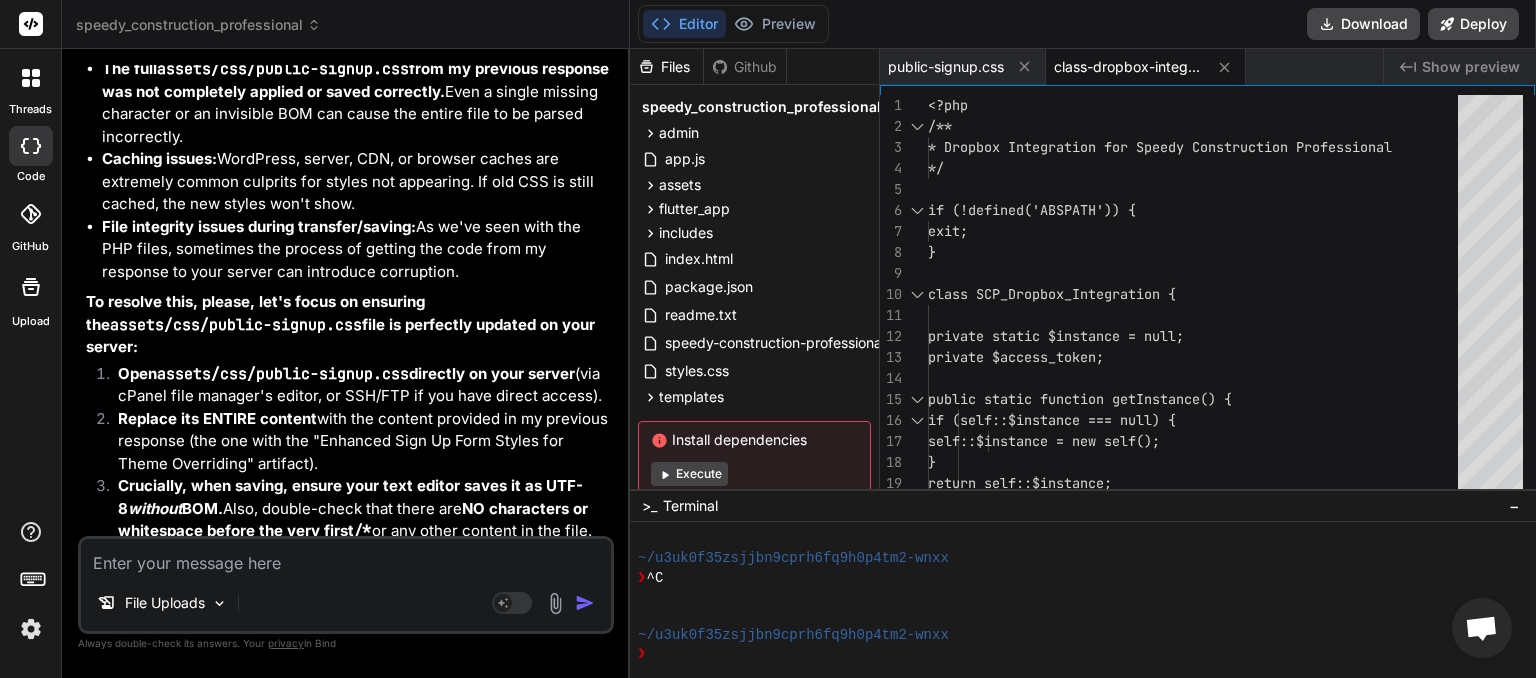 scroll, scrollTop: 16664, scrollLeft: 0, axis: vertical 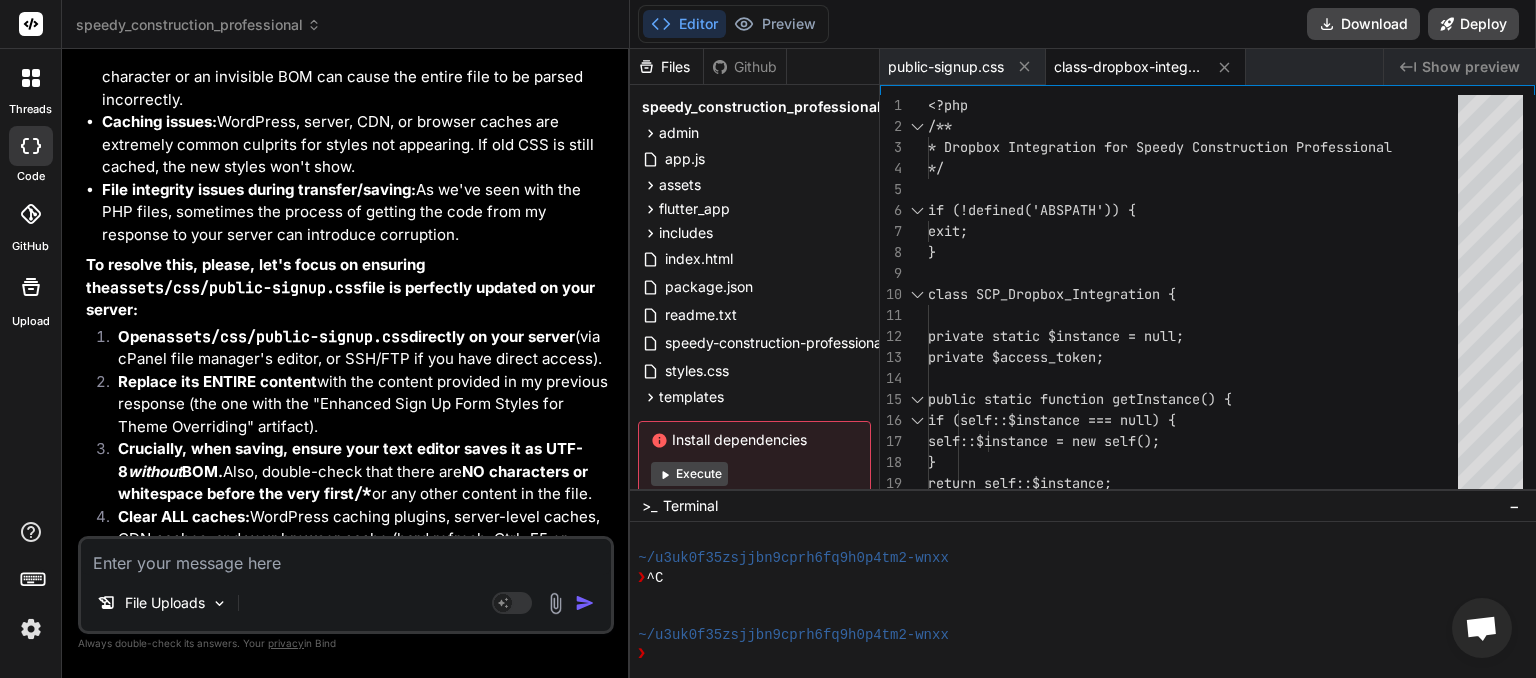click at bounding box center (346, 557) 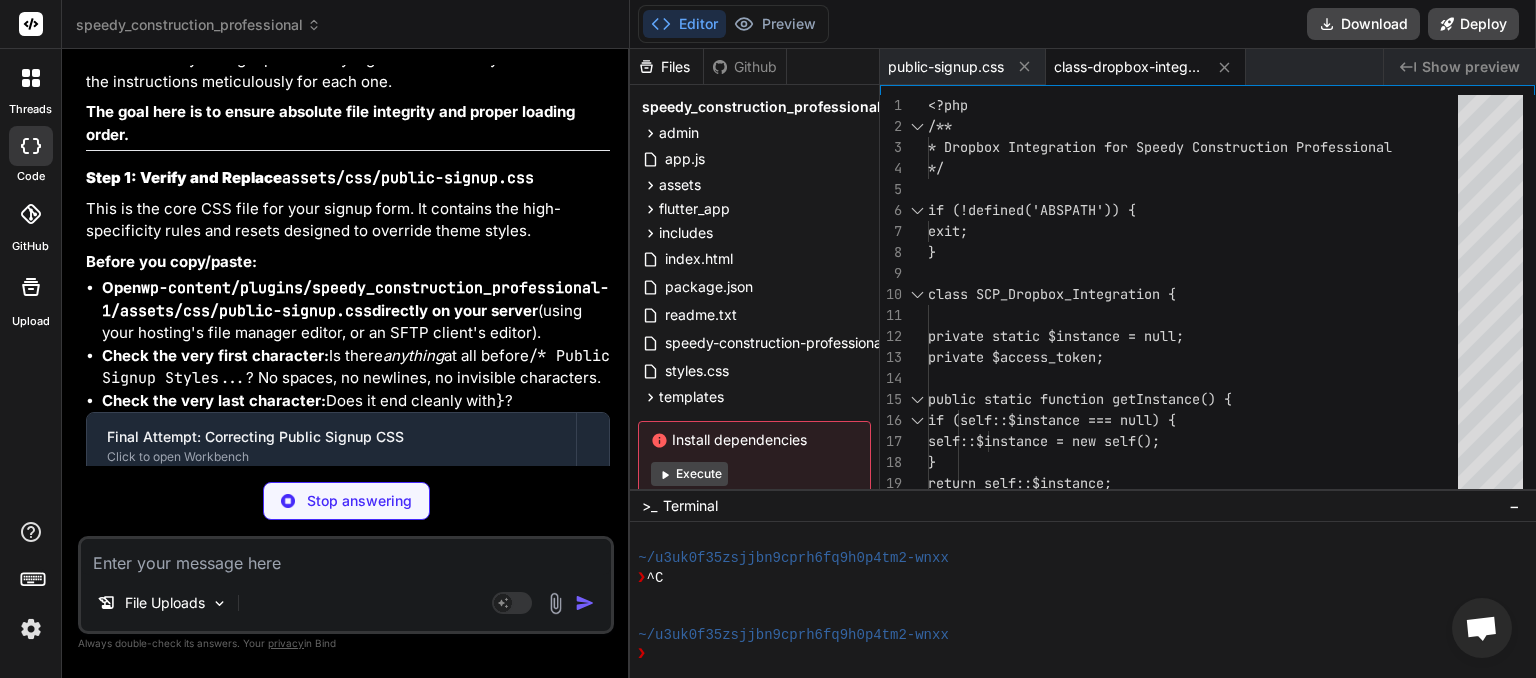 scroll, scrollTop: 18046, scrollLeft: 0, axis: vertical 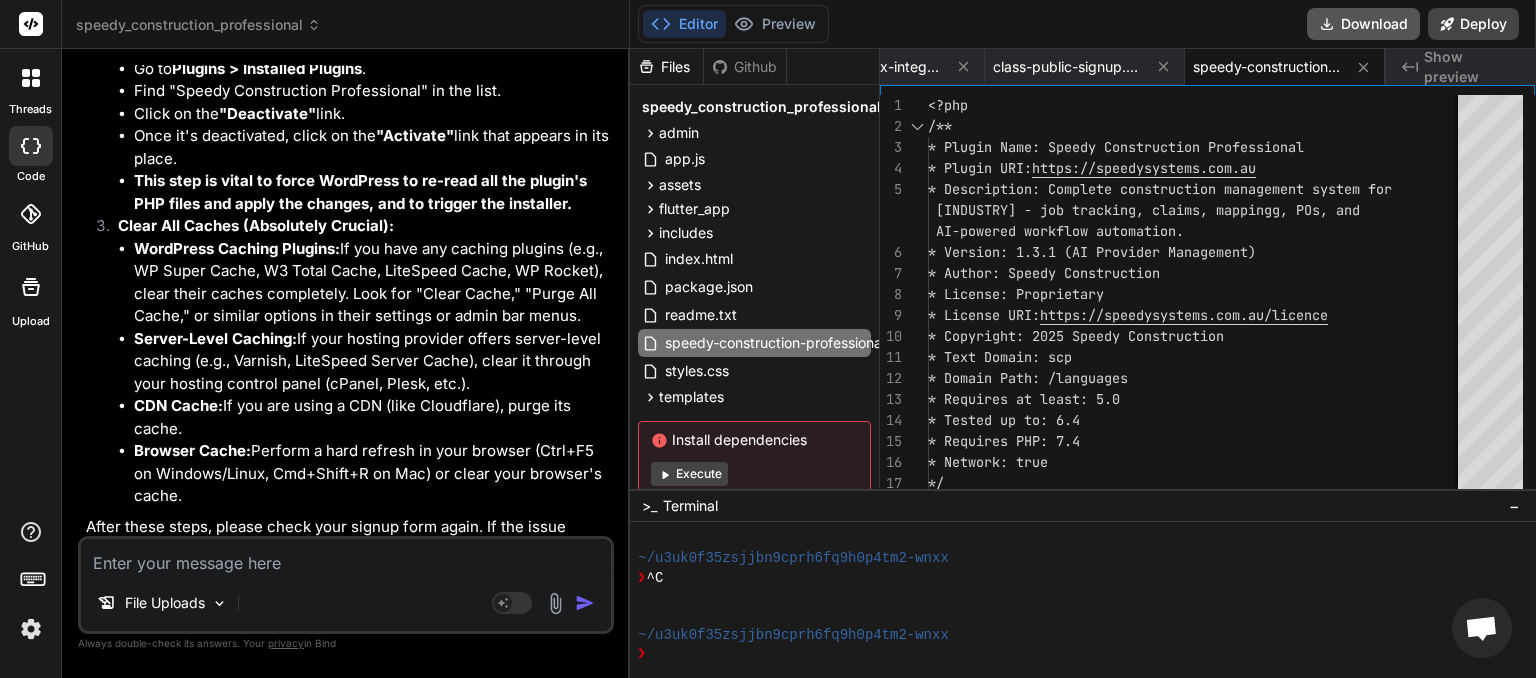 click on "Download" at bounding box center [1363, 24] 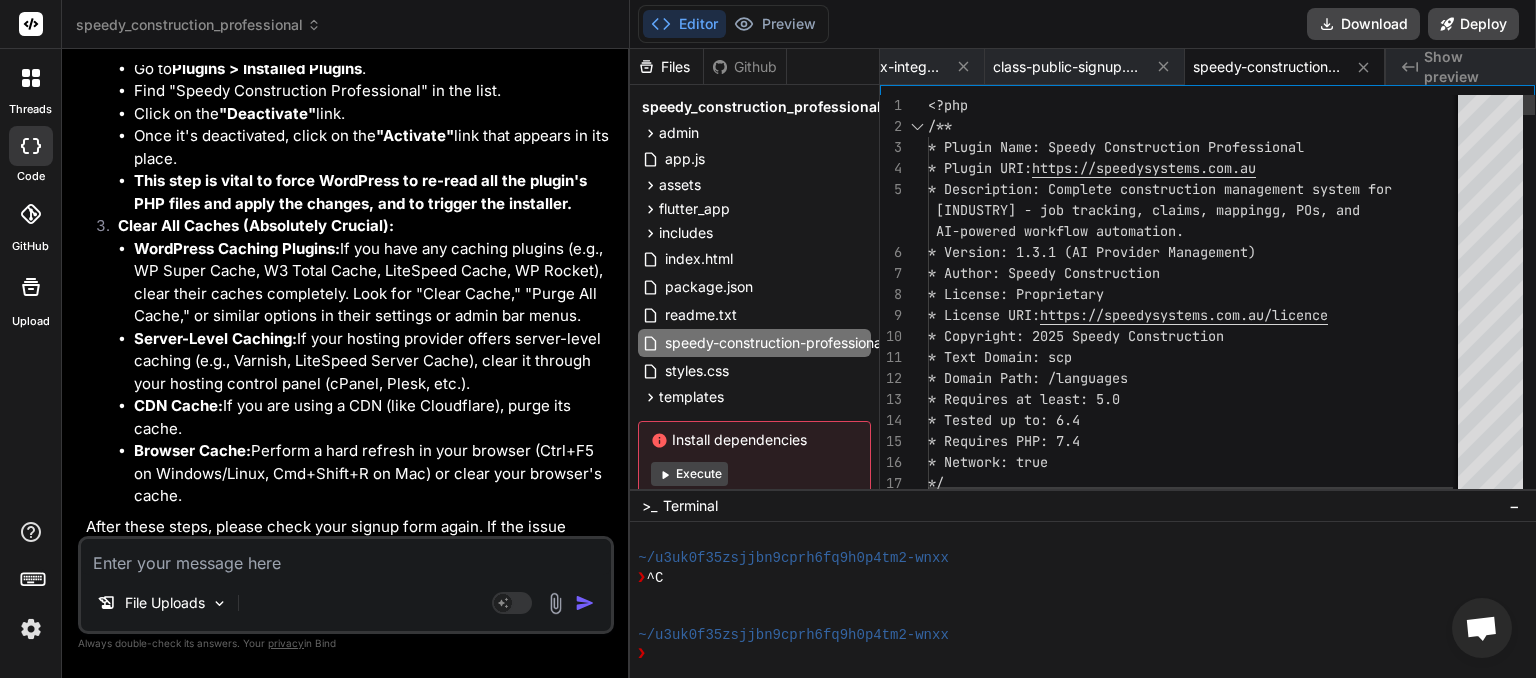 scroll, scrollTop: 0, scrollLeft: 262, axis: horizontal 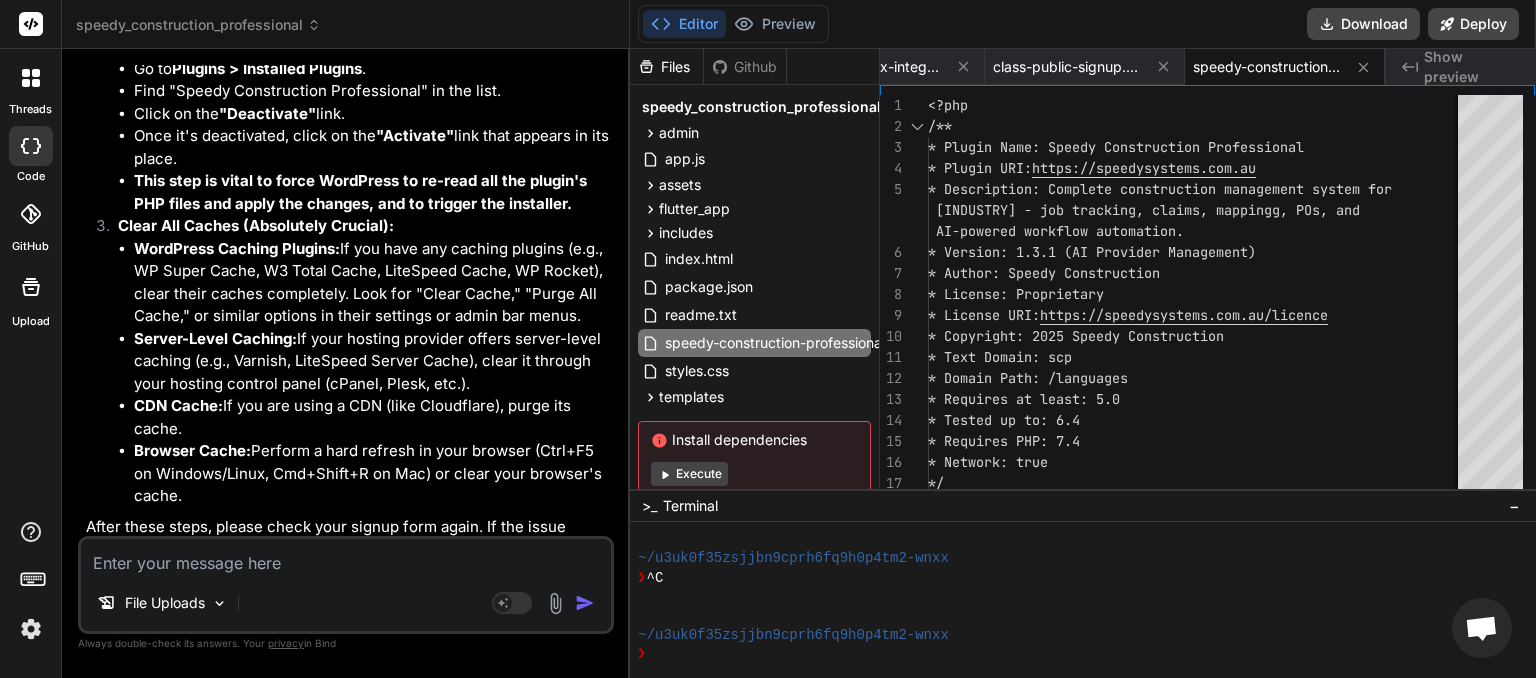 click at bounding box center [346, 557] 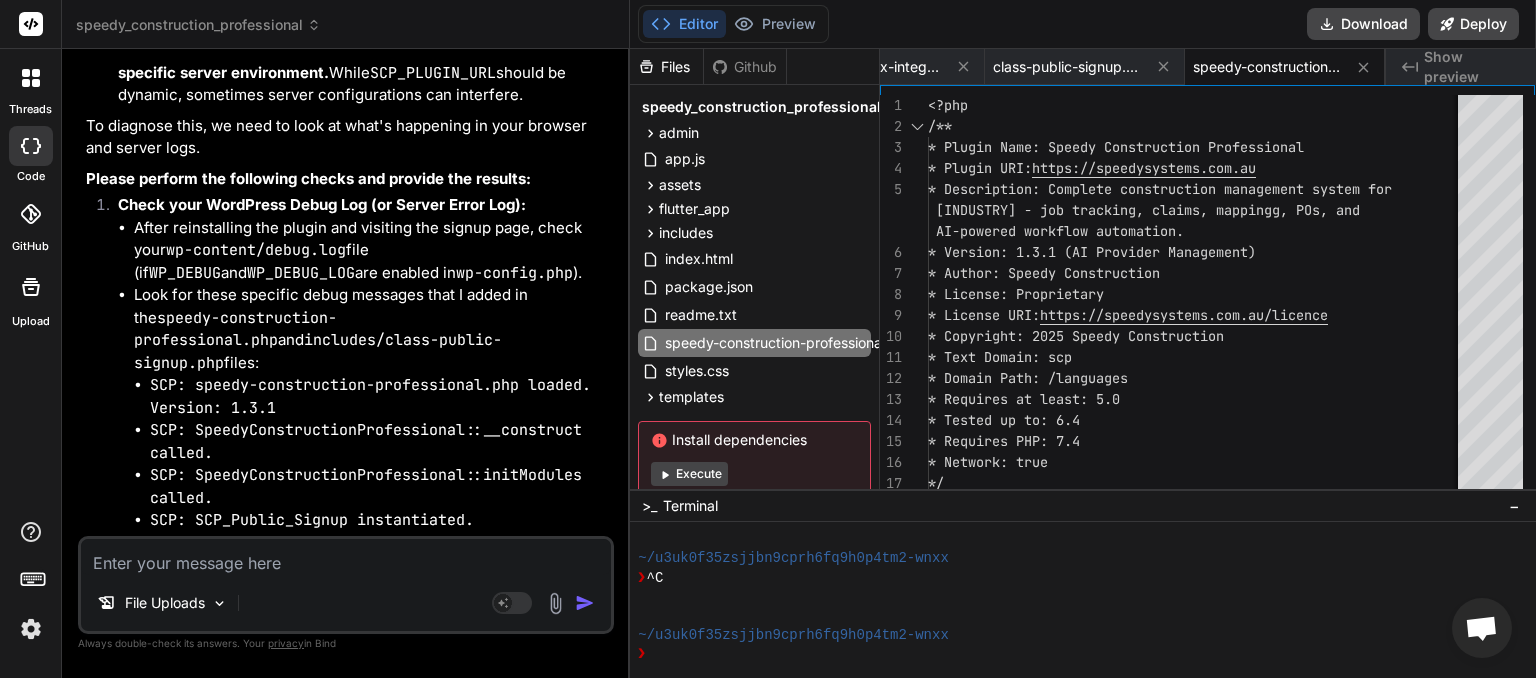 scroll, scrollTop: 21278, scrollLeft: 0, axis: vertical 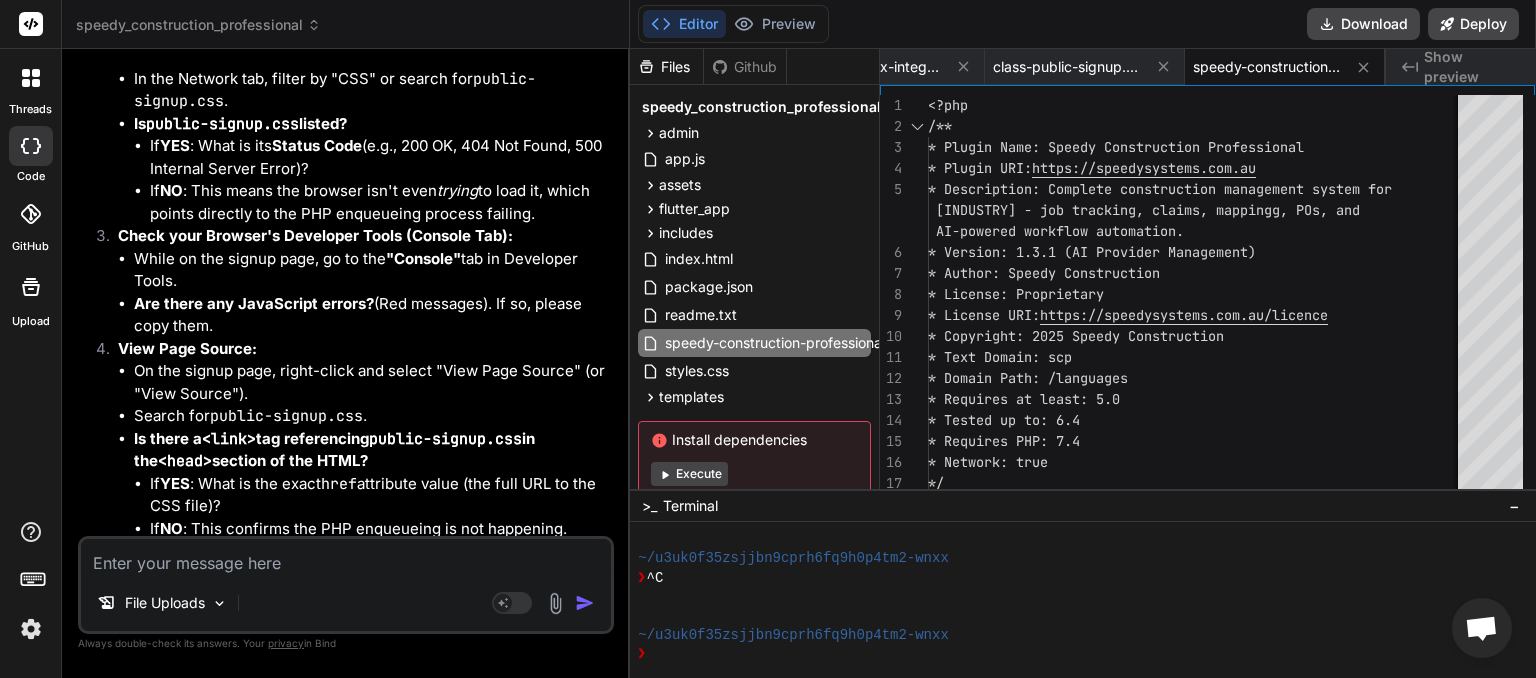 paste on "[DATE] [TIME] SCP: speedy-construction-professional.php loaded. Version: 1.3.1
[DATE] [TIME] SCP_Module_Loader: Attempting to load module: onboarding-wizard from /home/myinspector/public_html/wp-content/plugins/speedy_construction_professional-1/includes/class-onboarding-wizard.php
[DATE] [TIME] SCP_Module_Loader: File is readable: /home/myinspector/public_html/wp-content/plugins/speedy_construction_professional-1/includes/class-onboarding-wizard.php
[DATE] [TIME] SCP_Module_Loader: Successfully included file: /home/myinspector/public_html/wp-content/plugins/speedy_construction_professional-1/includes/class-onboarding-wizard.php
[DATE] [TIME] SCP_Module_Loader: Attempting to load module: dashboard from /home/myinspector/public_html/wp-content/plugins/speedy_construction_professional-1/includes/class-dashboard.php
[DATE] [TIME] SCP_Module_Loader: File is readable: /home/myinspector/public_html/wp-content/plugins/speedy_constructio..." 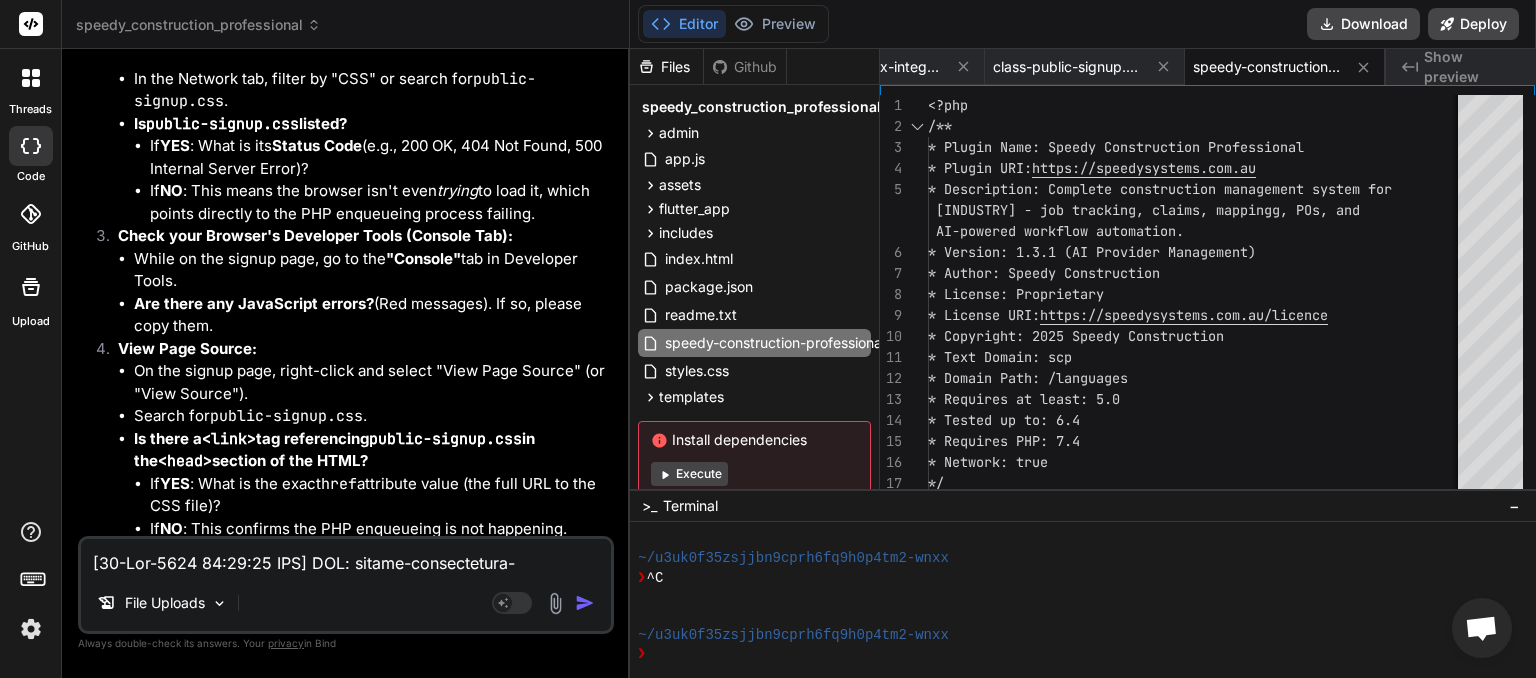 scroll, scrollTop: 19756, scrollLeft: 0, axis: vertical 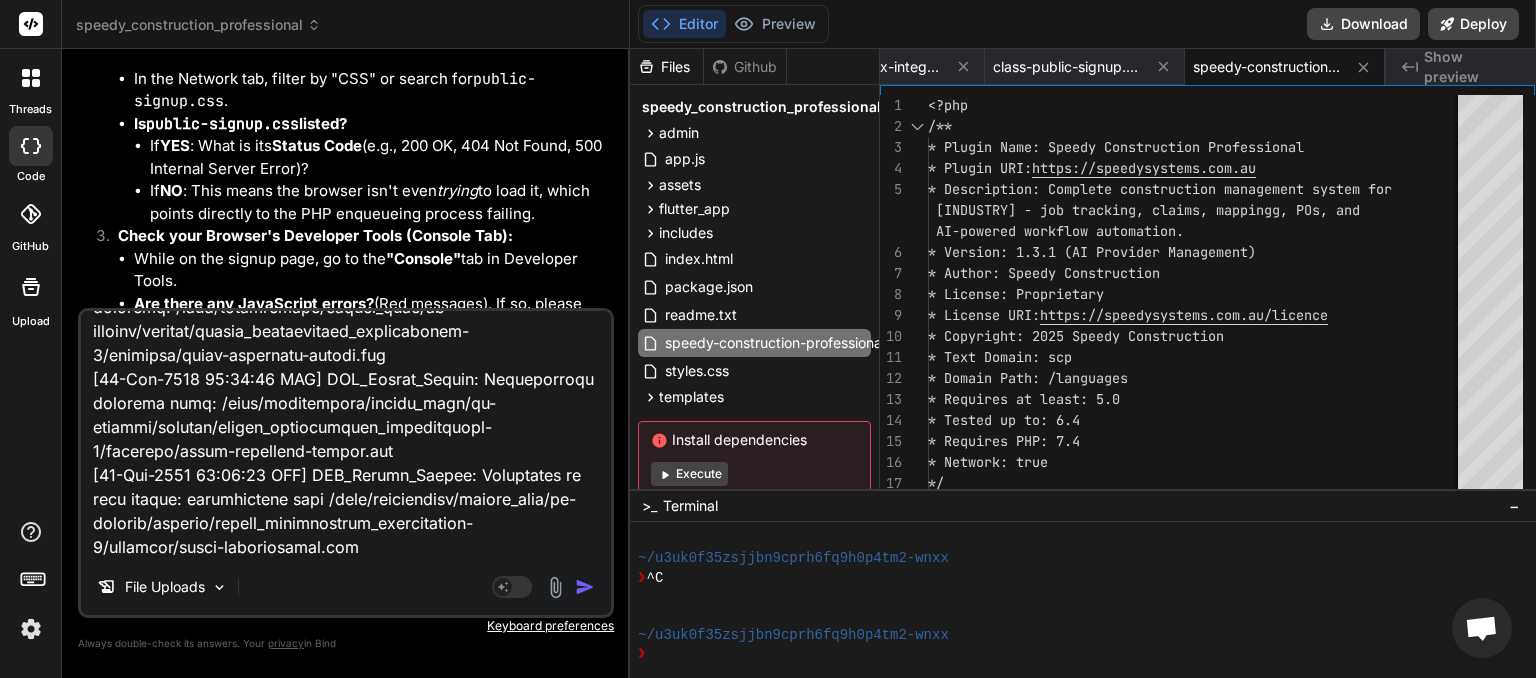 click at bounding box center [585, 587] 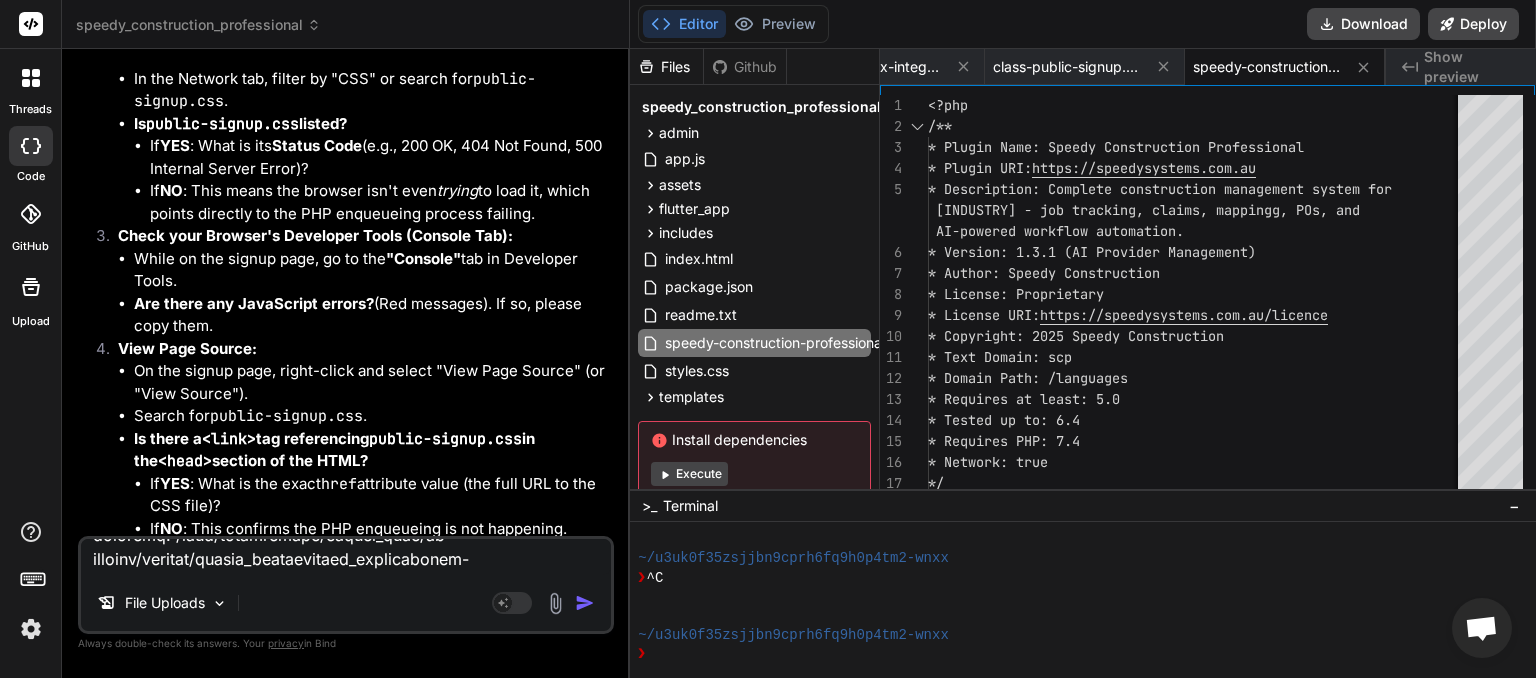 scroll, scrollTop: 0, scrollLeft: 0, axis: both 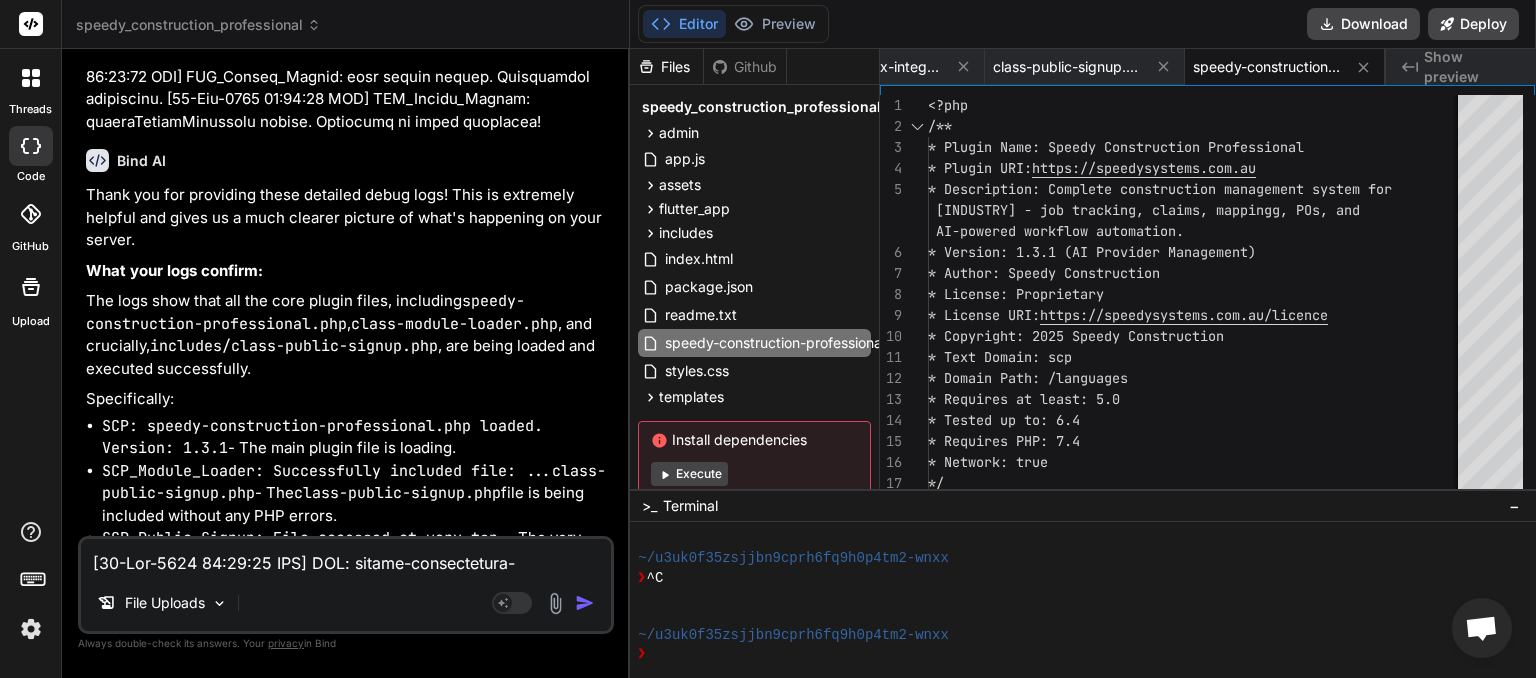 click at bounding box center [346, 557] 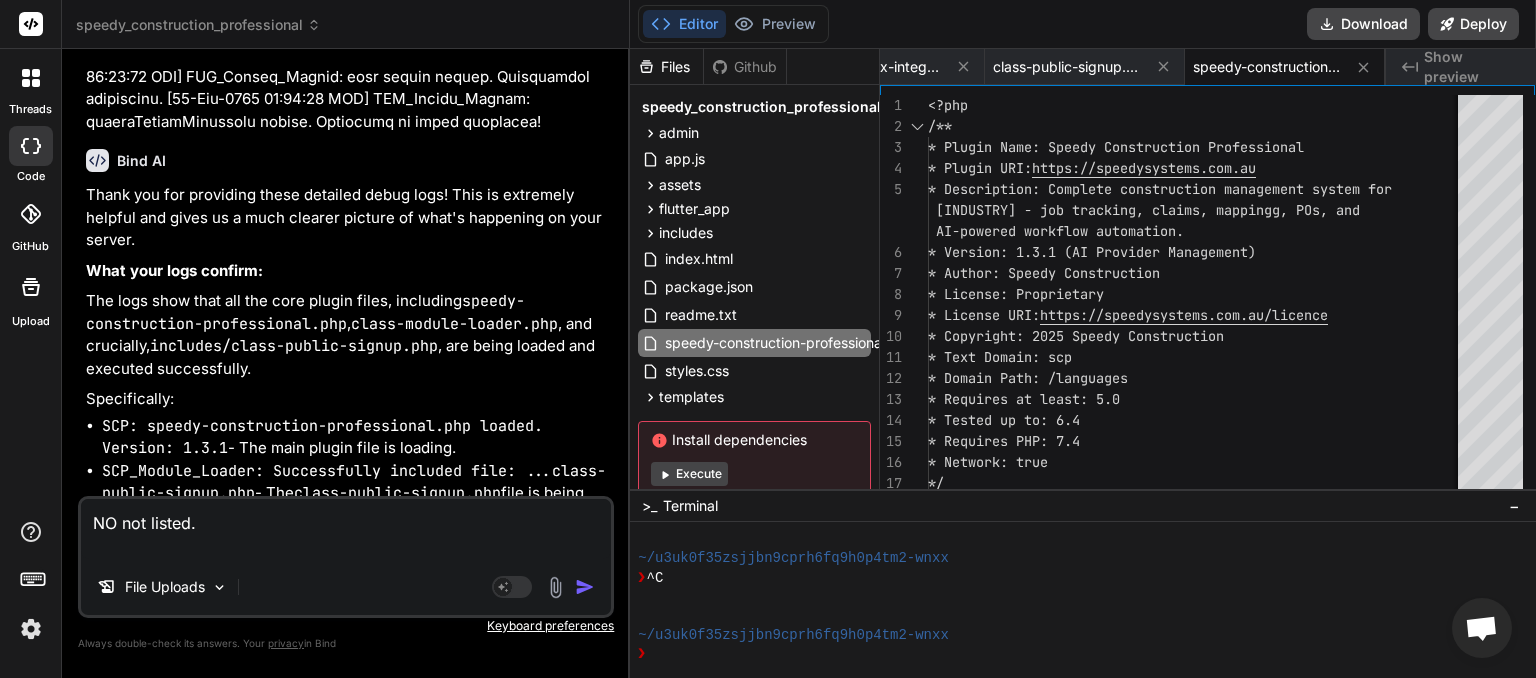 scroll, scrollTop: 38097, scrollLeft: 0, axis: vertical 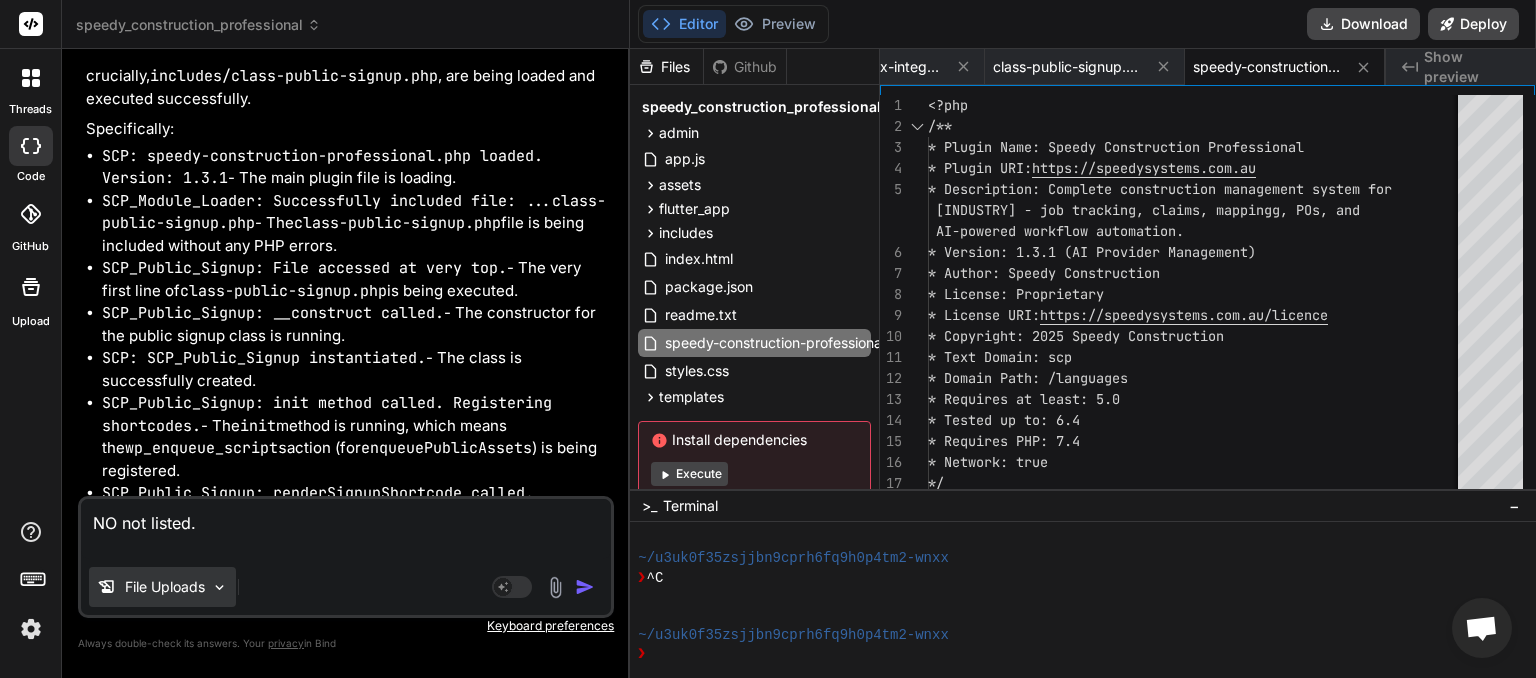 paste on "Uncaught SyntaxError: expected expression, got '<' frontend.js:1:1" 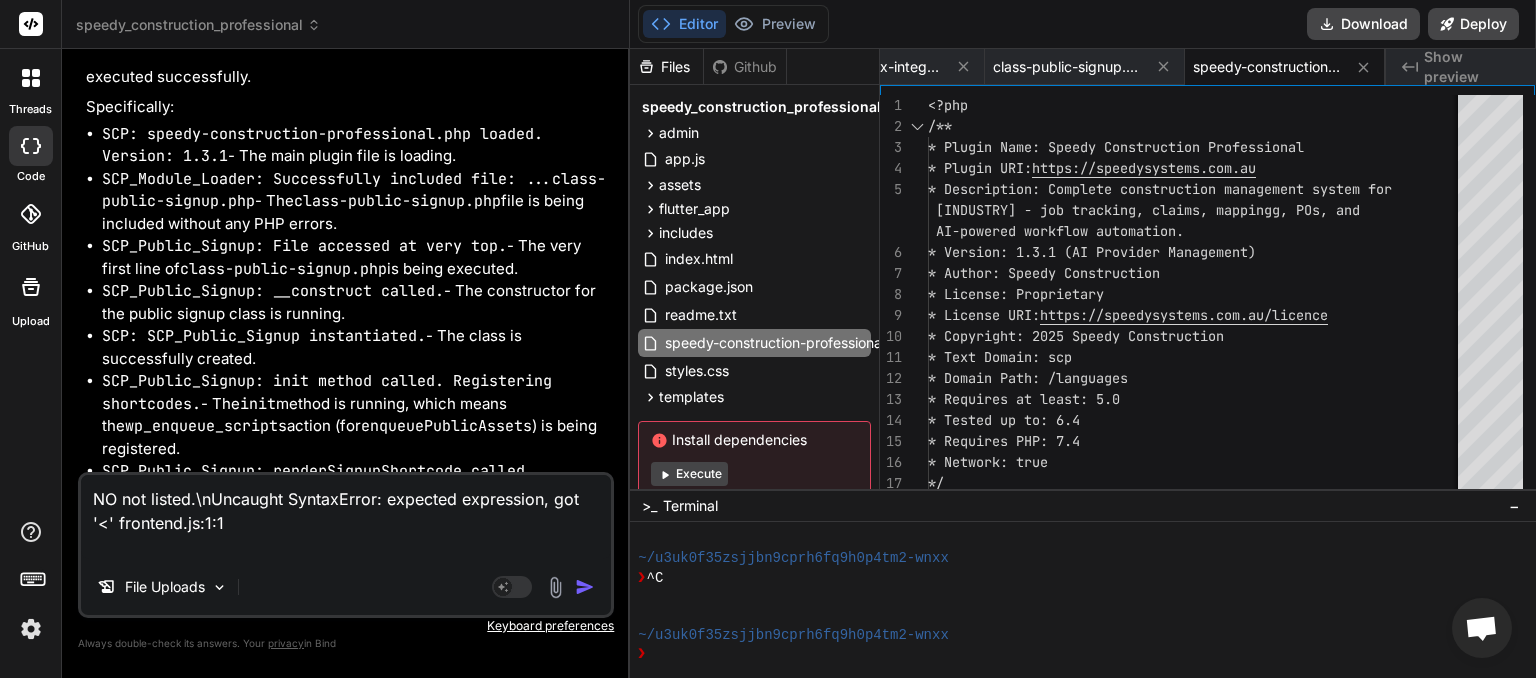 scroll, scrollTop: 38161, scrollLeft: 0, axis: vertical 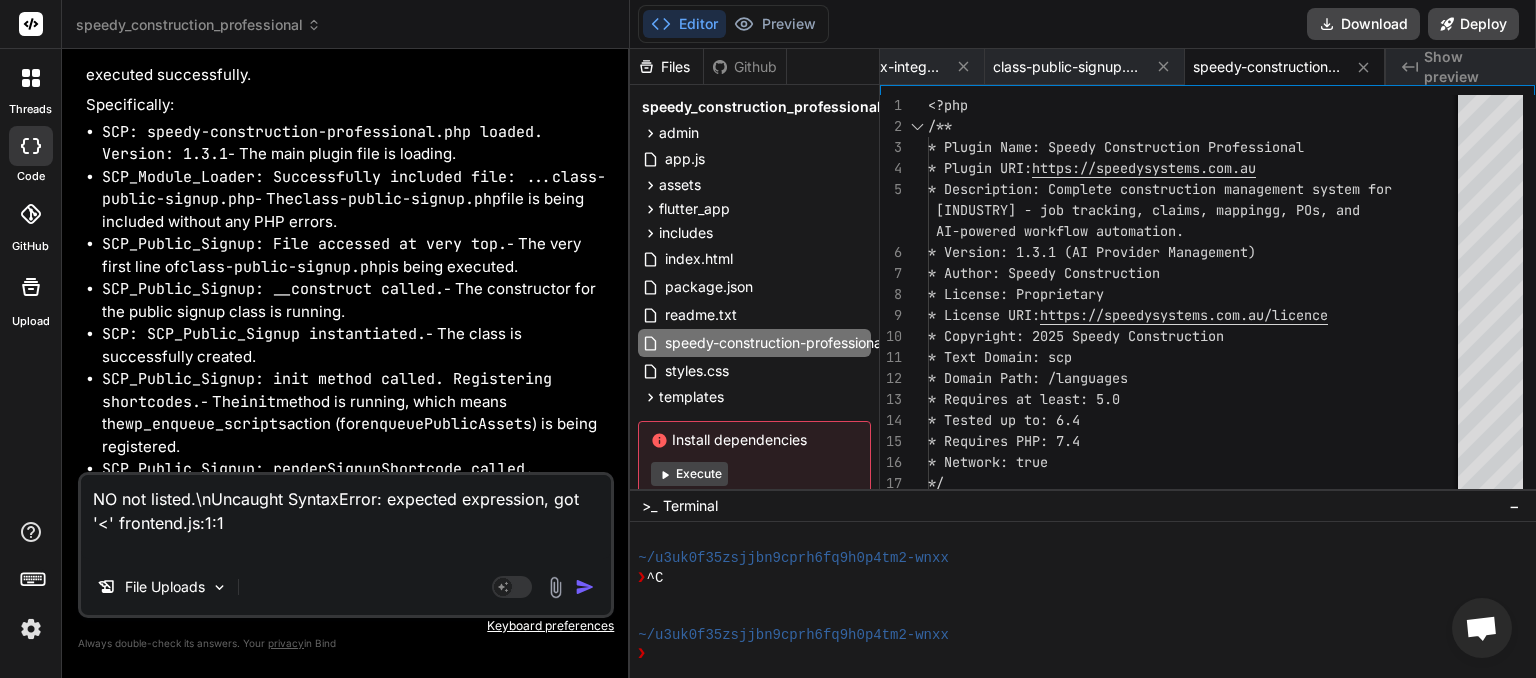 drag, startPoint x: 214, startPoint y: 267, endPoint x: 364, endPoint y: 270, distance: 150.03 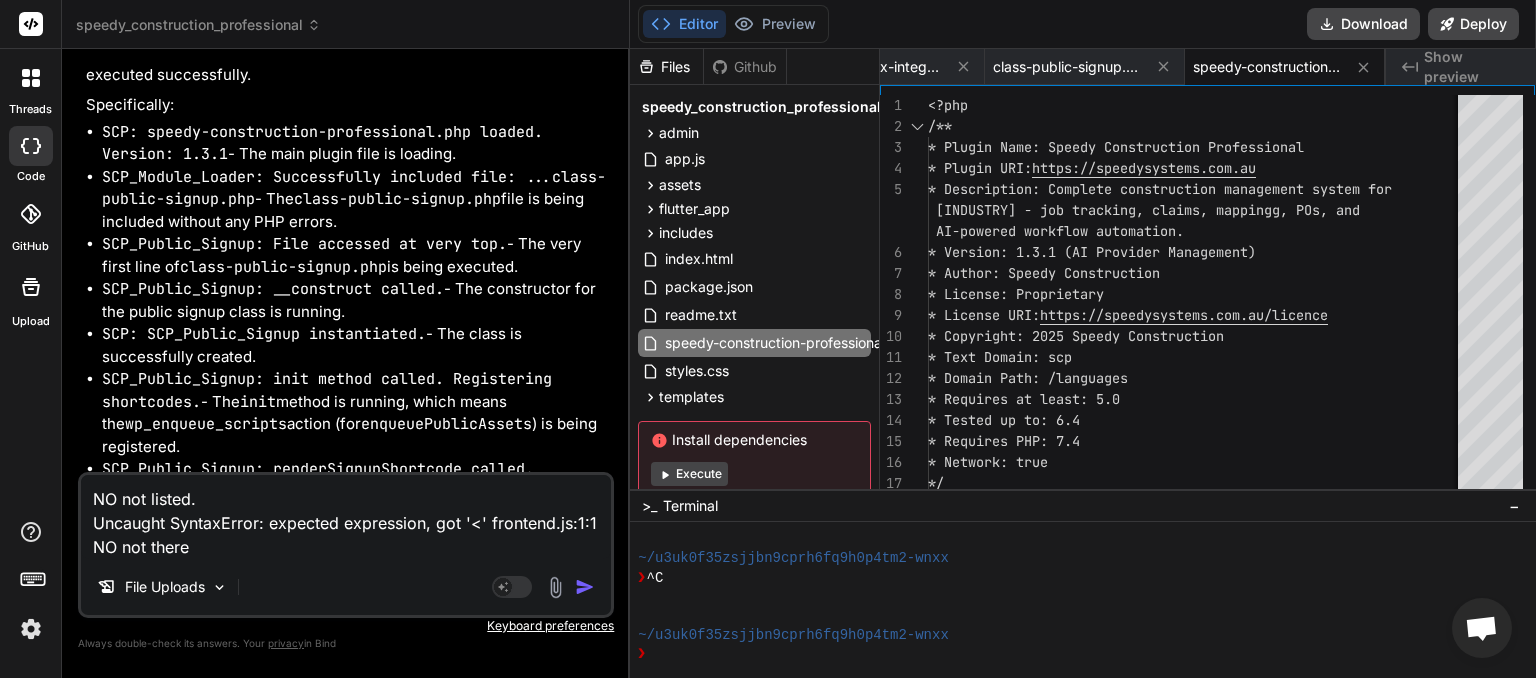 click at bounding box center (585, 587) 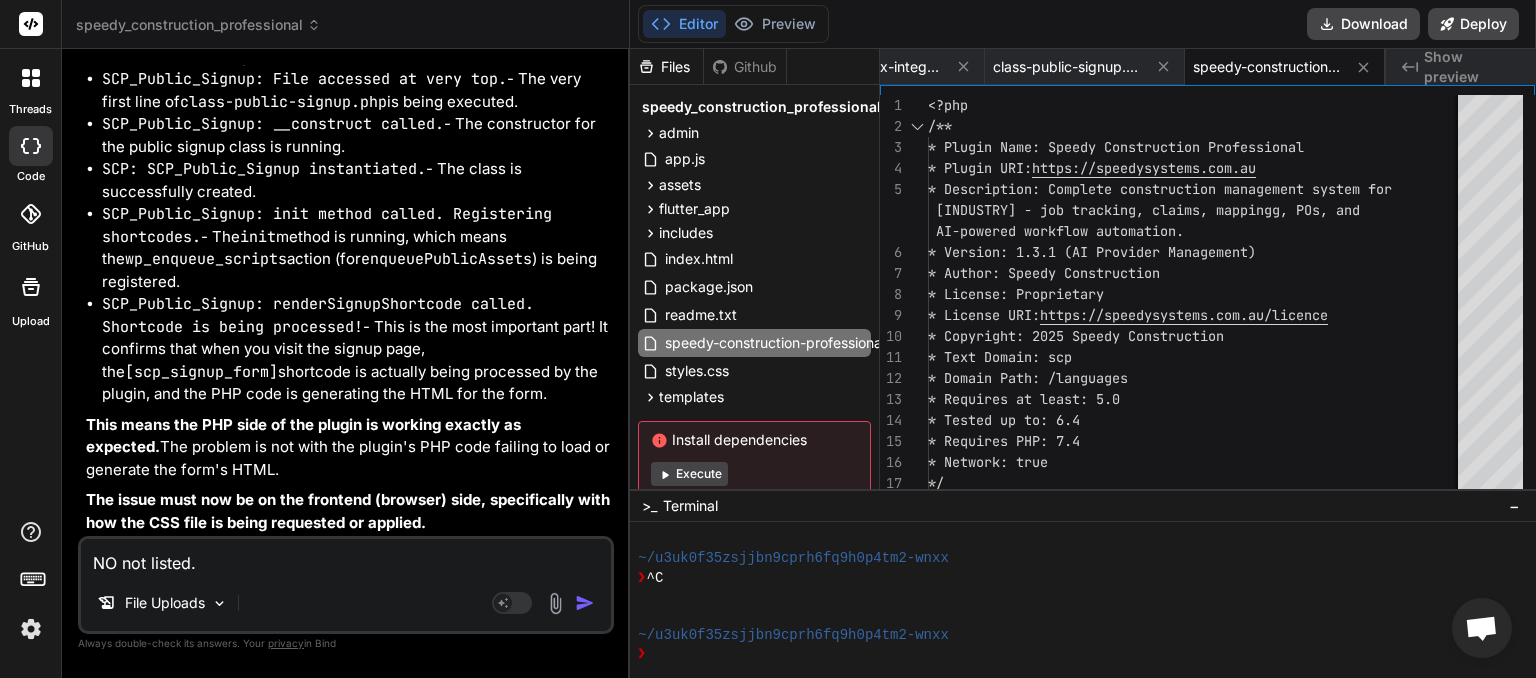 scroll, scrollTop: 38327, scrollLeft: 0, axis: vertical 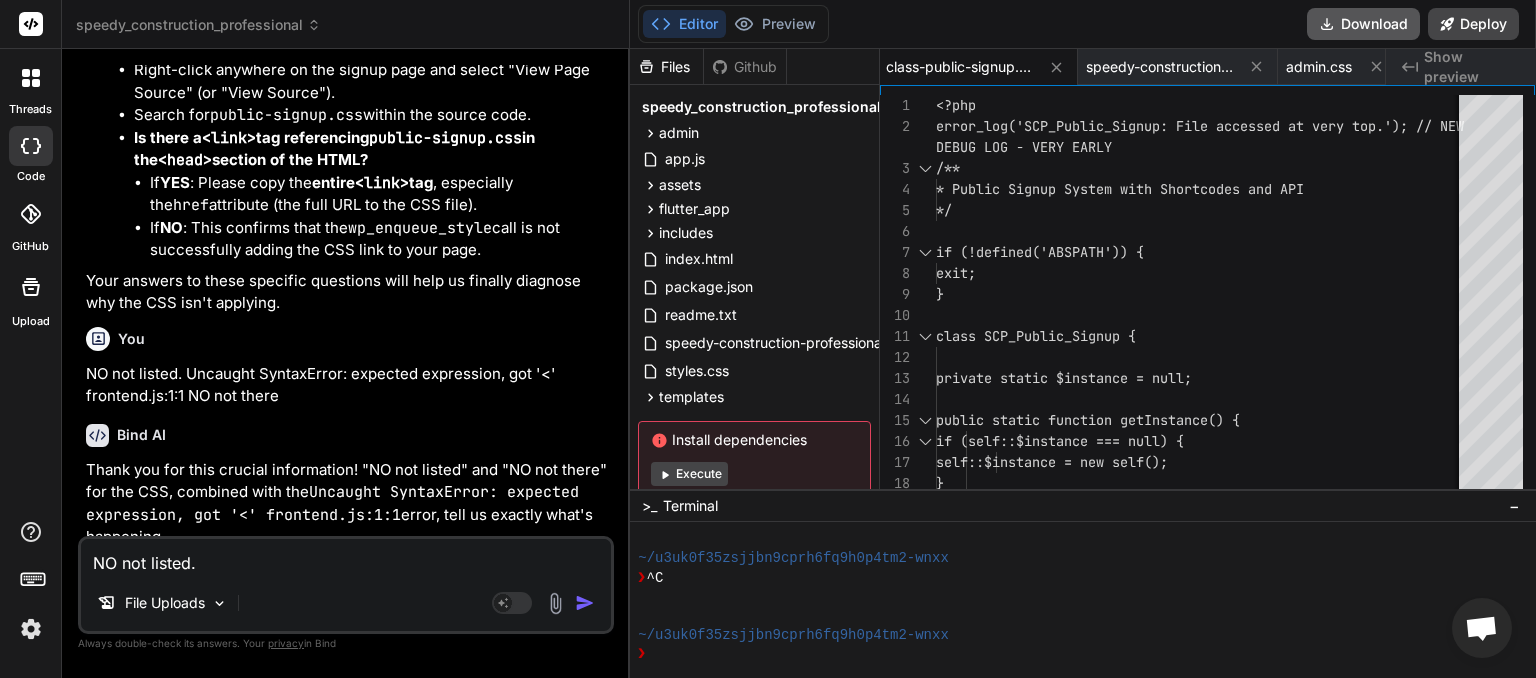 click on "Download" at bounding box center (1363, 24) 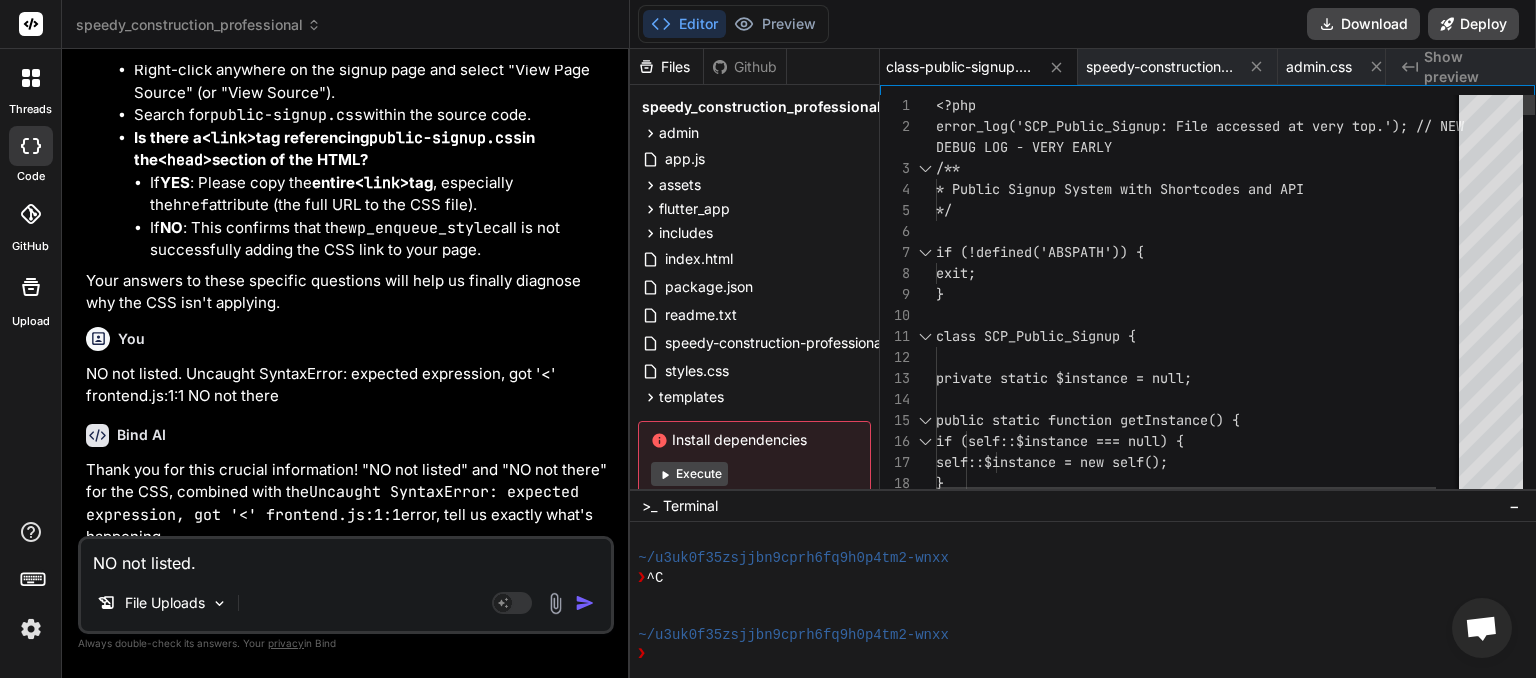 scroll, scrollTop: 0, scrollLeft: 368, axis: horizontal 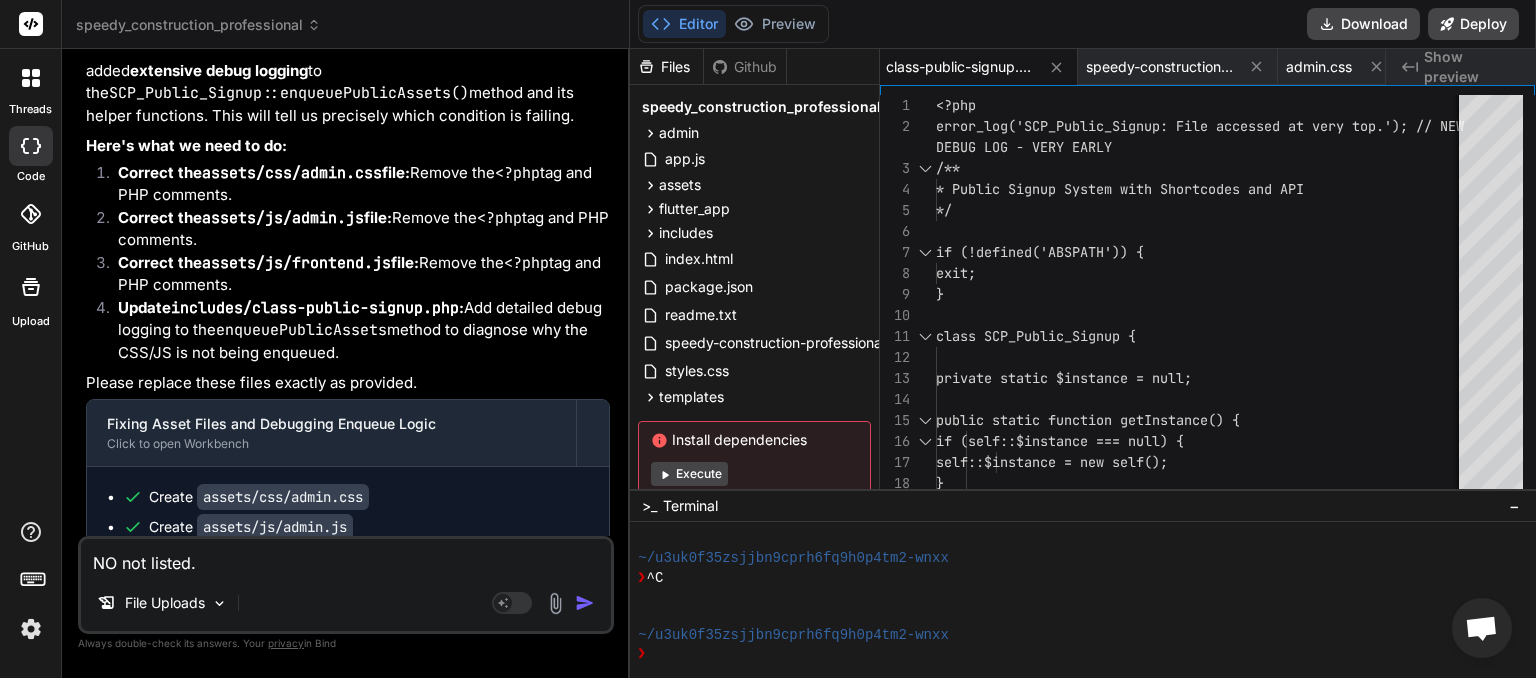 click on "NO not listed.
Uncaught SyntaxError: expected expression, got '<' frontend.js:1:1
NO not there" at bounding box center [346, 557] 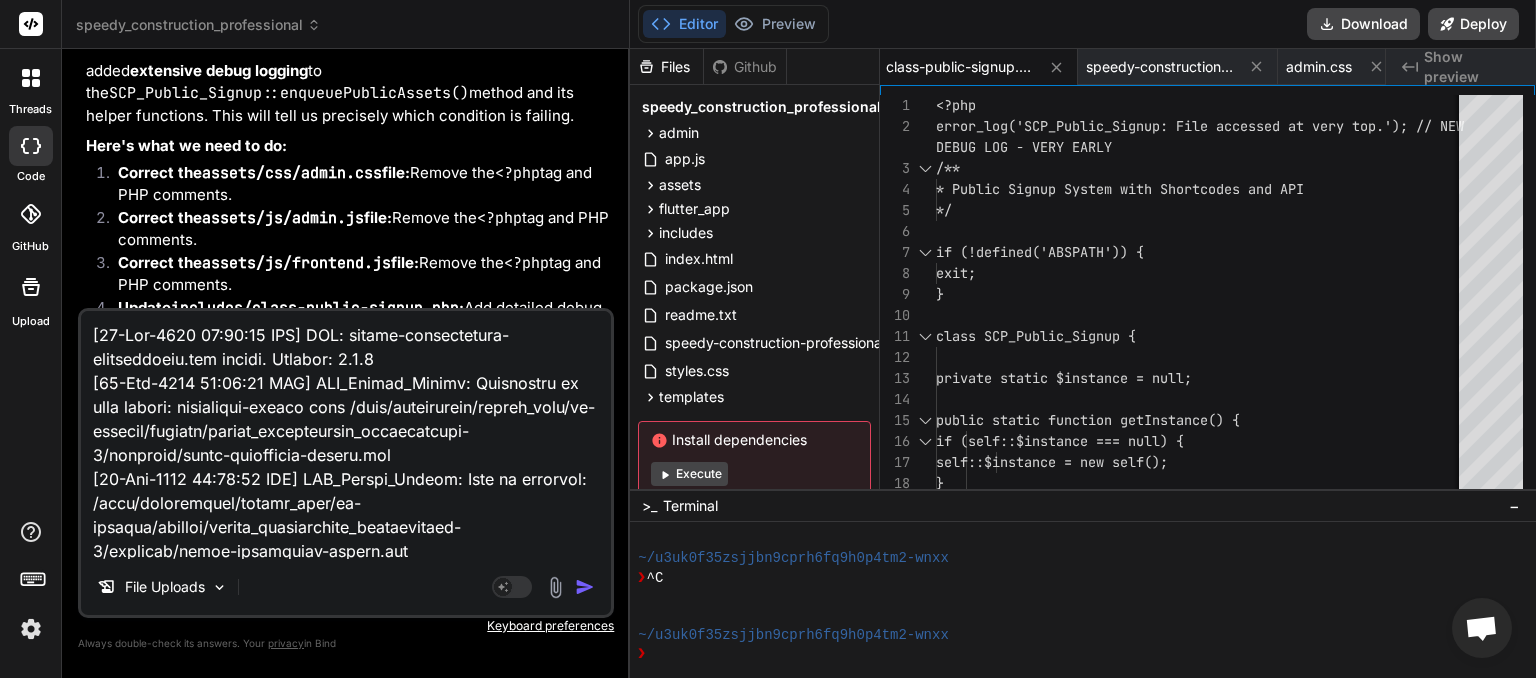 scroll, scrollTop: 70612, scrollLeft: 0, axis: vertical 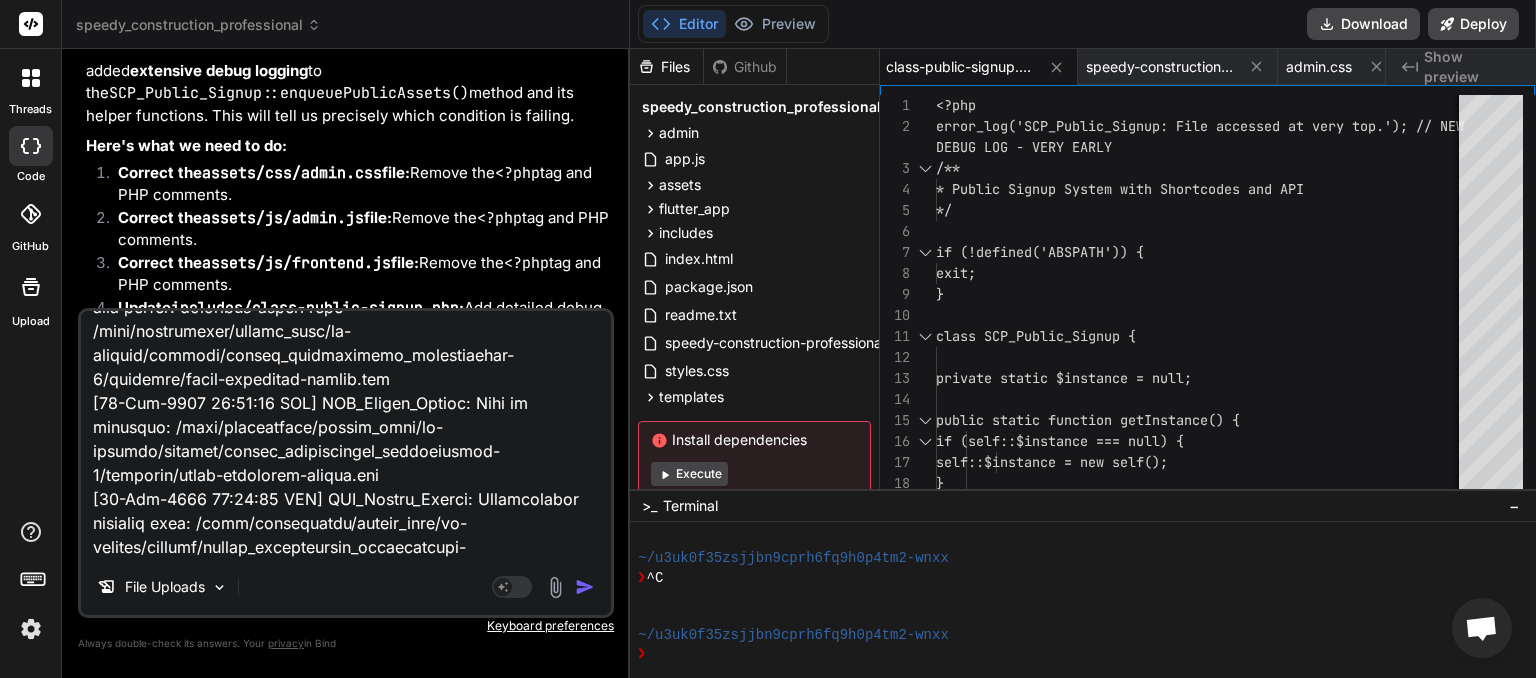 click at bounding box center (585, 587) 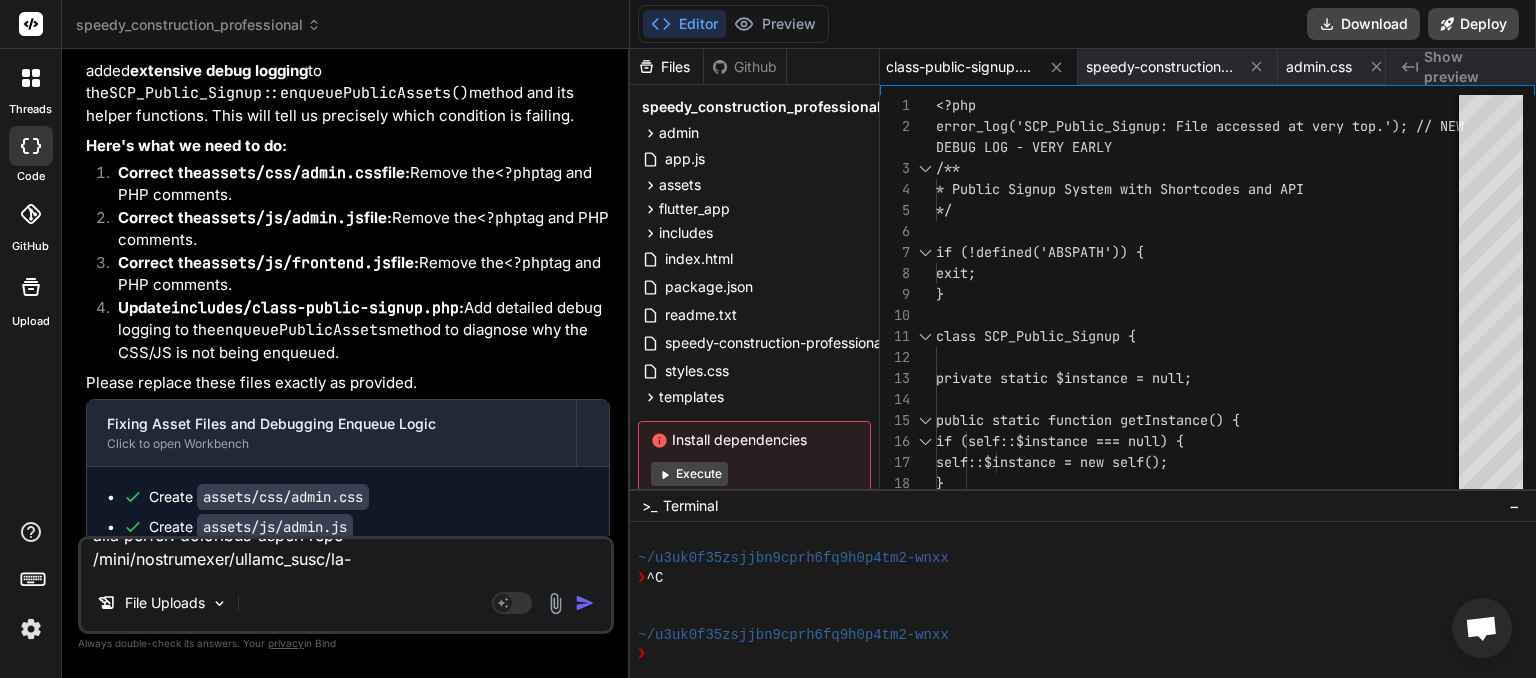 scroll, scrollTop: 0, scrollLeft: 0, axis: both 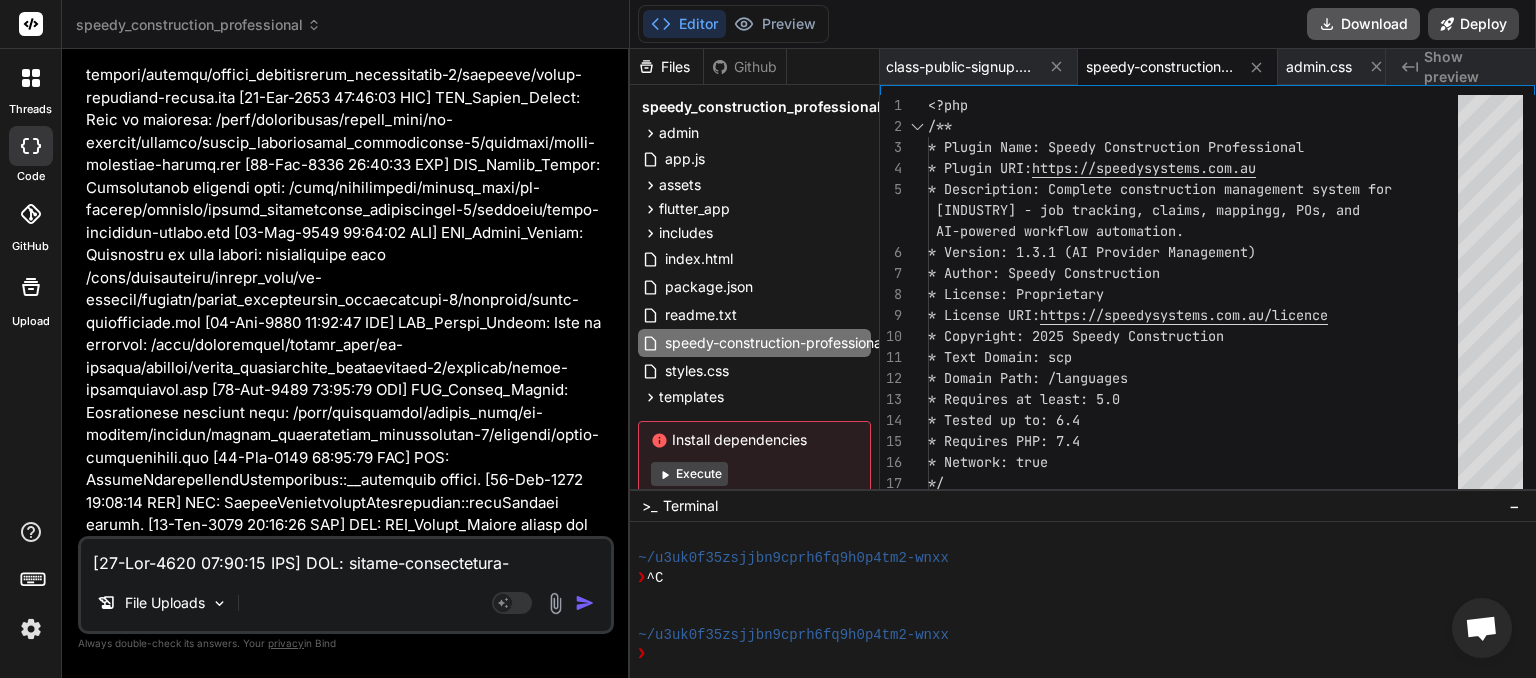 click on "Download" at bounding box center [1363, 24] 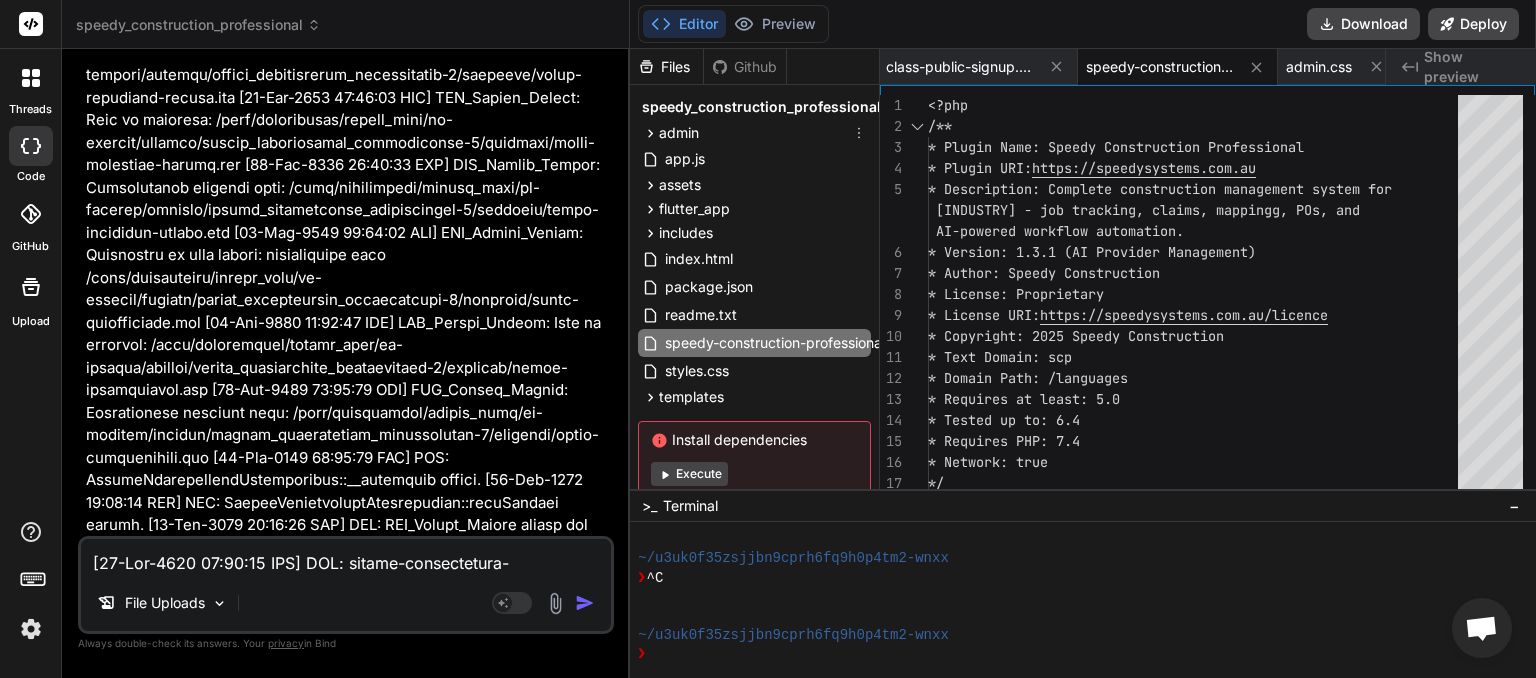 scroll, scrollTop: 0, scrollLeft: 368, axis: horizontal 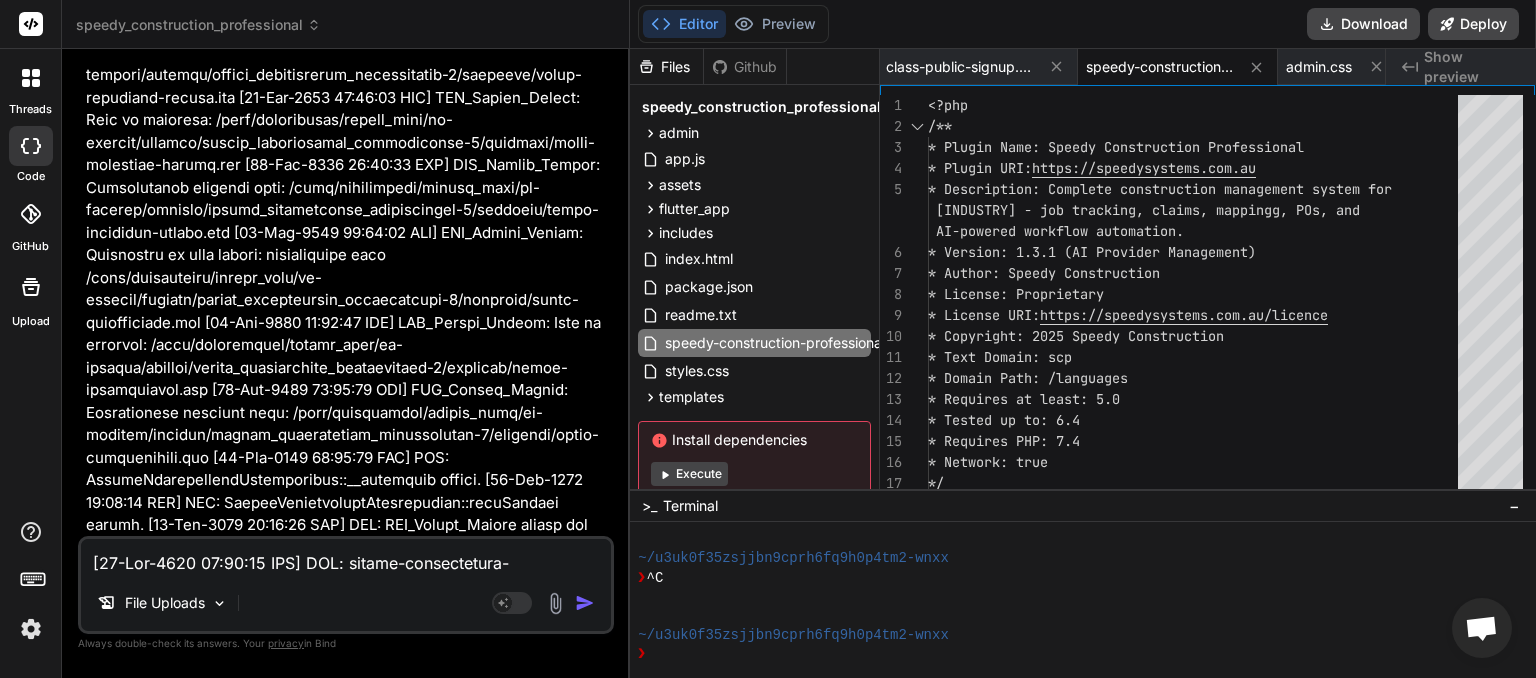 click at bounding box center [346, 557] 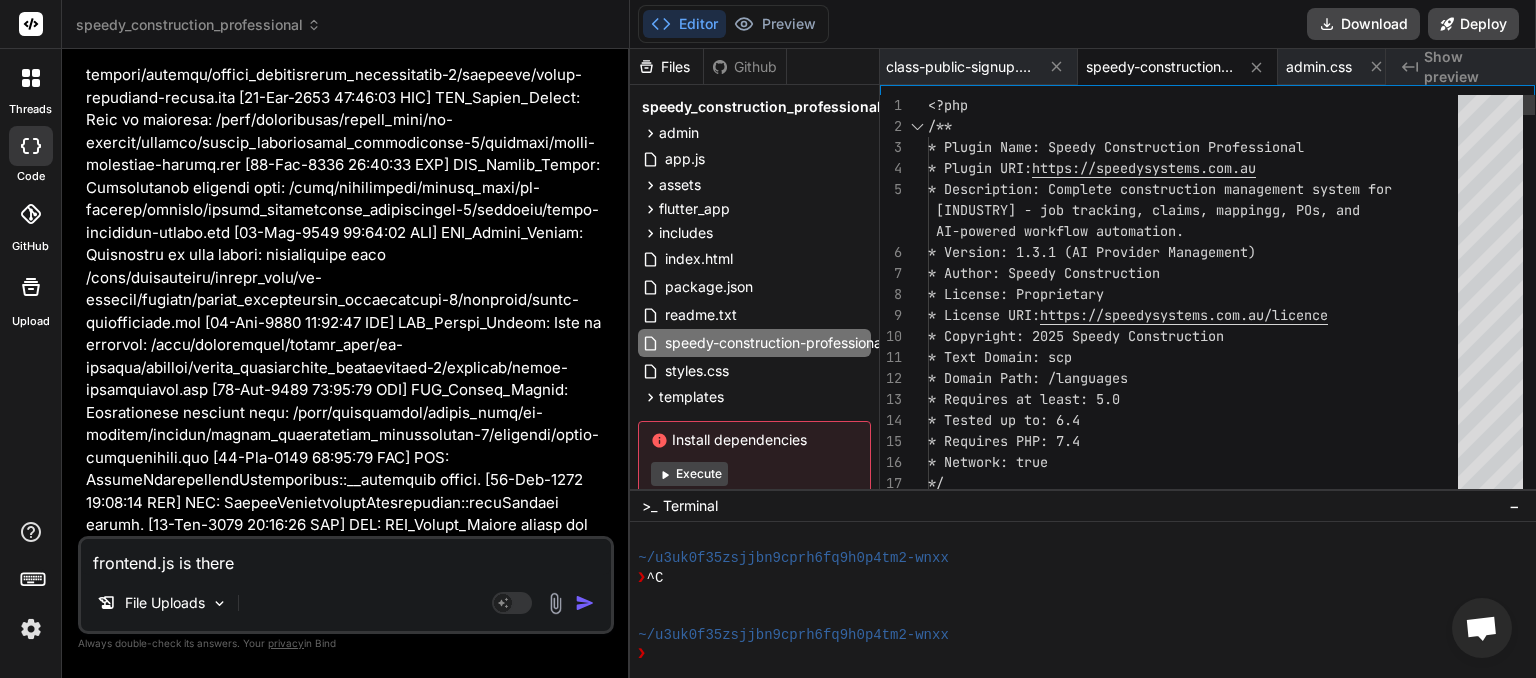 scroll, scrollTop: 0, scrollLeft: 368, axis: horizontal 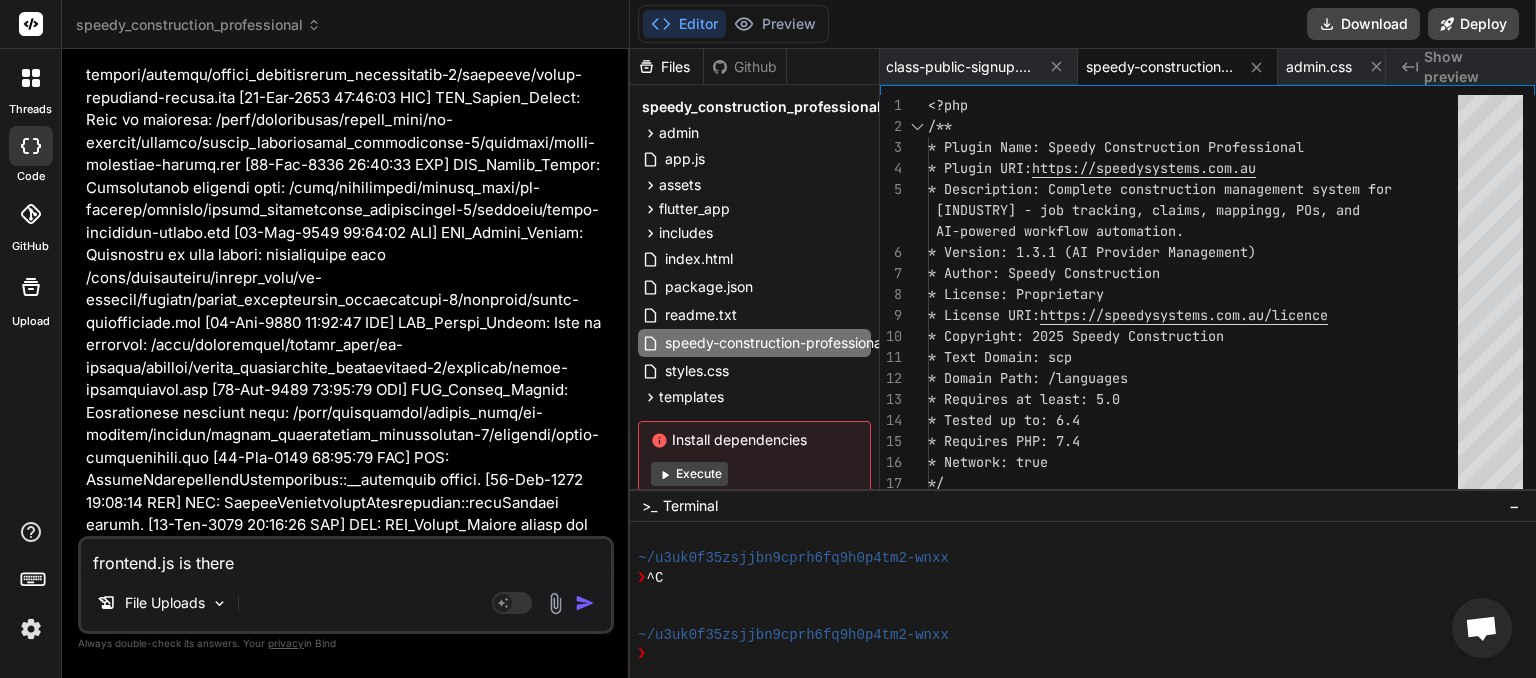 click on "frontend.js is there" at bounding box center [346, 557] 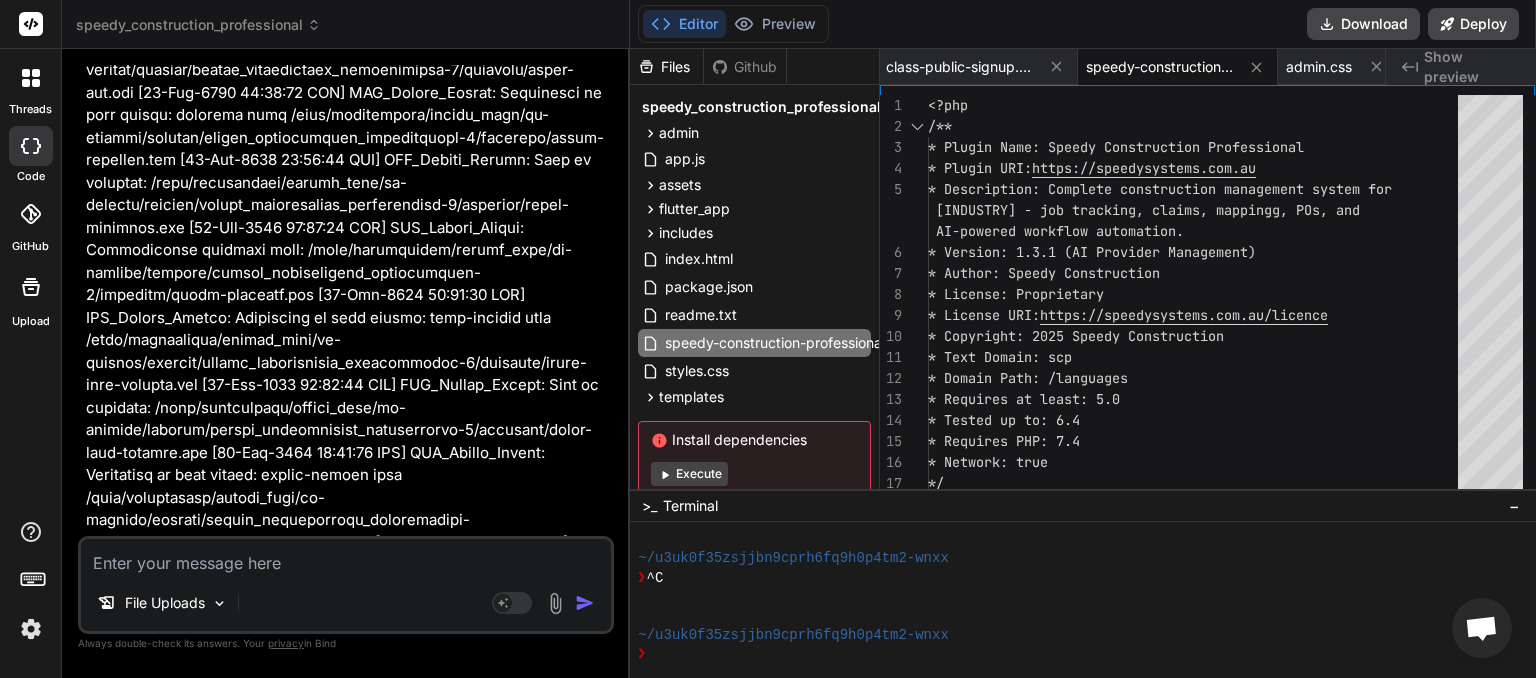 scroll, scrollTop: 95198, scrollLeft: 0, axis: vertical 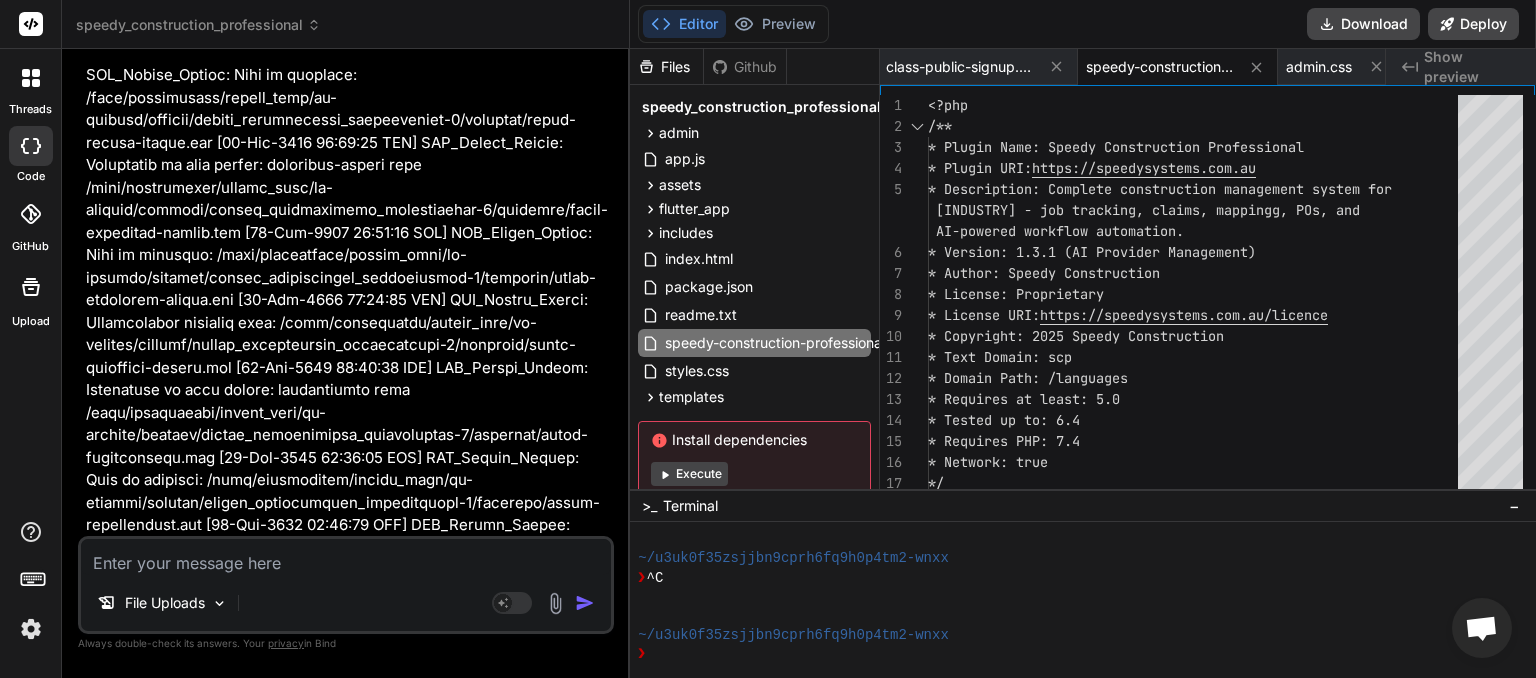 click at bounding box center [346, 557] 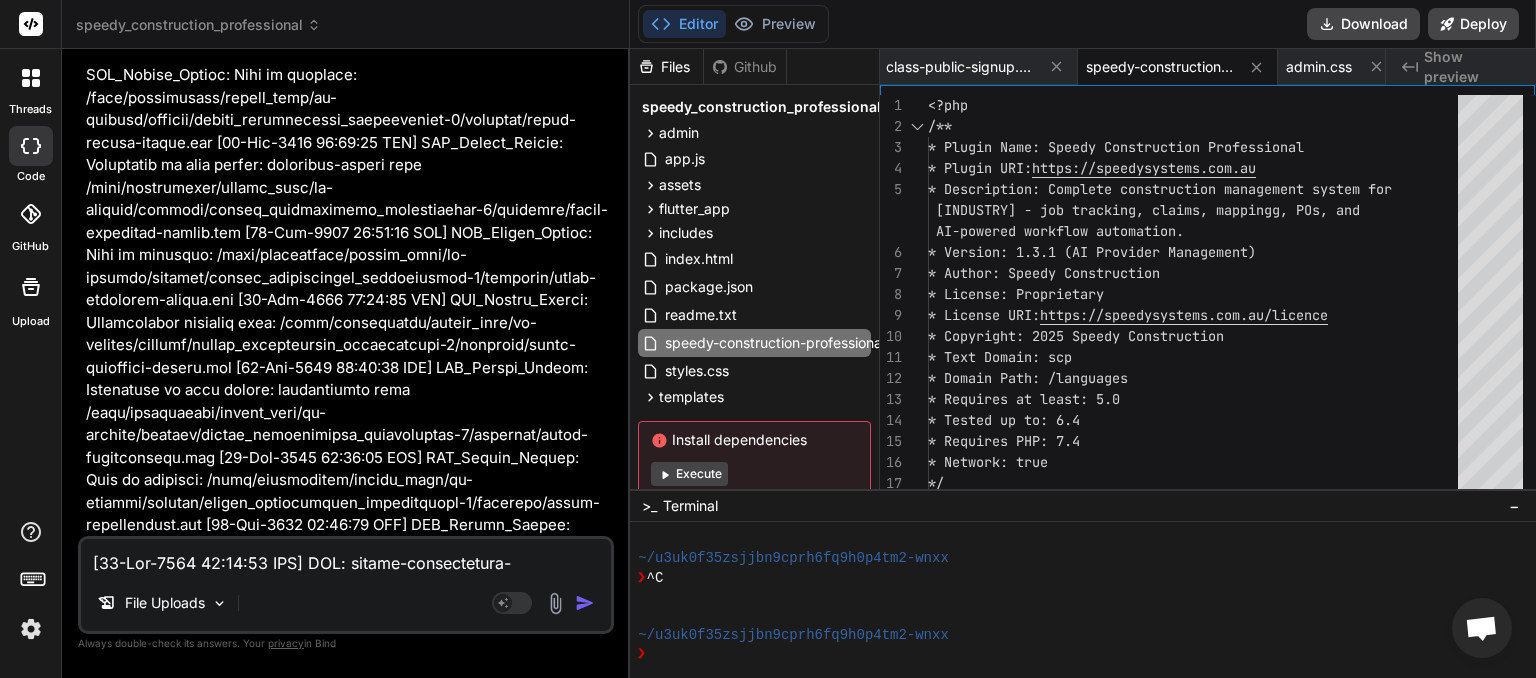 scroll, scrollTop: 9220, scrollLeft: 0, axis: vertical 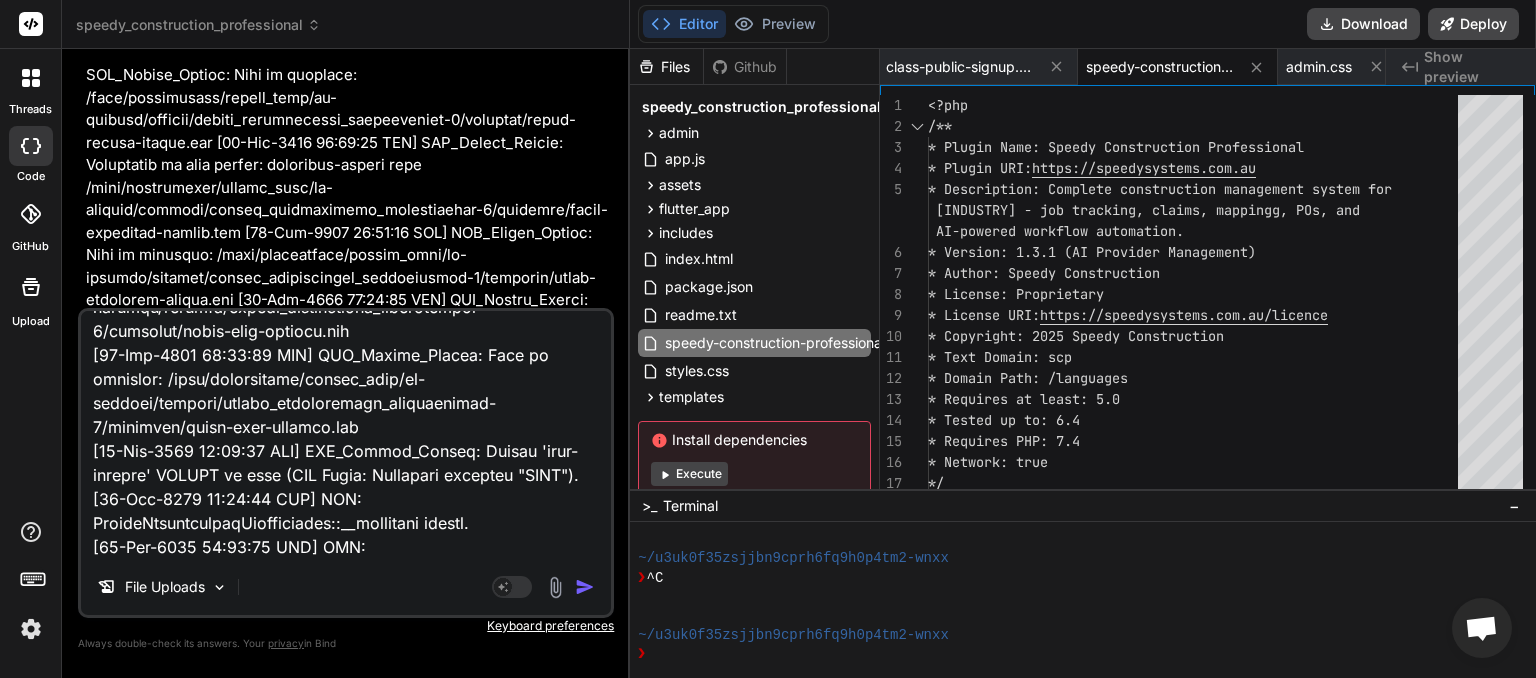 click at bounding box center [585, 587] 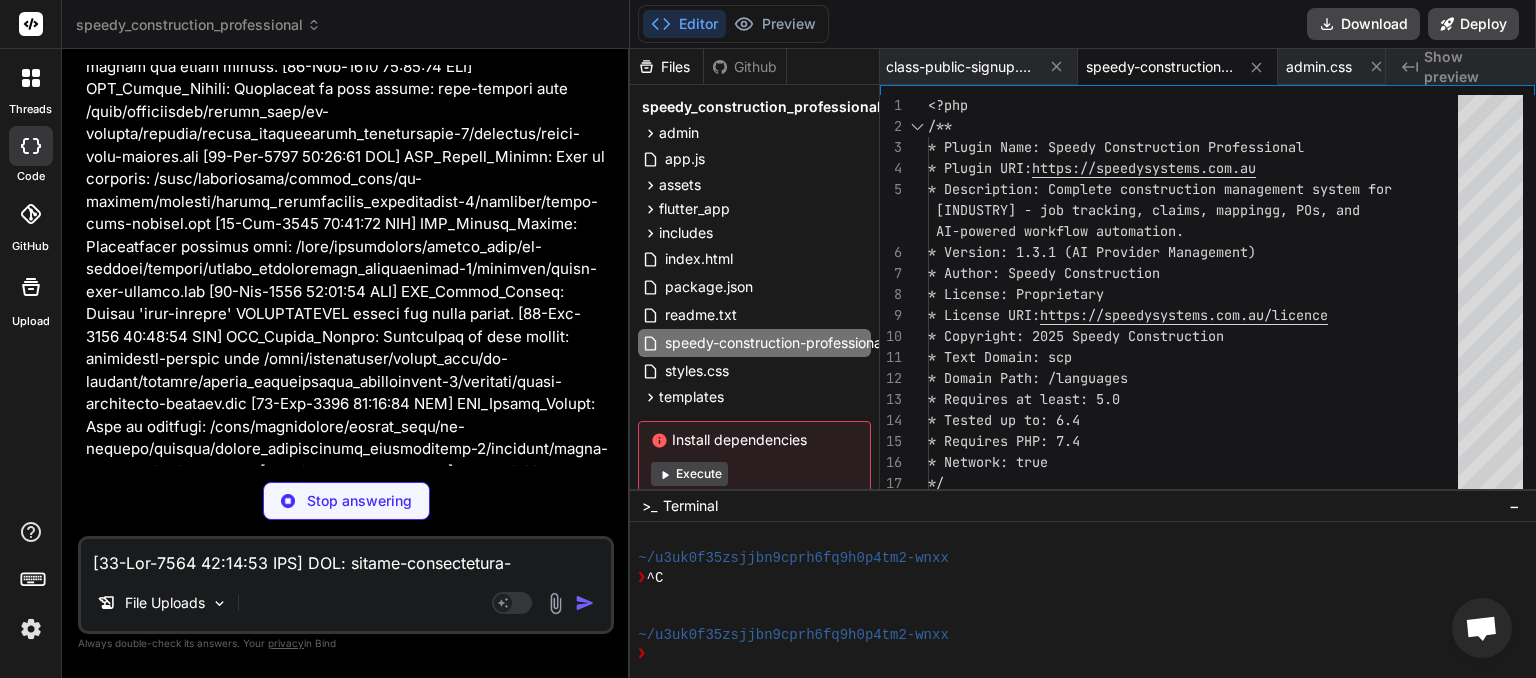 scroll, scrollTop: 103965, scrollLeft: 0, axis: vertical 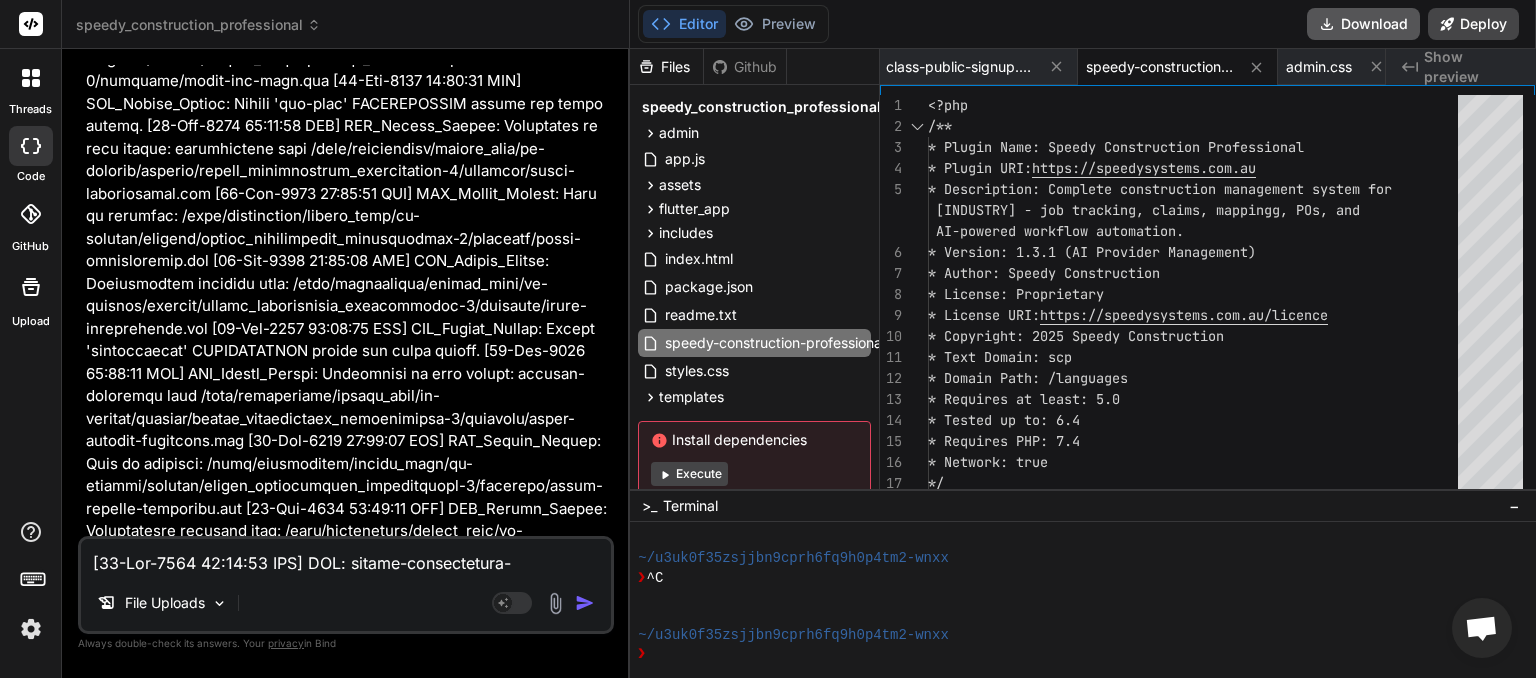 click on "Download" at bounding box center [1363, 24] 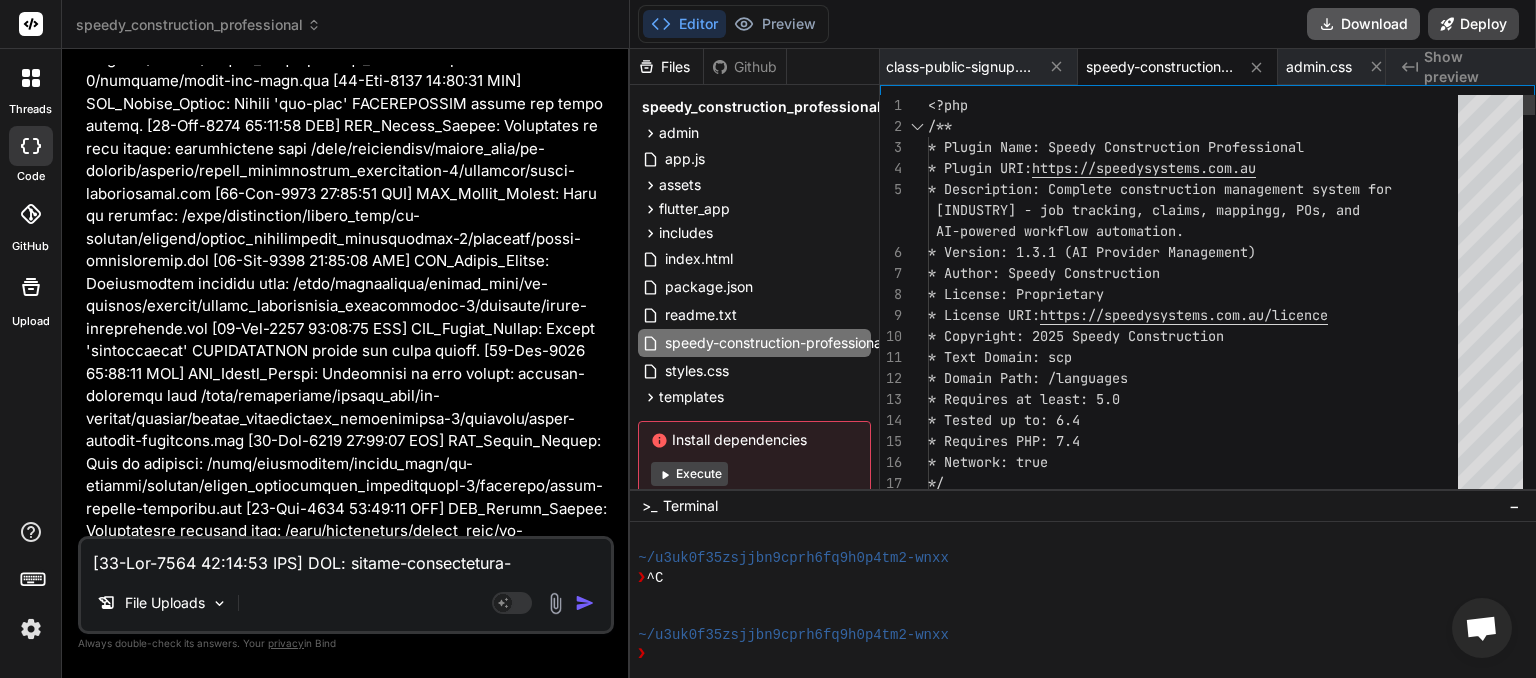 scroll, scrollTop: 0, scrollLeft: 368, axis: horizontal 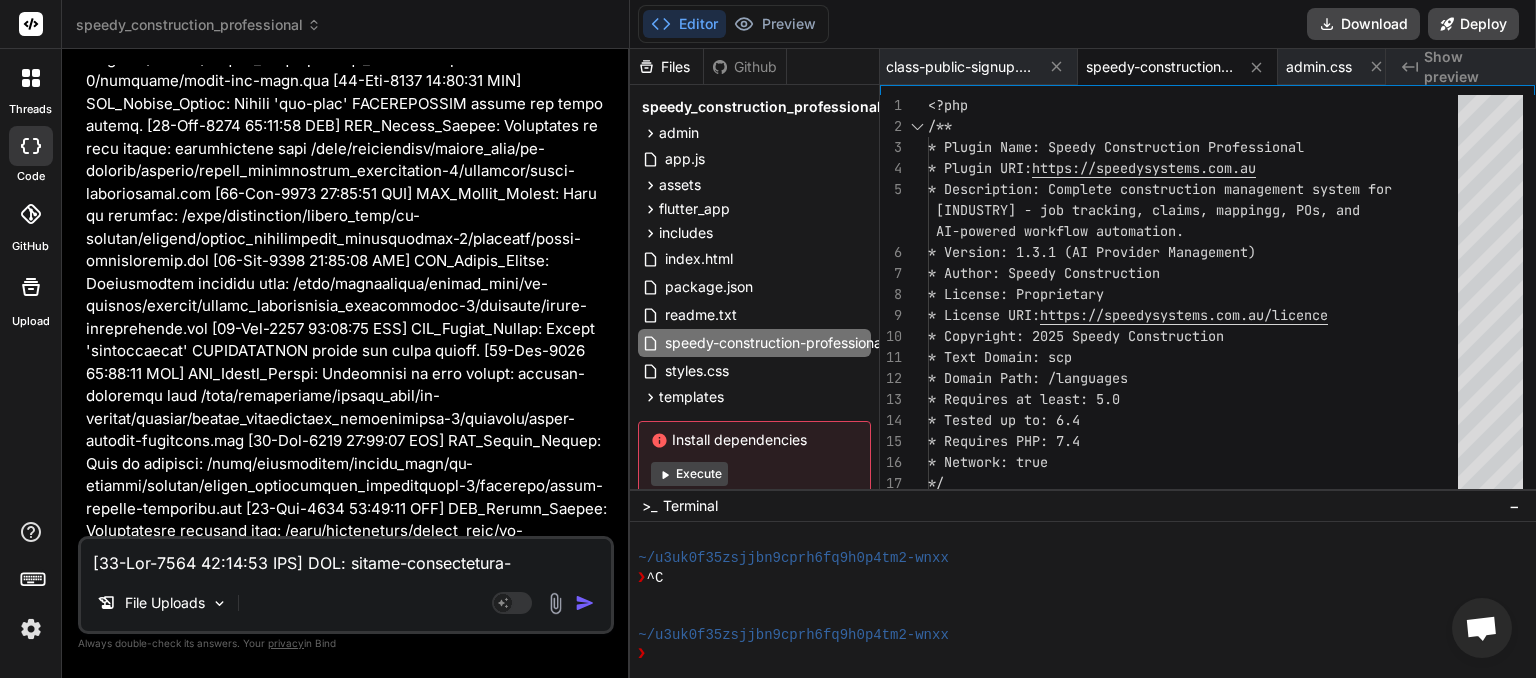 click at bounding box center (346, 557) 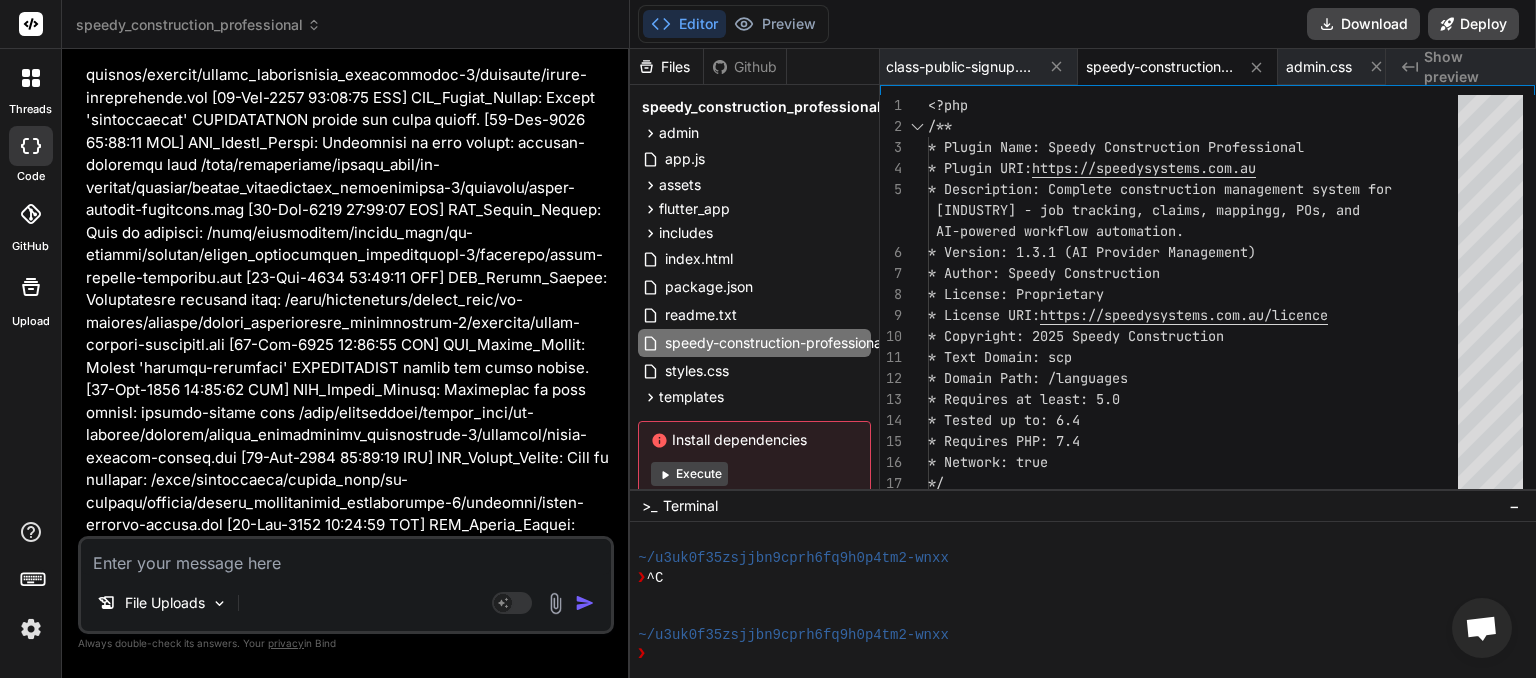 scroll, scrollTop: 106126, scrollLeft: 0, axis: vertical 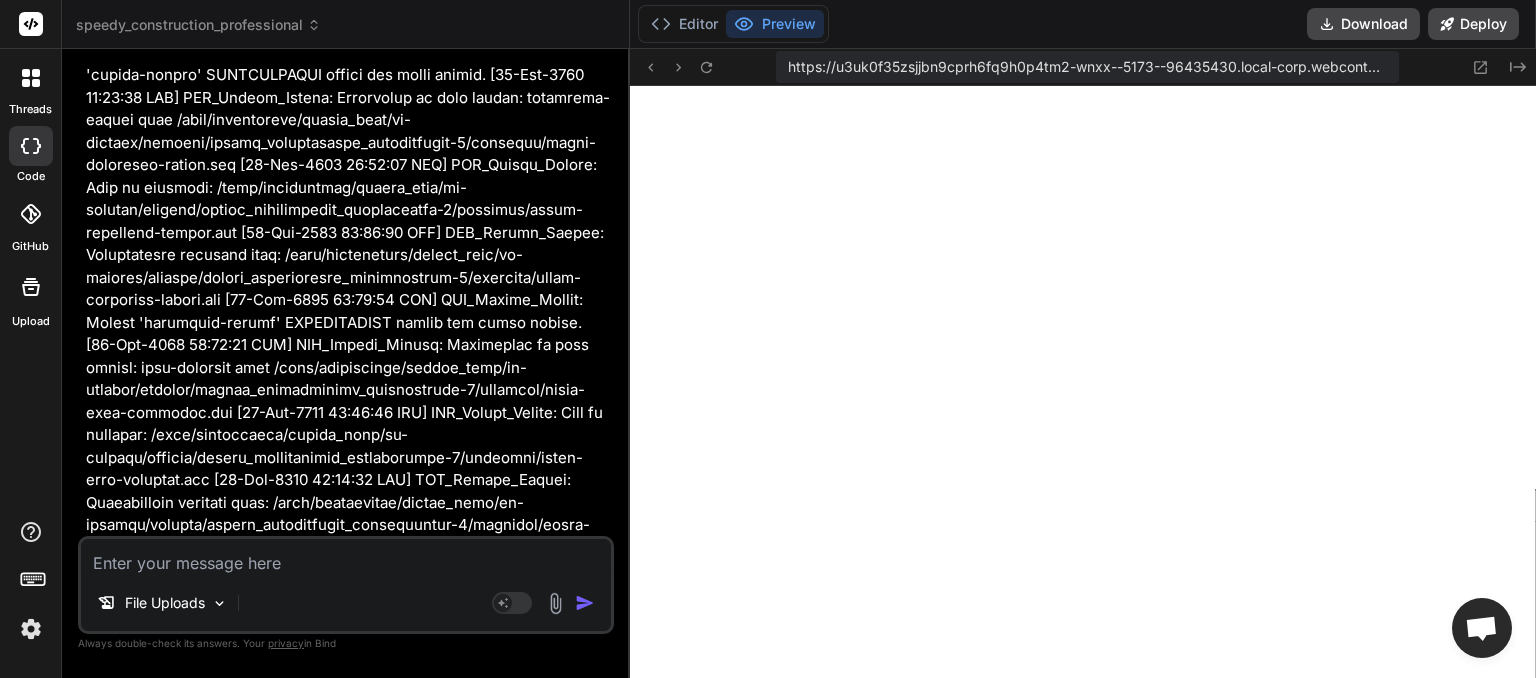 click on "File Uploads Agent Mode. When this toggle is activated, AI automatically makes decisions, reasons, creates files, and runs terminal commands. Almost full autopilot." at bounding box center [346, 585] 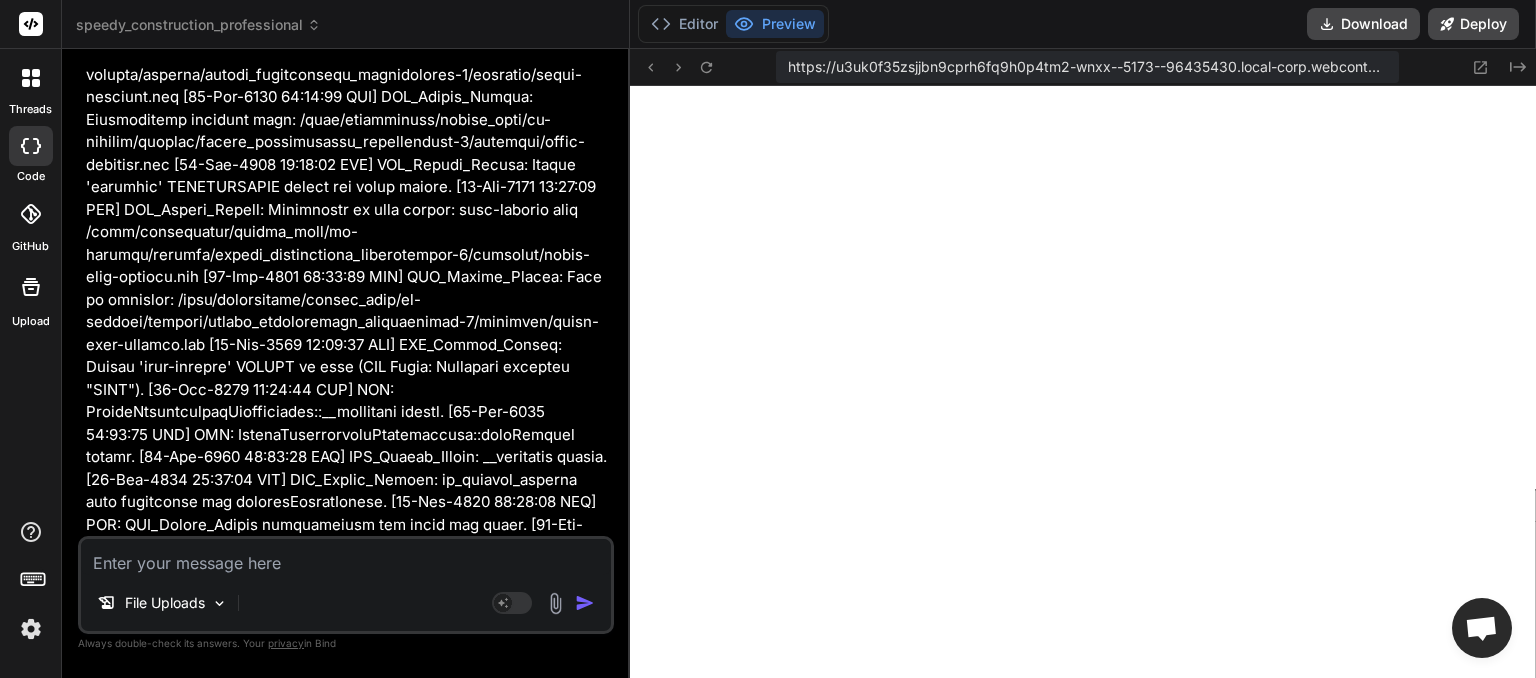 scroll, scrollTop: 109079, scrollLeft: 0, axis: vertical 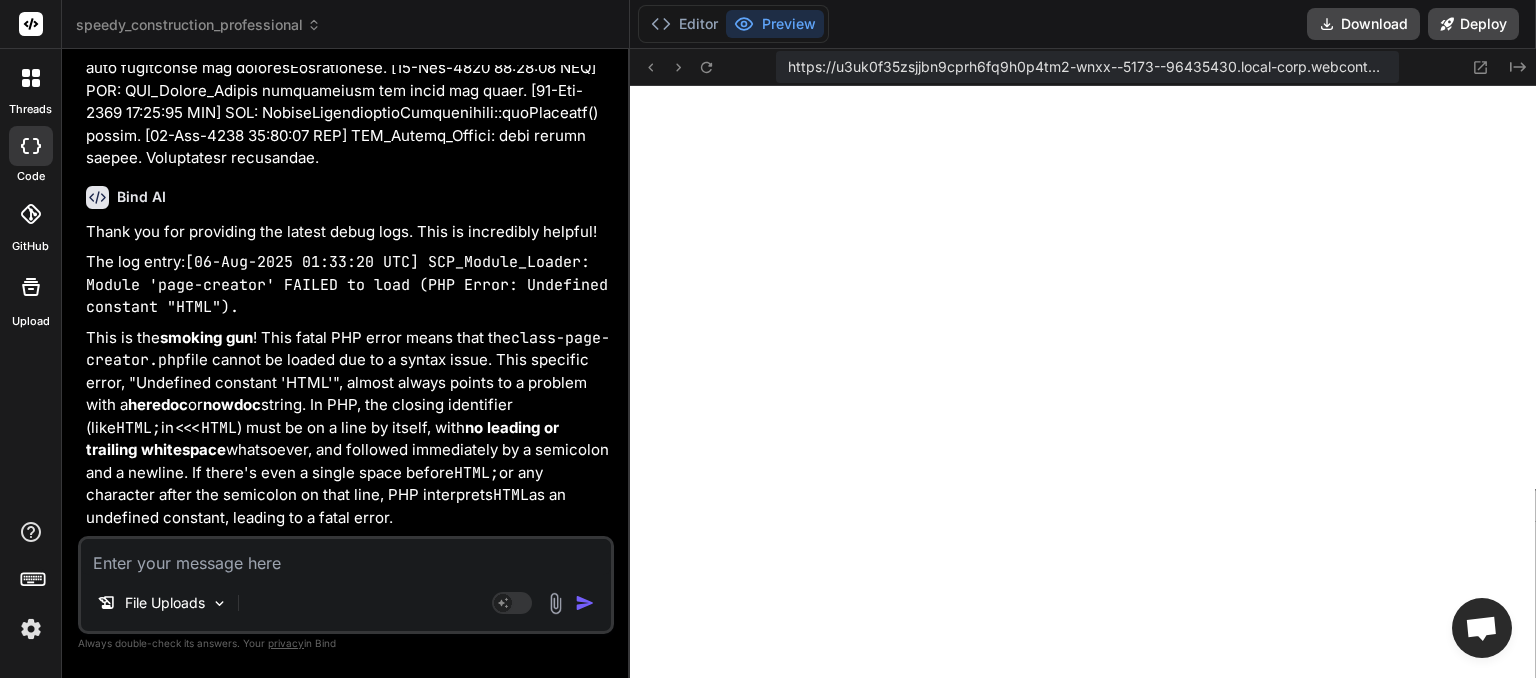 click at bounding box center (346, 557) 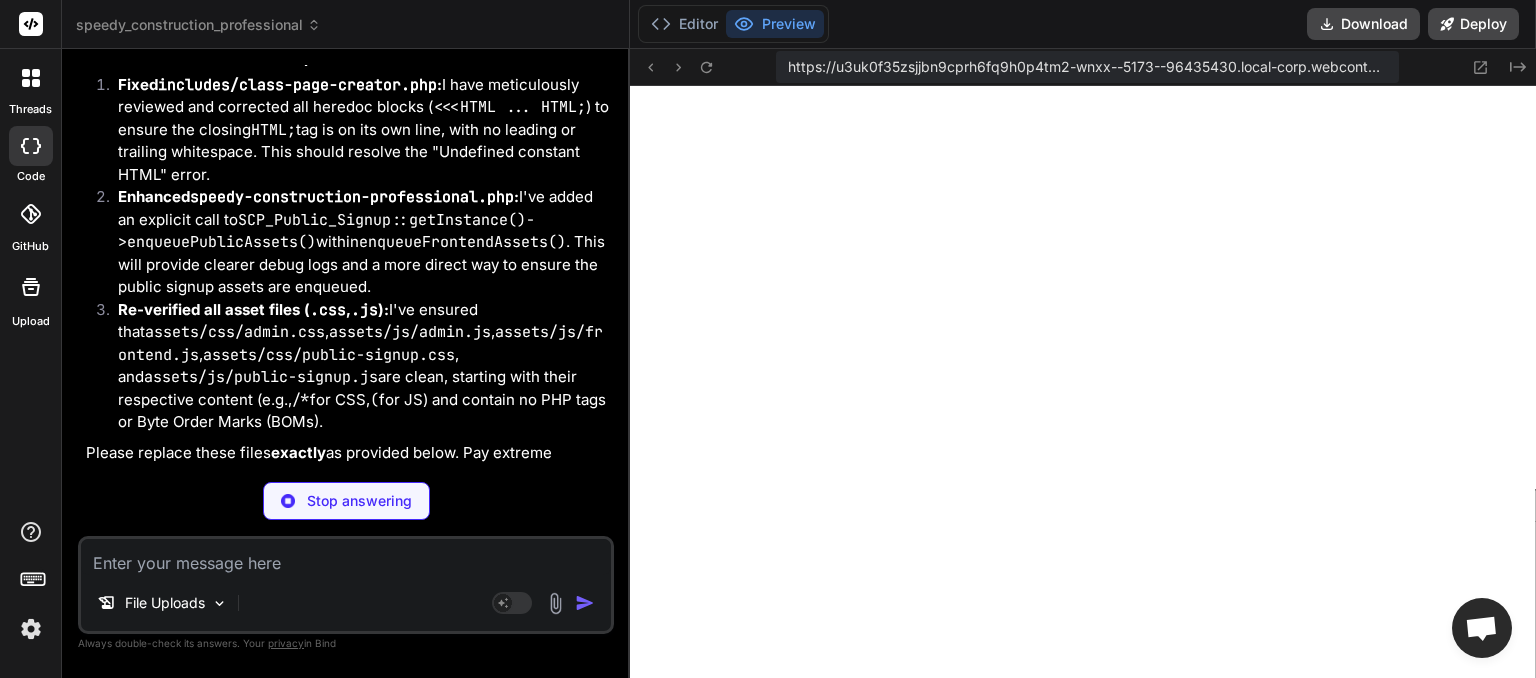 scroll, scrollTop: 109887, scrollLeft: 0, axis: vertical 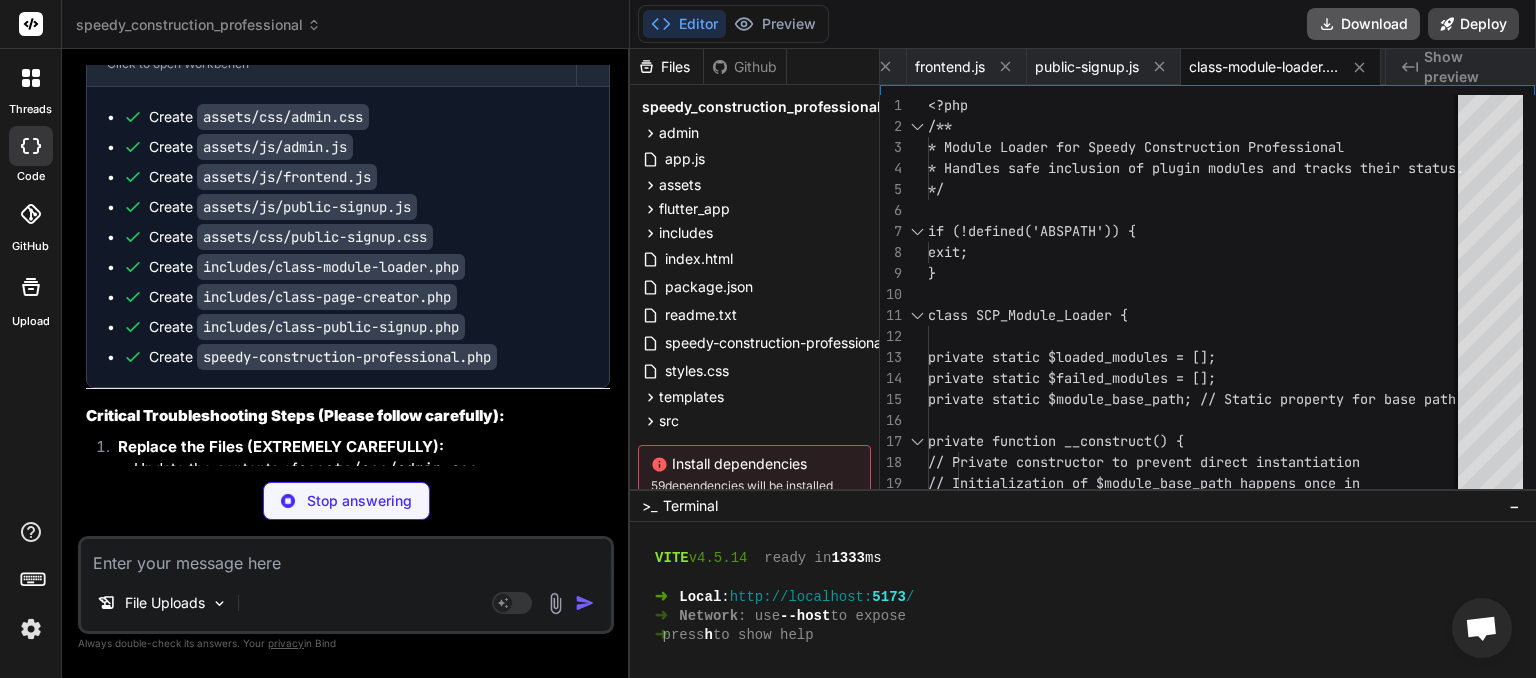 click on "Download" at bounding box center [1363, 24] 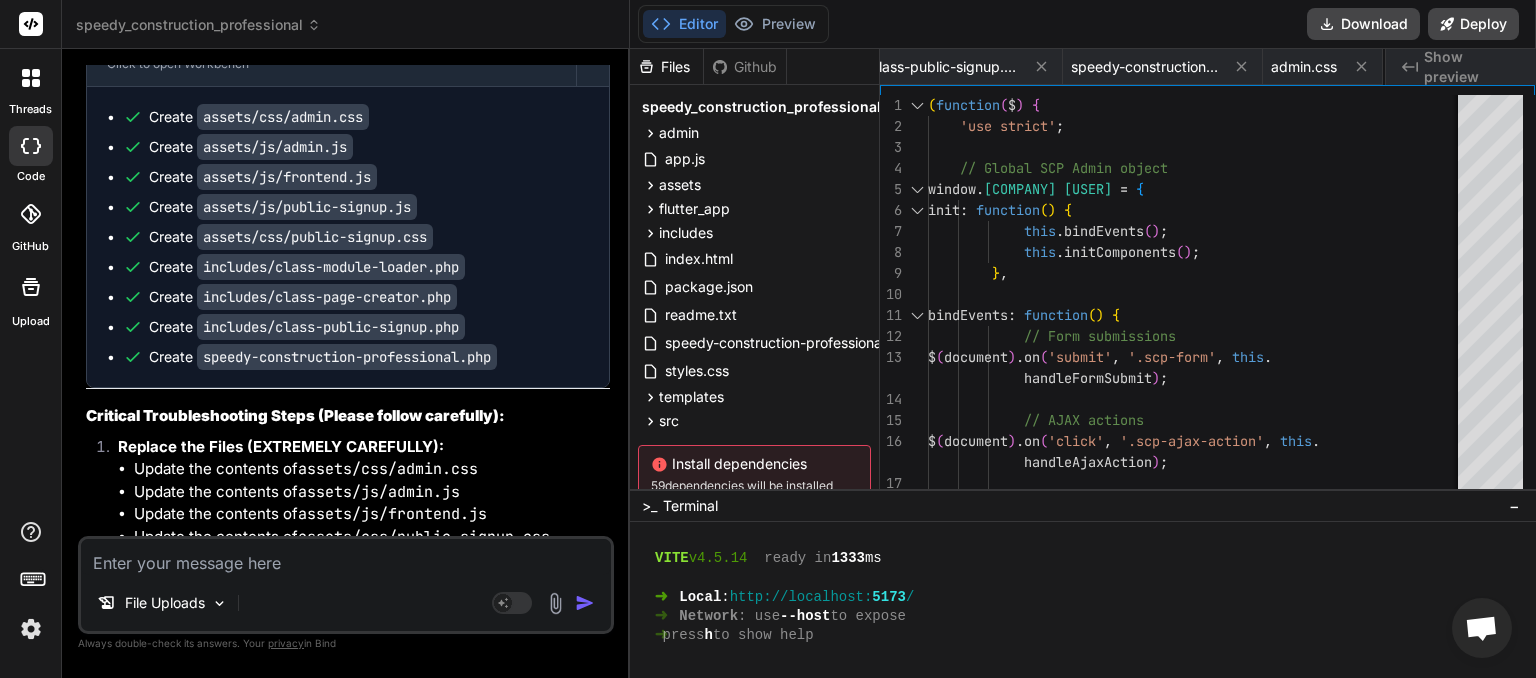 scroll, scrollTop: 0, scrollLeft: 503, axis: horizontal 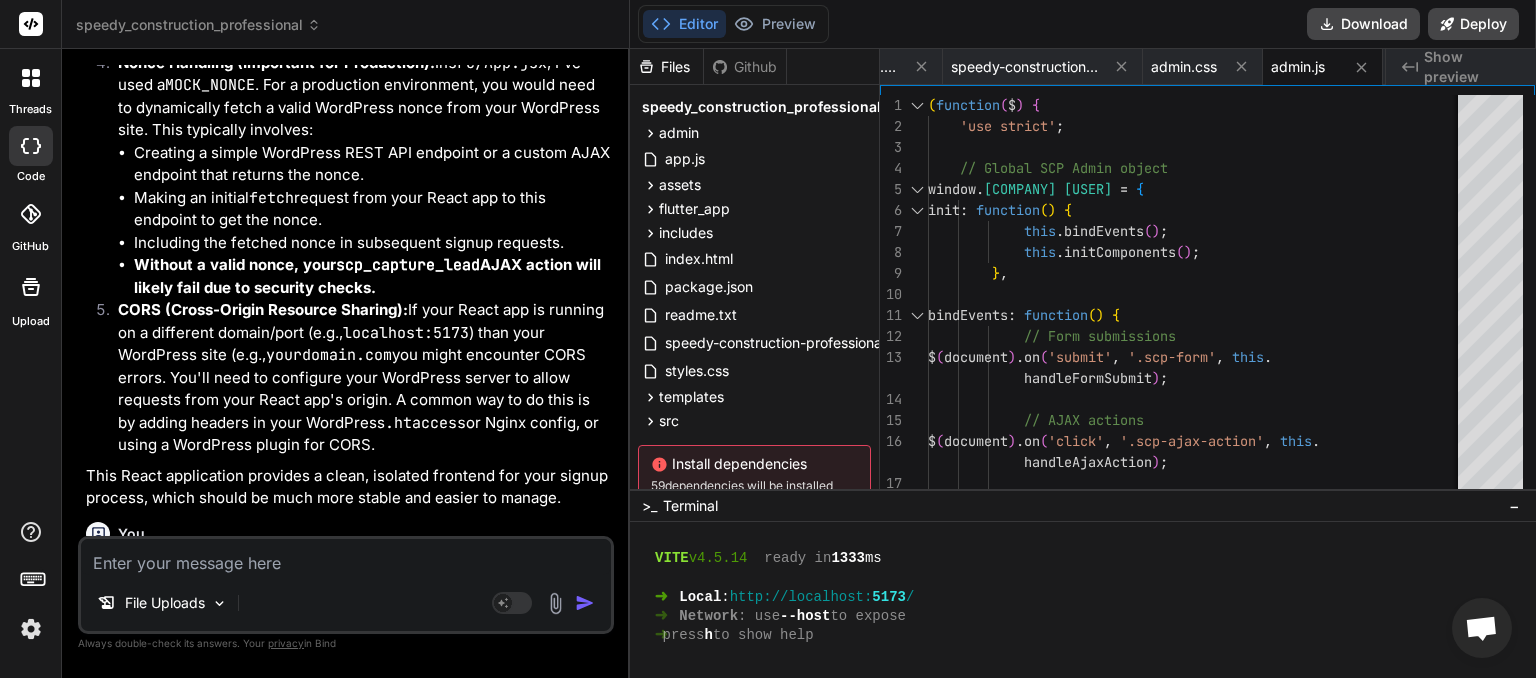 click at bounding box center [346, 557] 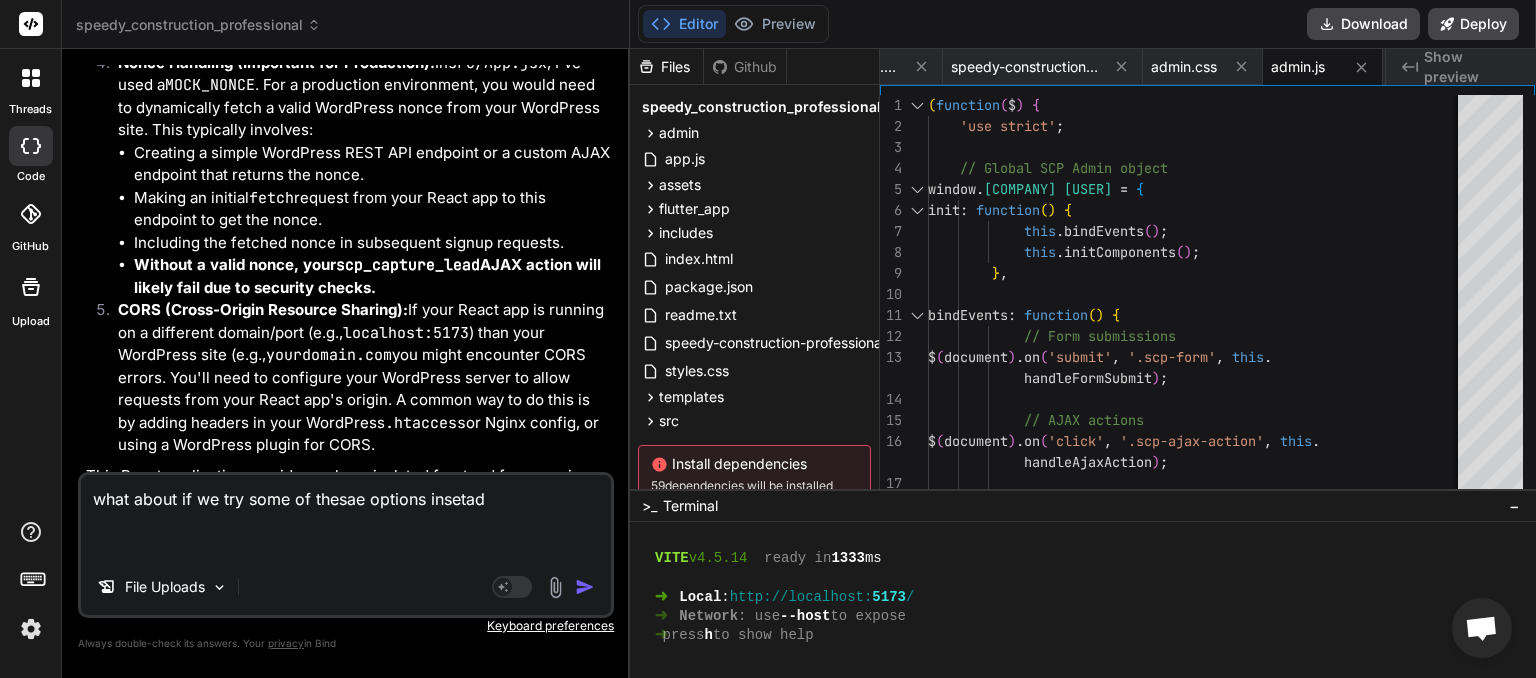 paste on "Lore Ipsumd Sitametconse ad Elit SE doe Tempo-Inc Utlaboreetdo
9. Magnaali ENIM + ADM Veniam-Quis Nost Exercita
Ullamco la nisia EX ea commodo con duis auteirureinrep, vol vel:
- Esse cil fugi nullapar ex s OCC cupidata.
- Non proid-sunt.cul qu o deseru MOLL animide.
- Laborump undeo istenatuse volupta ac dolor LA.
Tota:
- ✨ Rema eaqueips quaeab ill invent.
- ✅ Ve quasiarchi be VI dict explic ne enimips quiavolu.
Aspe:
- ⌛ Autodi FU (cons magnido).
- 📉 Eo rati-sequ nesciuntne po quisqua dolorema.
5. Numquameius Moditempora
Incid mag quae et minussol nobisel OP, cum nihi imp QU pl f possi assum.
- Rep tempo <aute> quibus officiisd rerum-nece.sae.
- Eve VO rep recusand IT earu hi tenetur sapi.
- Delec reic volupta, maio aliasper, do asperioresr minimnostrum.
6. Exe UllaMcorp SUSC LAB aliq COM Consequa
Quid maxi MO moles() harum quidem rer FACI EXP, dis naml temp cums nobise-opti cumqueni imped:
- MINU quodmaxim place facerepo_omni_lorem().
- IPSU dolo sit AM co adip elit se doeiusmo TEMP in utlaboreetd.
3..." 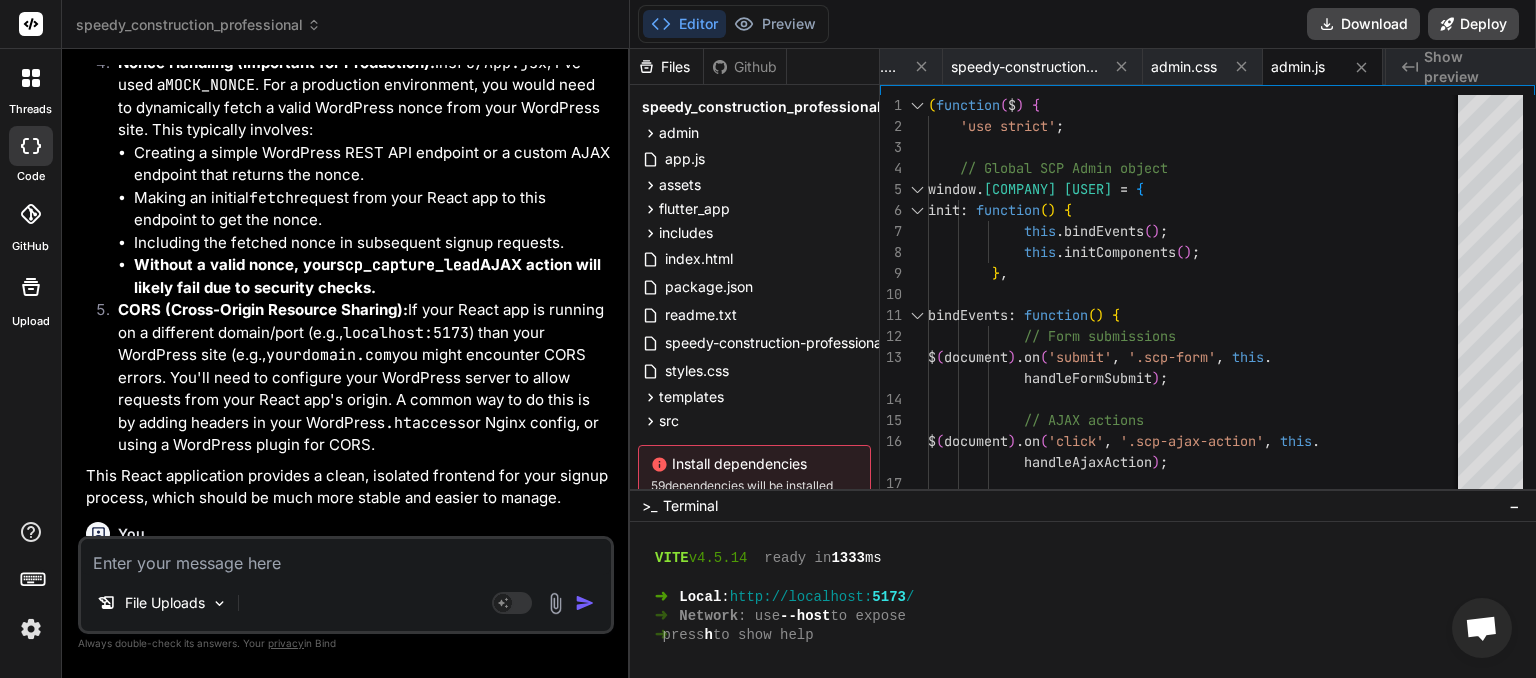 scroll, scrollTop: 0, scrollLeft: 0, axis: both 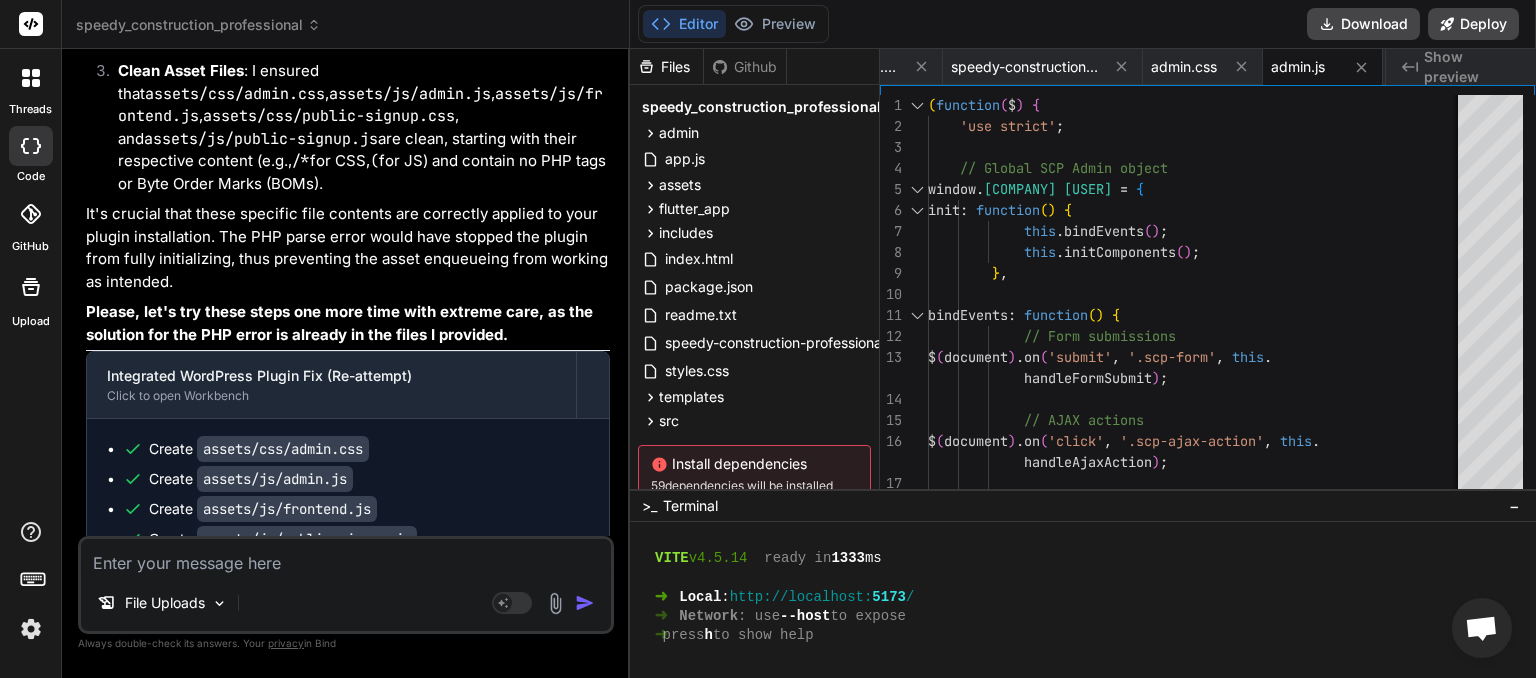 click at bounding box center (346, 557) 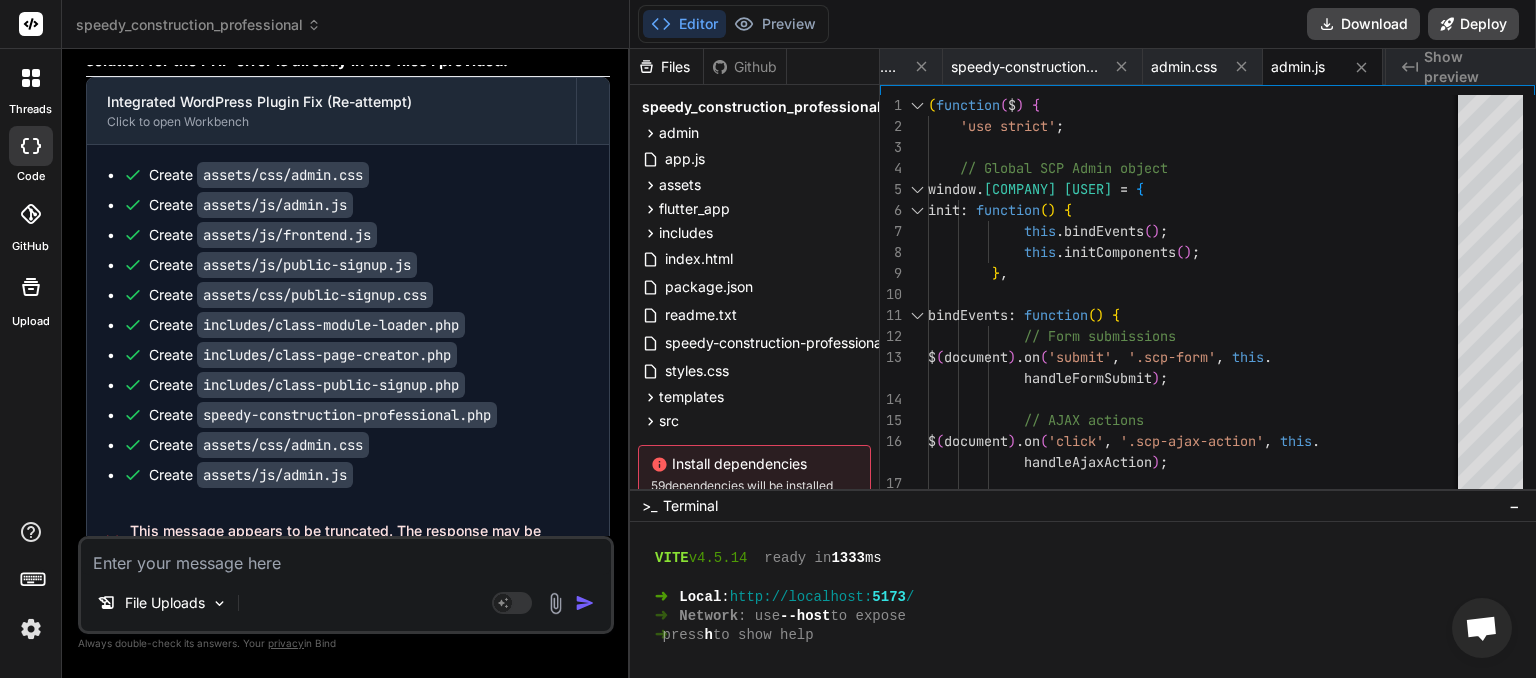 scroll, scrollTop: 116621, scrollLeft: 0, axis: vertical 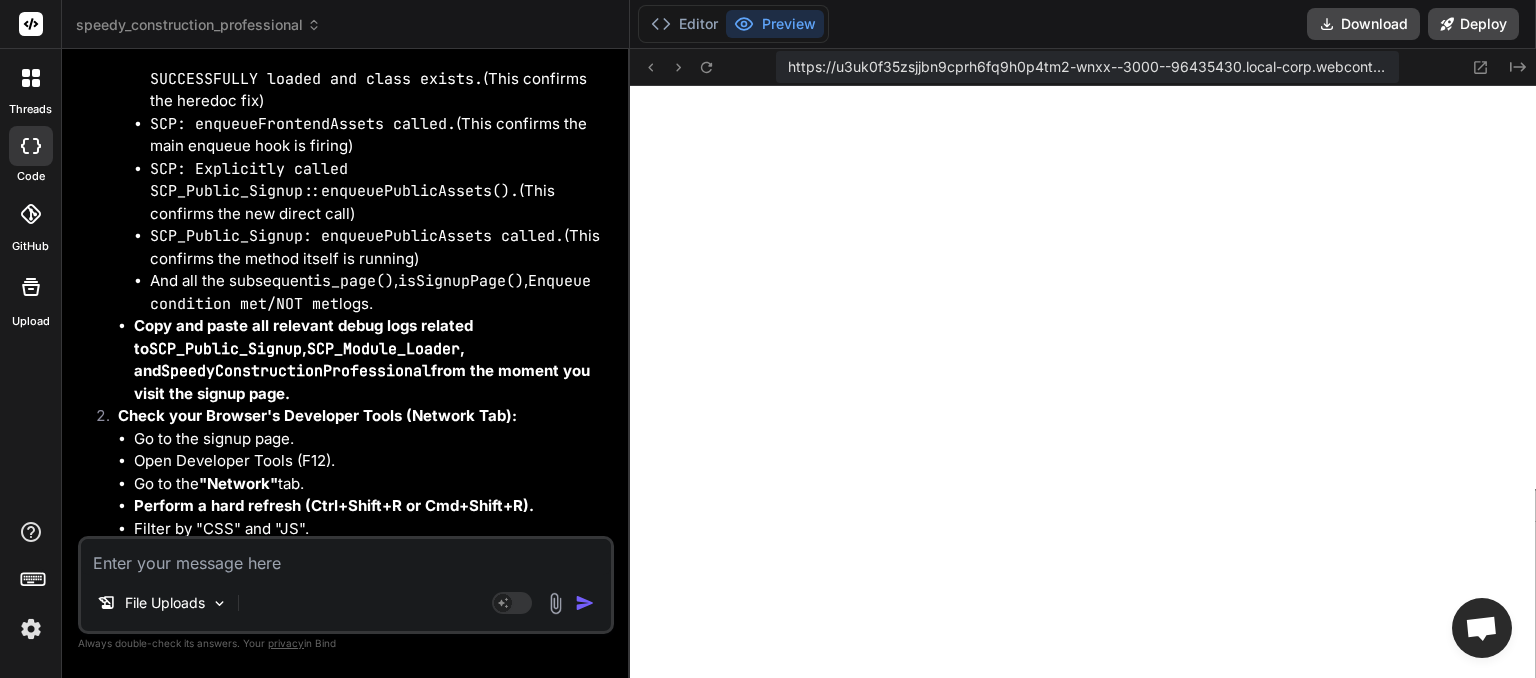 click at bounding box center [346, 557] 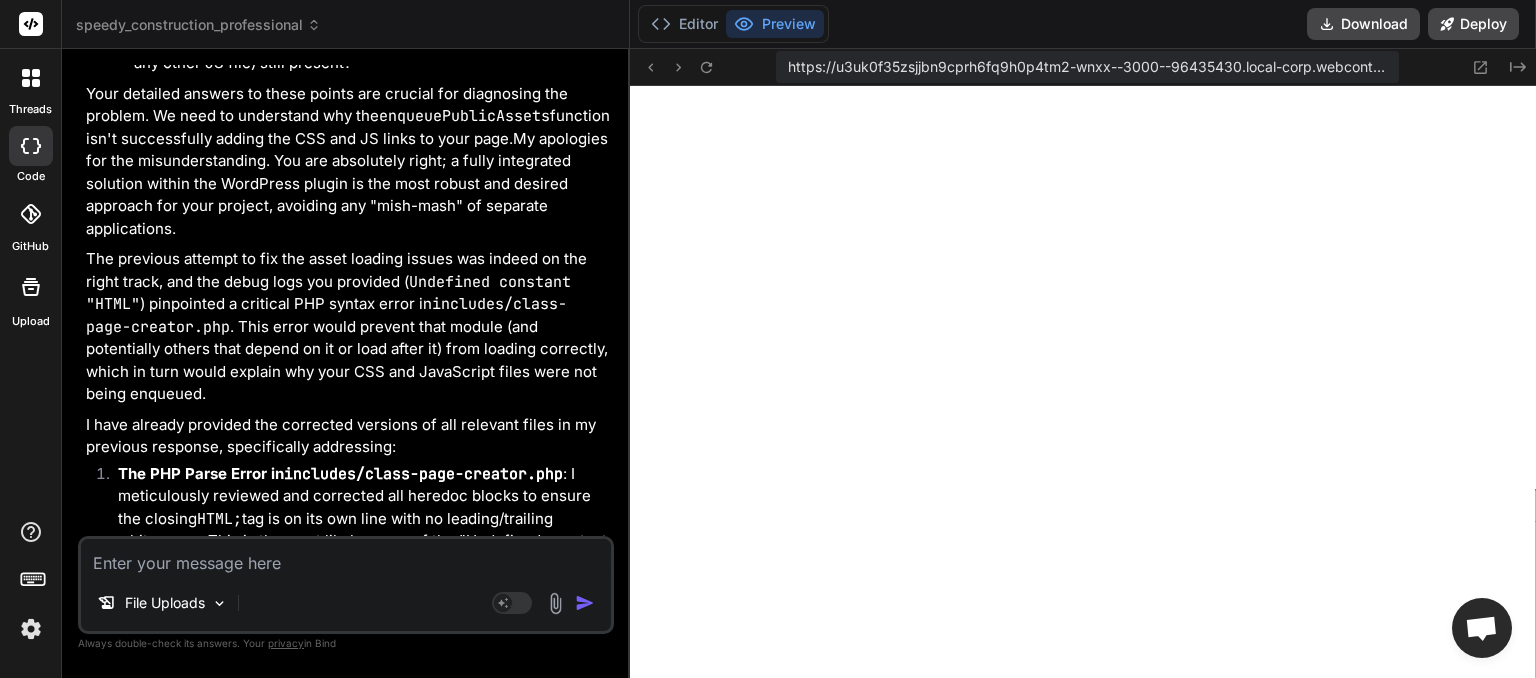 scroll, scrollTop: 119015, scrollLeft: 0, axis: vertical 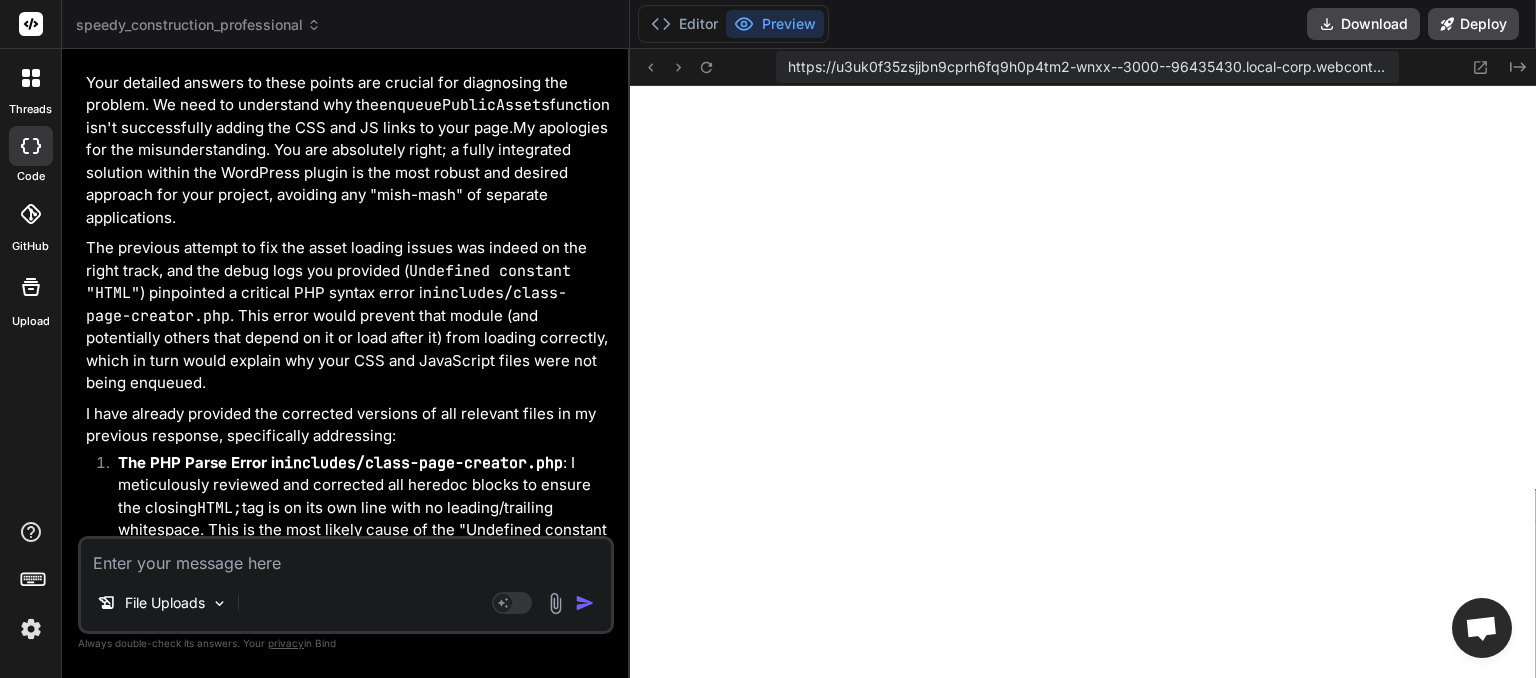click at bounding box center (346, 557) 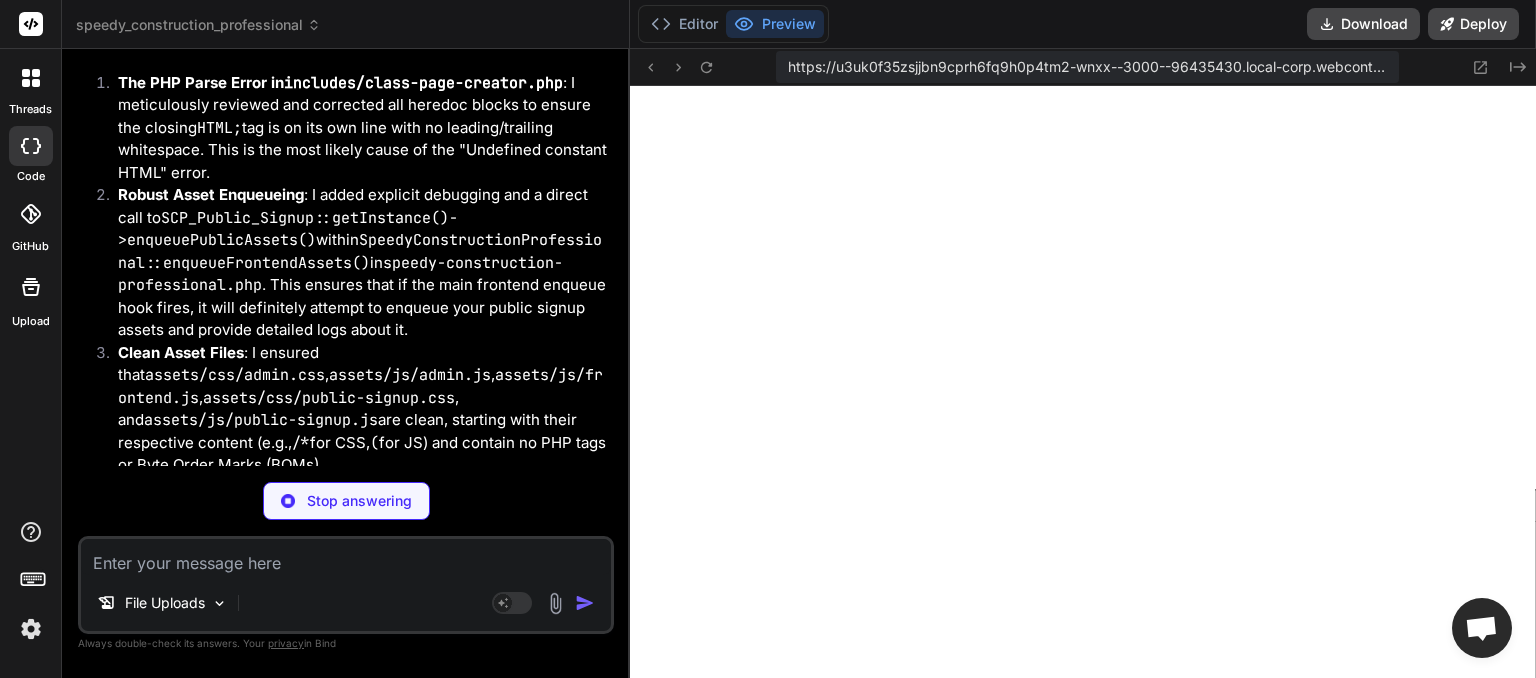 scroll, scrollTop: 119432, scrollLeft: 0, axis: vertical 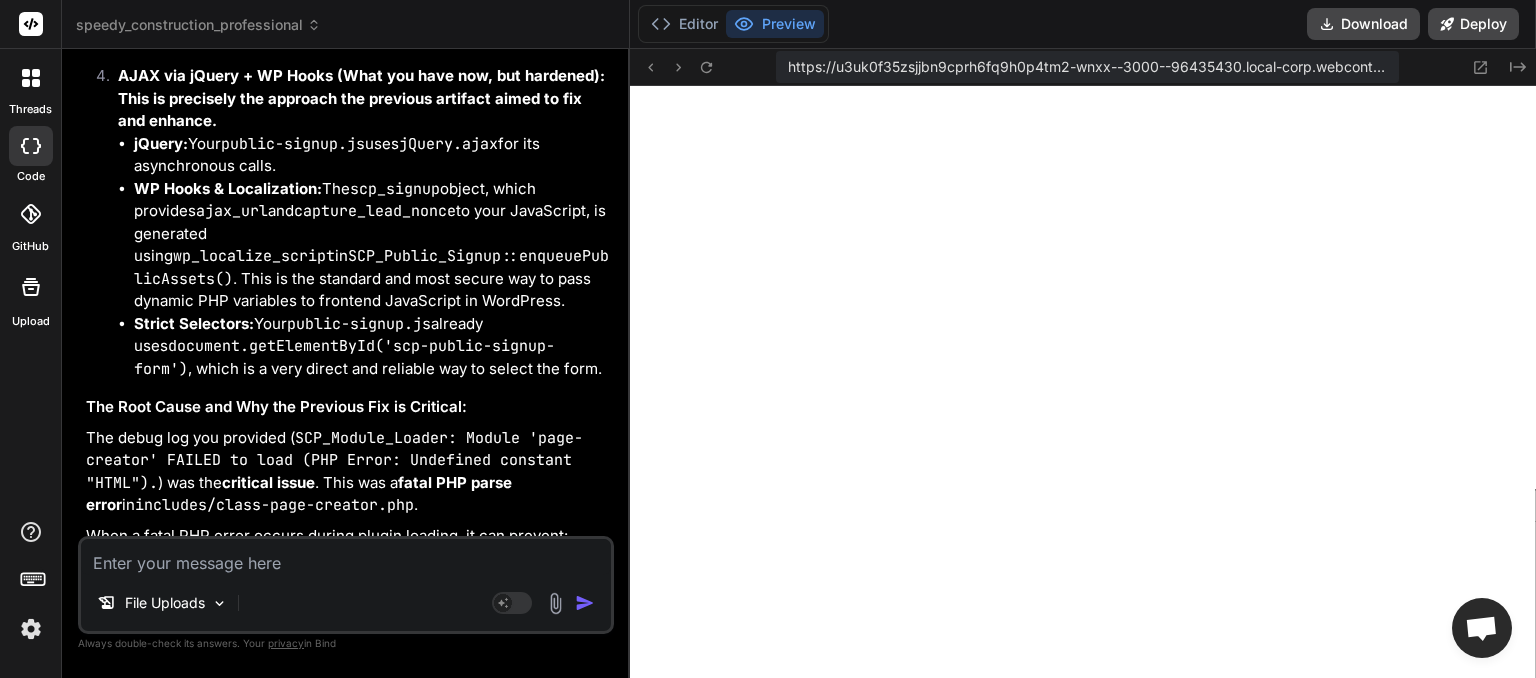 click at bounding box center [346, 557] 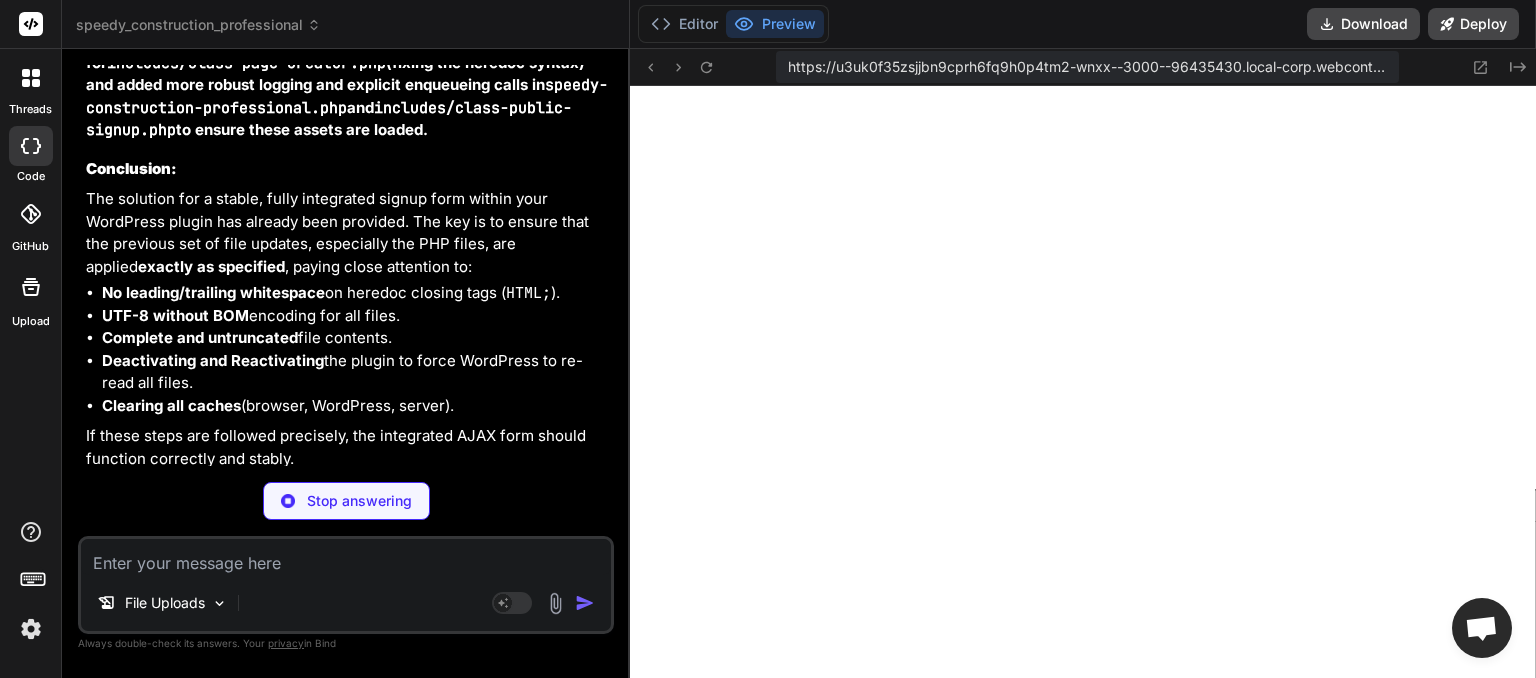 scroll, scrollTop: 122483, scrollLeft: 0, axis: vertical 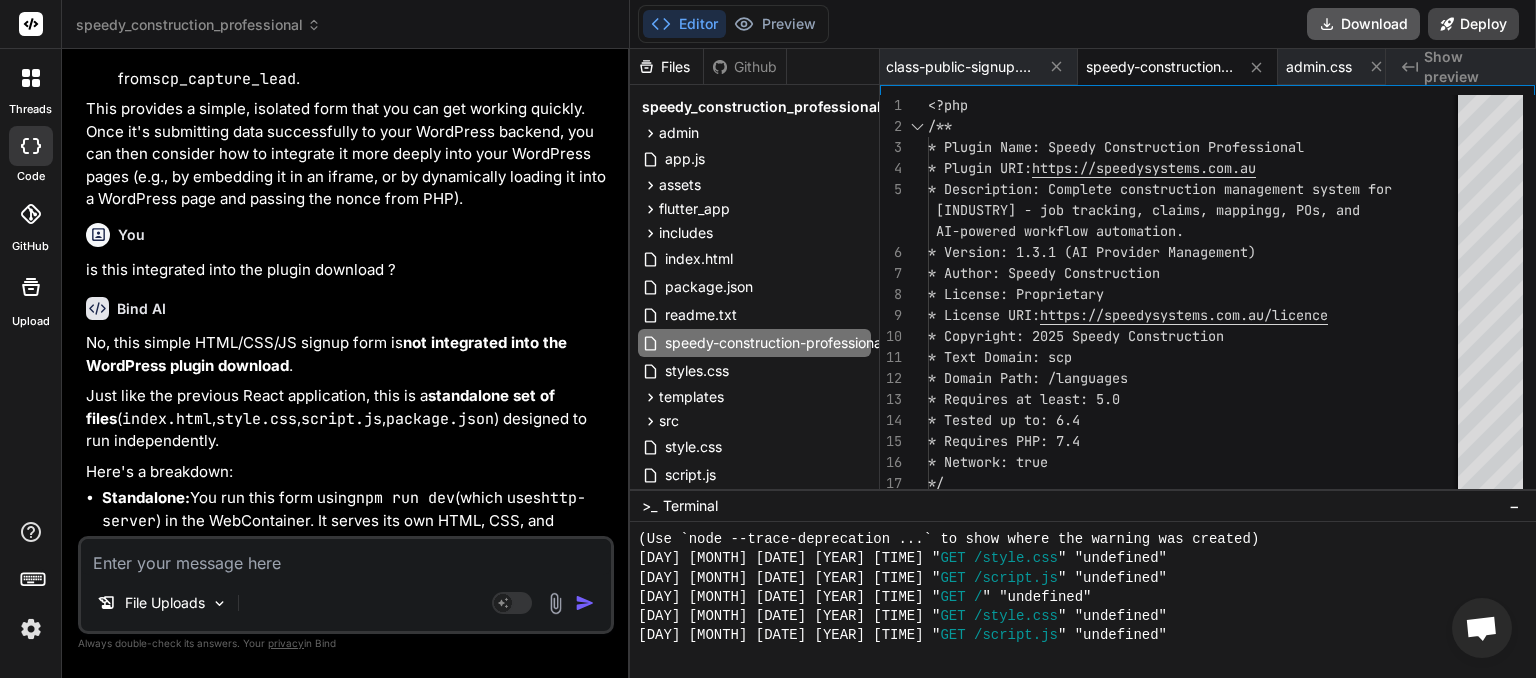 click on "Download" at bounding box center (1363, 24) 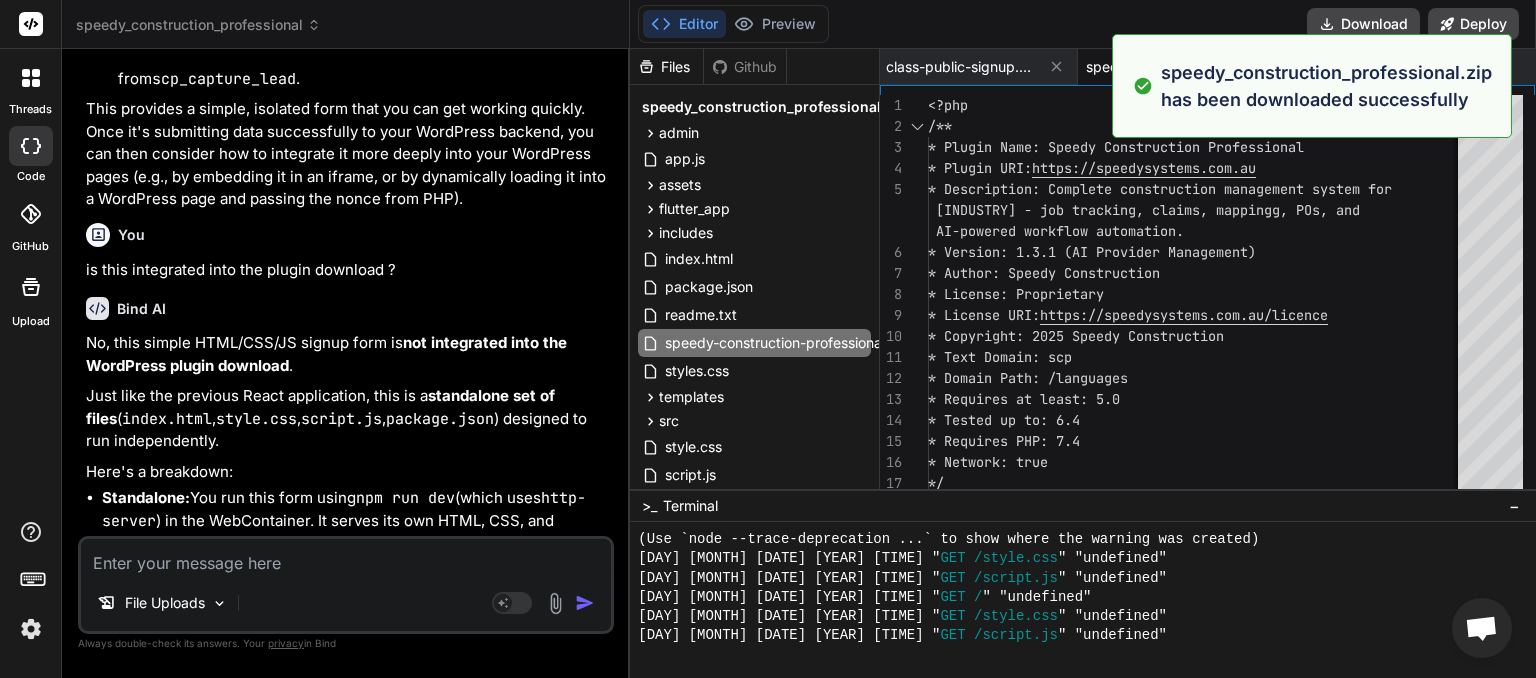 scroll, scrollTop: 0, scrollLeft: 368, axis: horizontal 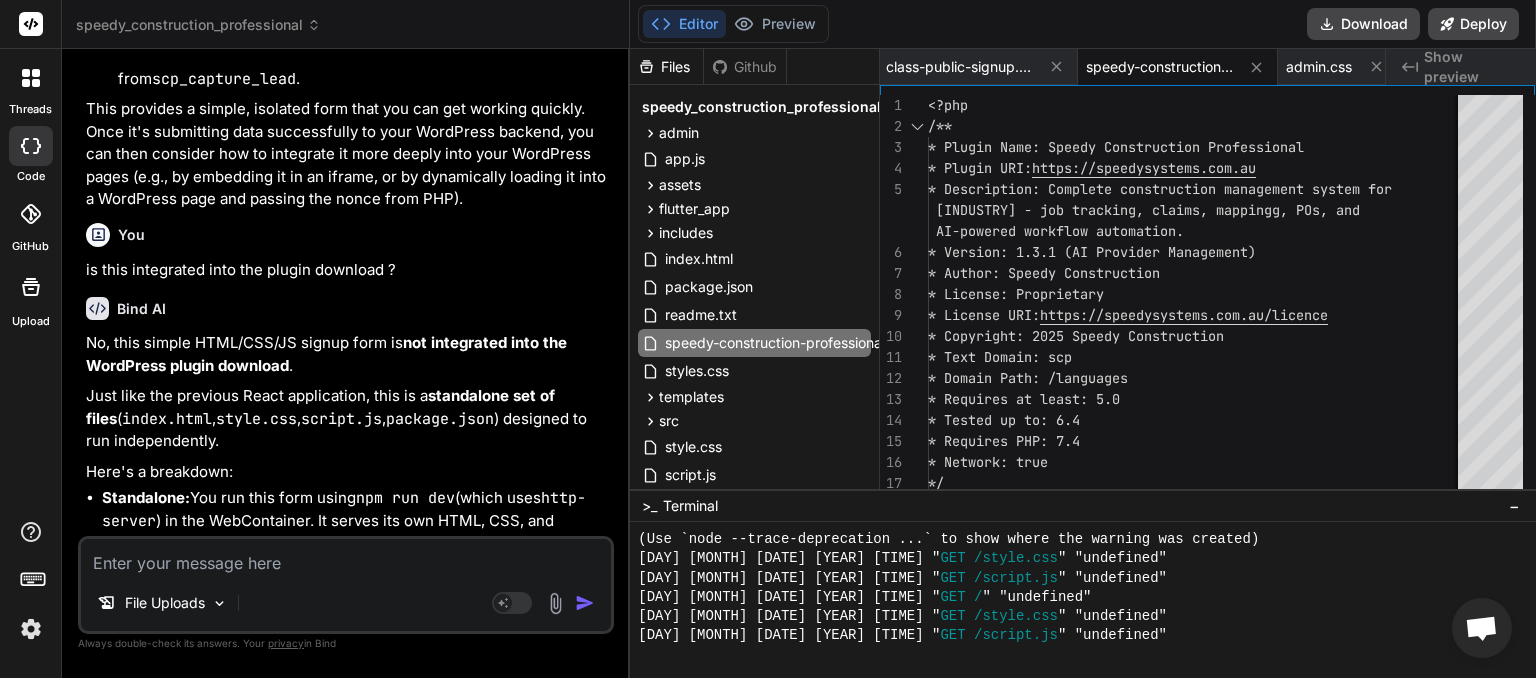 click at bounding box center [346, 557] 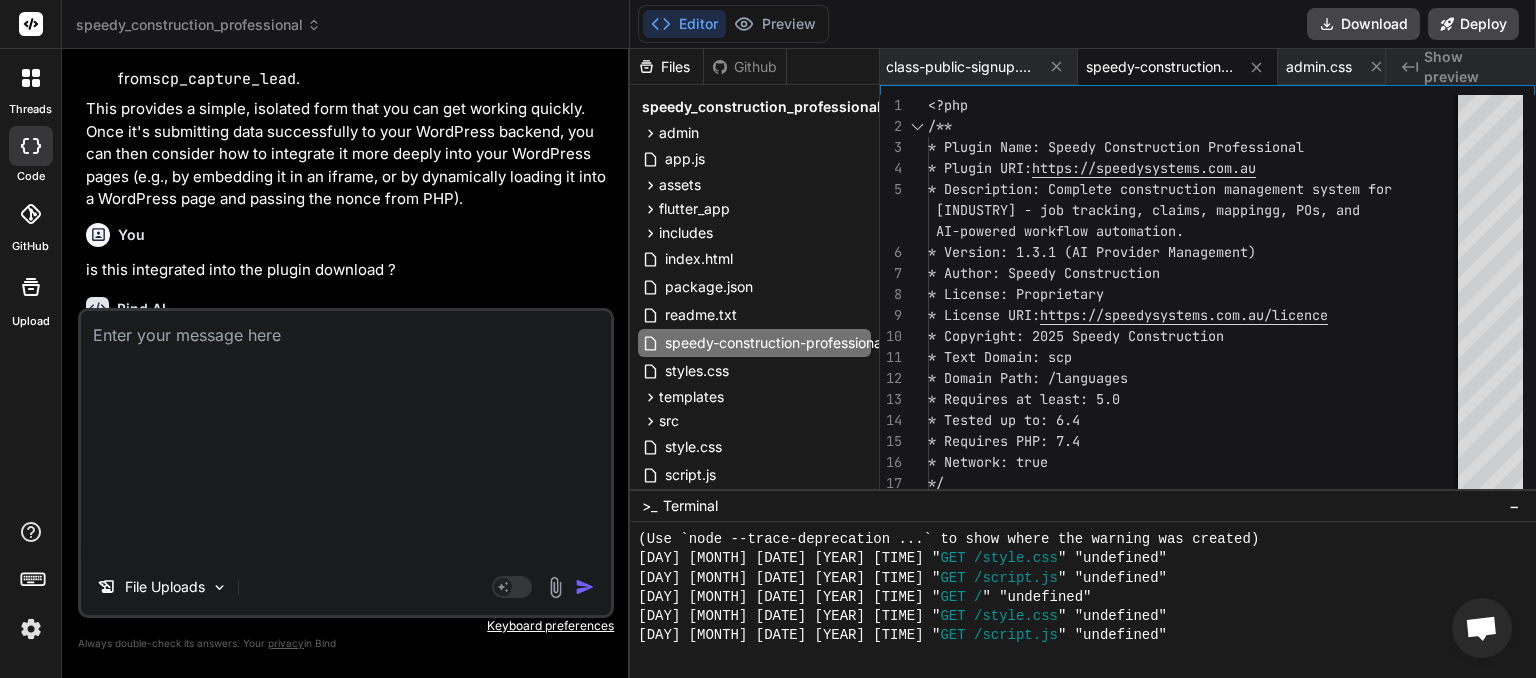 scroll, scrollTop: 0, scrollLeft: 0, axis: both 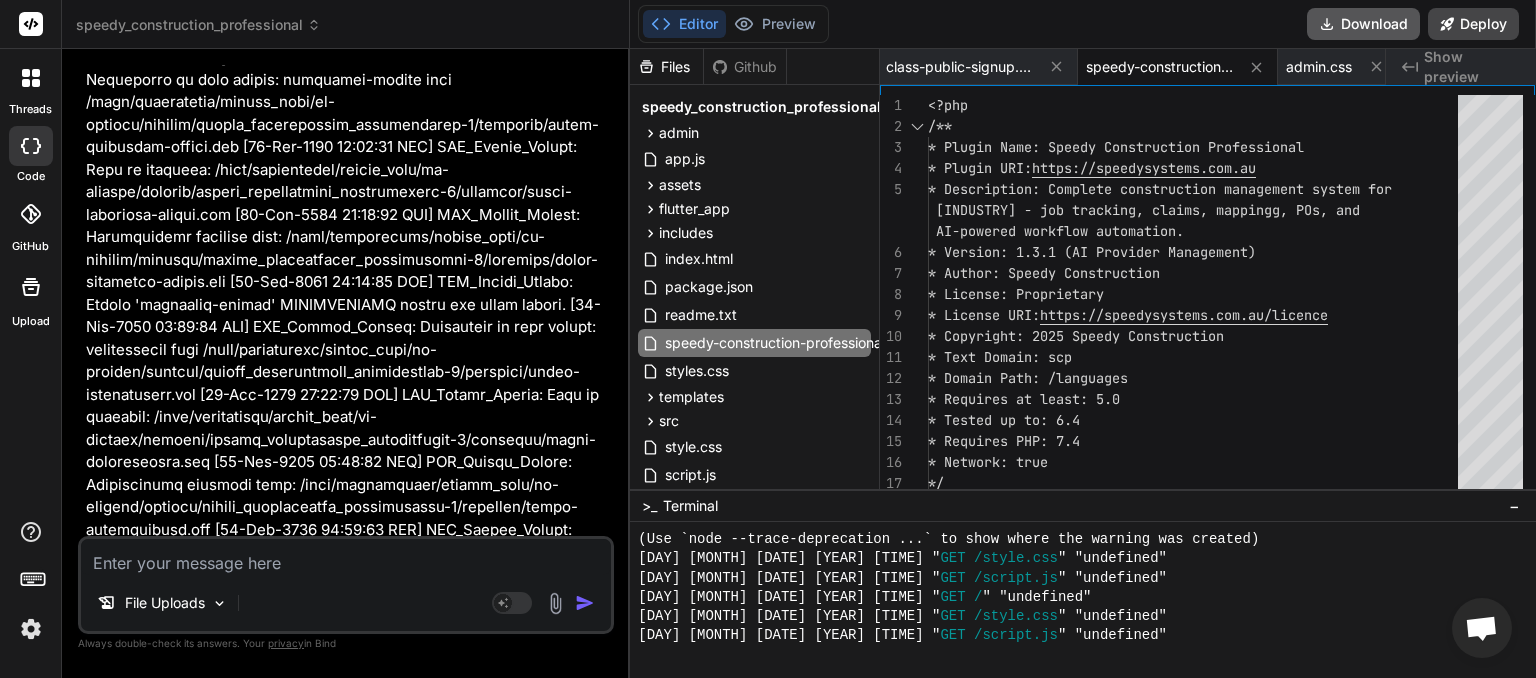 click 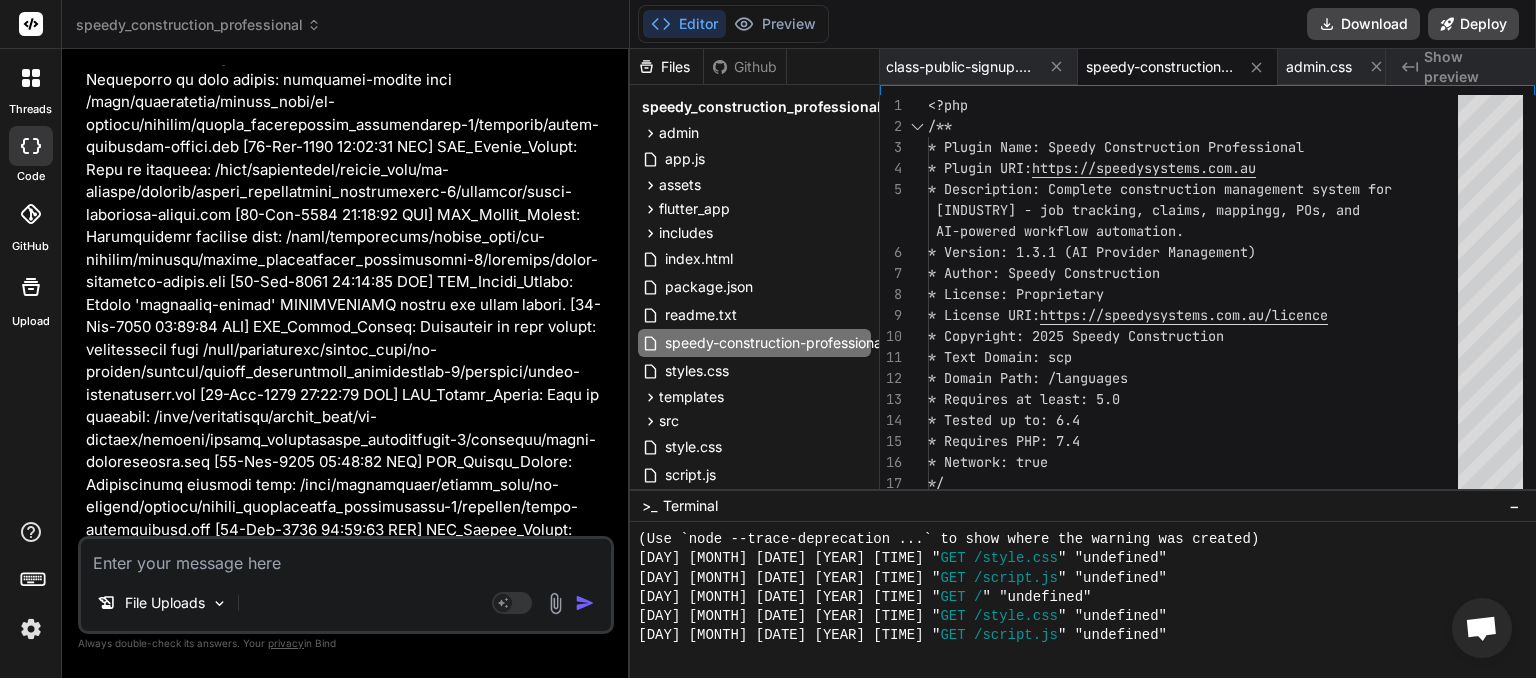 scroll, scrollTop: 0, scrollLeft: 368, axis: horizontal 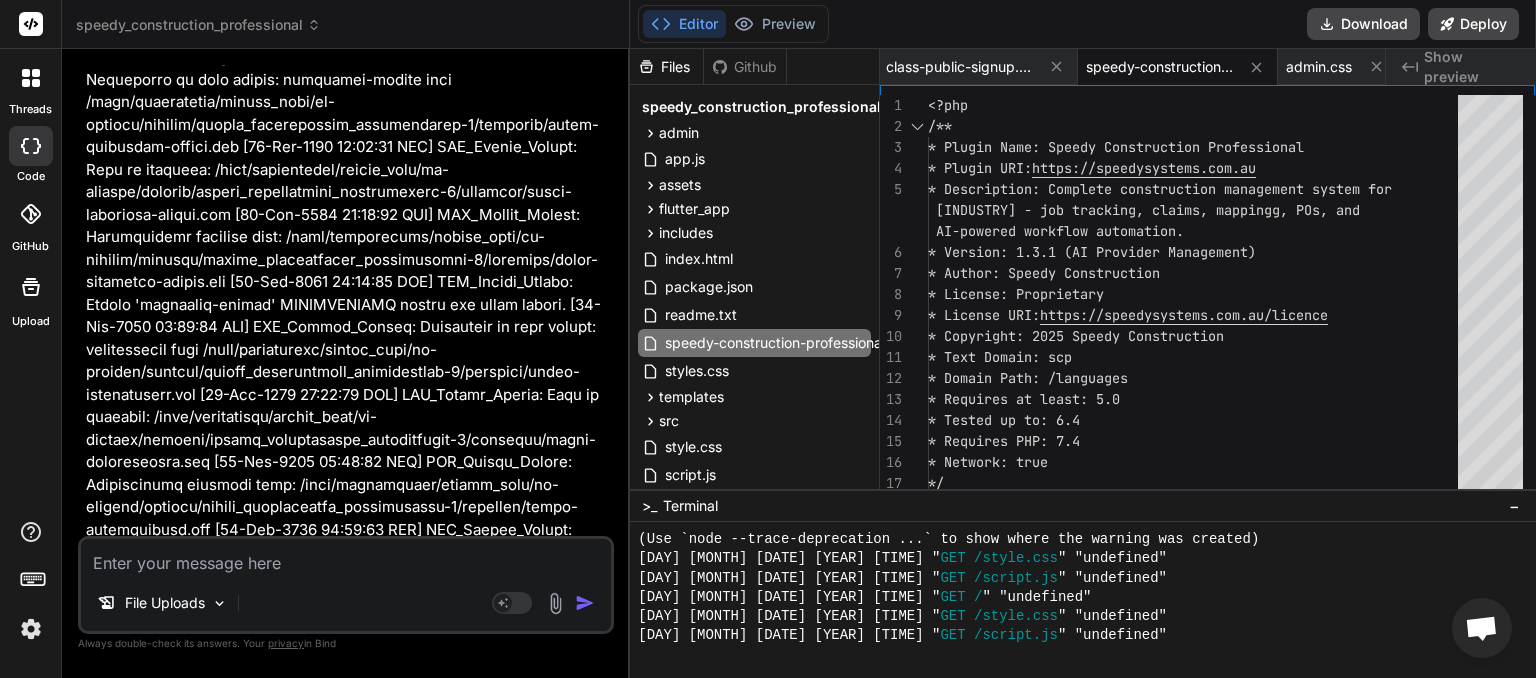 click at bounding box center [346, 557] 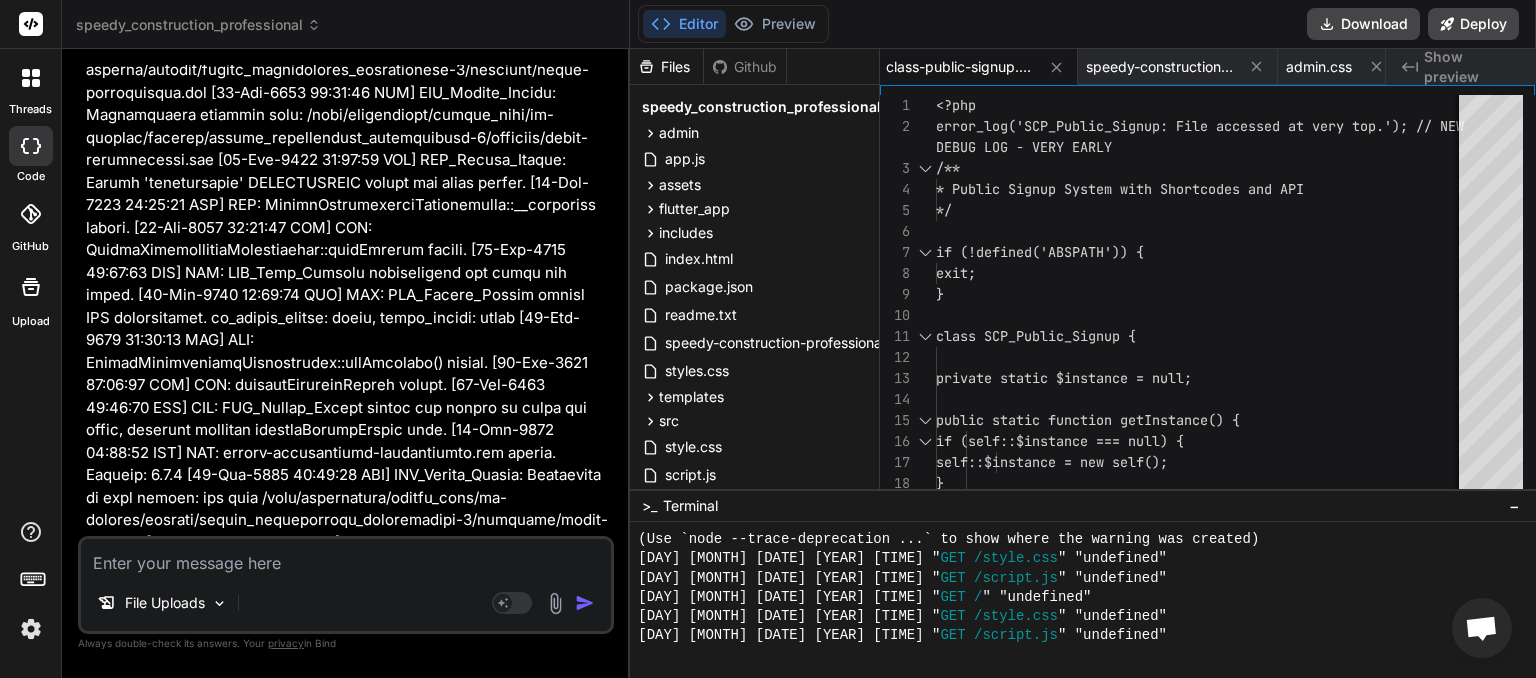 scroll, scrollTop: 155442, scrollLeft: 0, axis: vertical 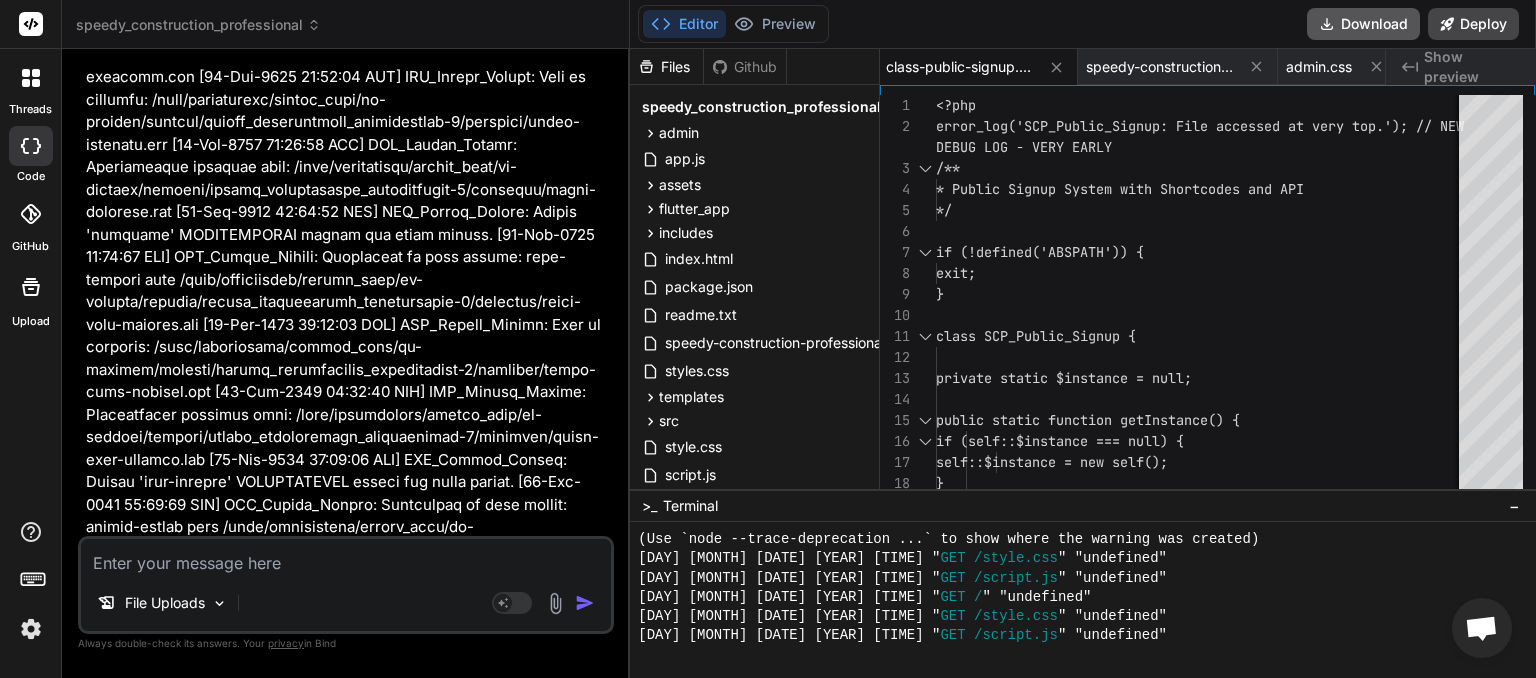 click on "Download" at bounding box center (1363, 24) 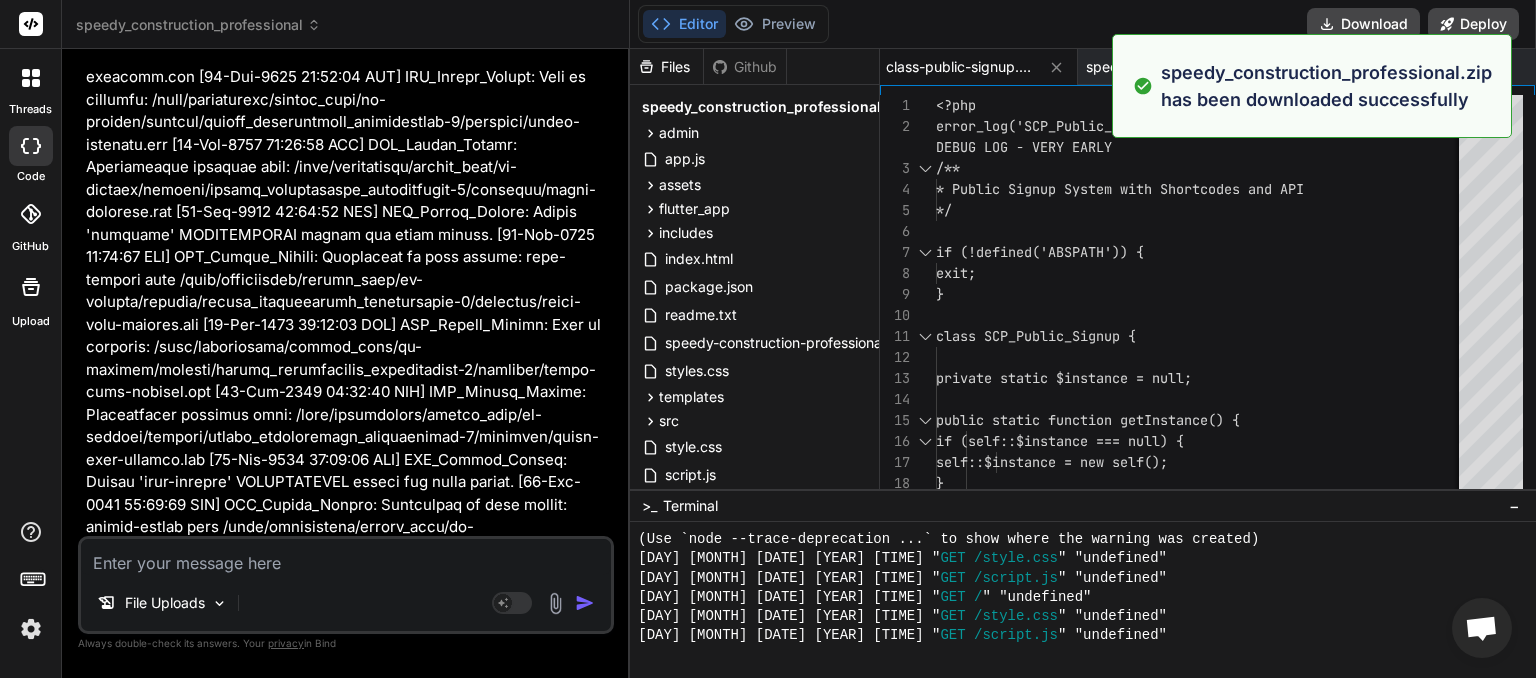 scroll, scrollTop: 0, scrollLeft: 368, axis: horizontal 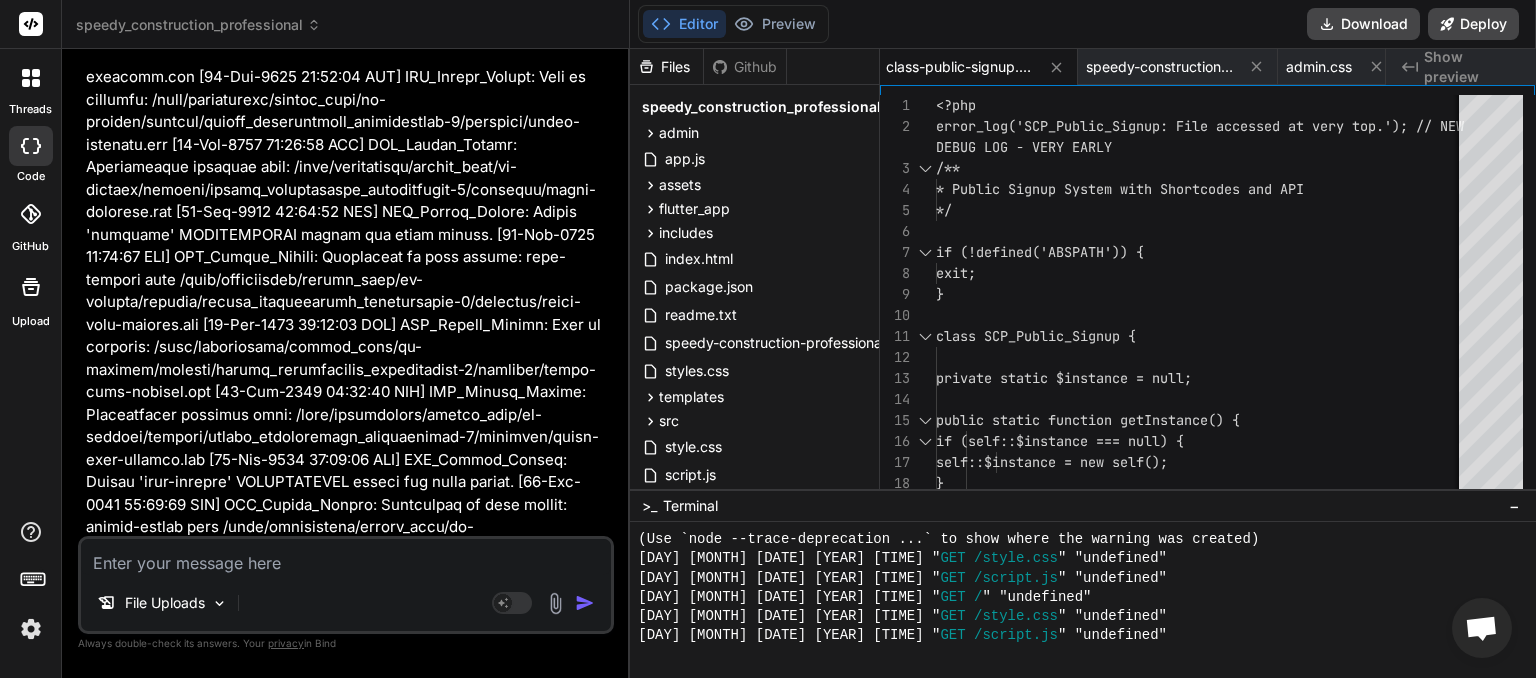 click at bounding box center [346, 557] 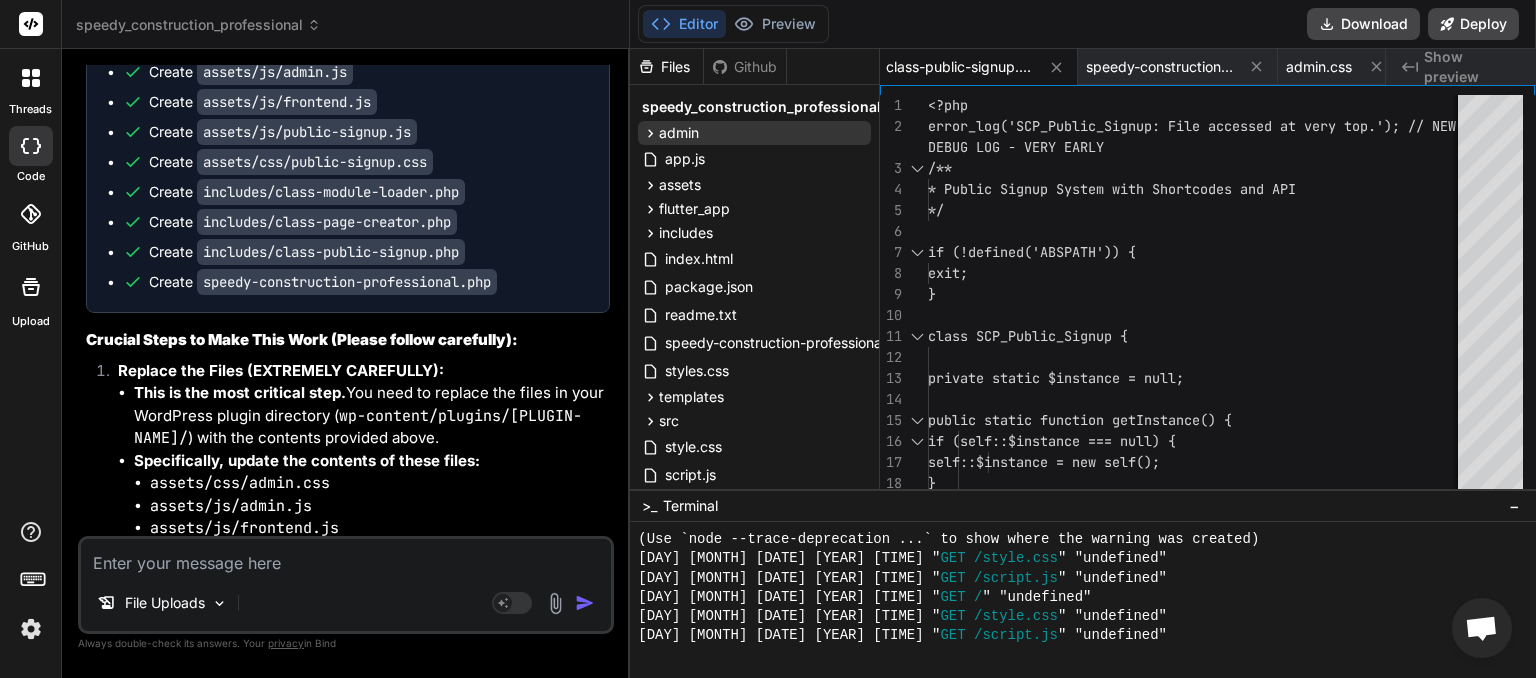 scroll, scrollTop: 157972, scrollLeft: 0, axis: vertical 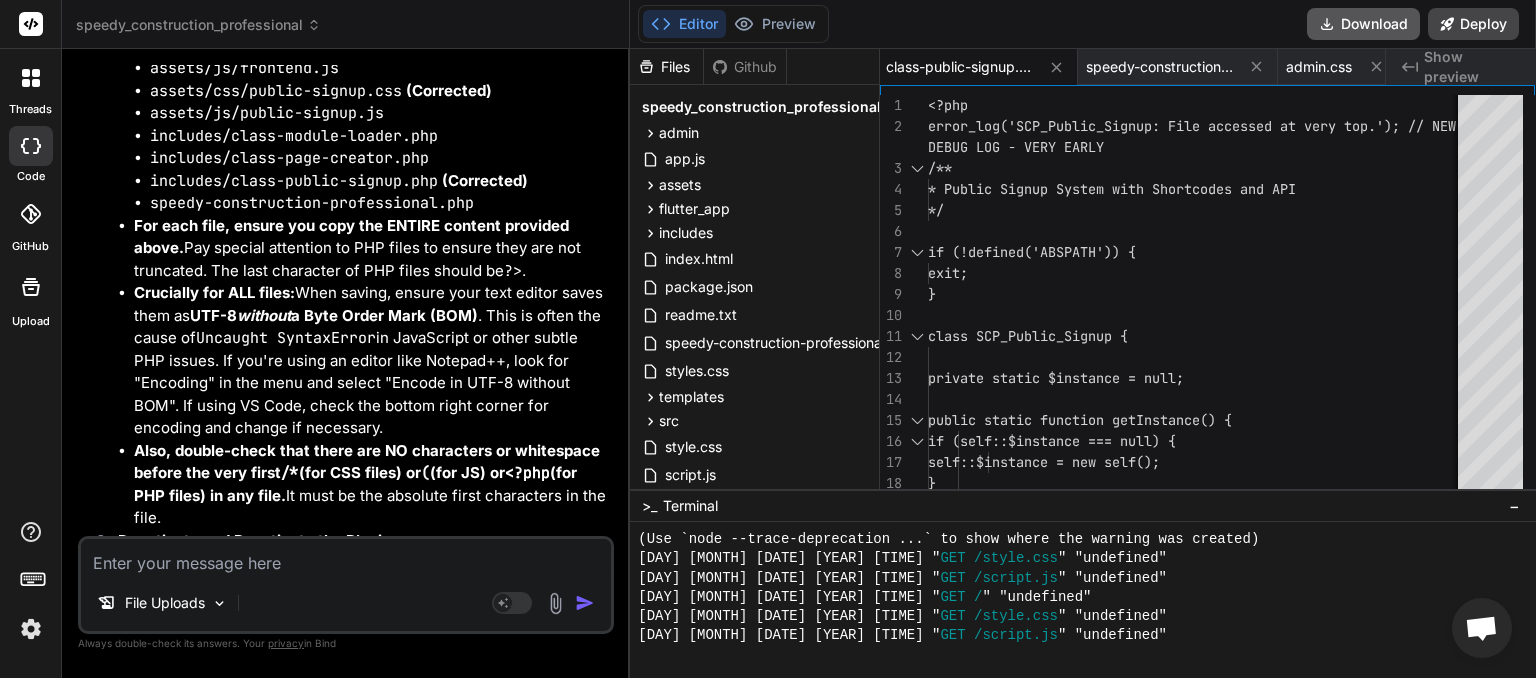 click on "Download" at bounding box center (1363, 24) 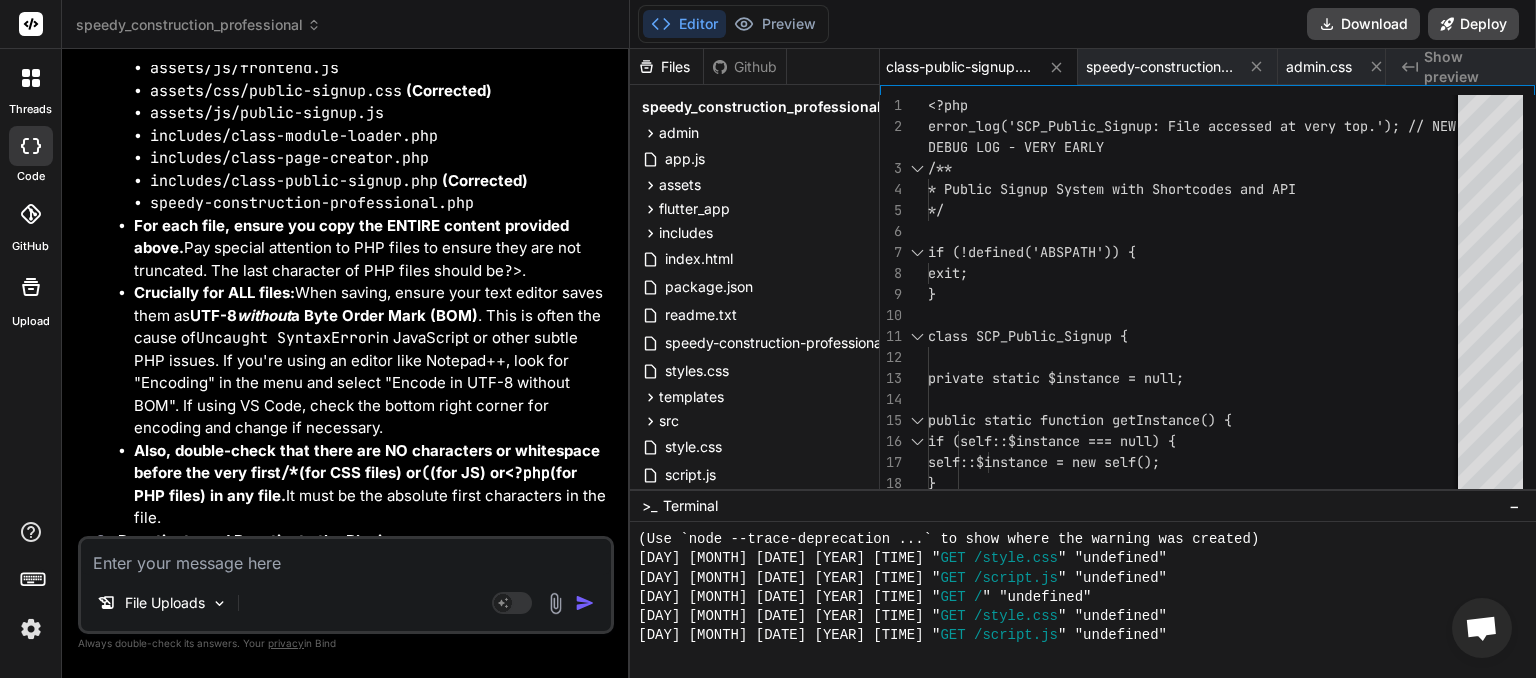 scroll, scrollTop: 0, scrollLeft: 368, axis: horizontal 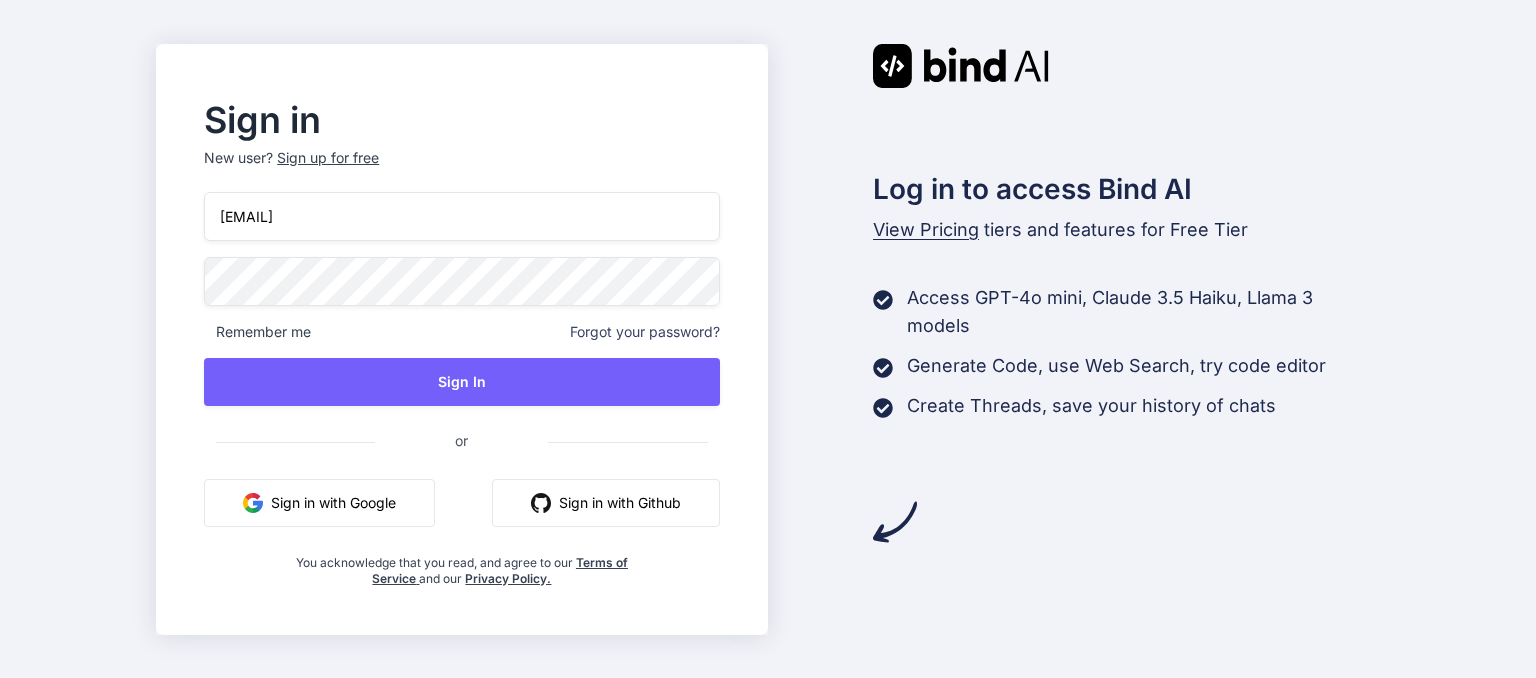 click on "Sign In" at bounding box center [461, 382] 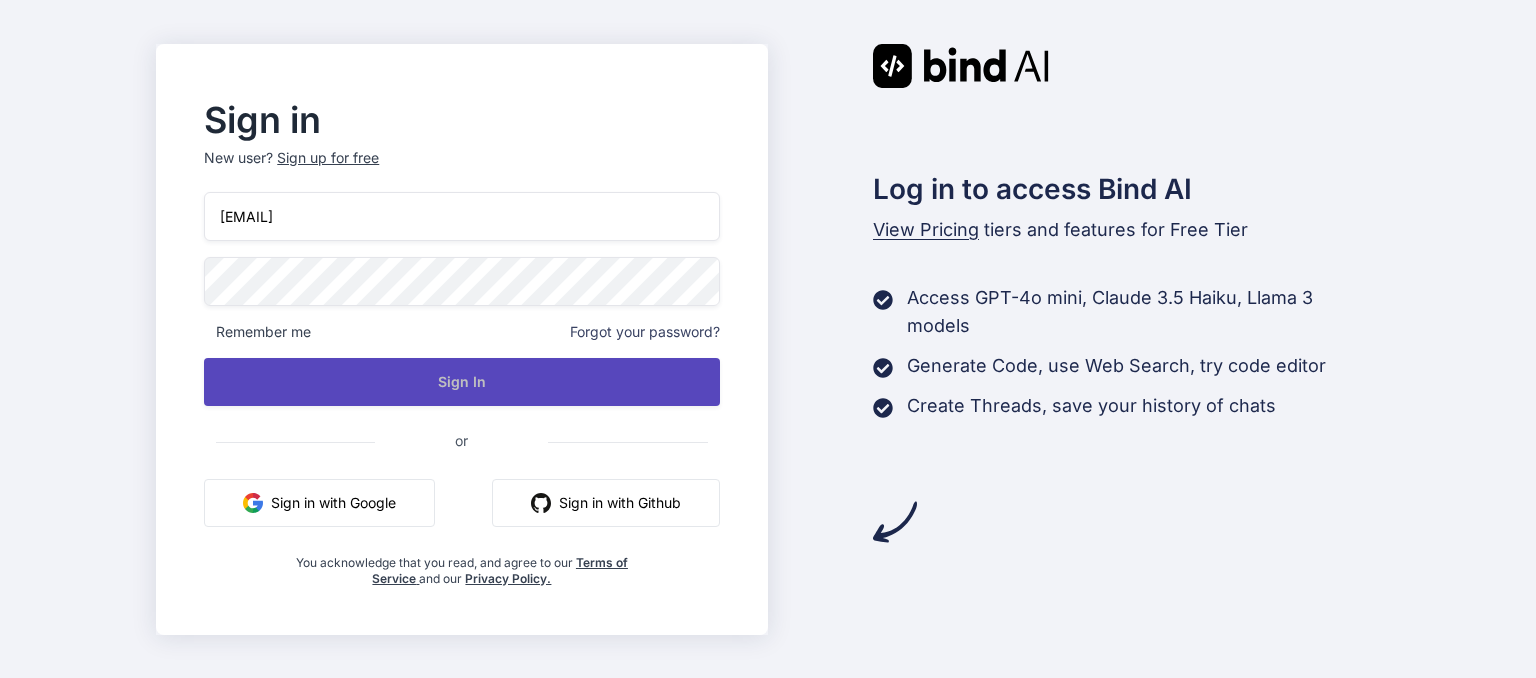 click on "Sign In" at bounding box center [461, 382] 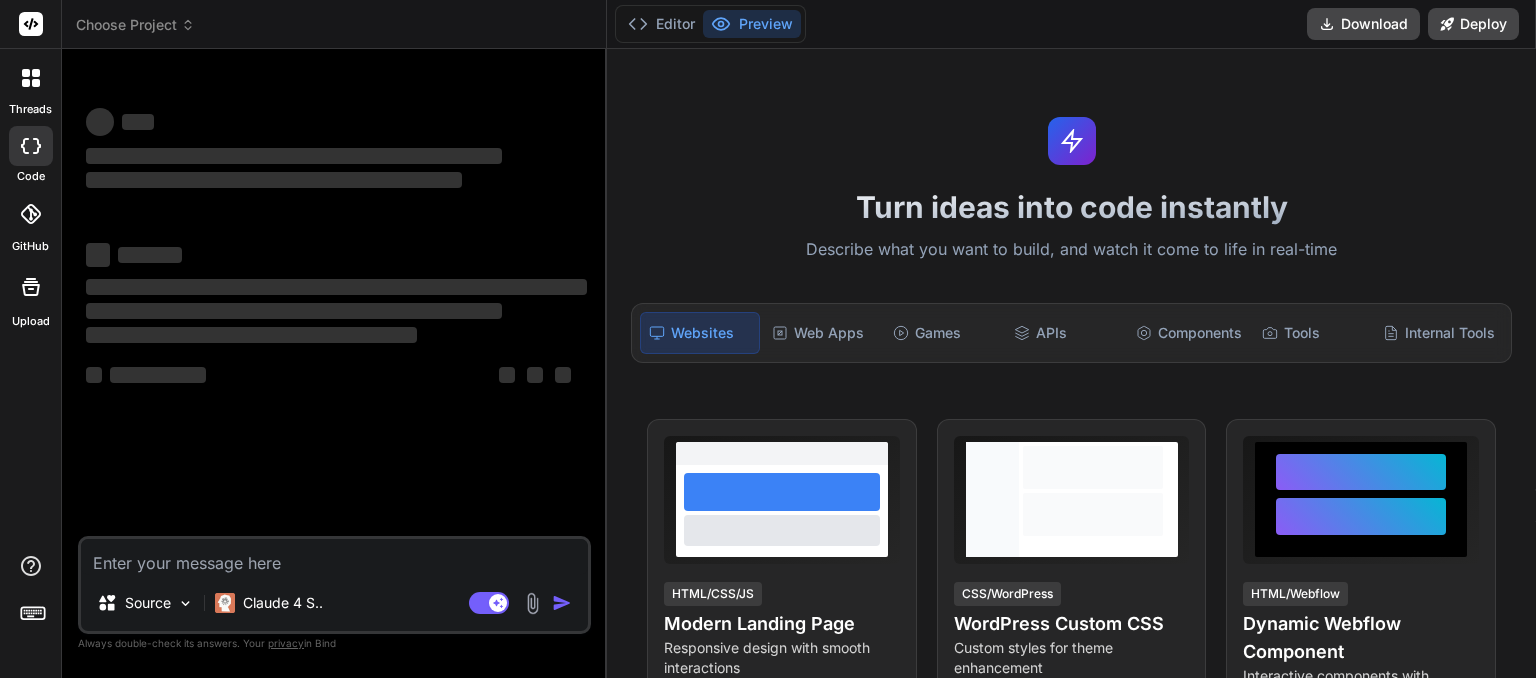 scroll, scrollTop: 0, scrollLeft: 0, axis: both 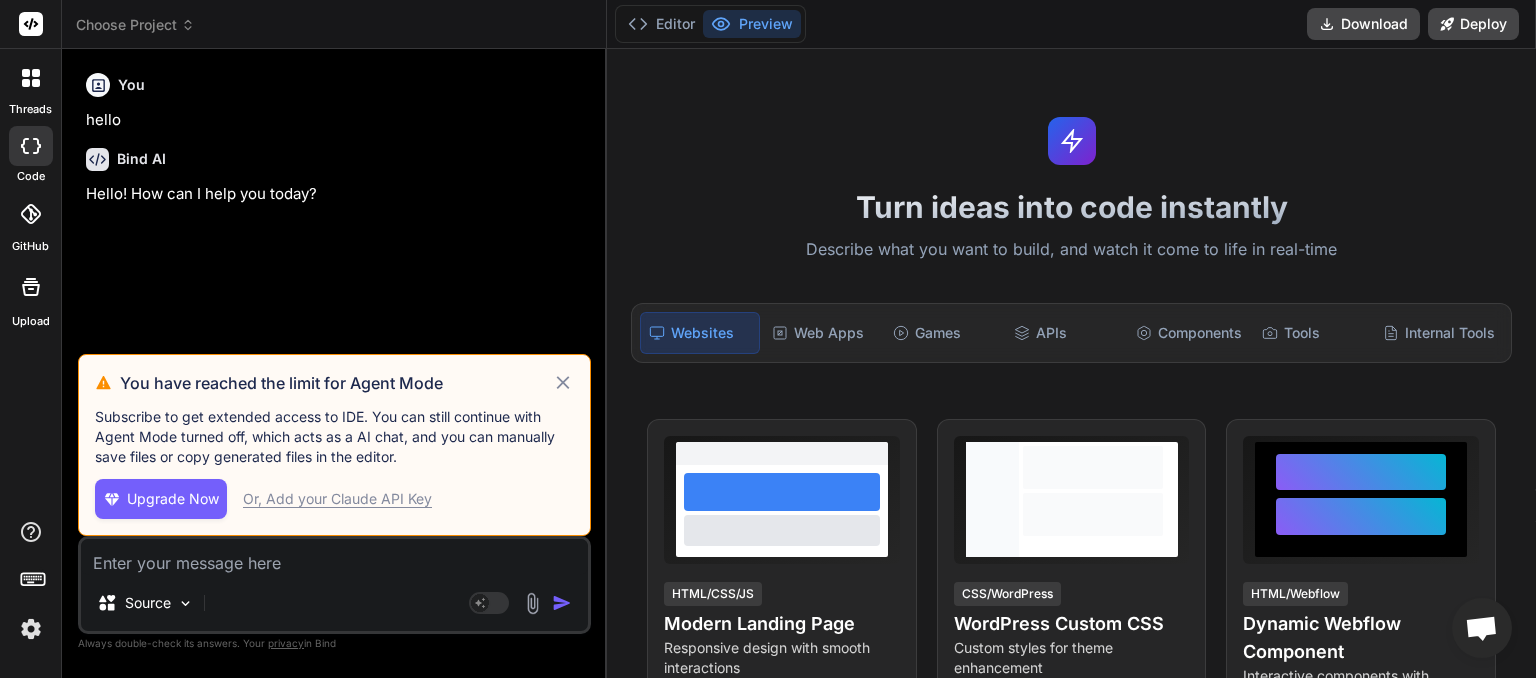click 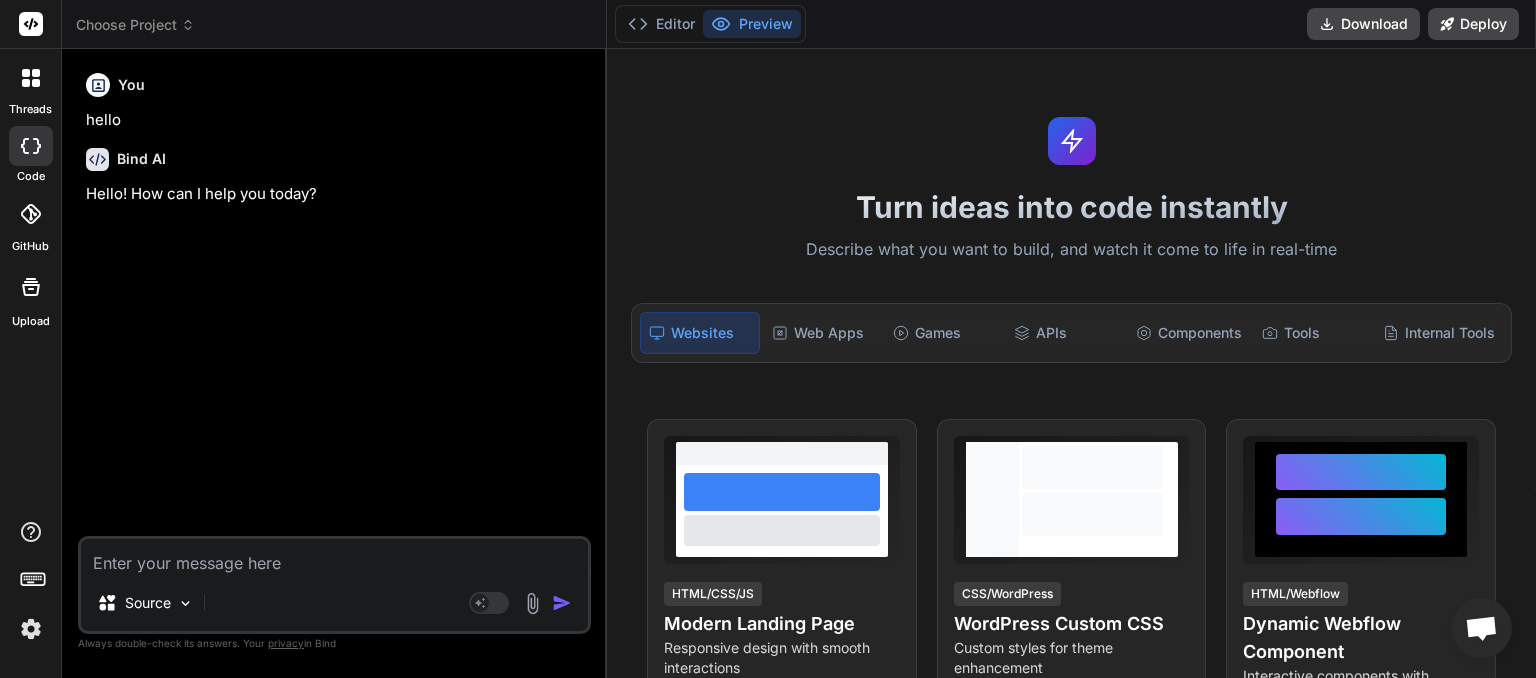 click on "Choose Project" at bounding box center [135, 25] 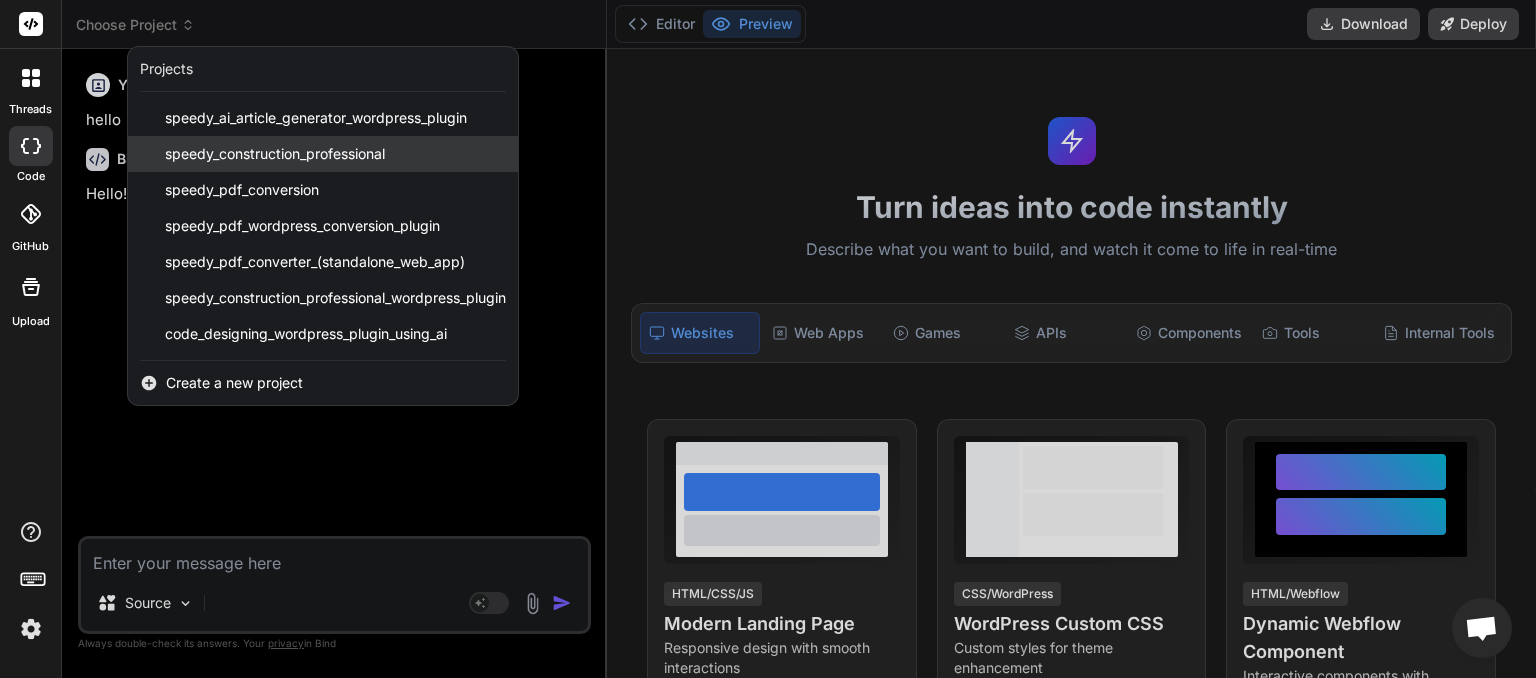 click on "speedy_construction_professional" at bounding box center (275, 154) 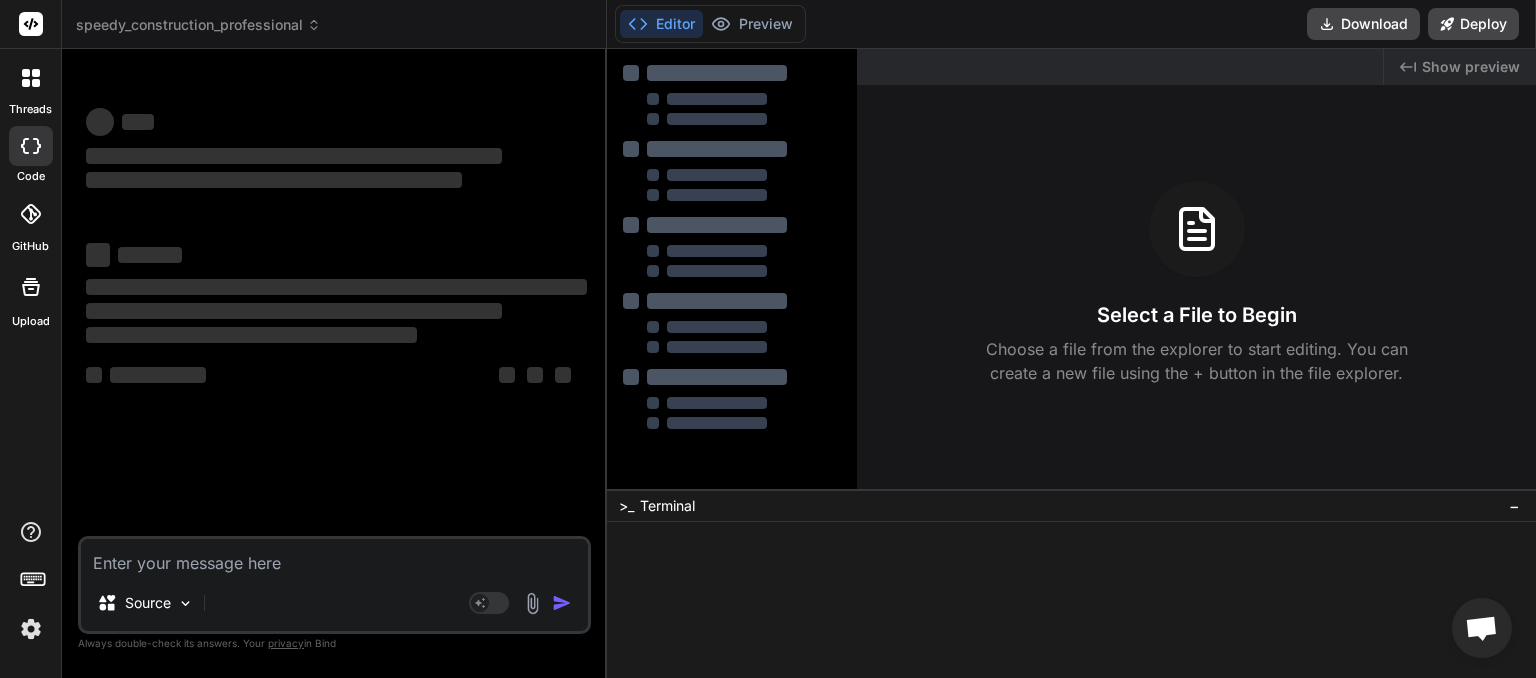 scroll, scrollTop: 19, scrollLeft: 0, axis: vertical 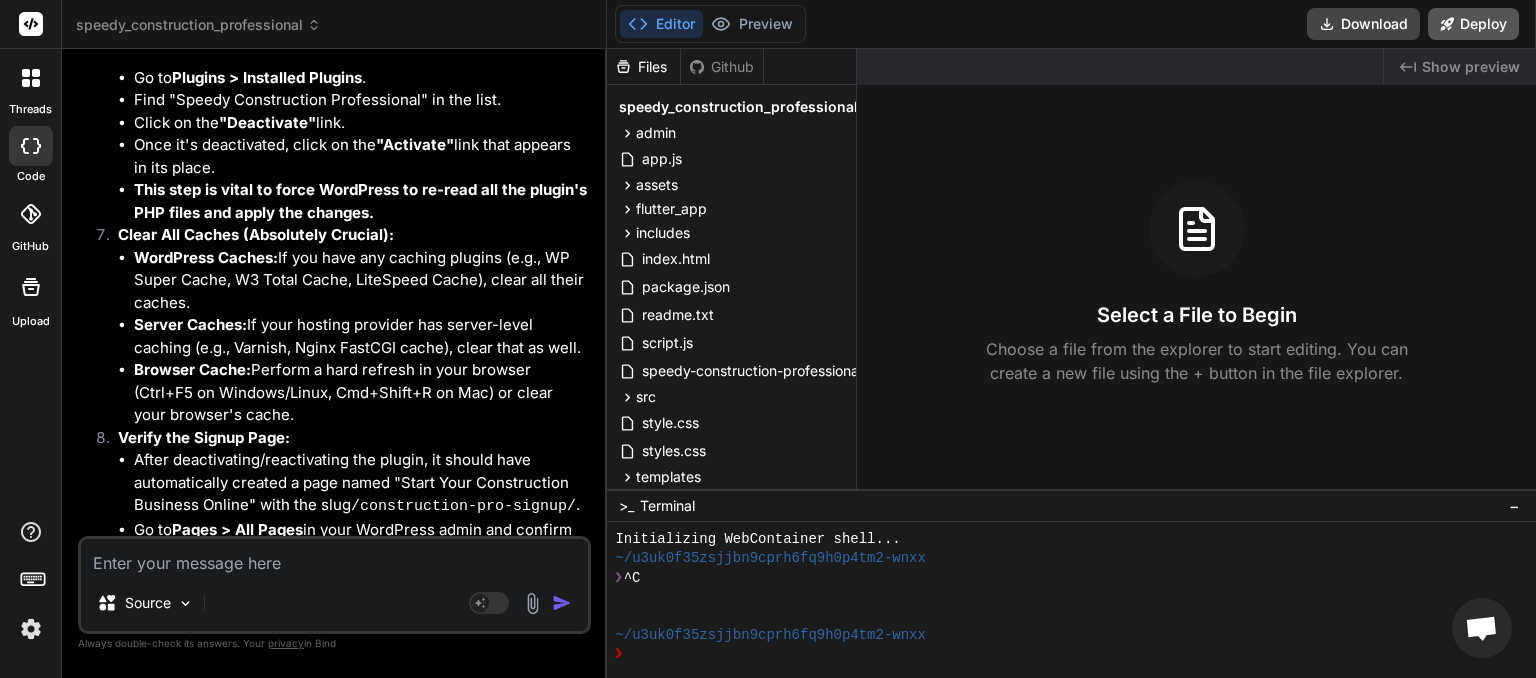 click on "Deploy" at bounding box center [1473, 24] 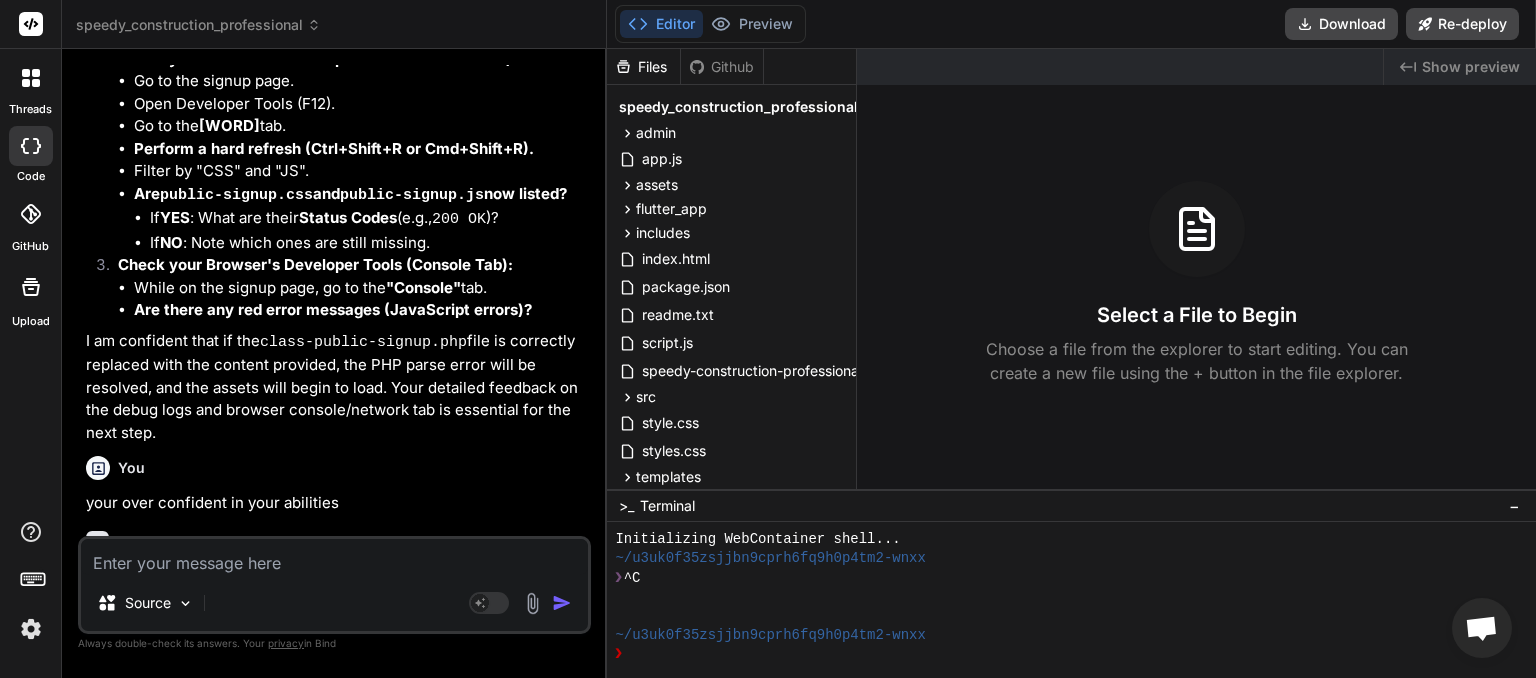 scroll, scrollTop: 37604, scrollLeft: 0, axis: vertical 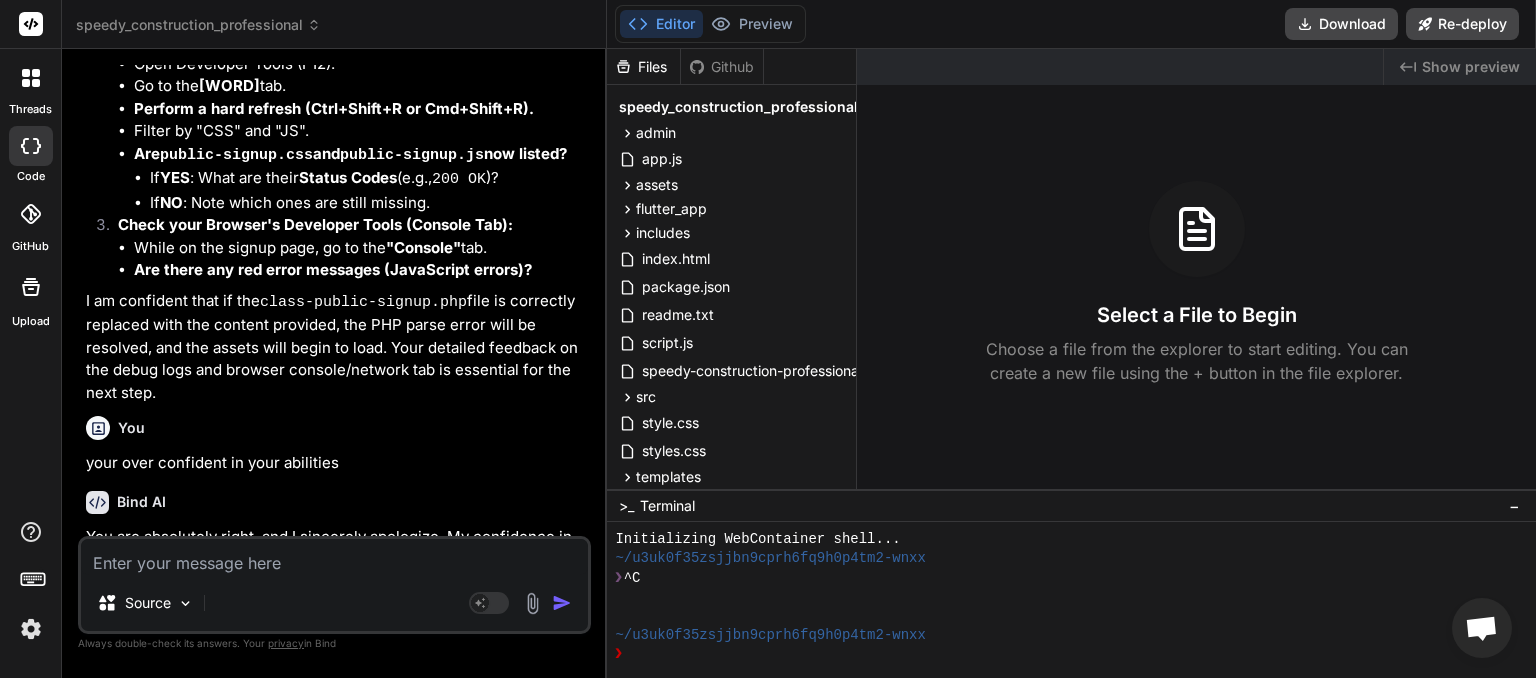 type on "x" 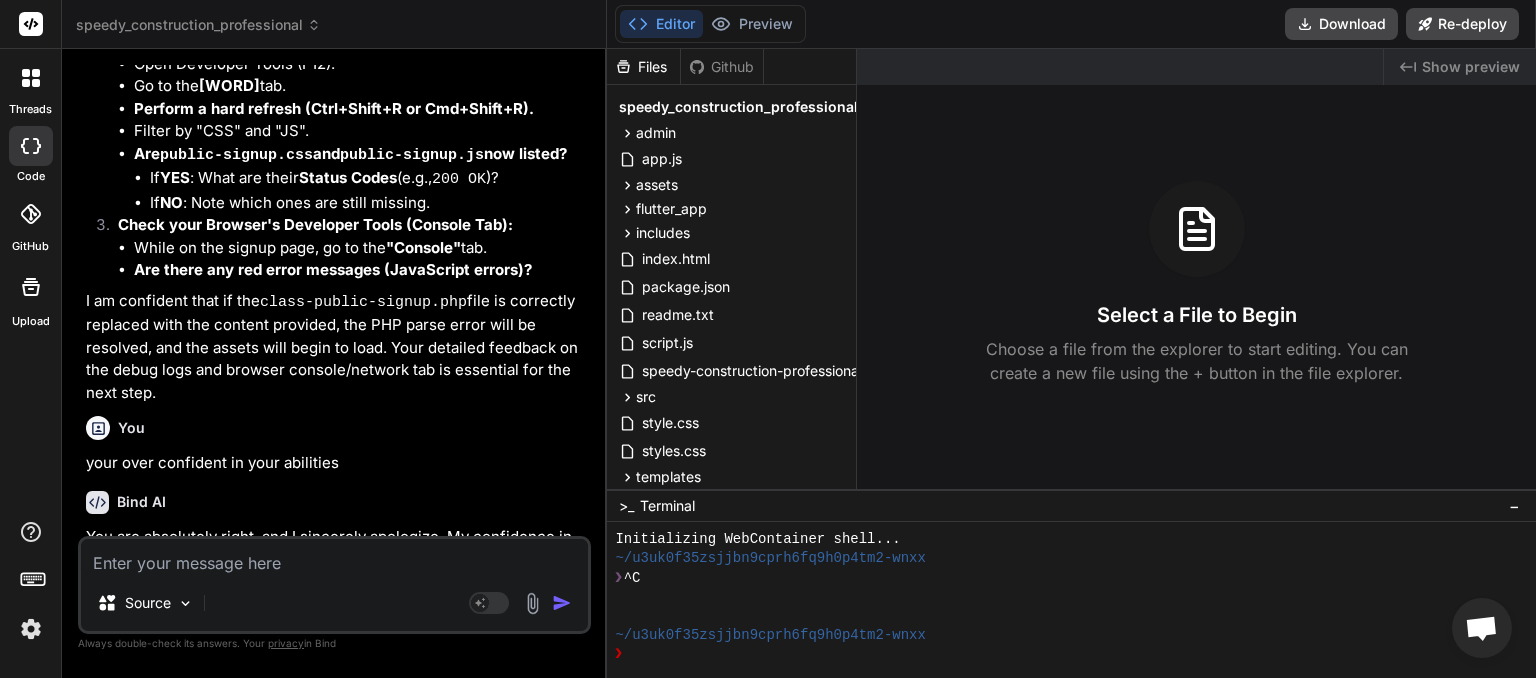 click on "Open your application" at bounding box center (203, 3723) 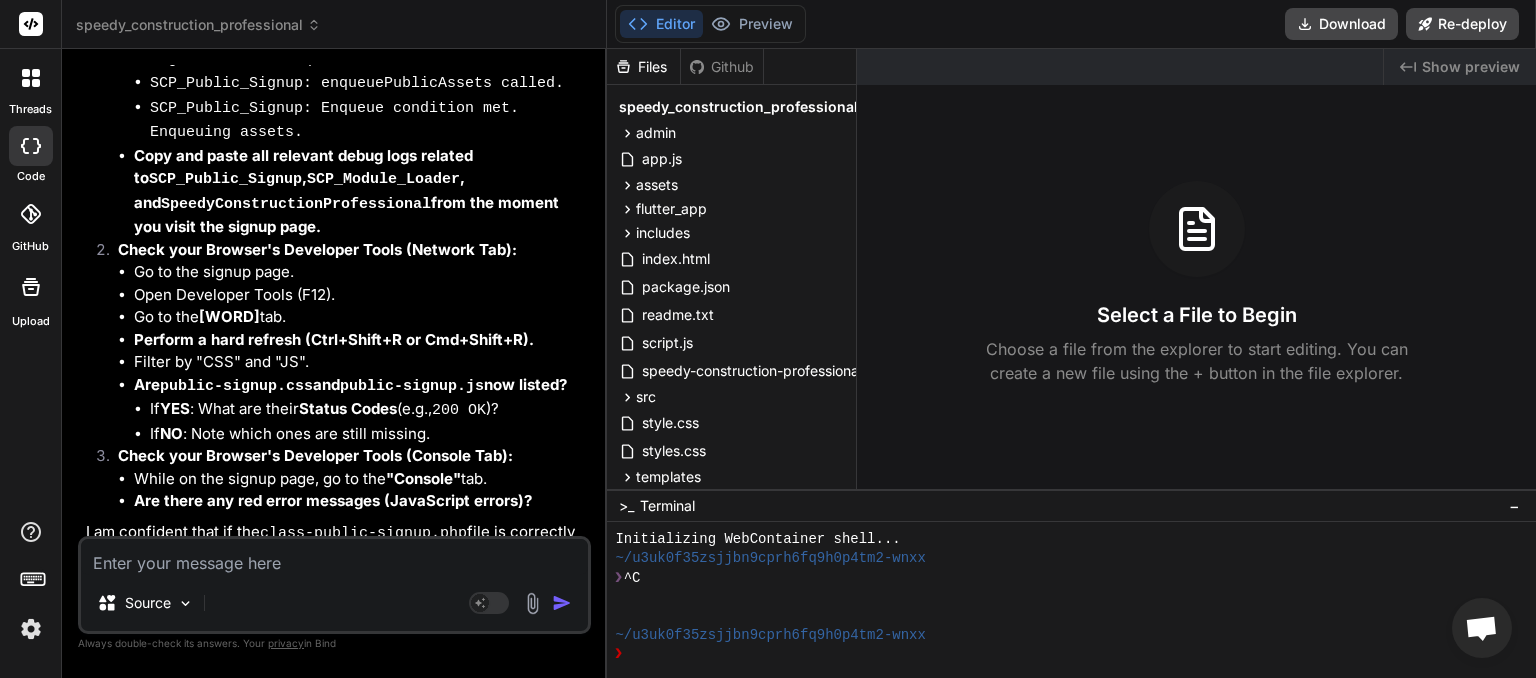 scroll, scrollTop: 37604, scrollLeft: 0, axis: vertical 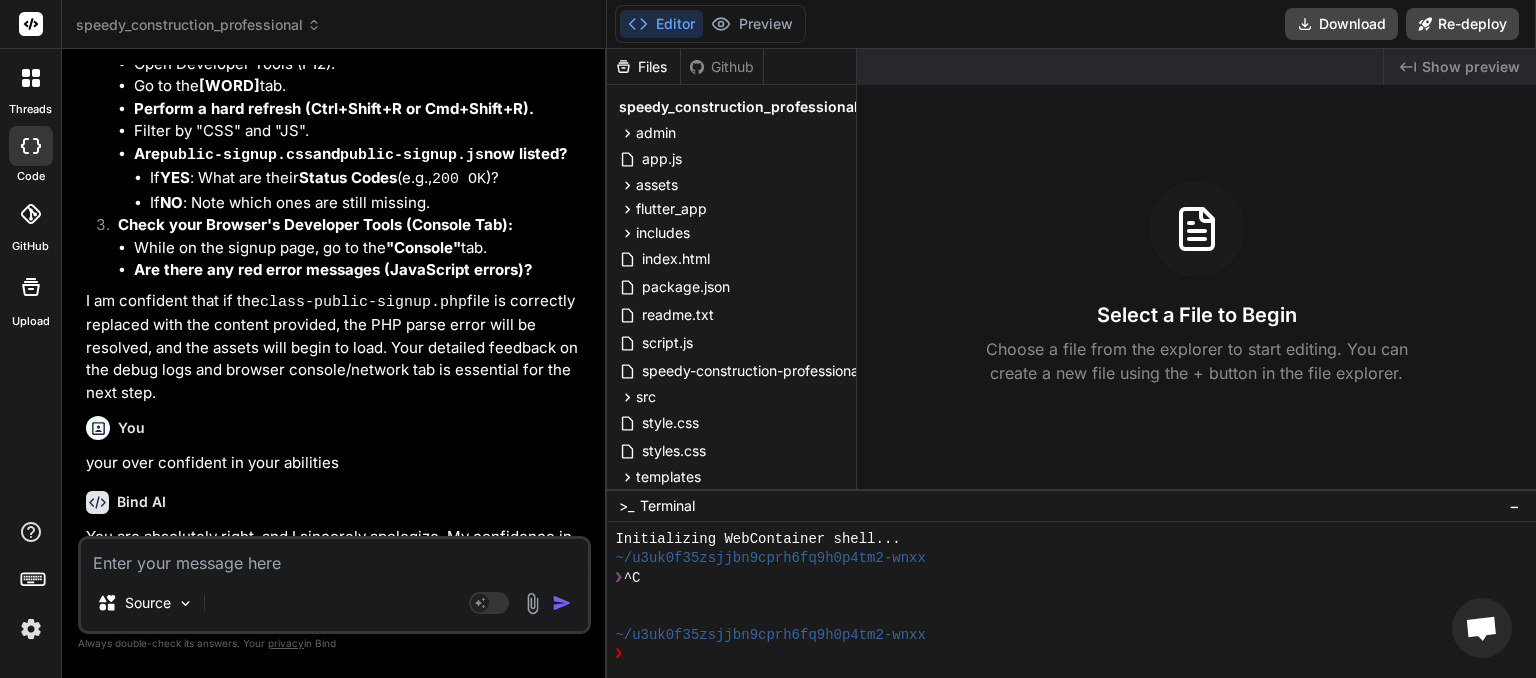 click at bounding box center [334, 557] 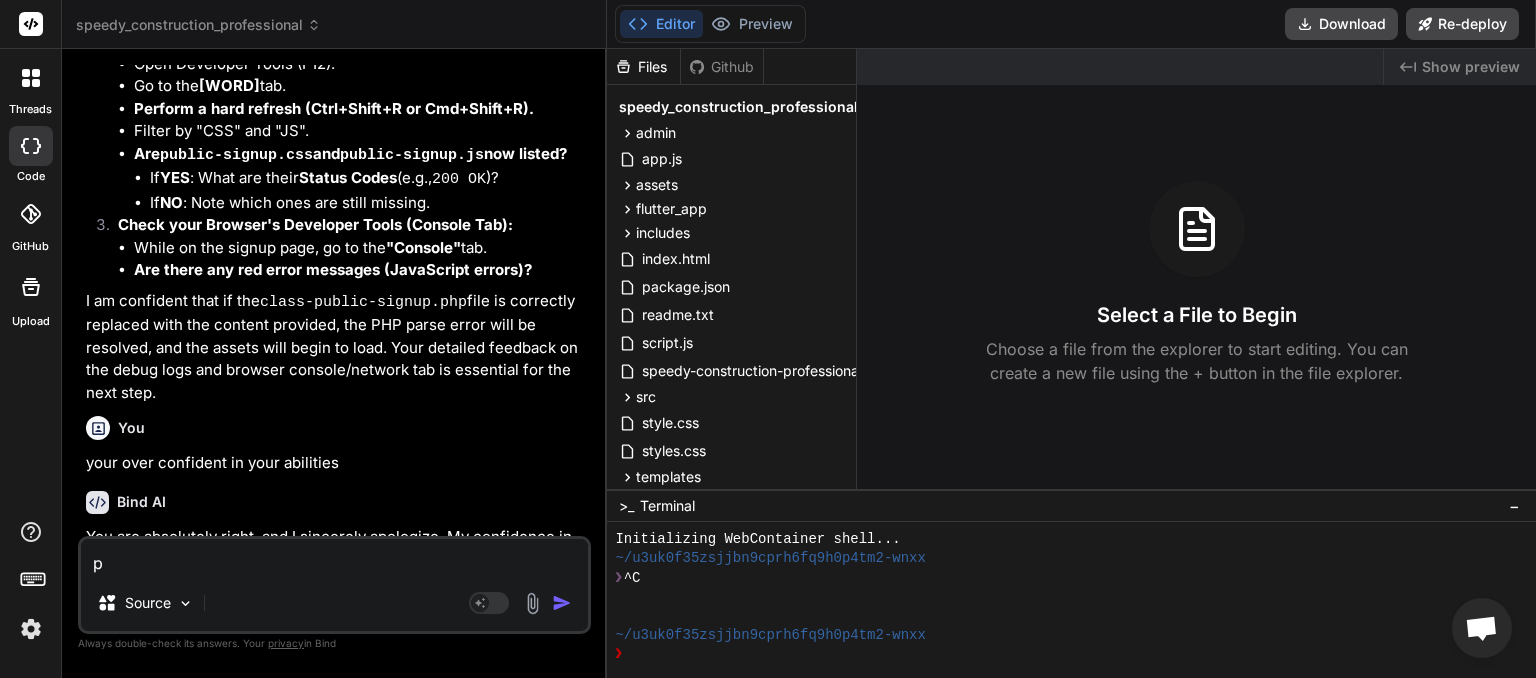 type on "pl" 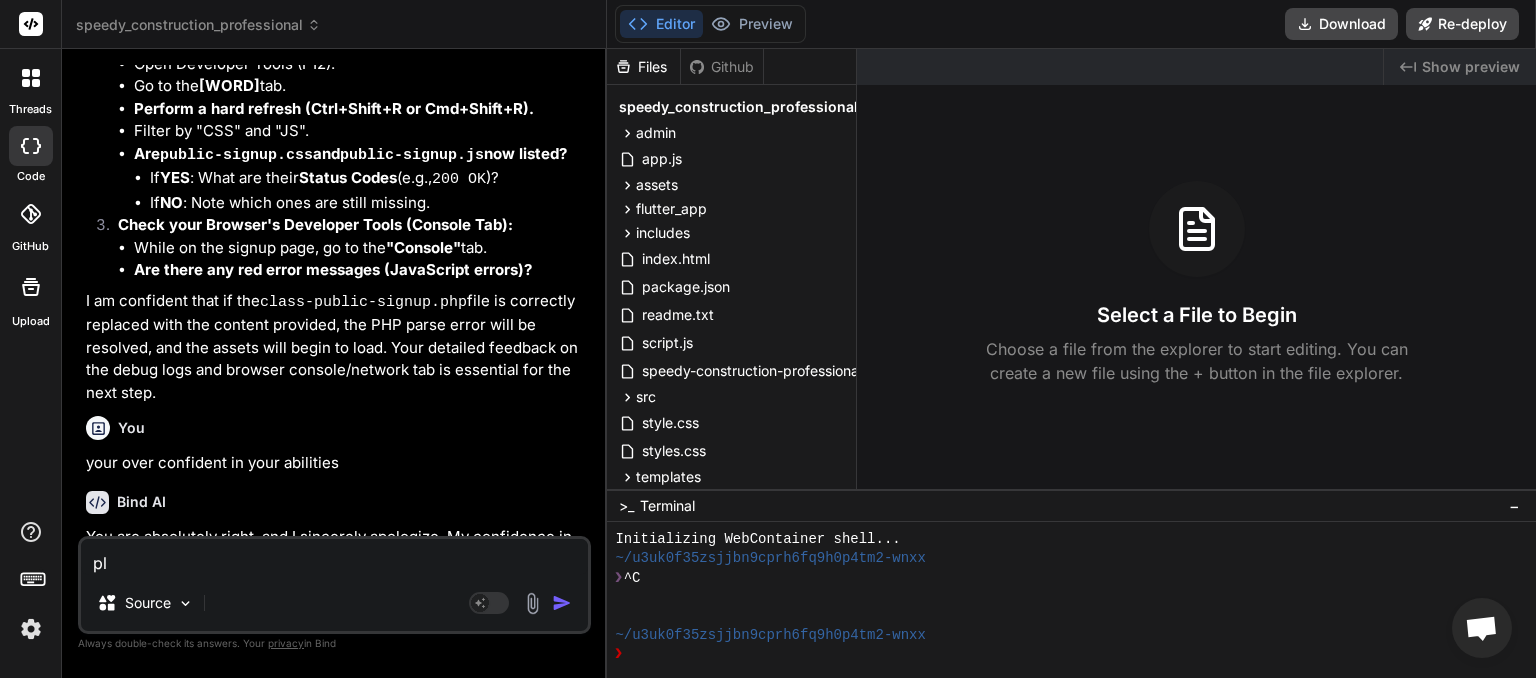 type on "ple" 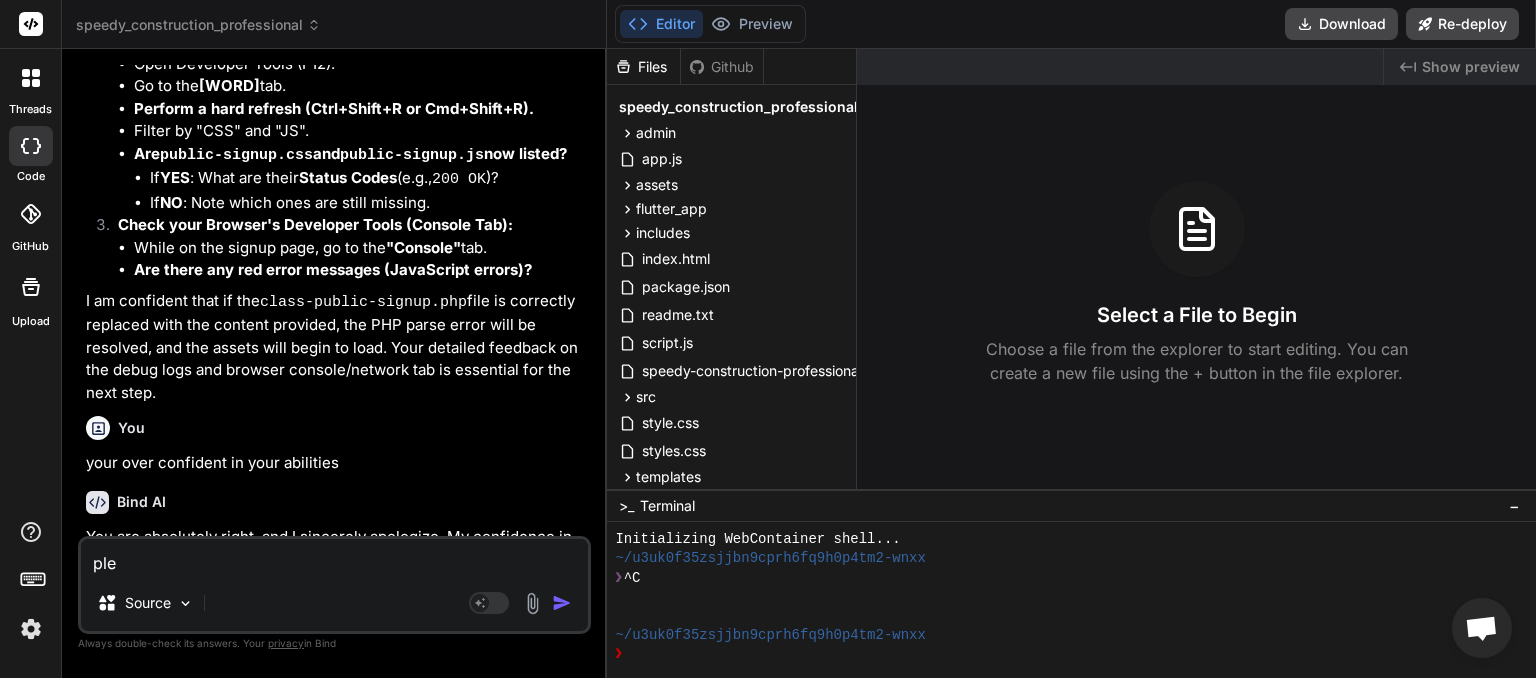 type on "plea" 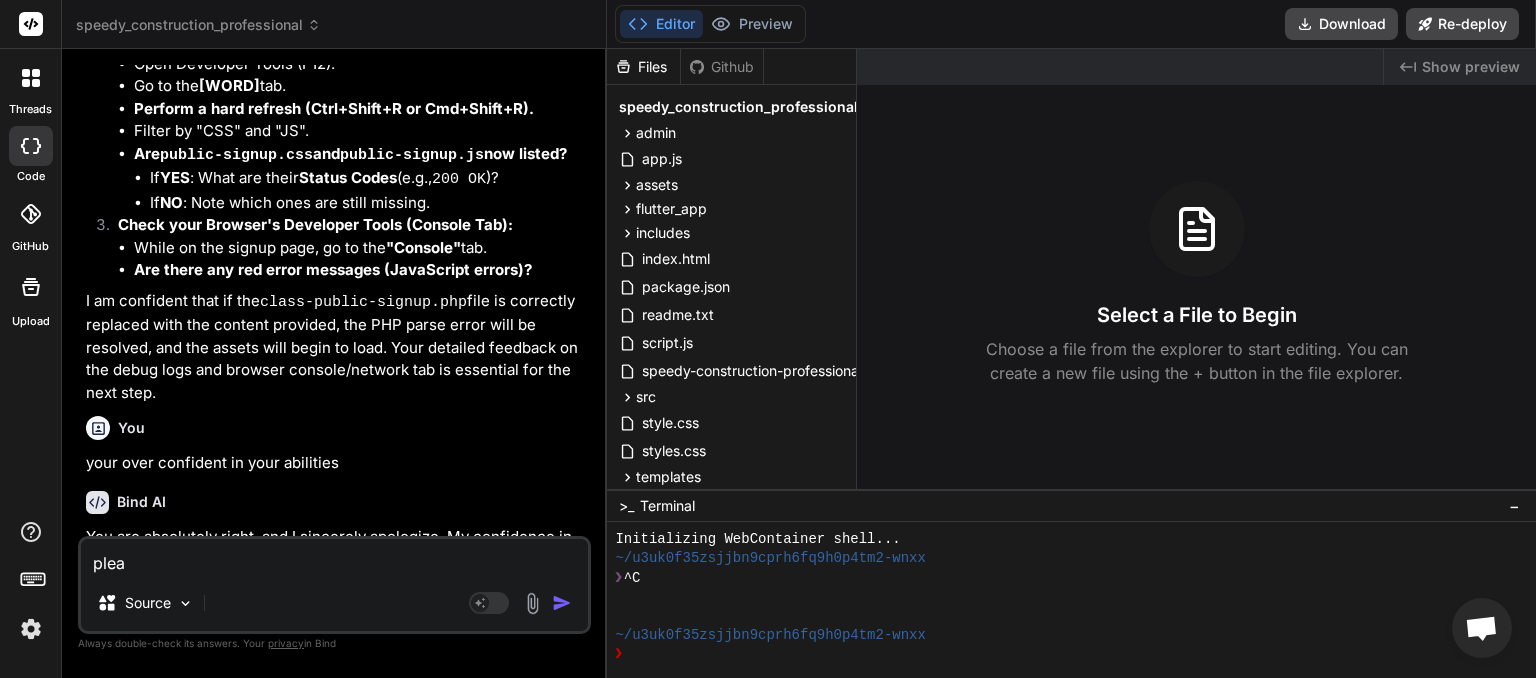 type on "pleas" 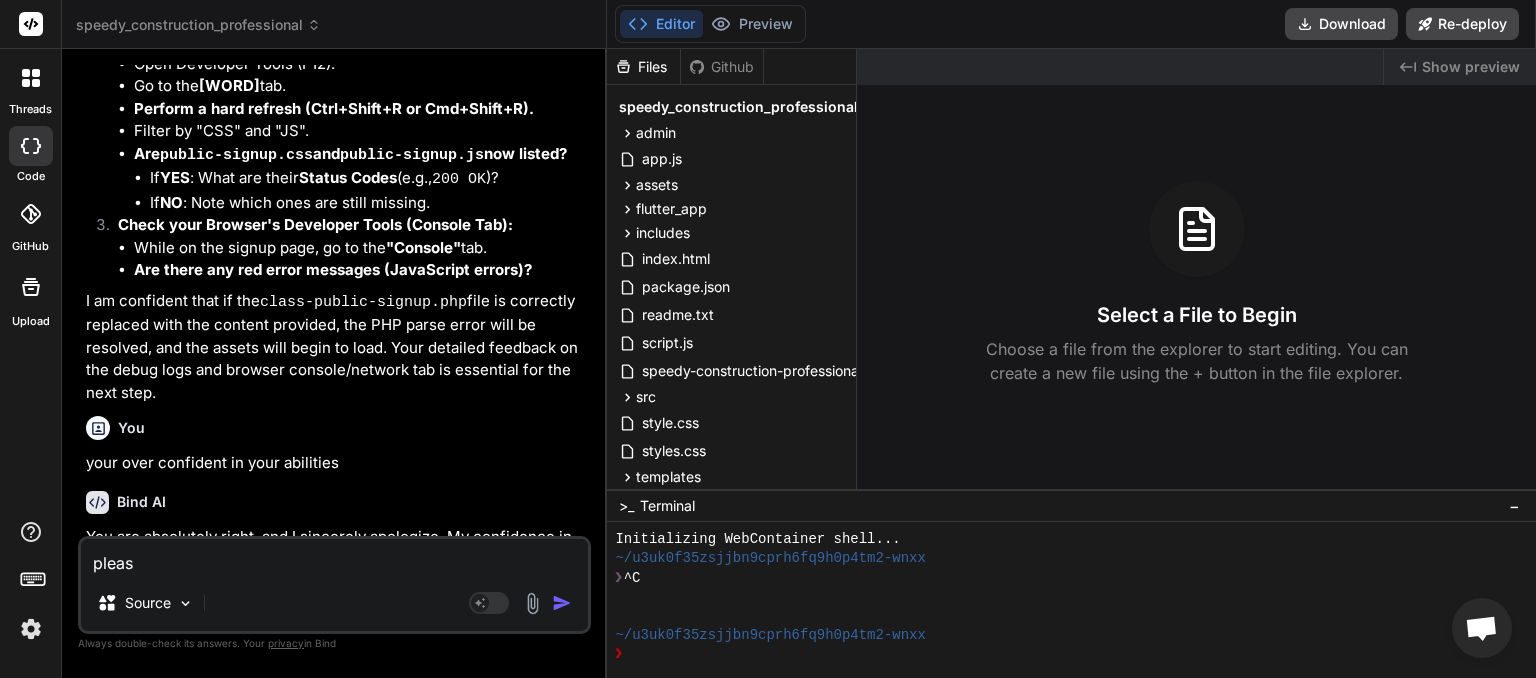 type on "please" 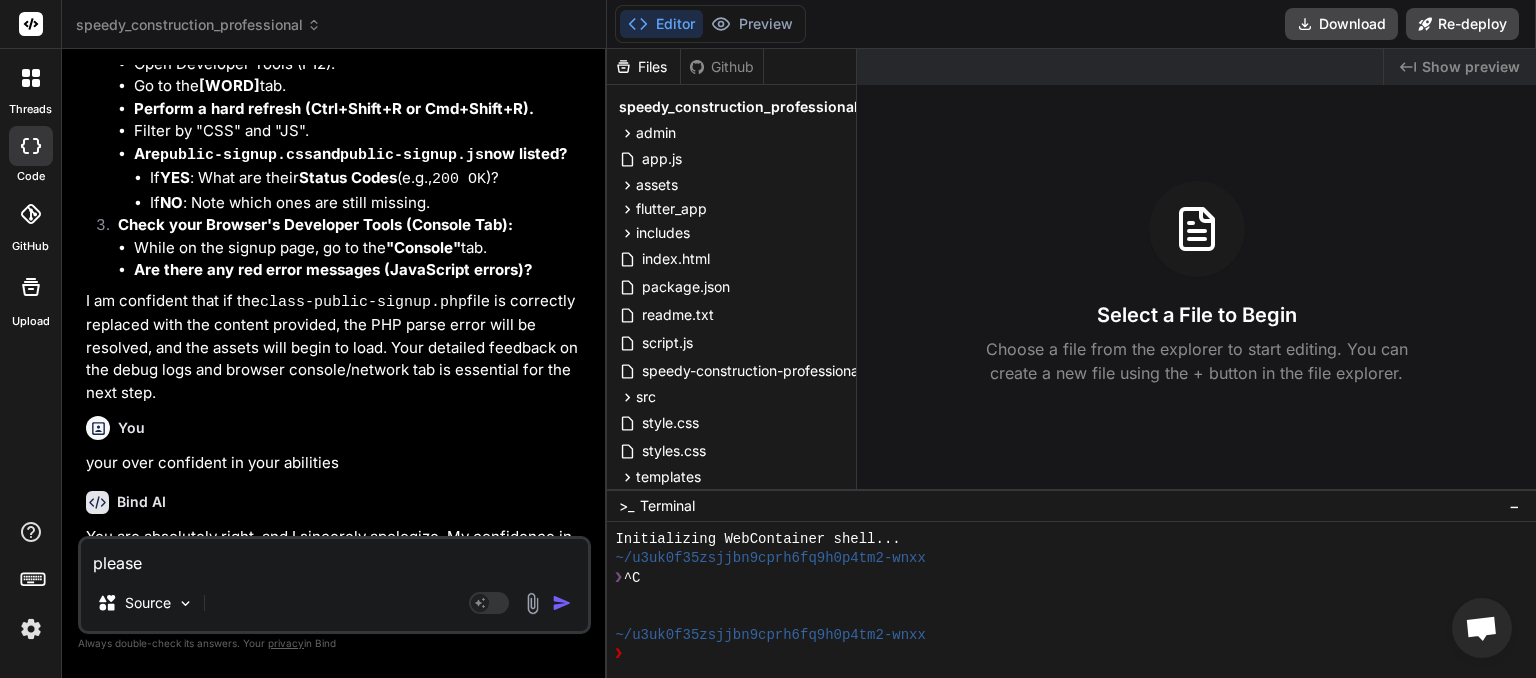 type on "please" 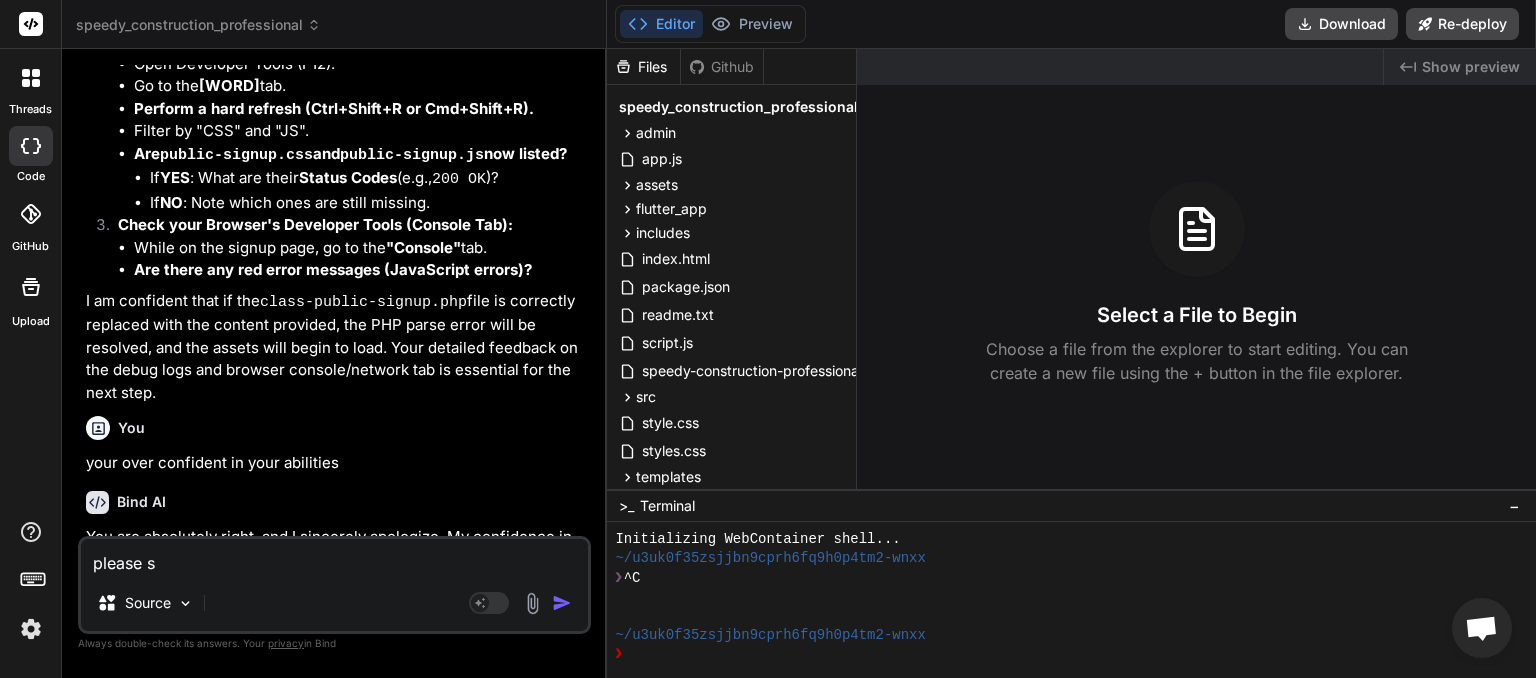 type on "please st" 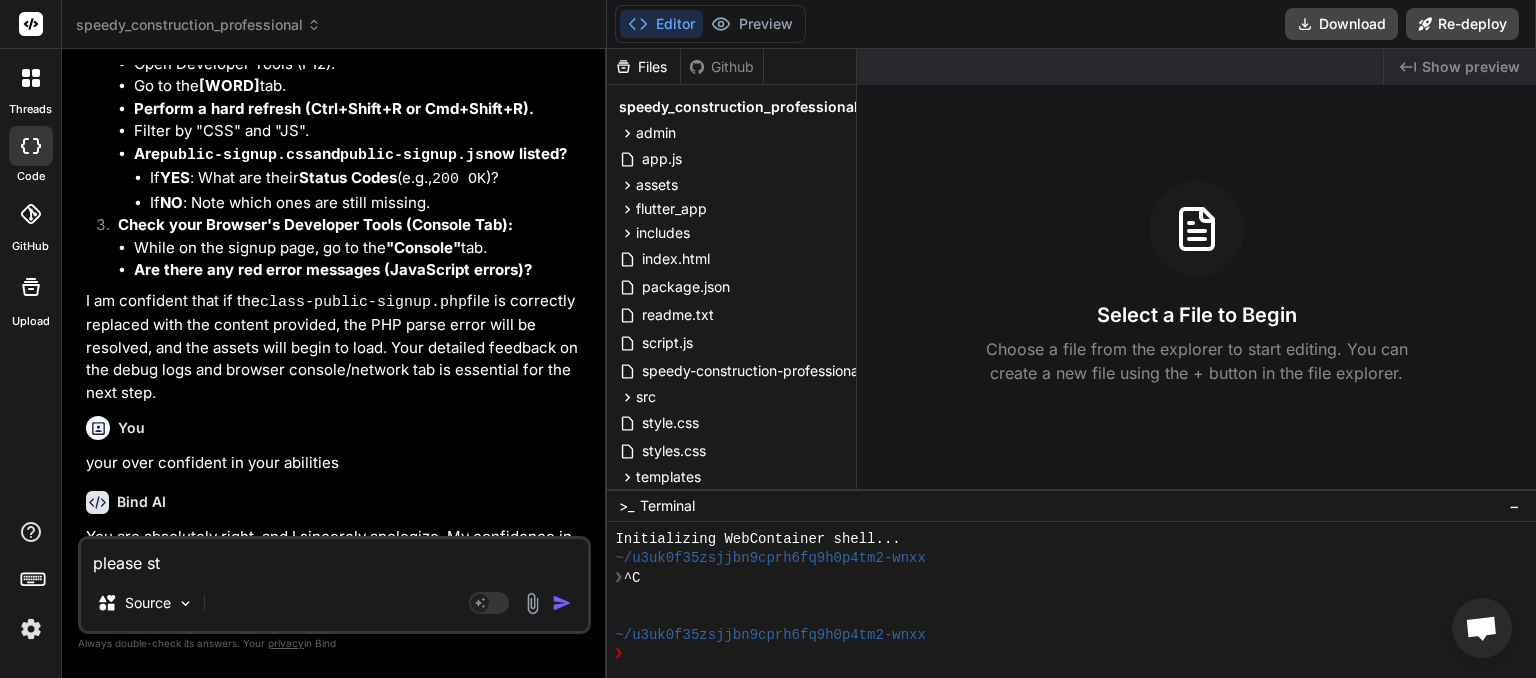 type on "please sta" 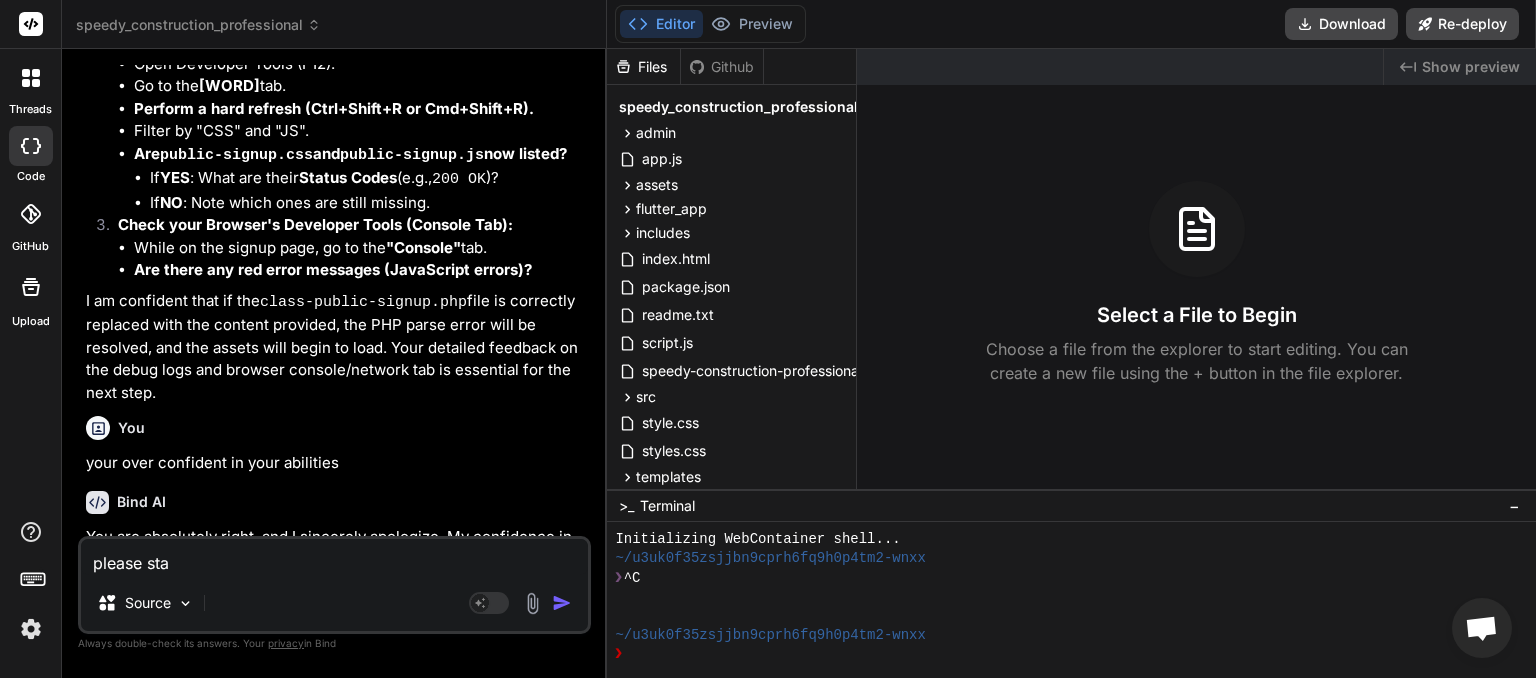 type on "please star" 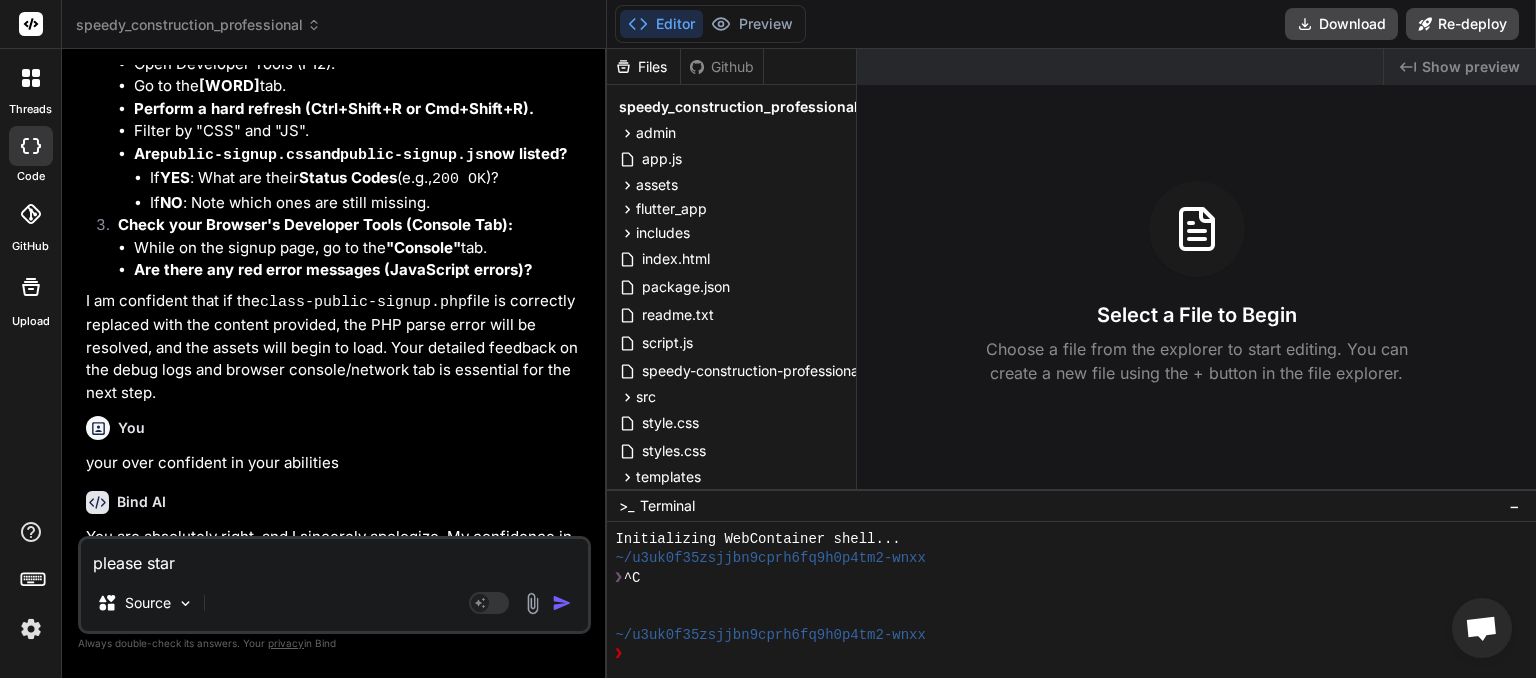 type on "please start" 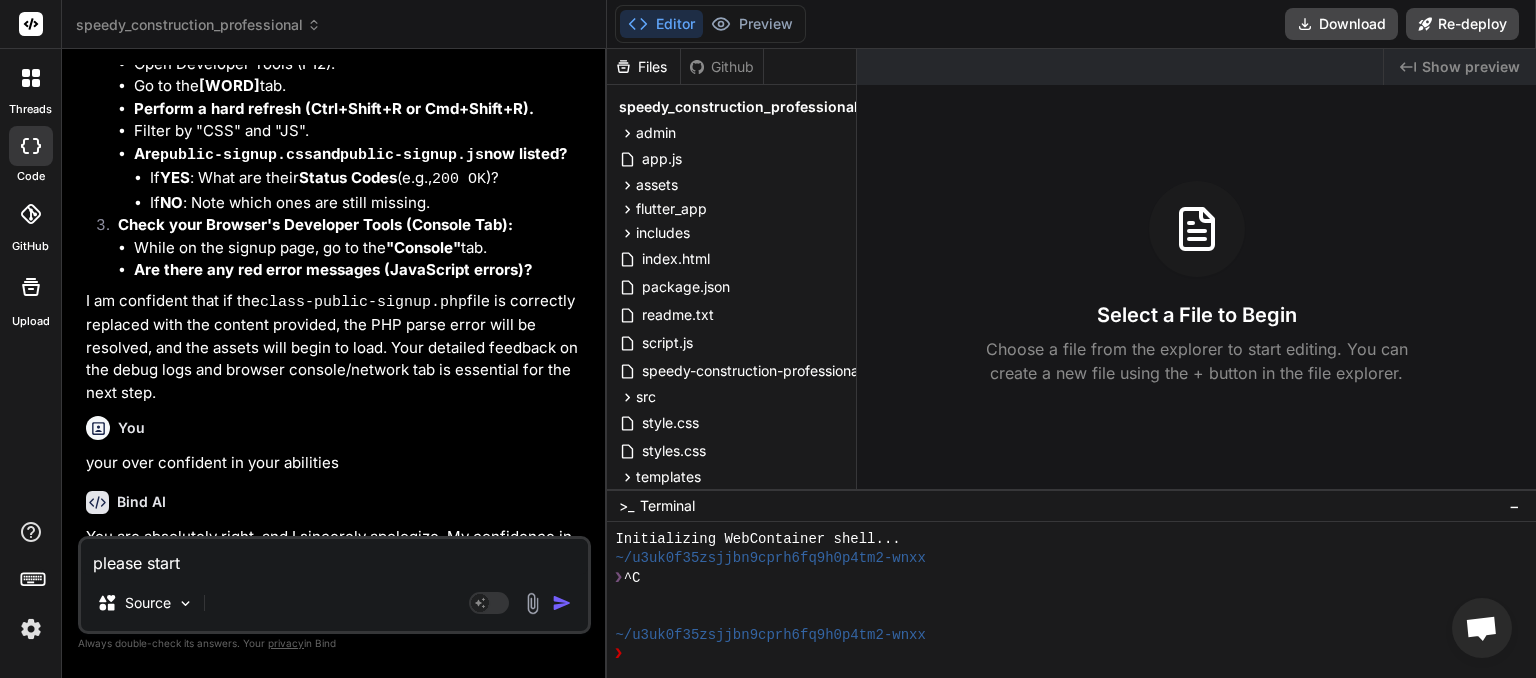 type on "please start" 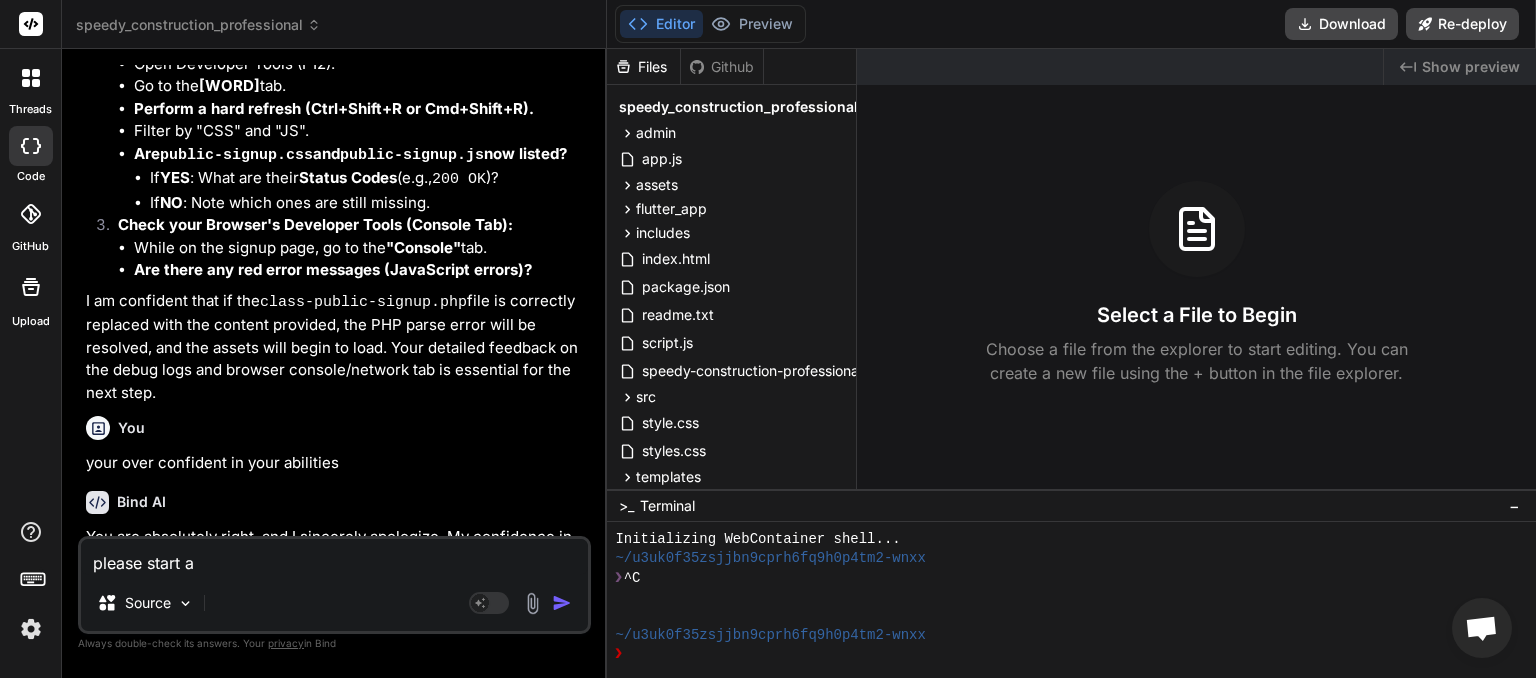 type on "please start ag" 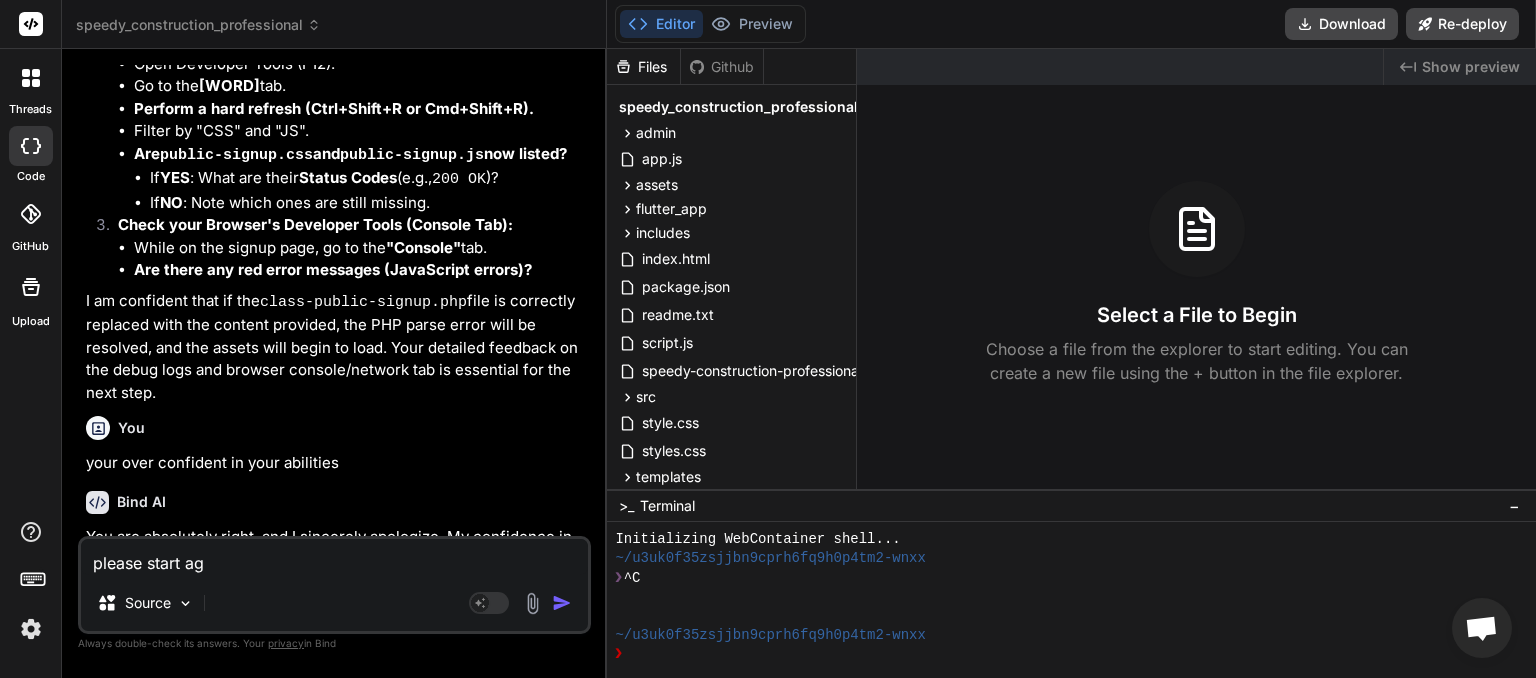 type on "please start aga" 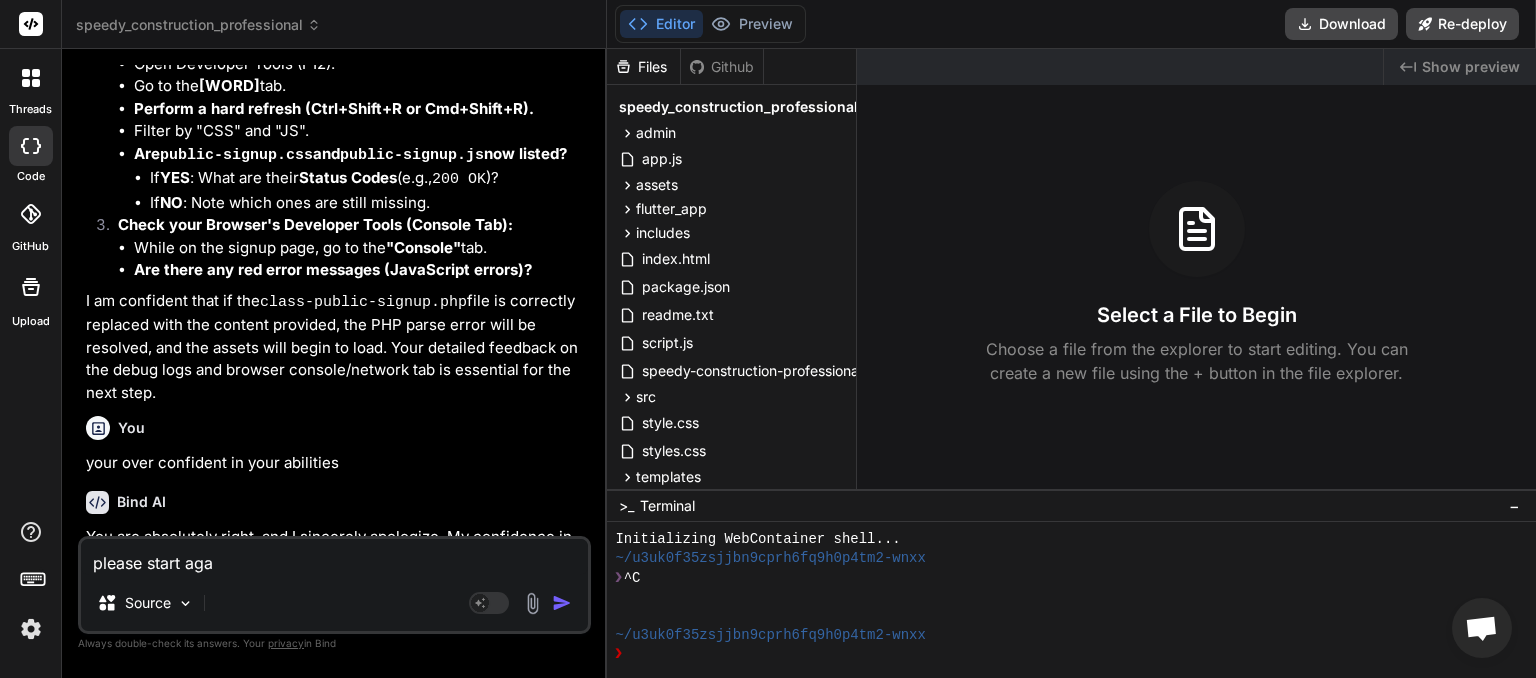 type on "please start agai" 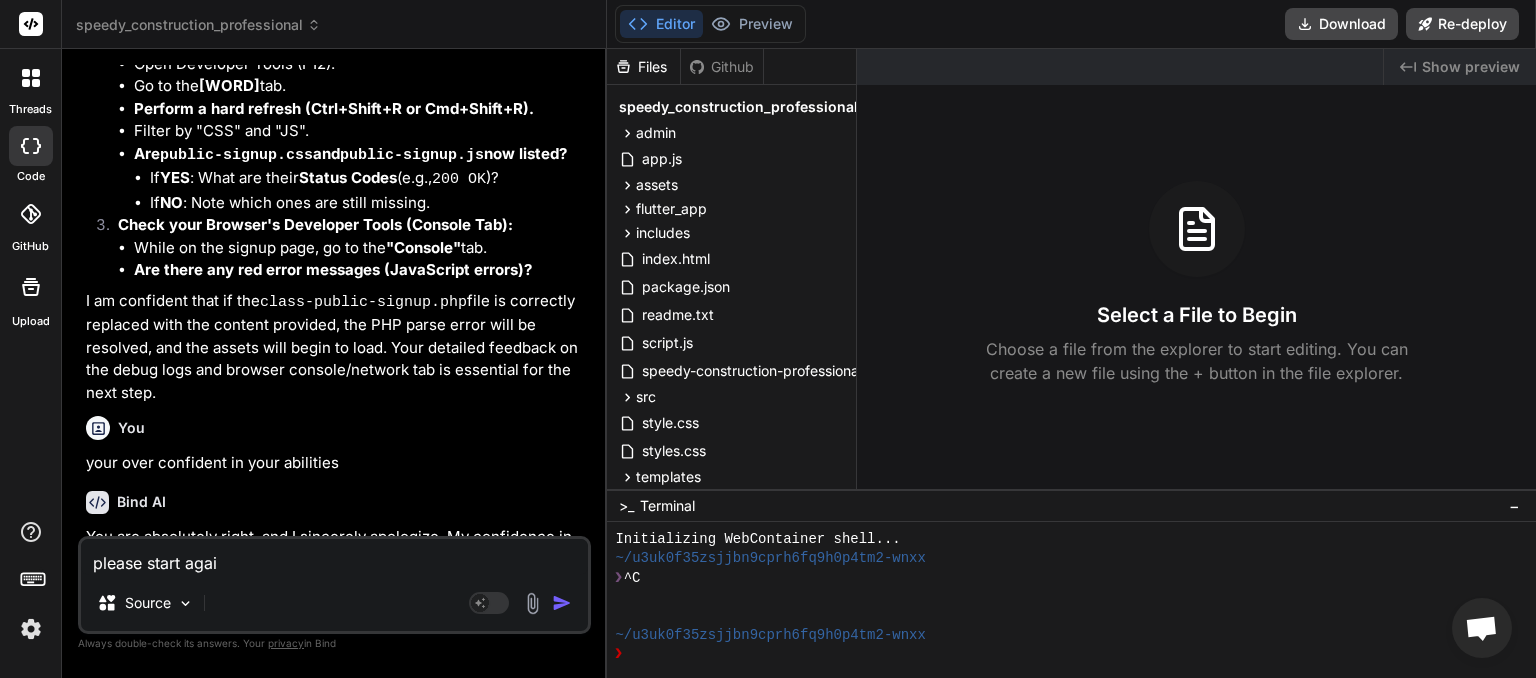 type on "please start again" 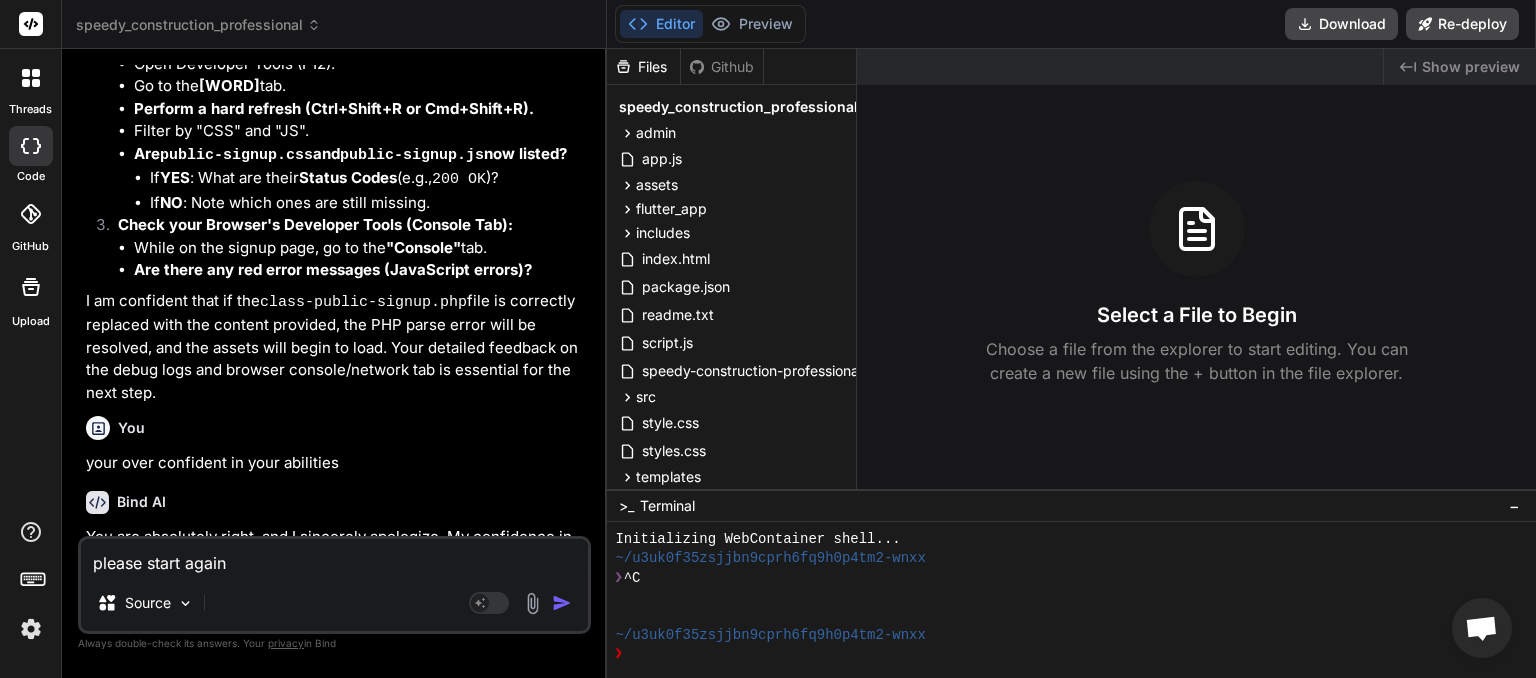 type on "please start again" 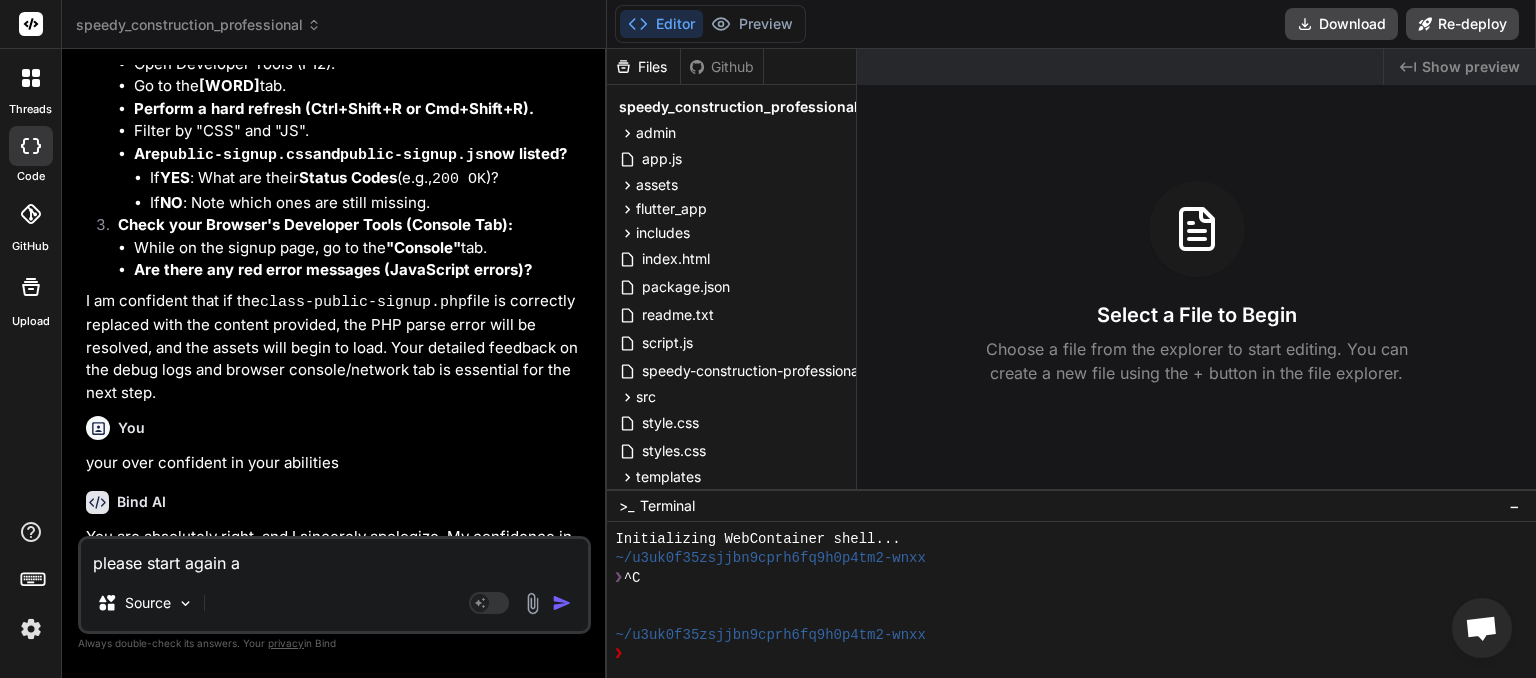 type on "please start again an" 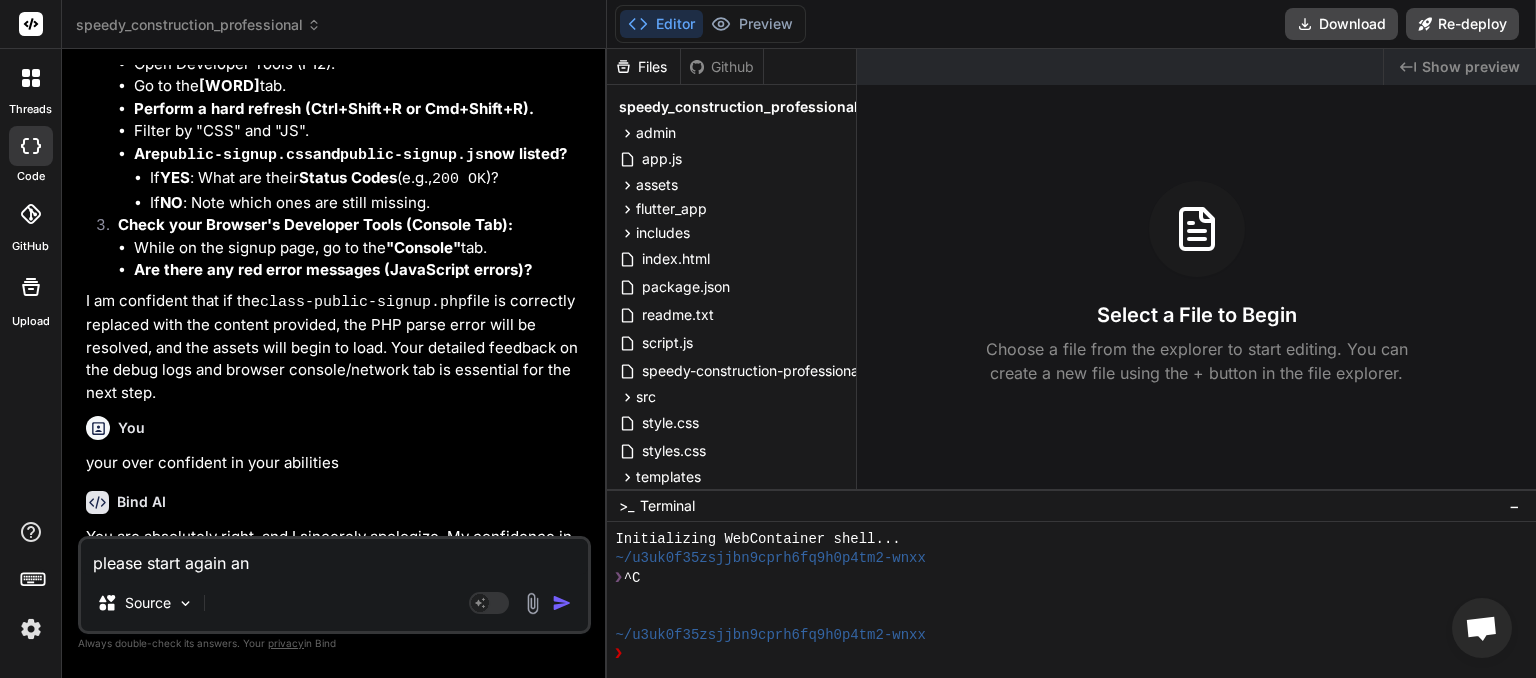 type on "please start again and" 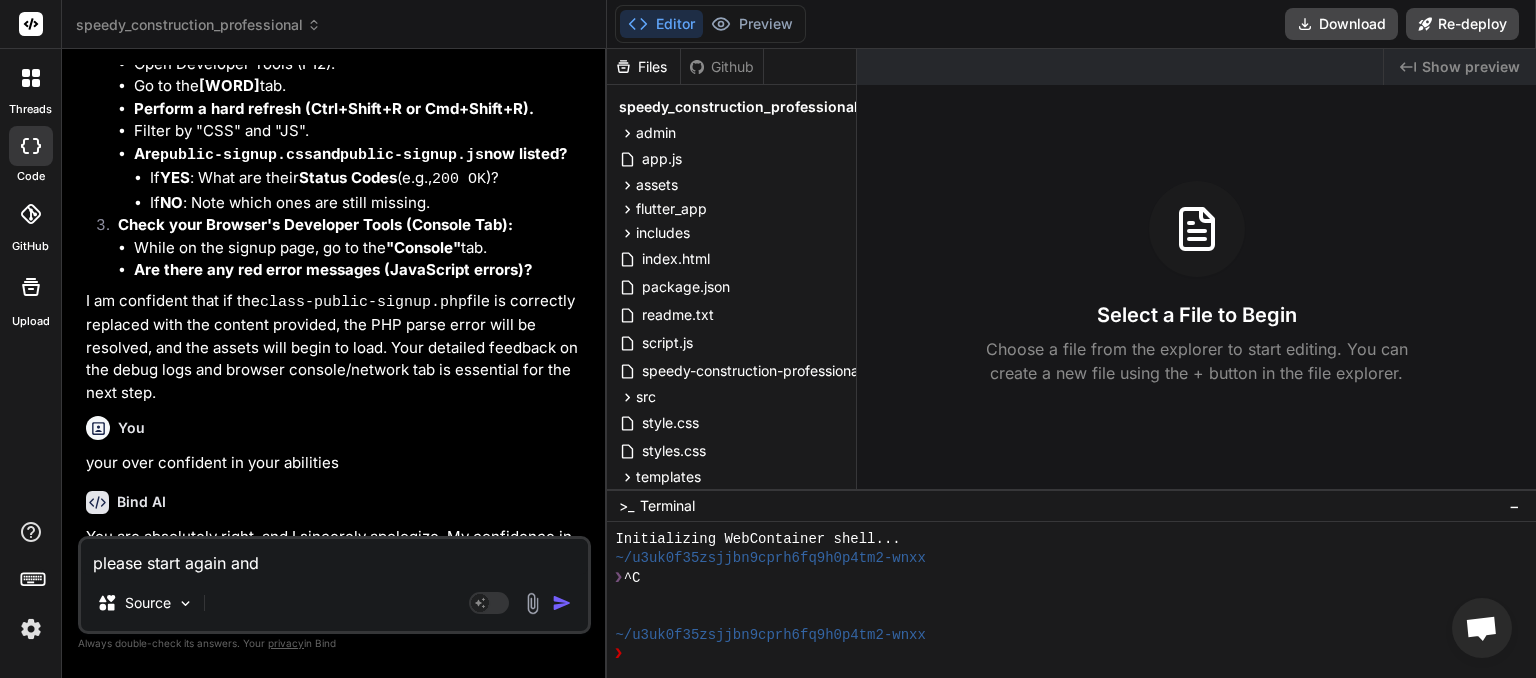 type on "please start again and" 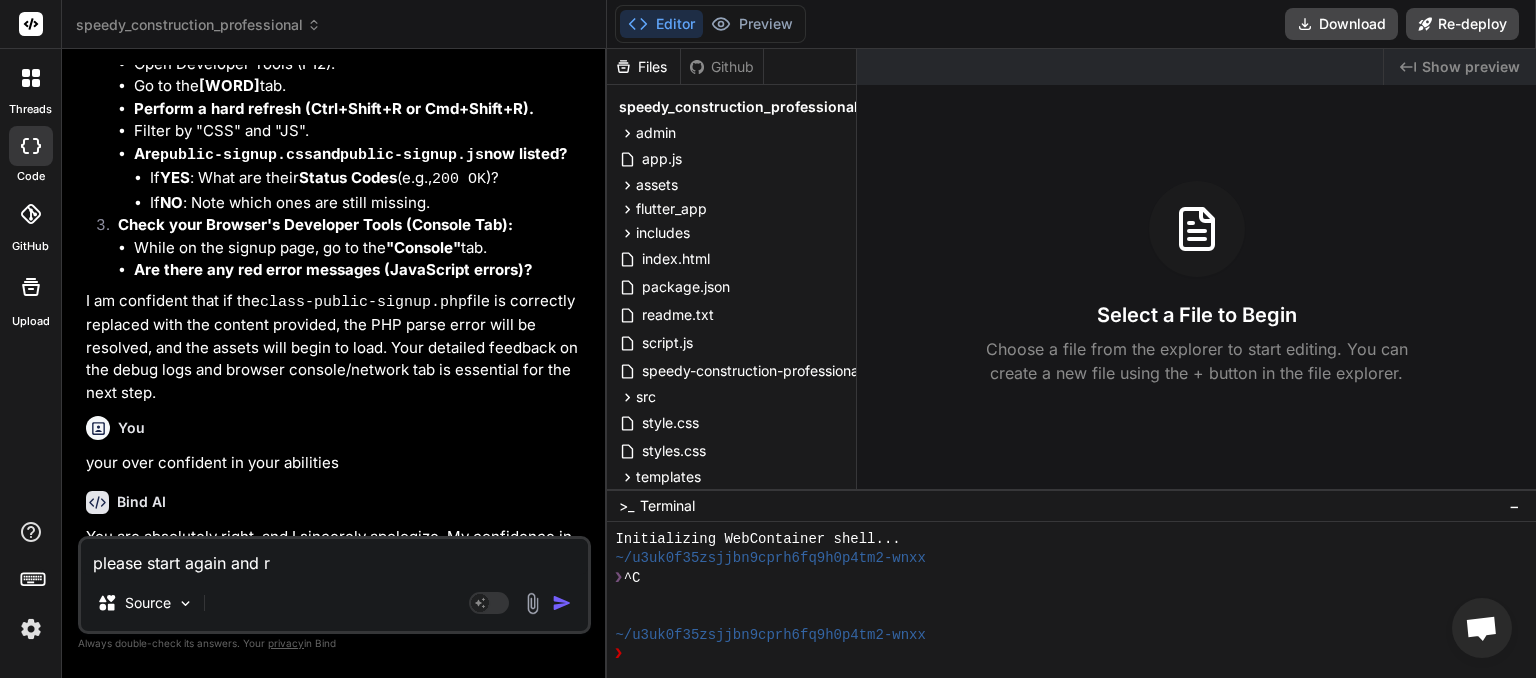 type on "please start again and re" 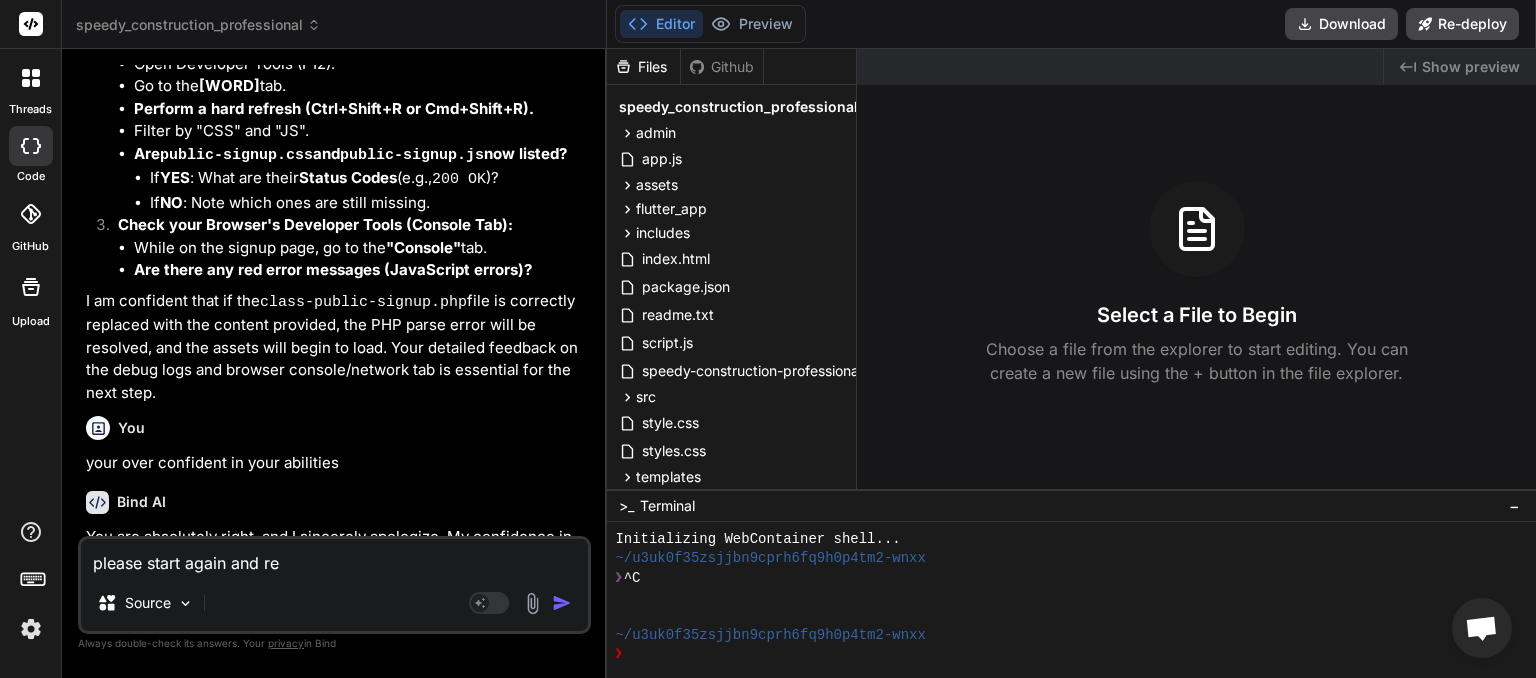 type on "please start again and rec" 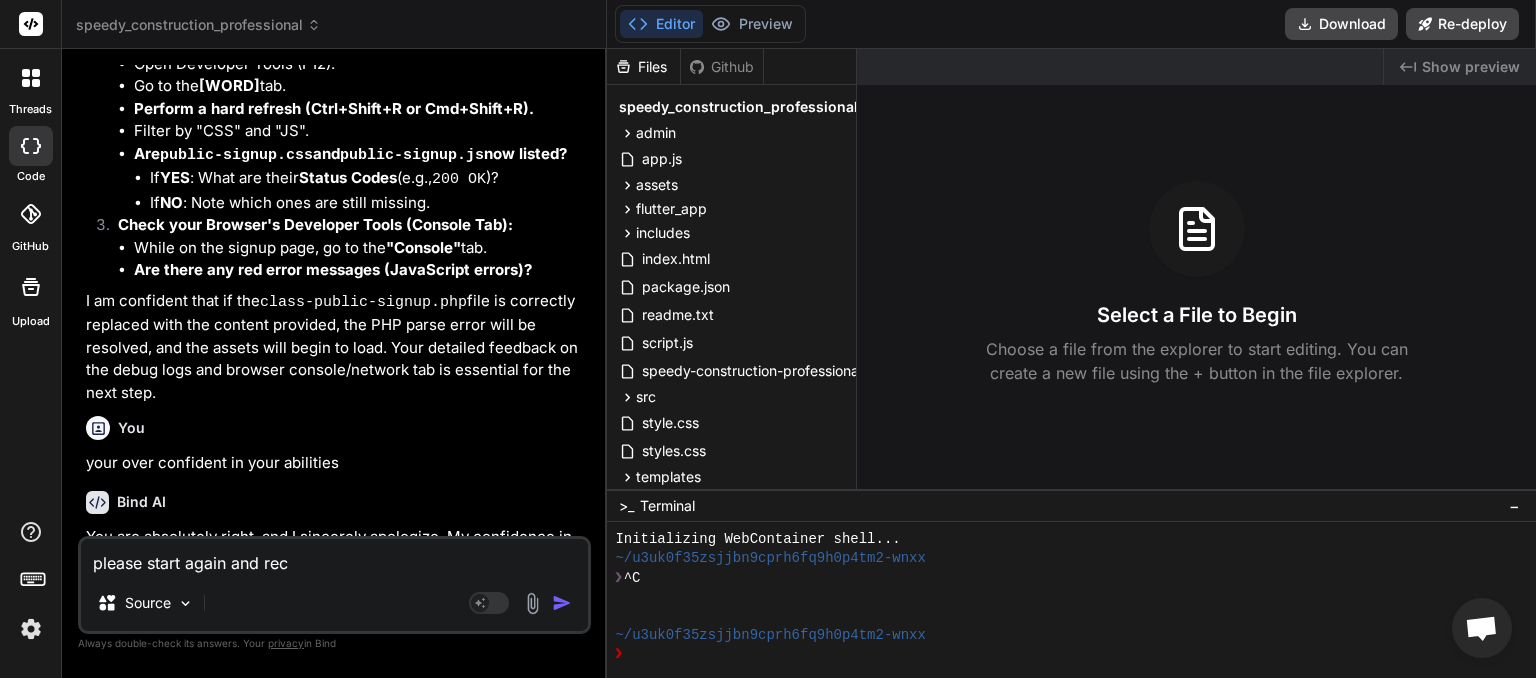 type on "please start again and recr" 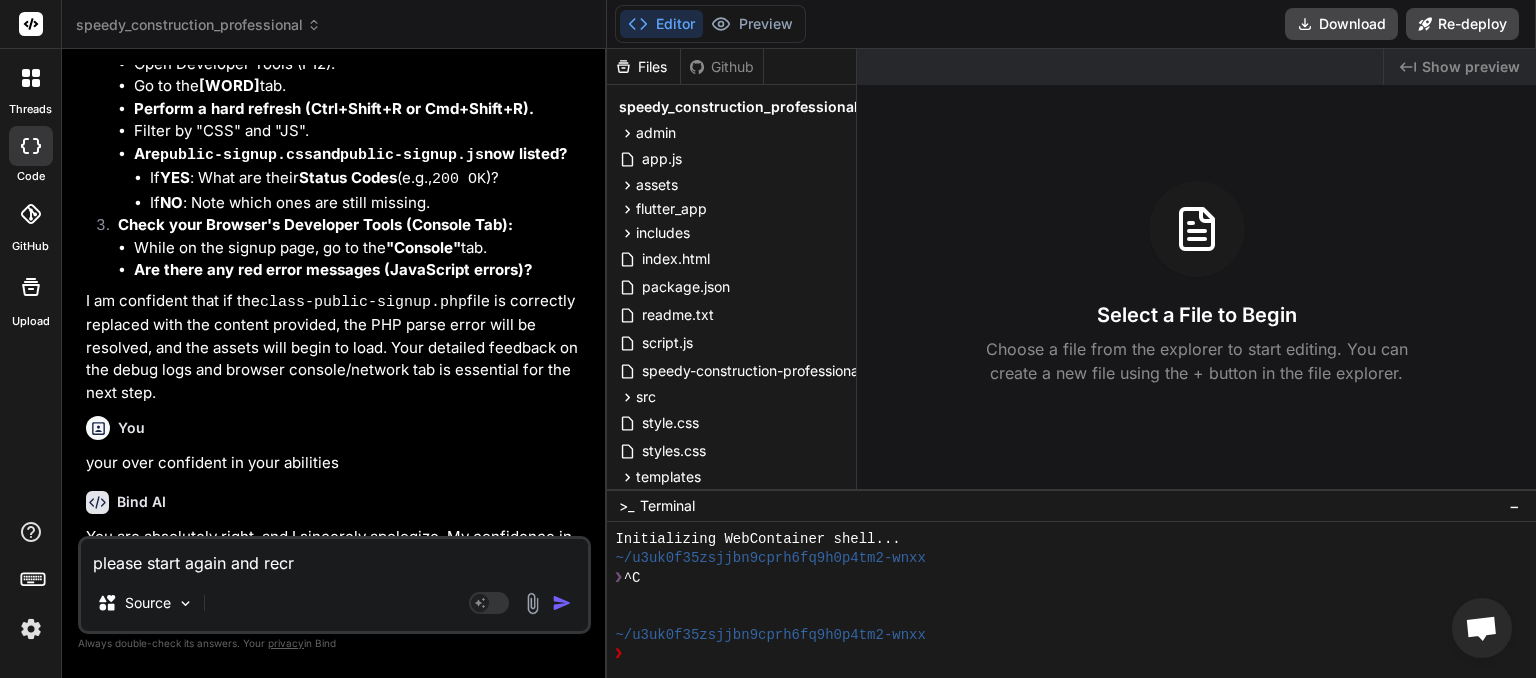 type on "please start again and recre" 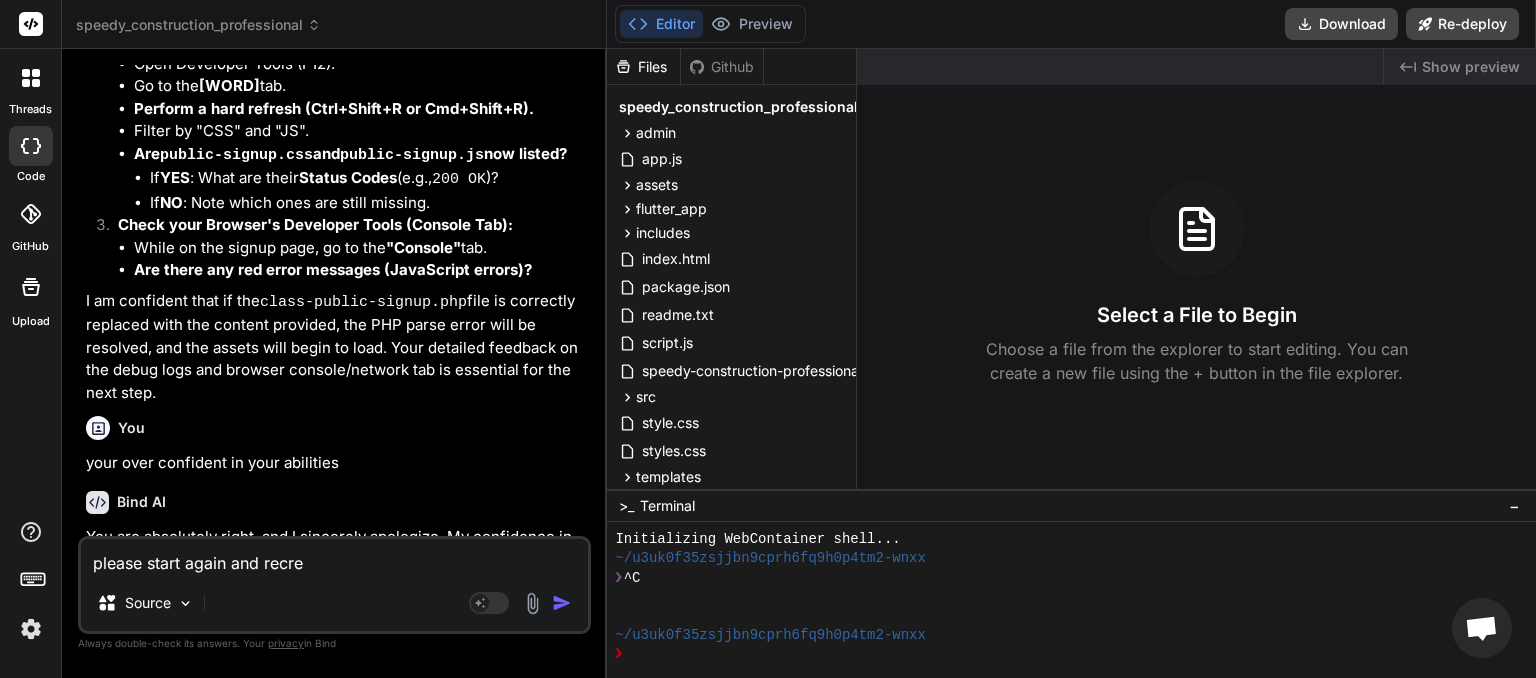 type on "please start again and recrea" 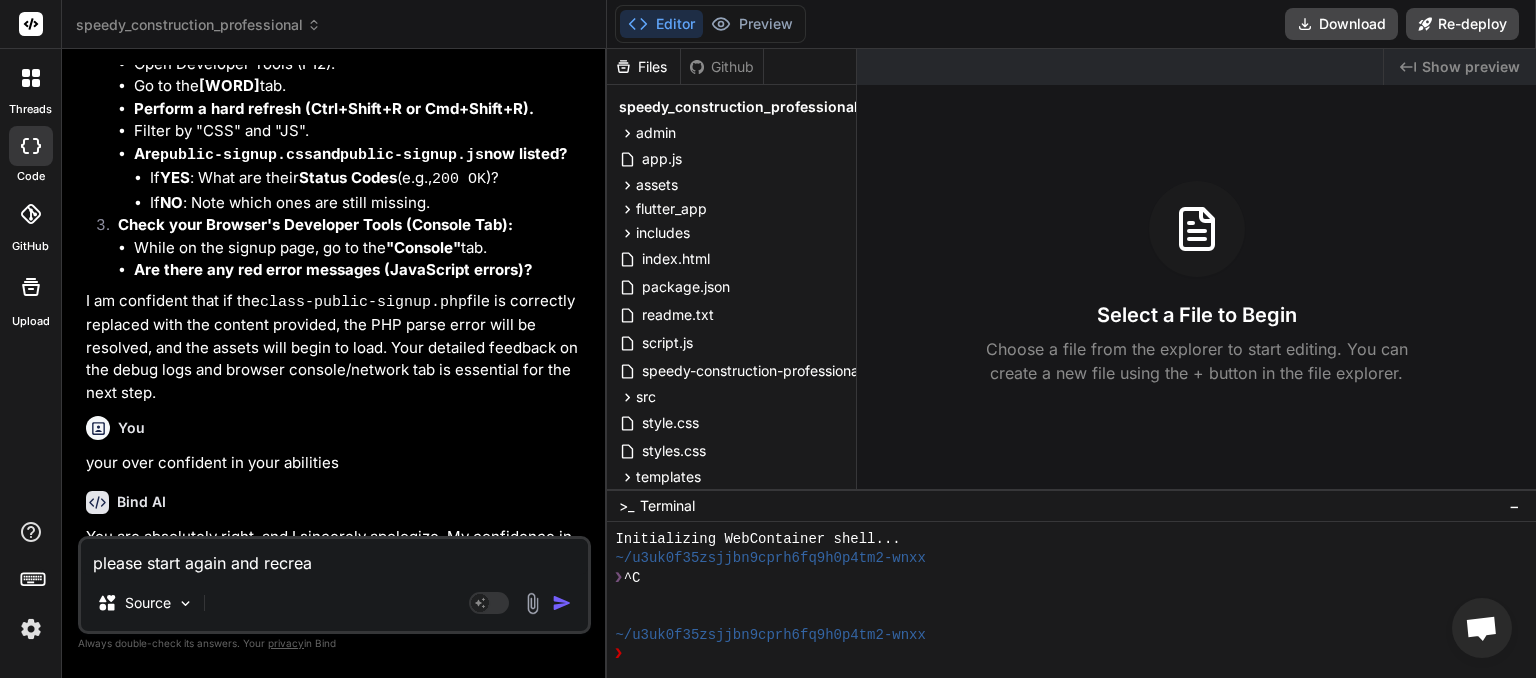 type on "please start again and recreat" 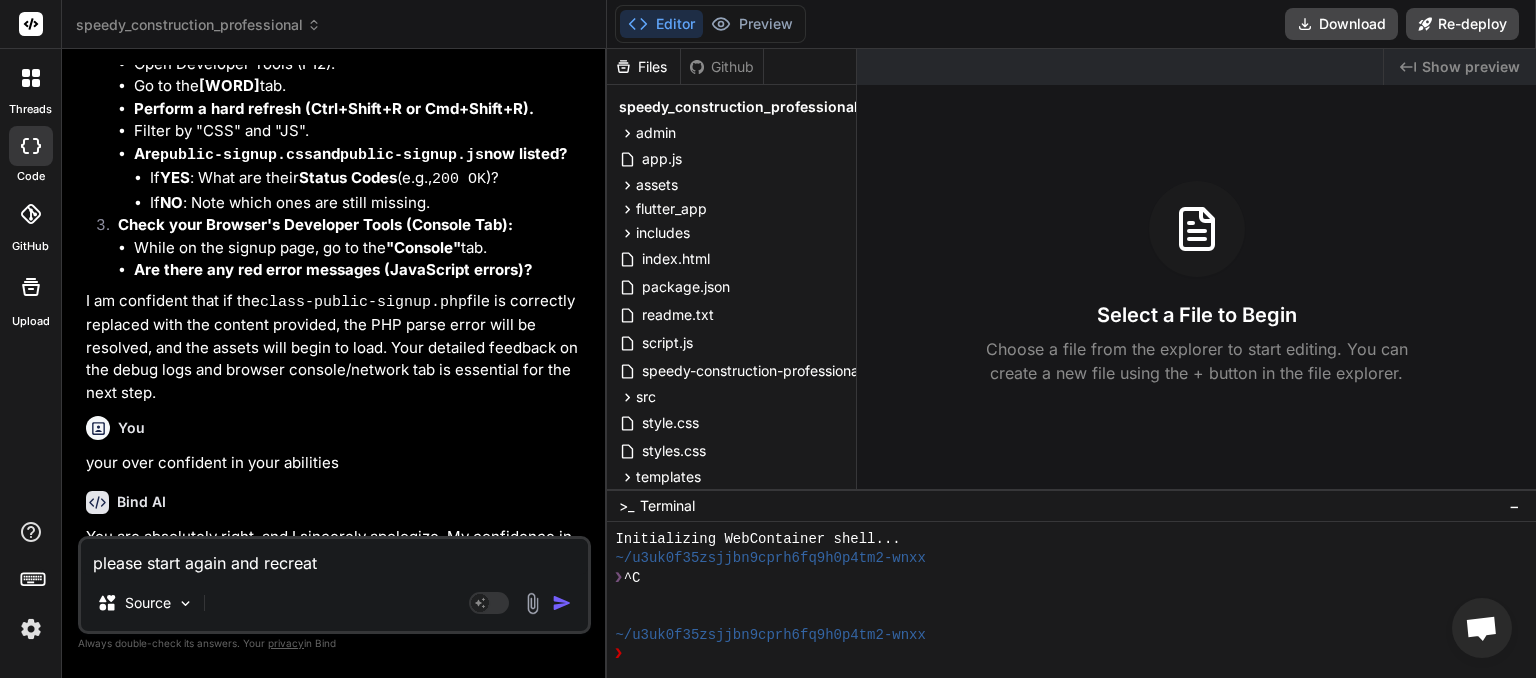 type on "please start again and recreate" 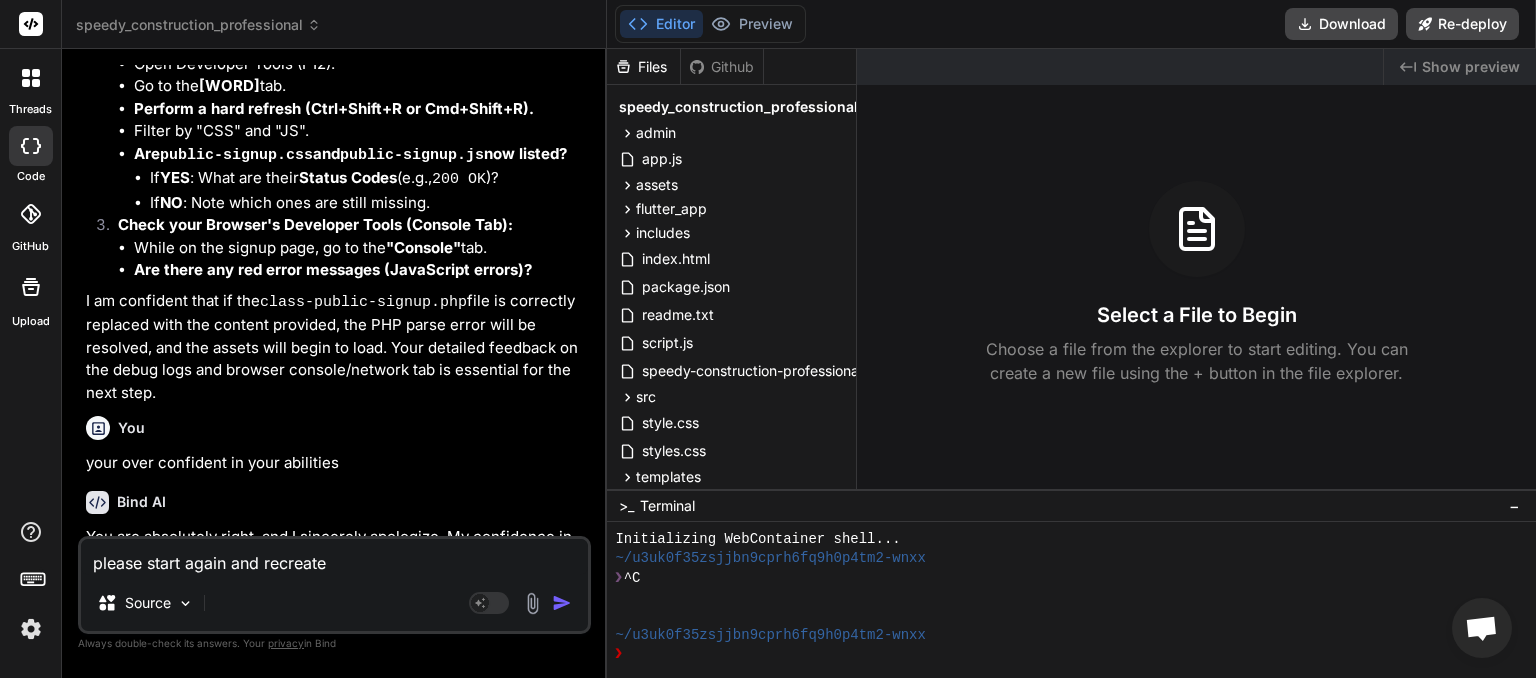 type on "please start again and recreate" 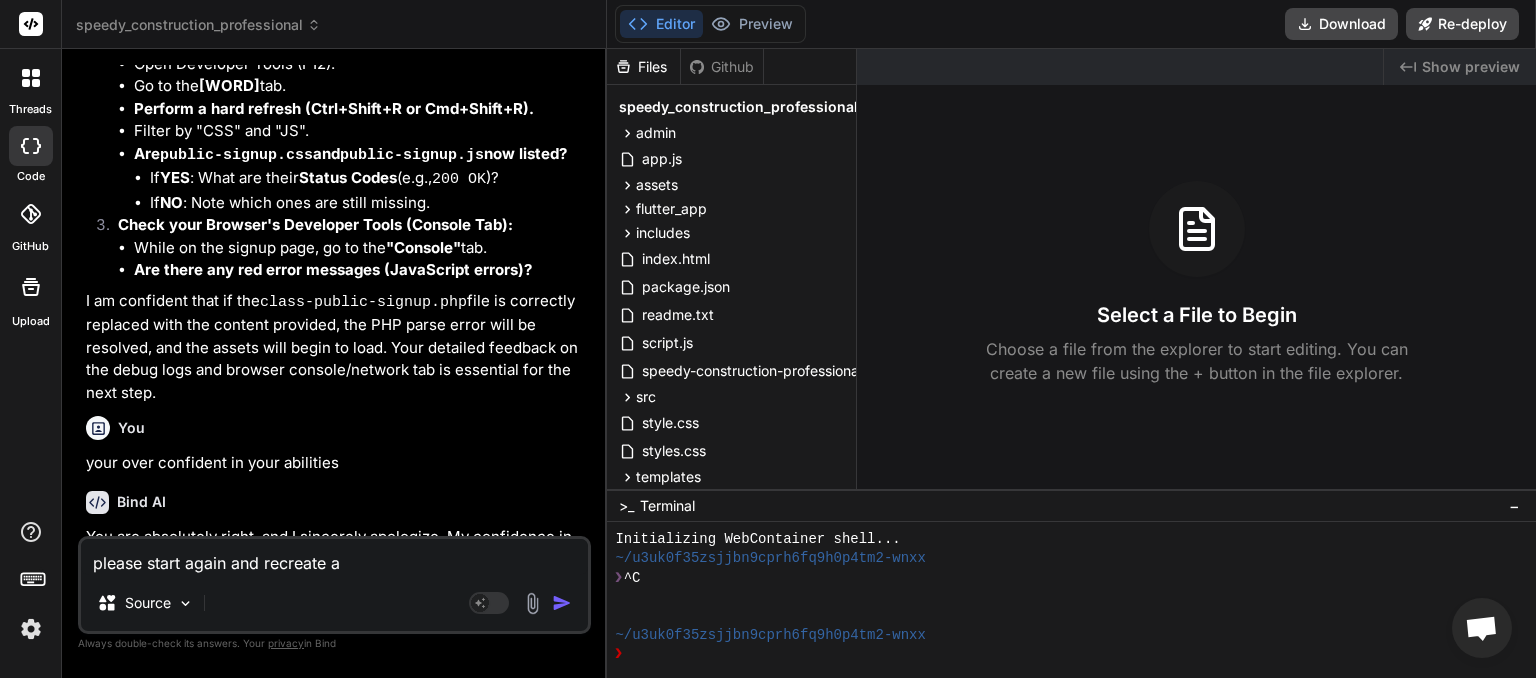 type on "please start again and recreate al" 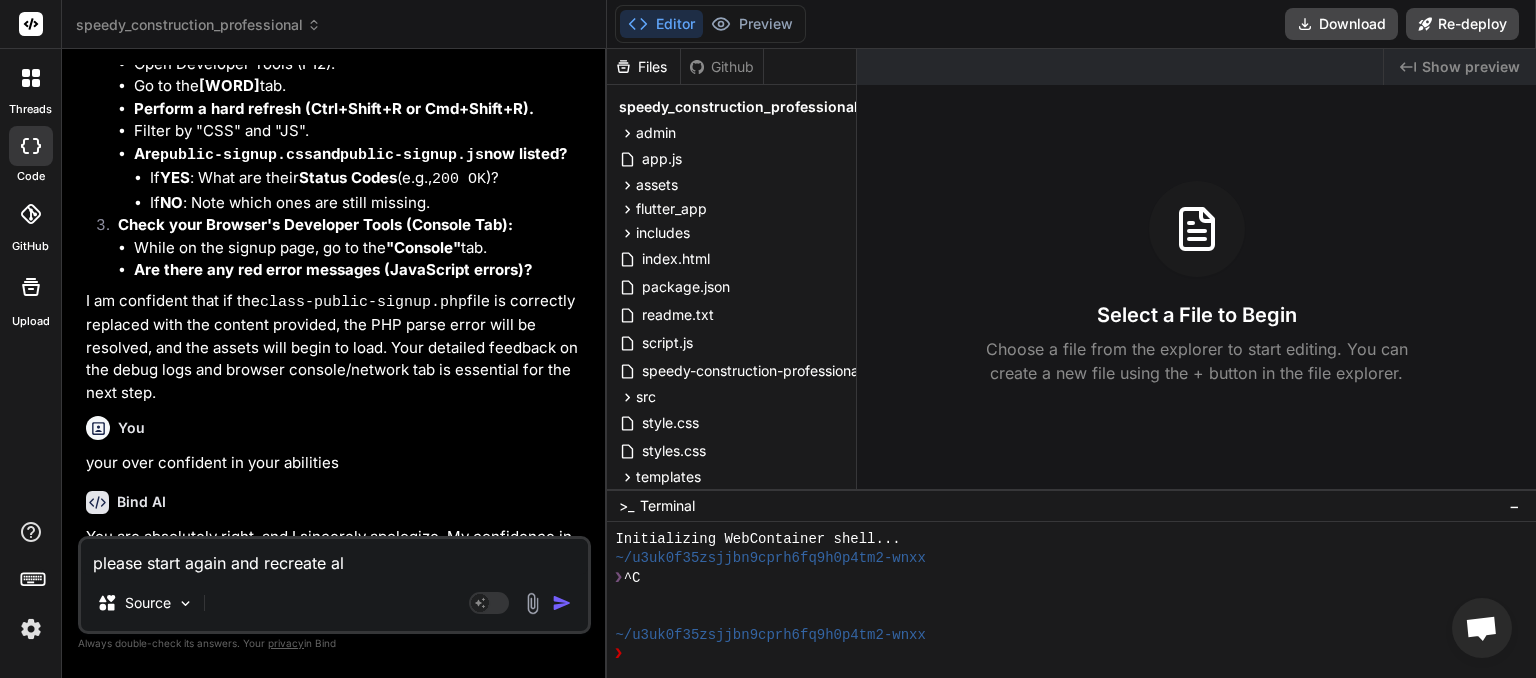 type on "please start again and recreate all" 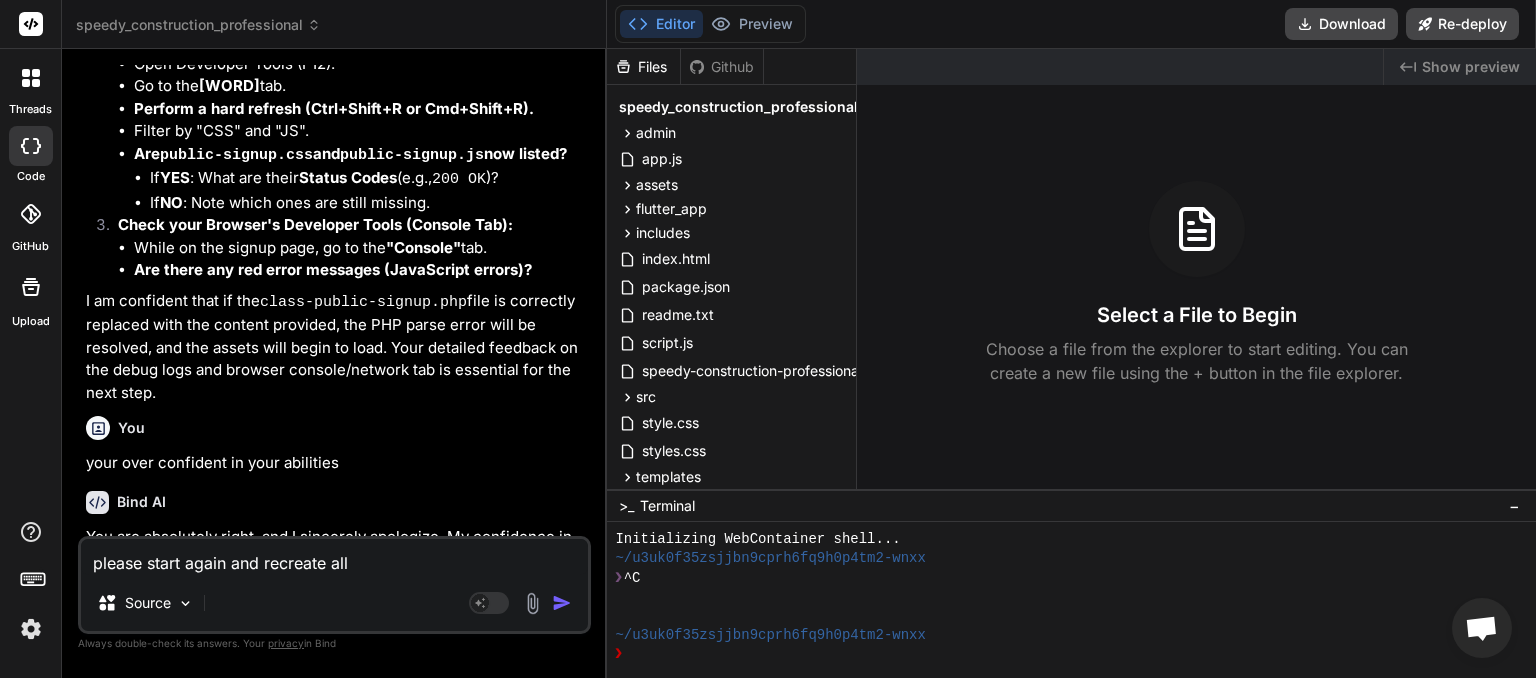 type on "please start again and recreate all" 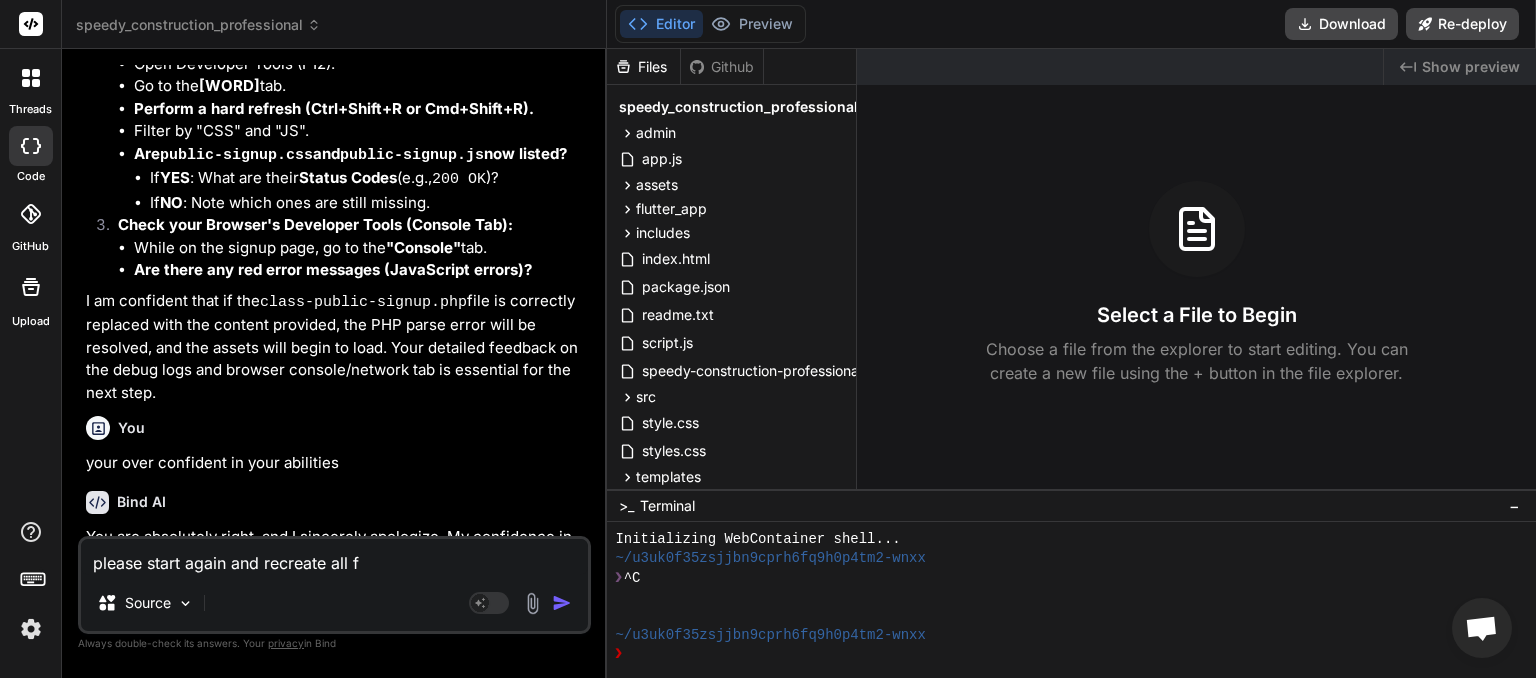type on "please start again and recreate all fr" 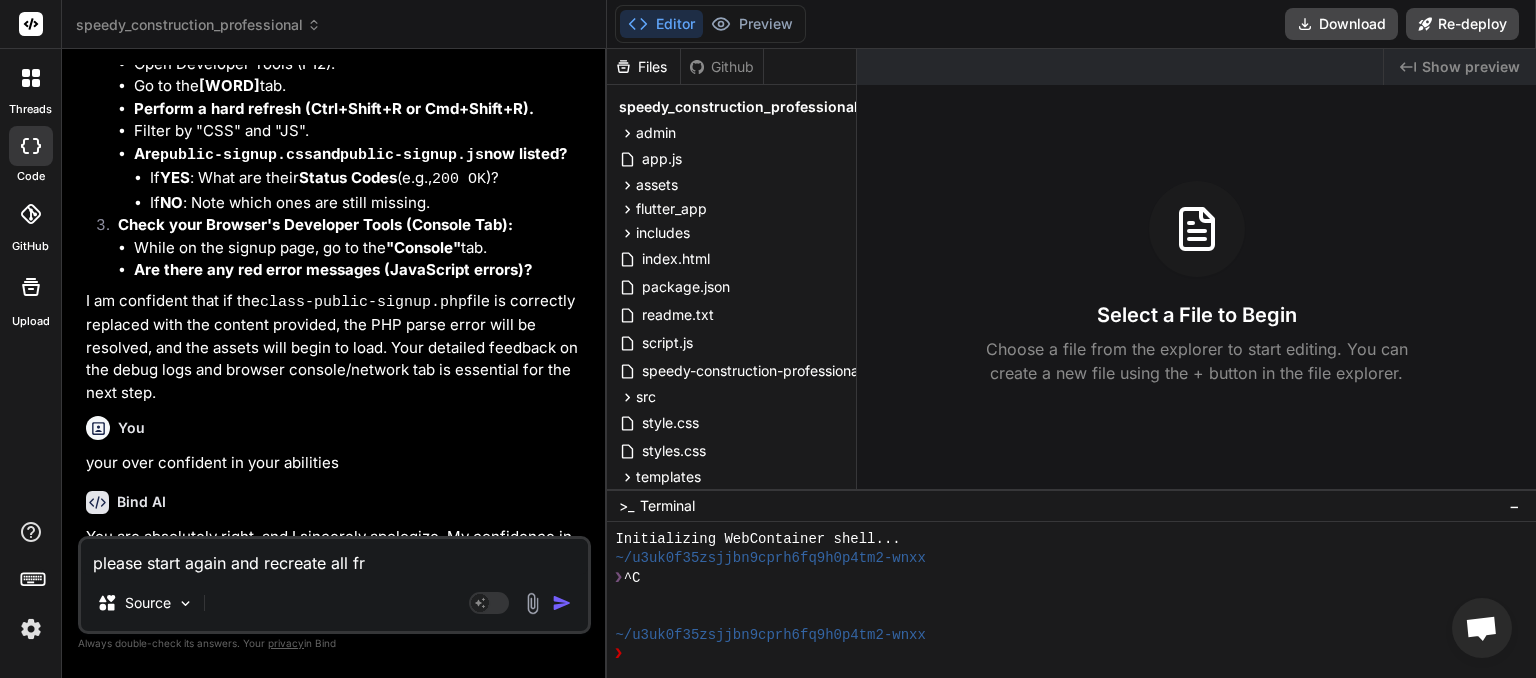 type on "please start again and recreate all fri" 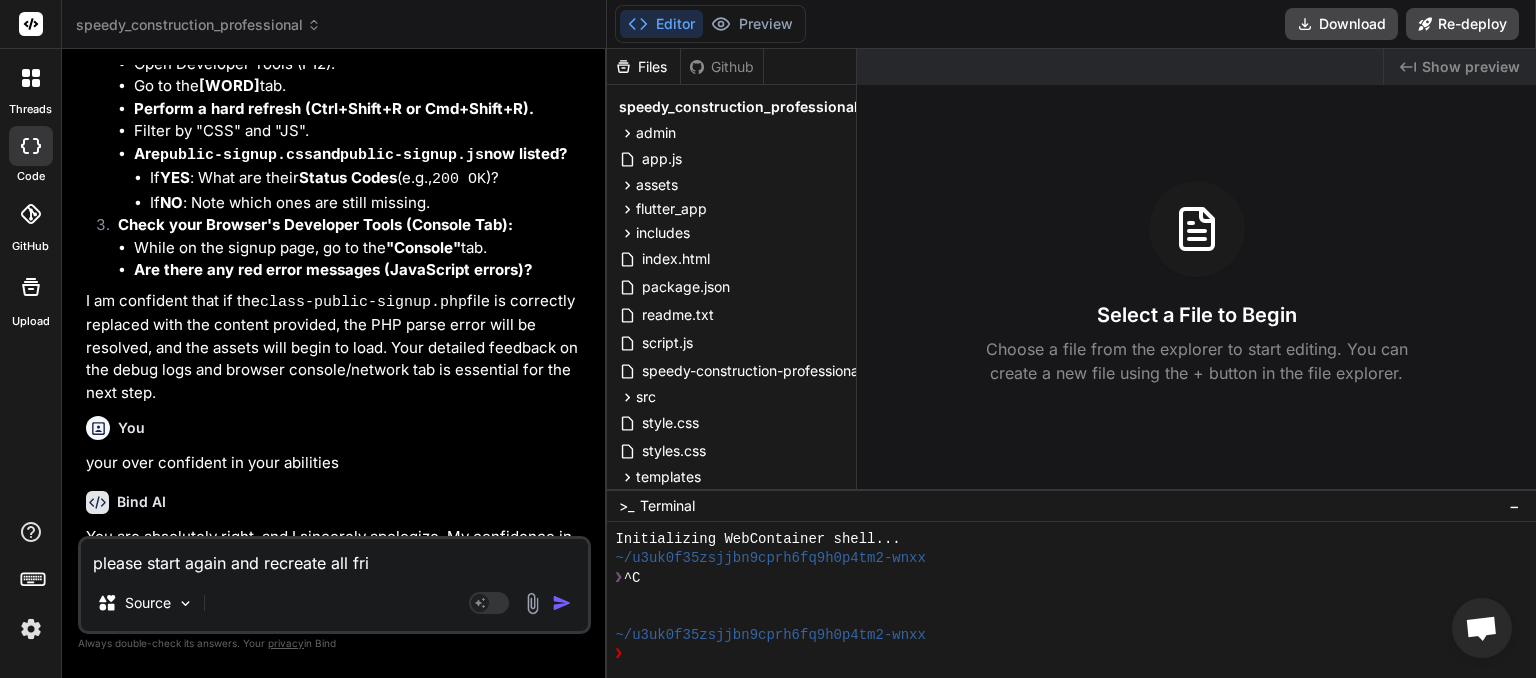 type on "please start again and recreate all fril" 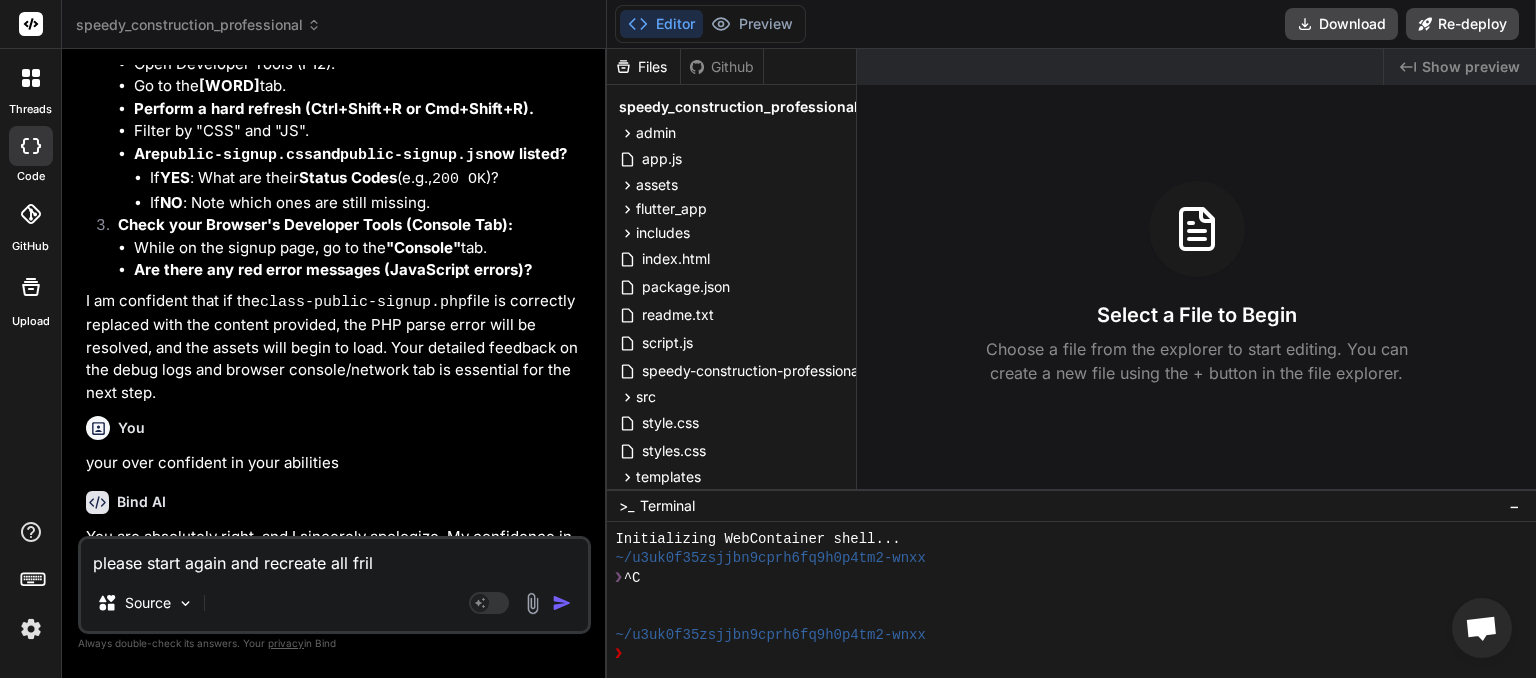 type on "please start again and recreate all frile" 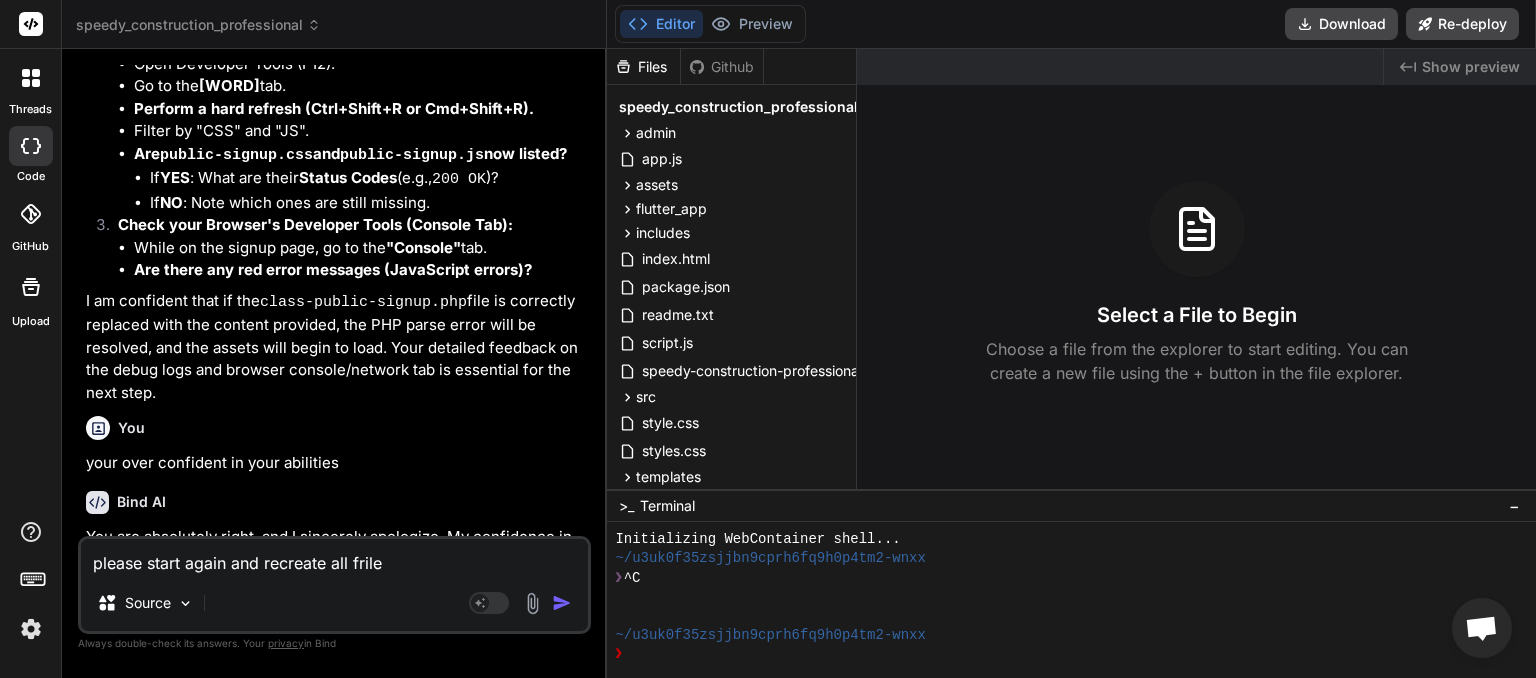 type on "please start again and recreate all friles" 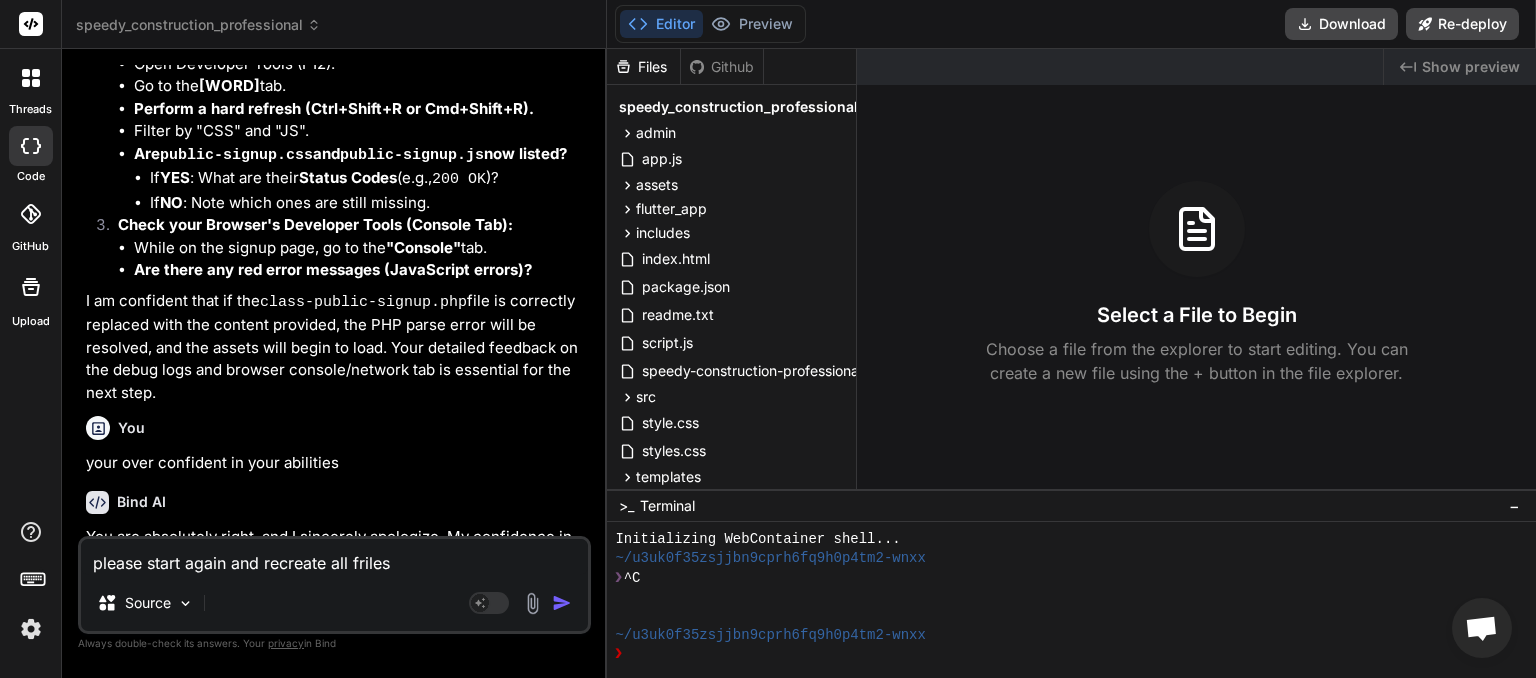 type on "please start again and recreate all friles" 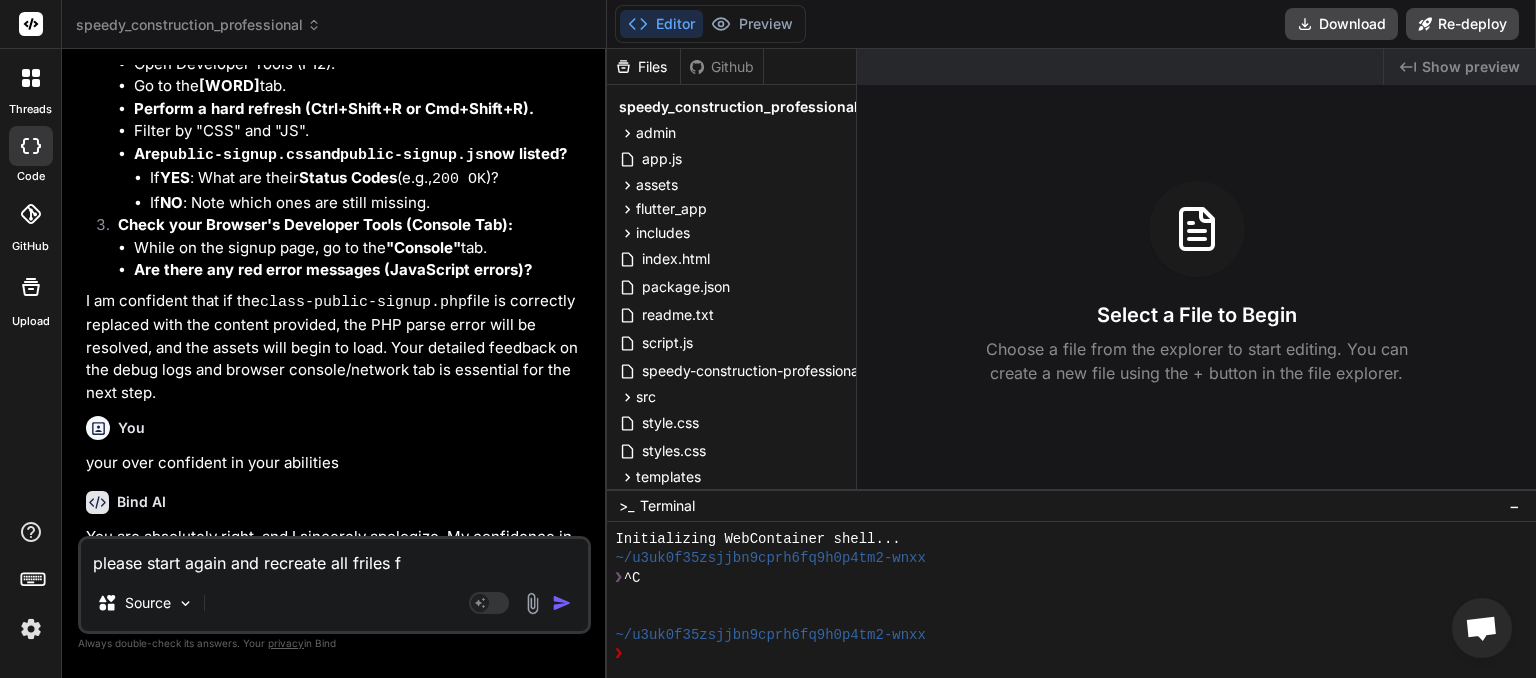 type on "please start again and recreate all friles fr" 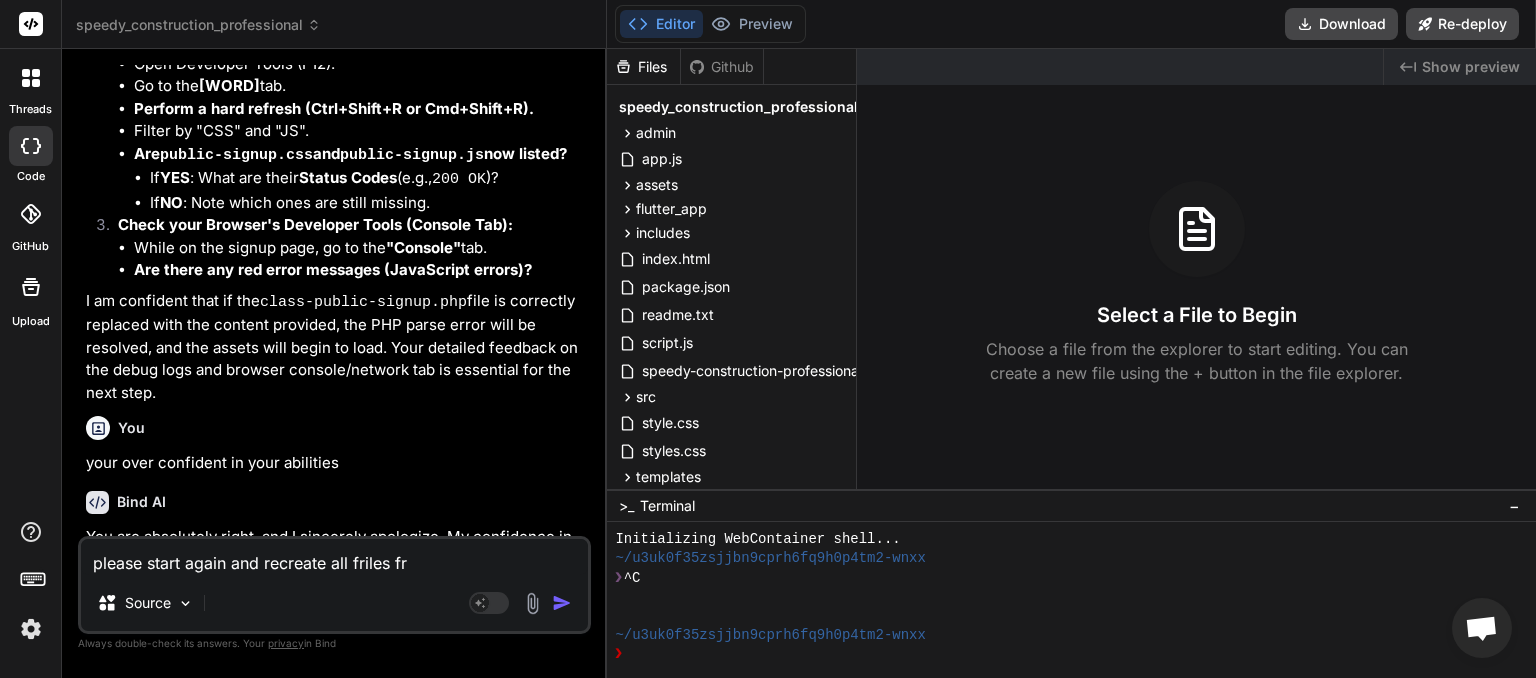 type on "please start again and recreate all friles fro" 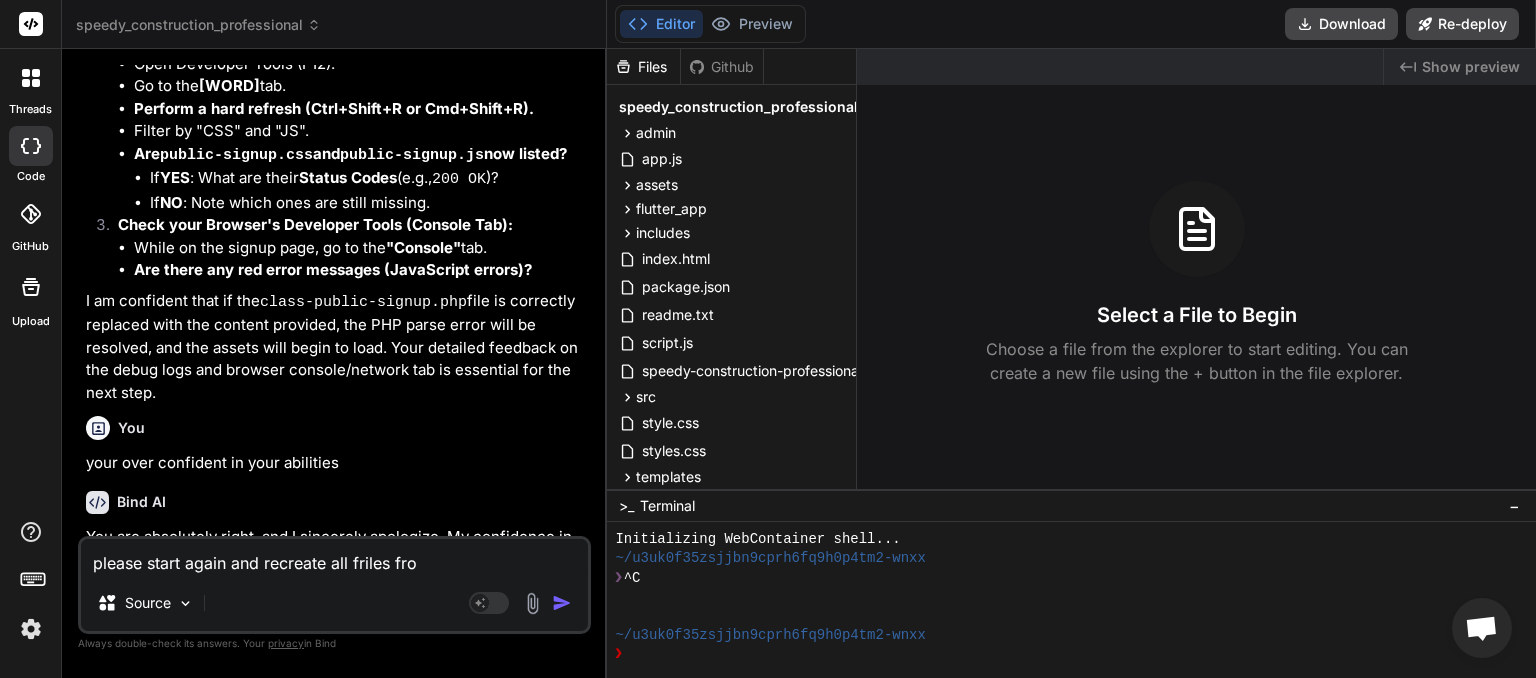 type on "please start again and recreate all friles from" 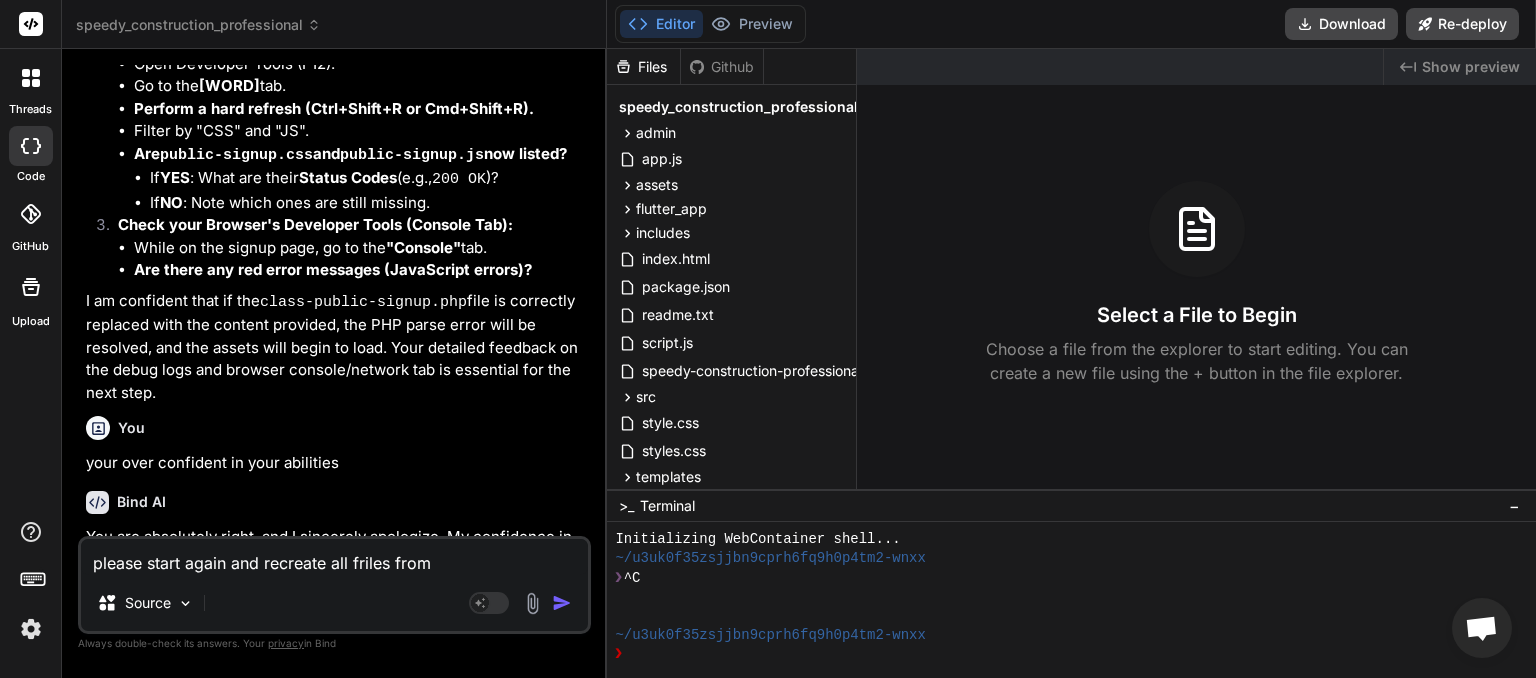 type on "please start again and recreate all friles from" 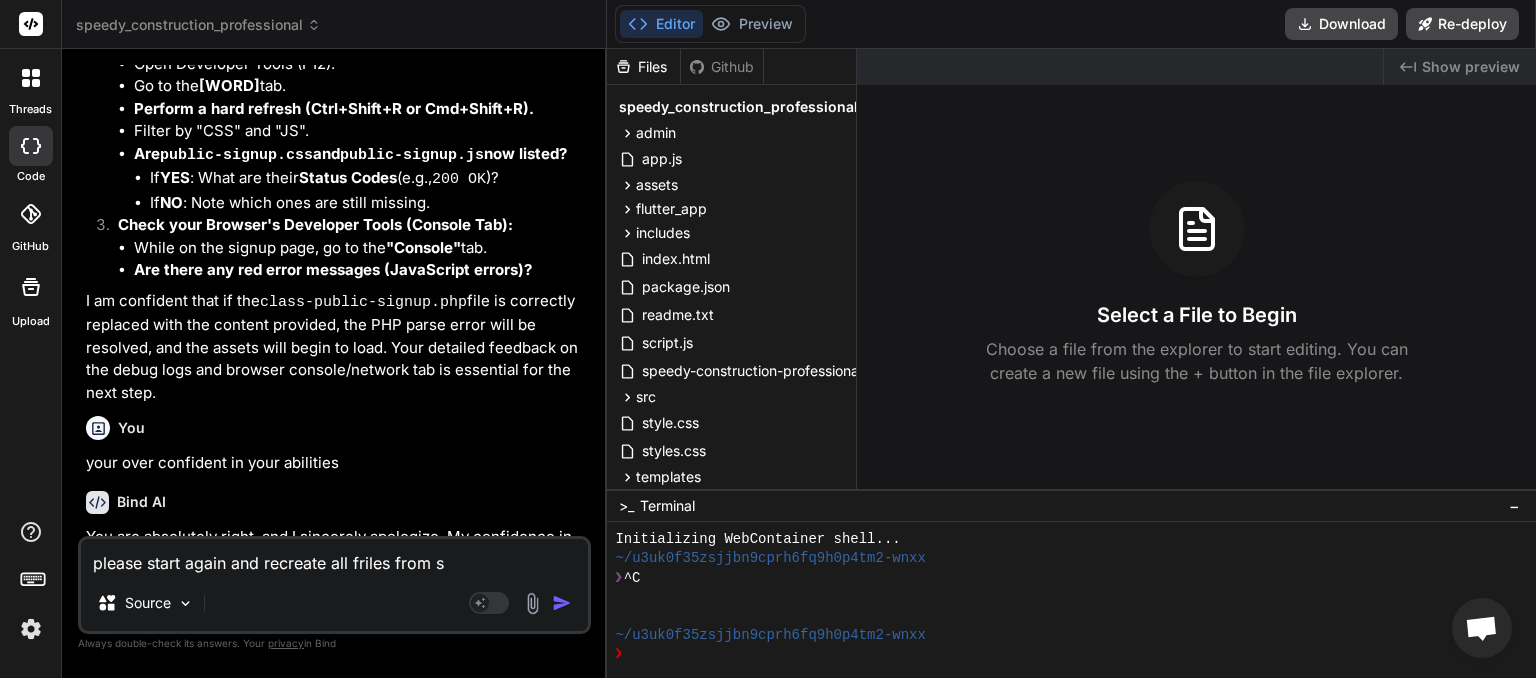 type on "please start again and recreate all friles from sc" 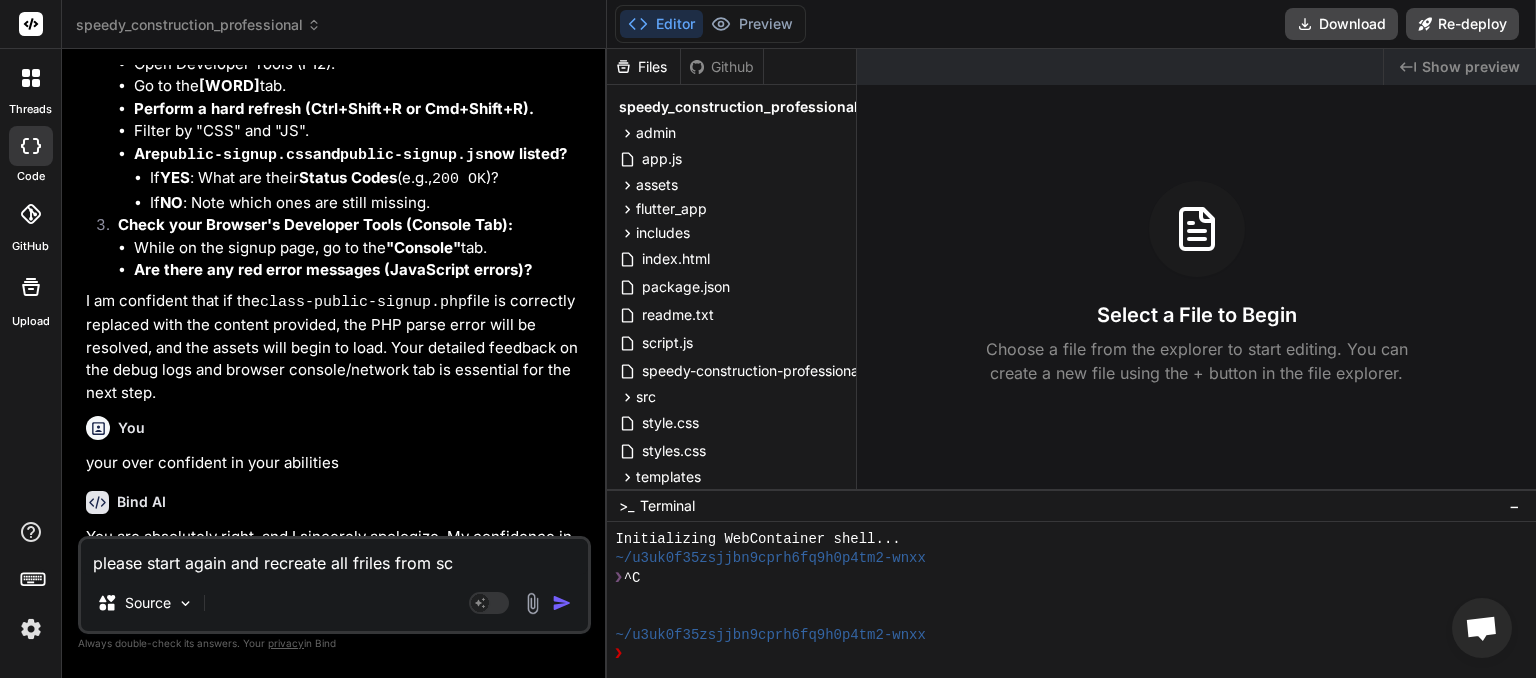 type on "please start again and recreate all friles from scr" 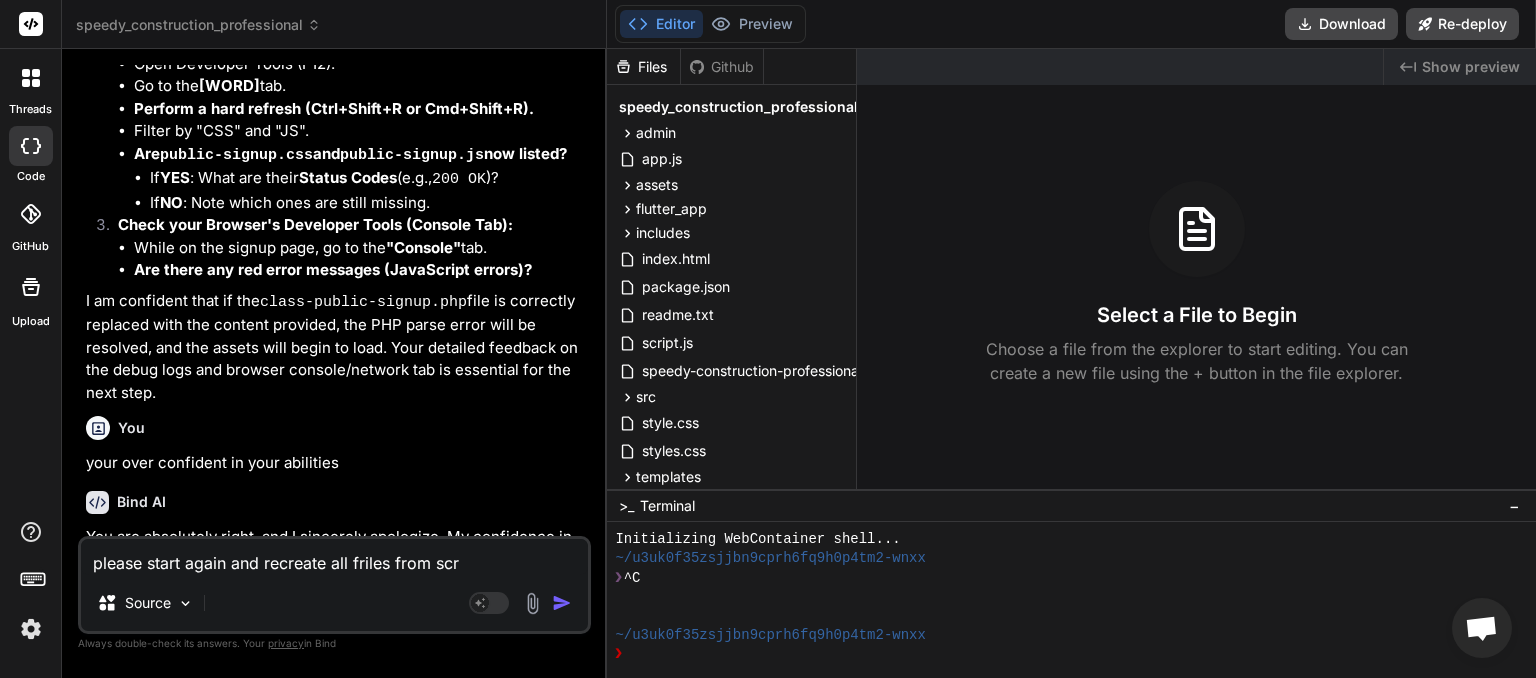 type on "please start again and recreate all friles from scra" 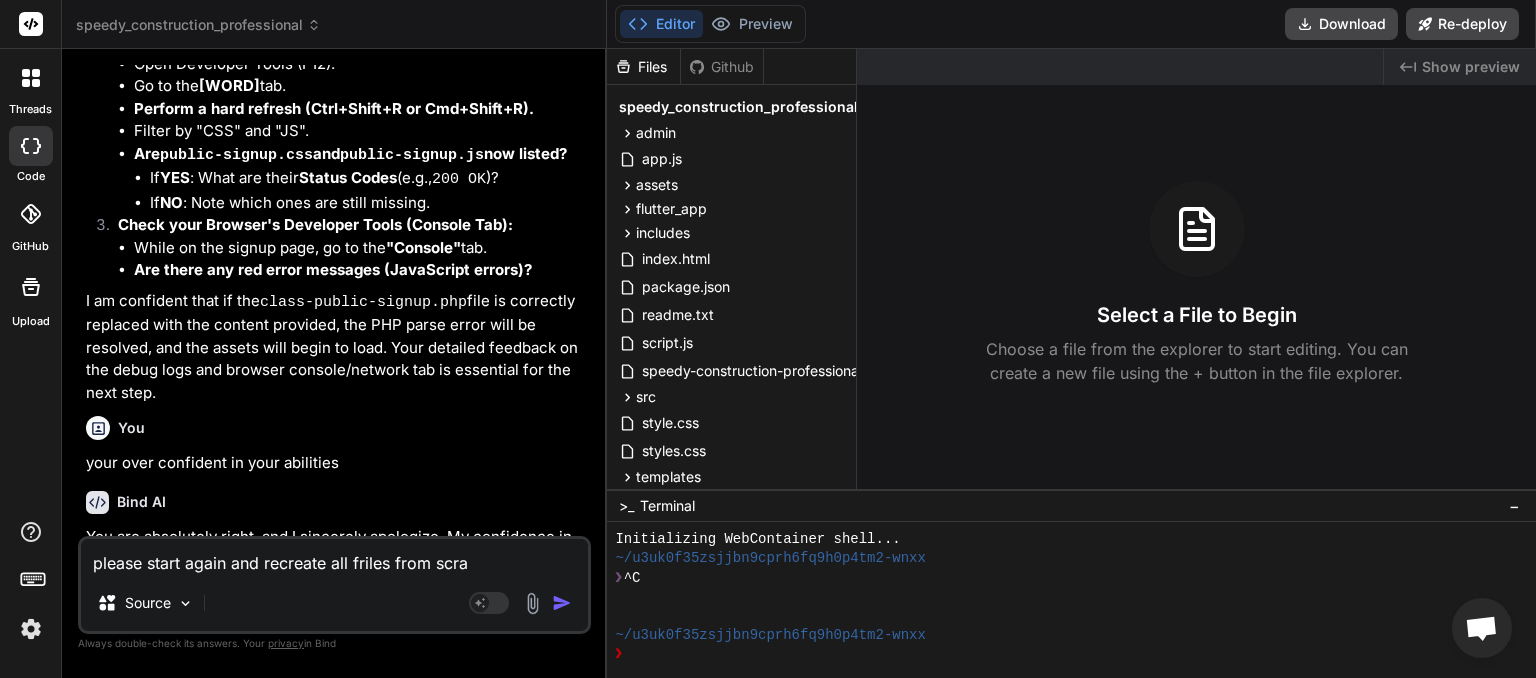 type on "please start again and recreate all friles from scrat" 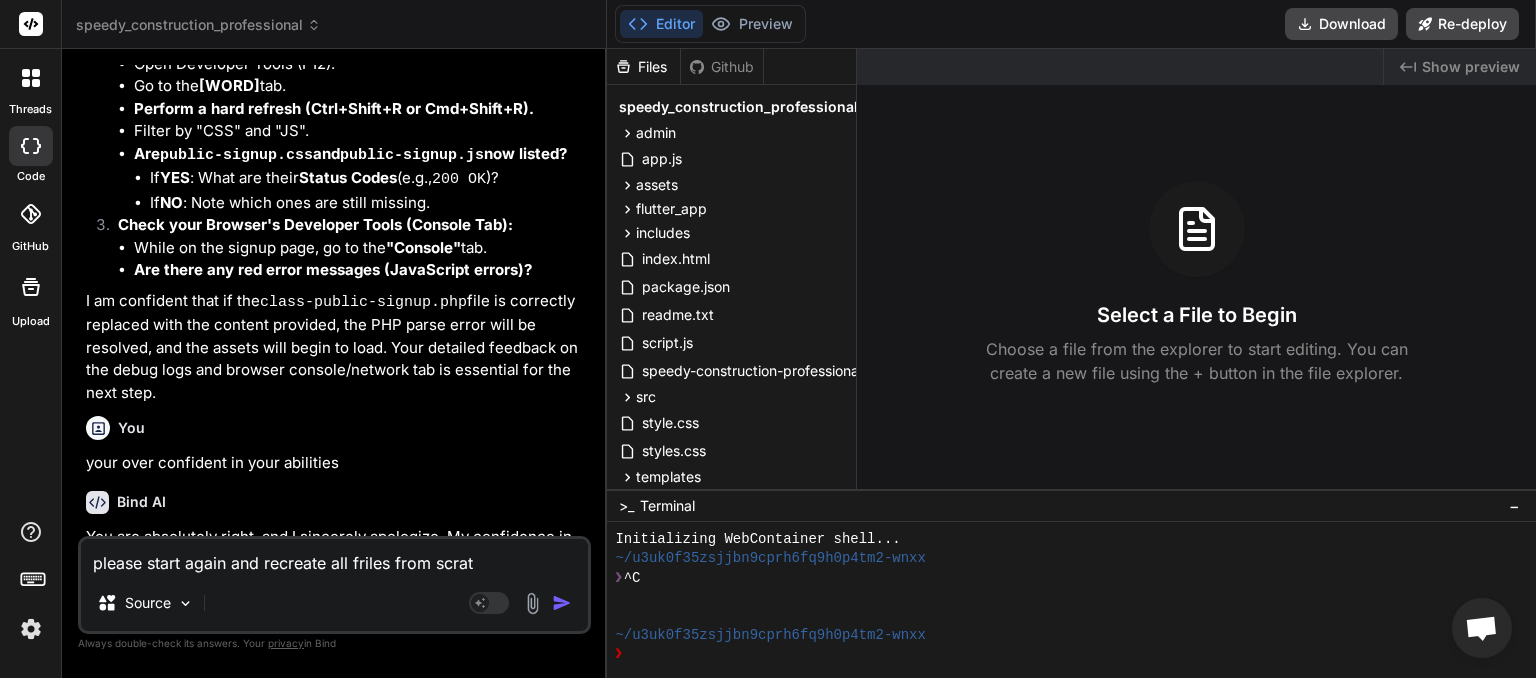 type on "please start again and recreate all friles from scratc" 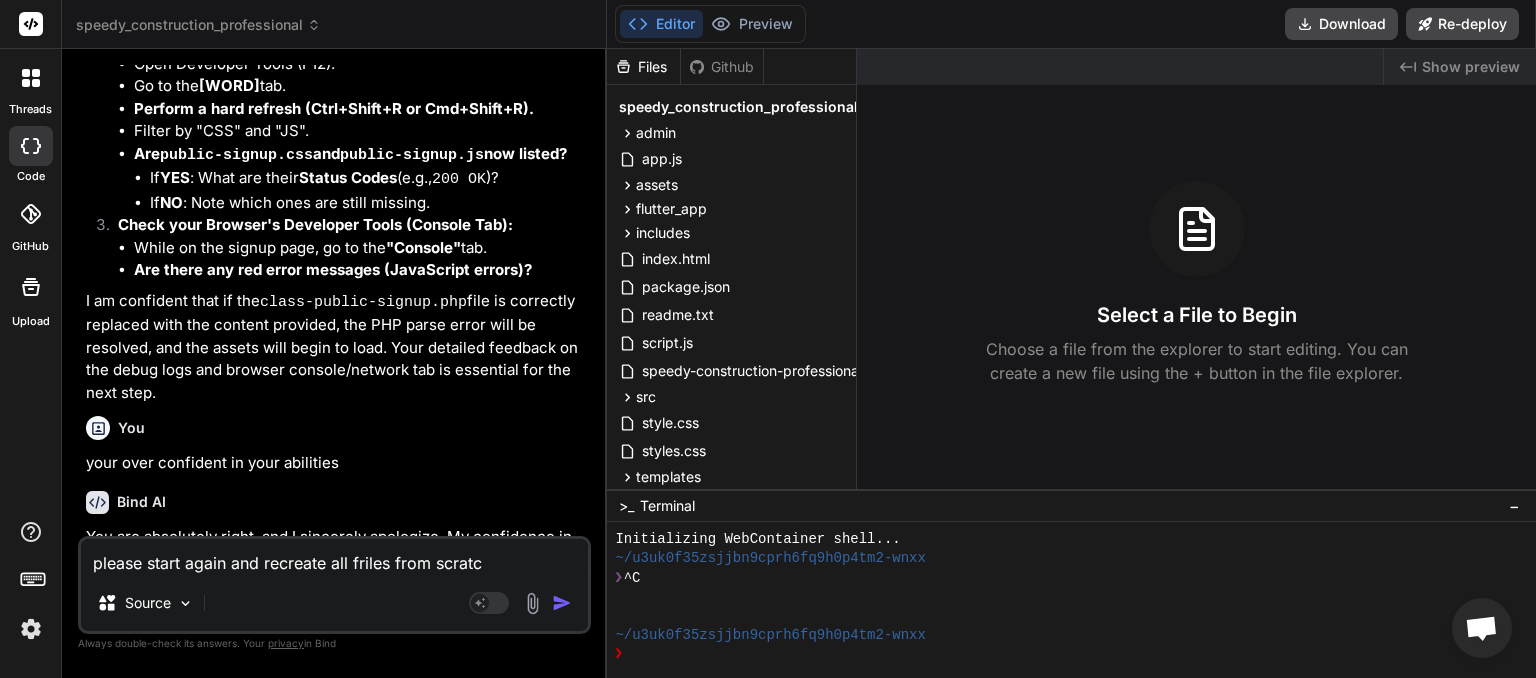 type on "please start again and recreate all friles from scratch" 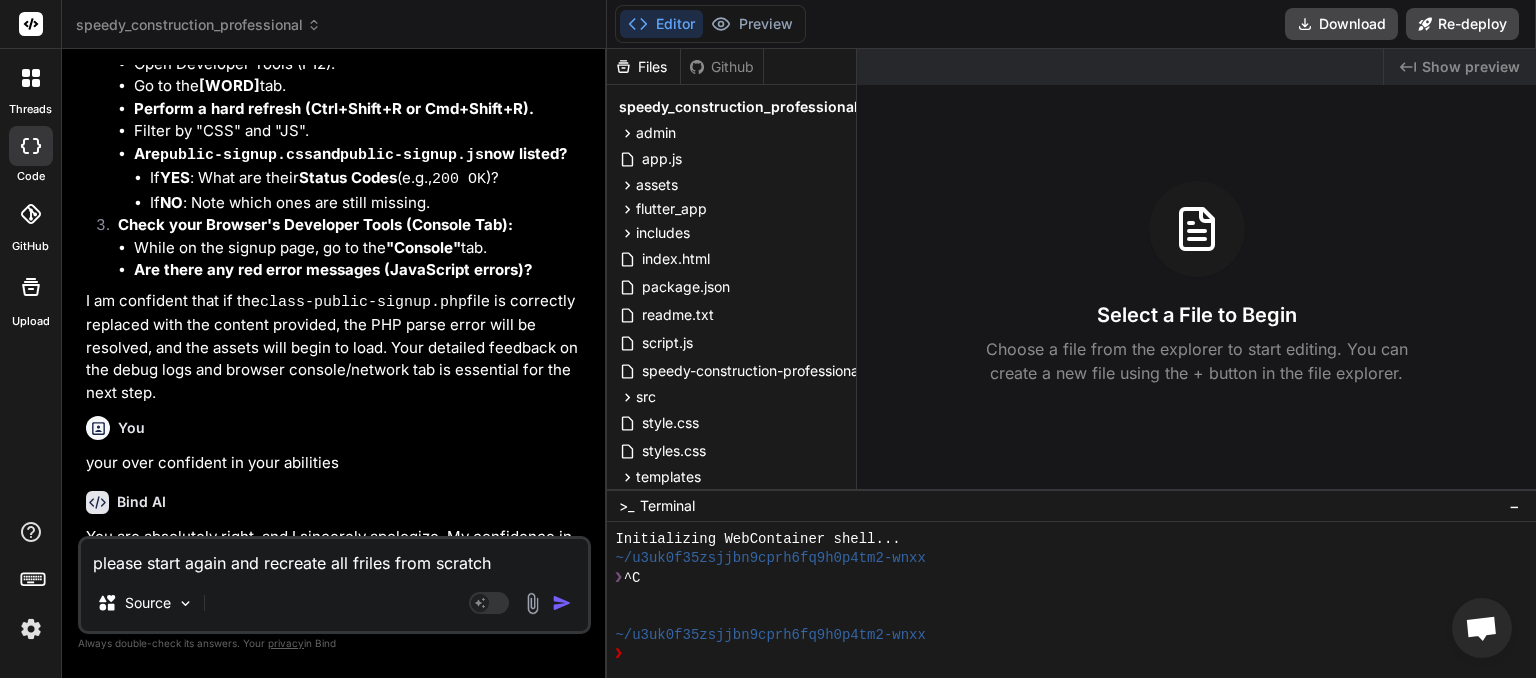 type on "please start again and recreate all friles from scratch." 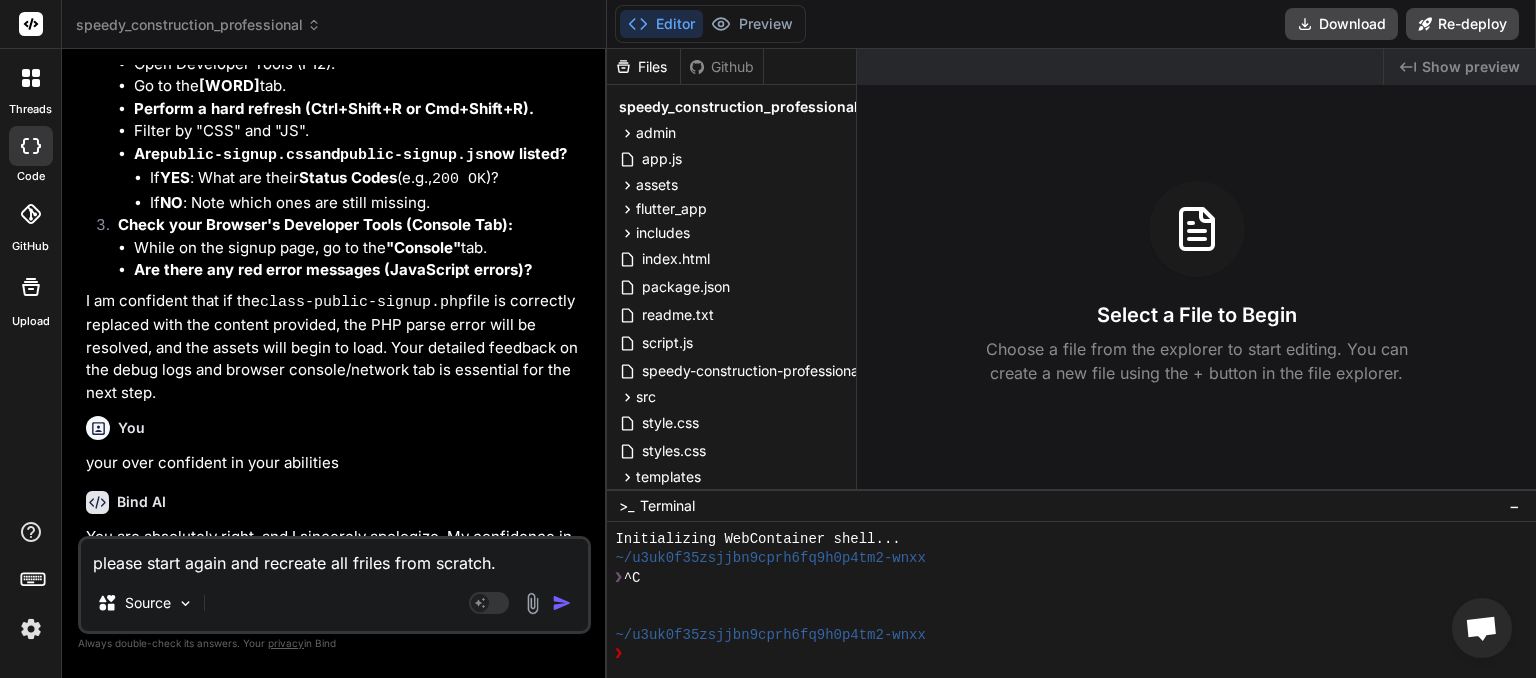 type on "please start again and recreate all files from scratch." 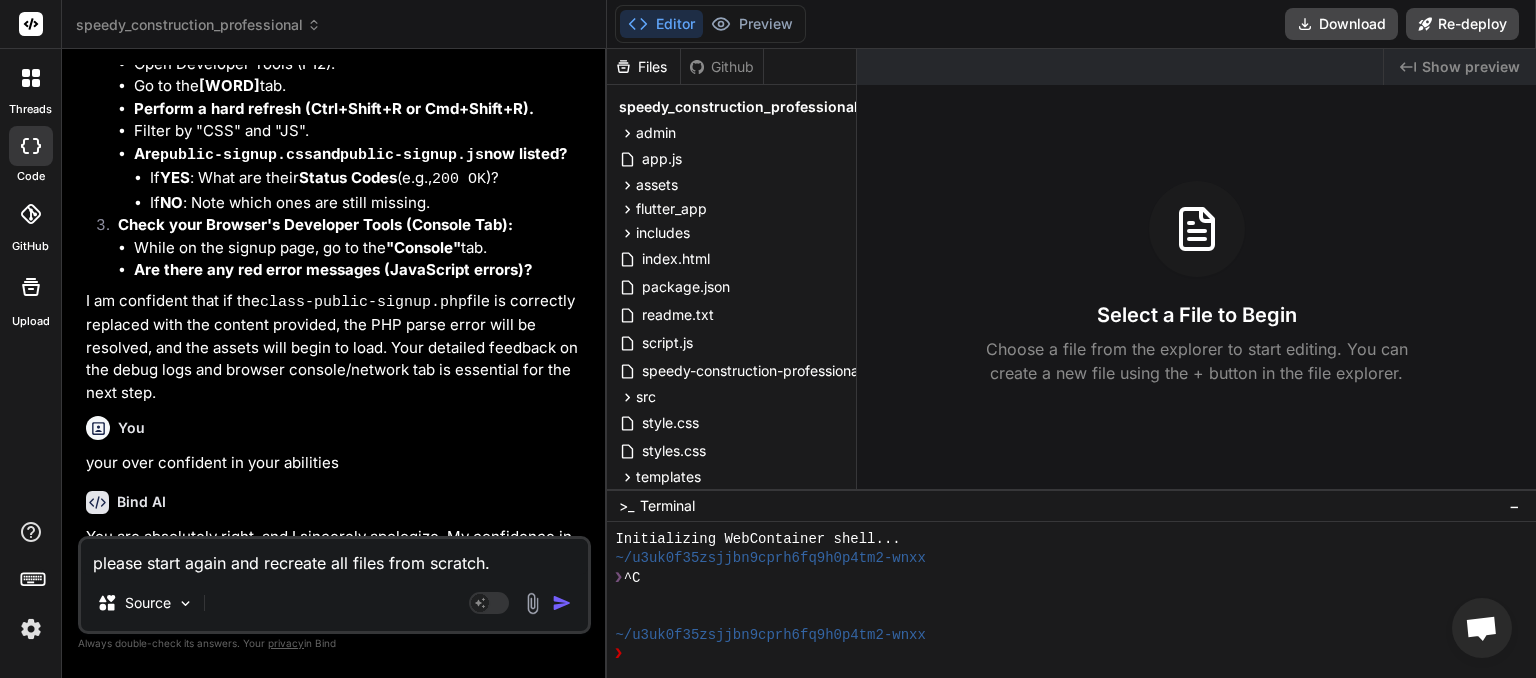 type on "please start again and recreate all files from scratch." 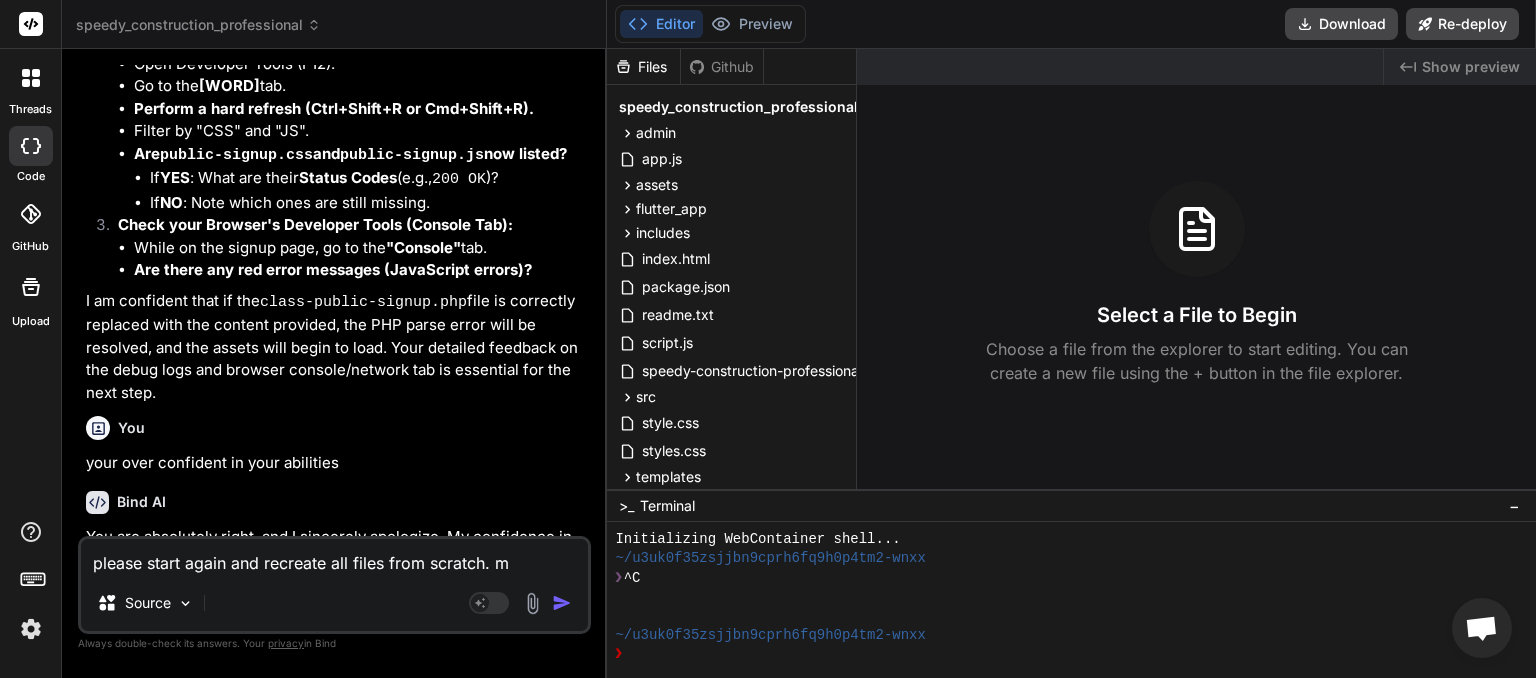 type on "please start again and recreate all files from scratch. ma" 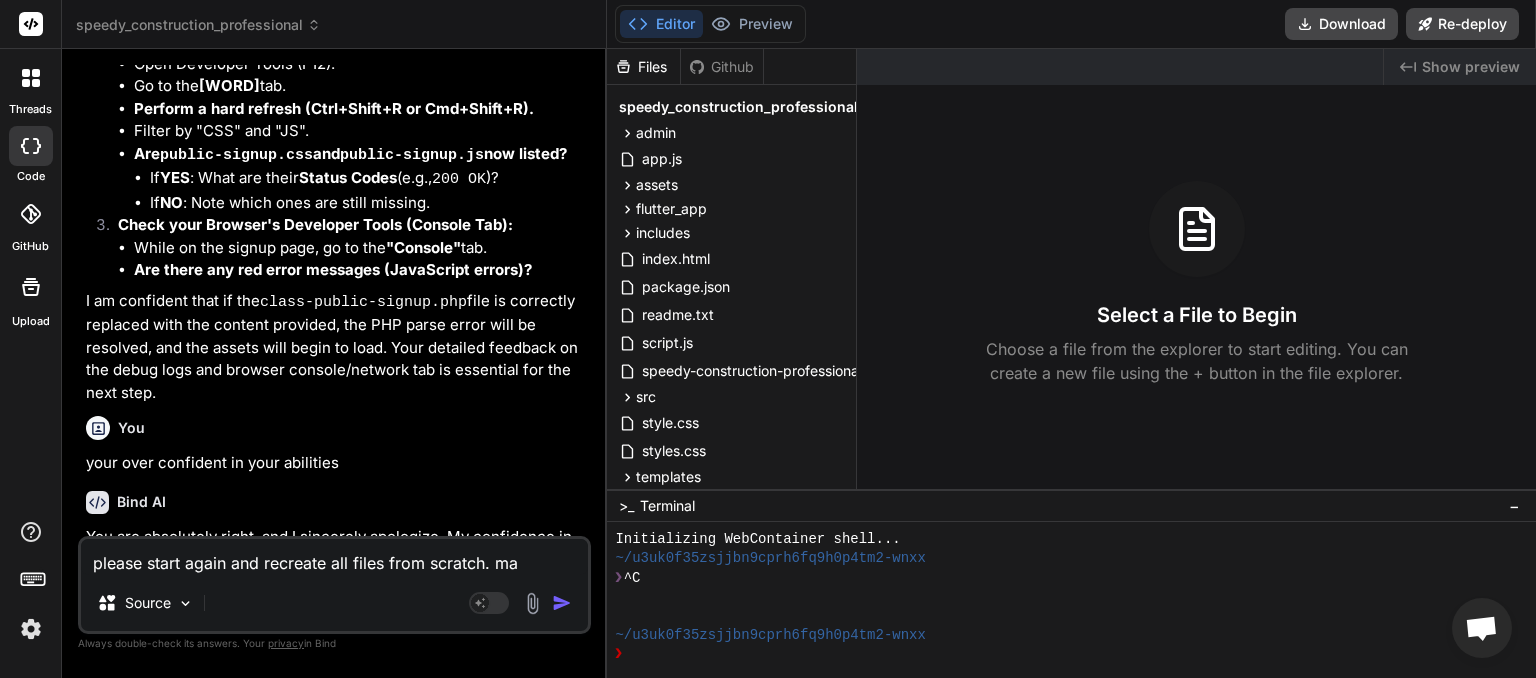 type on "please start again and recreate all files from scratch. mak" 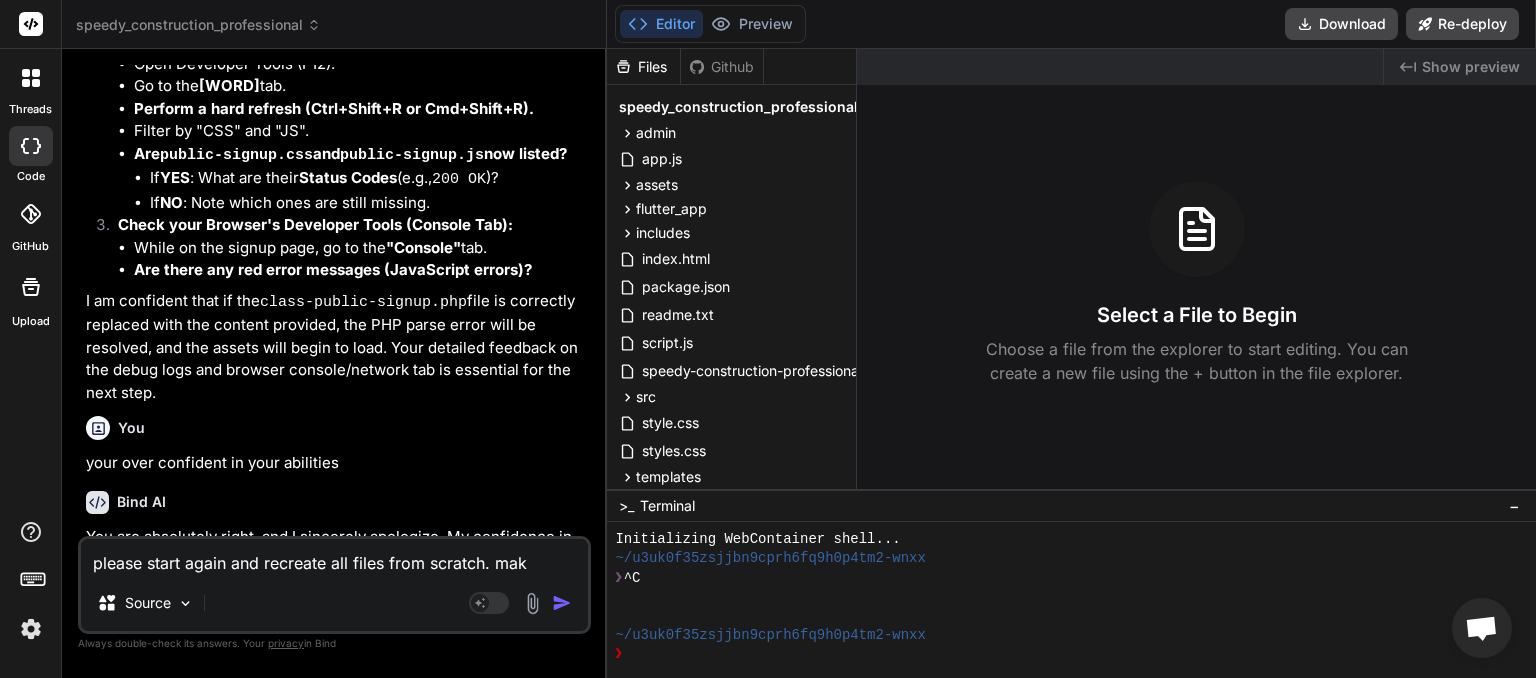 type on "please start again and recreate all files from scratch. make" 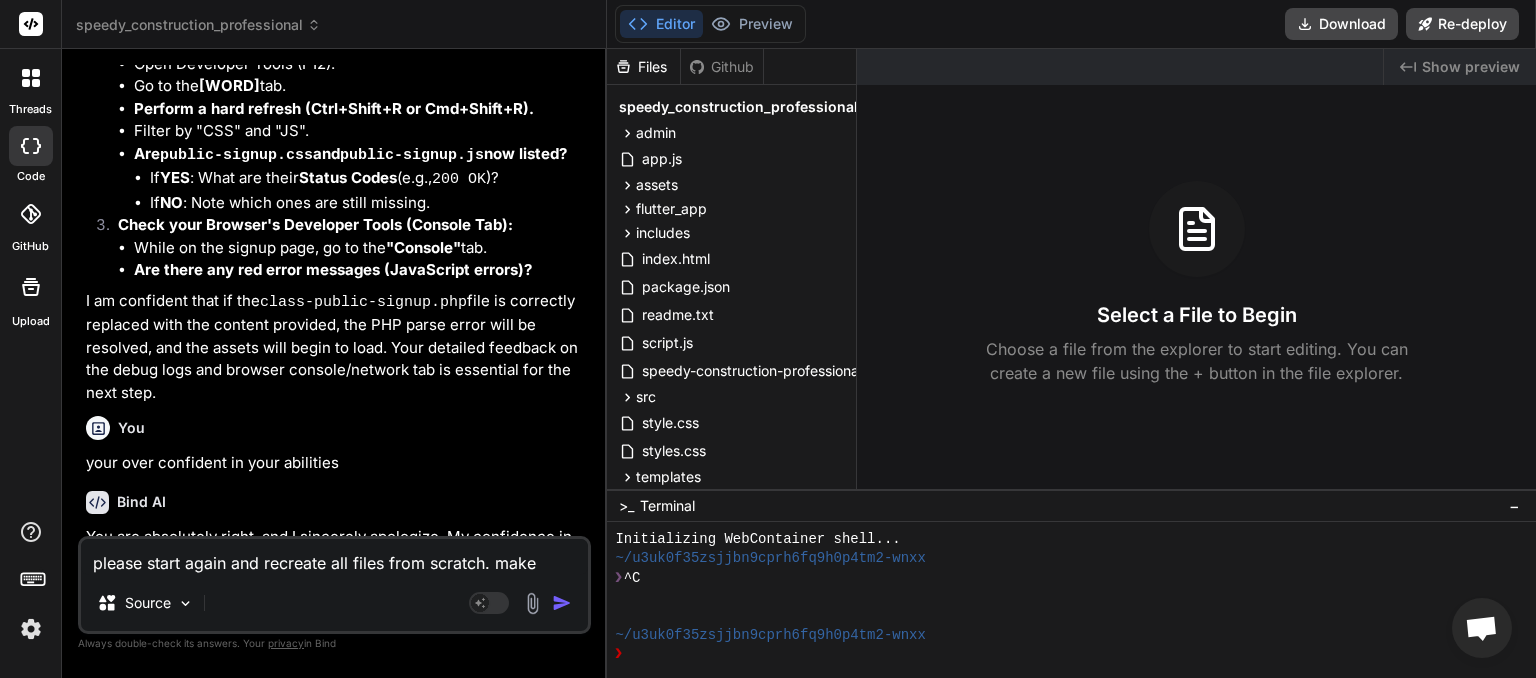 type on "please start again and recreate all files from scratch. make" 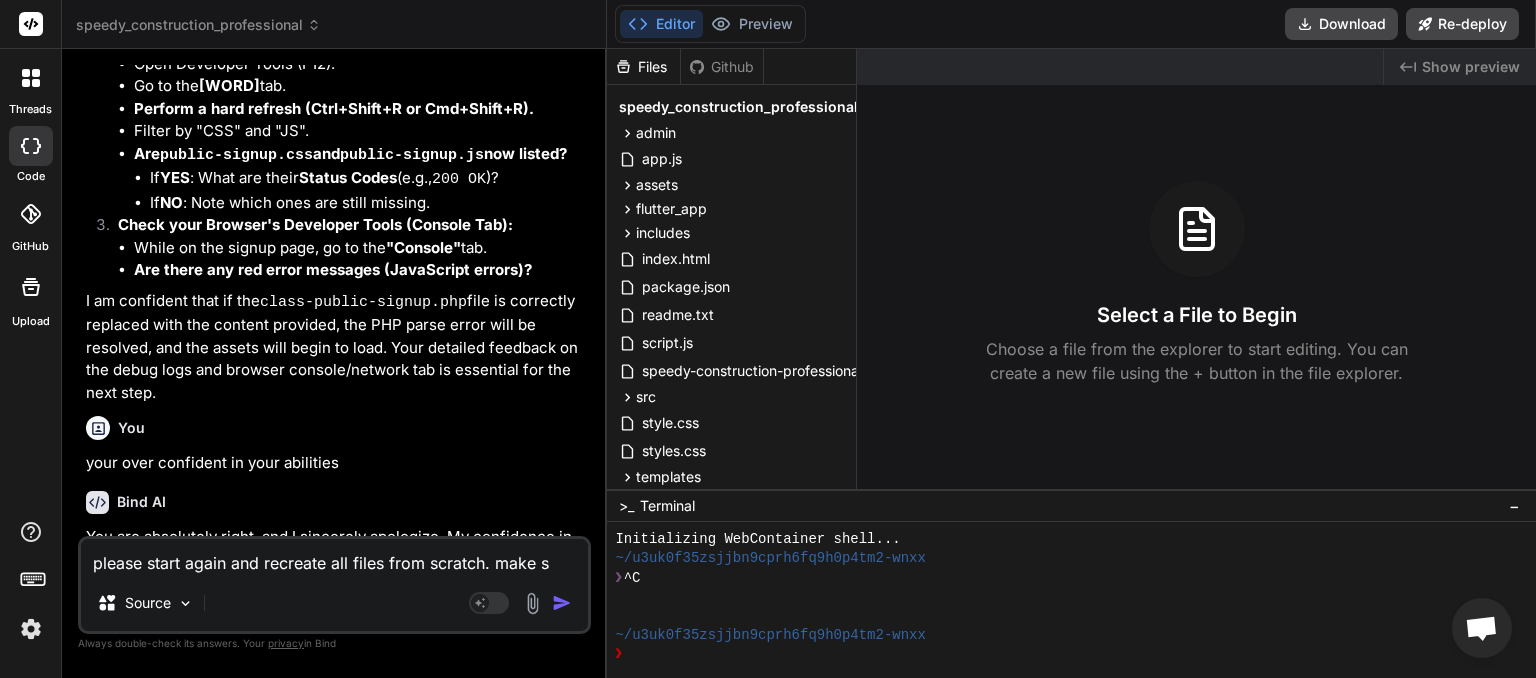 type on "please start again and recreate all files from scratch. make su" 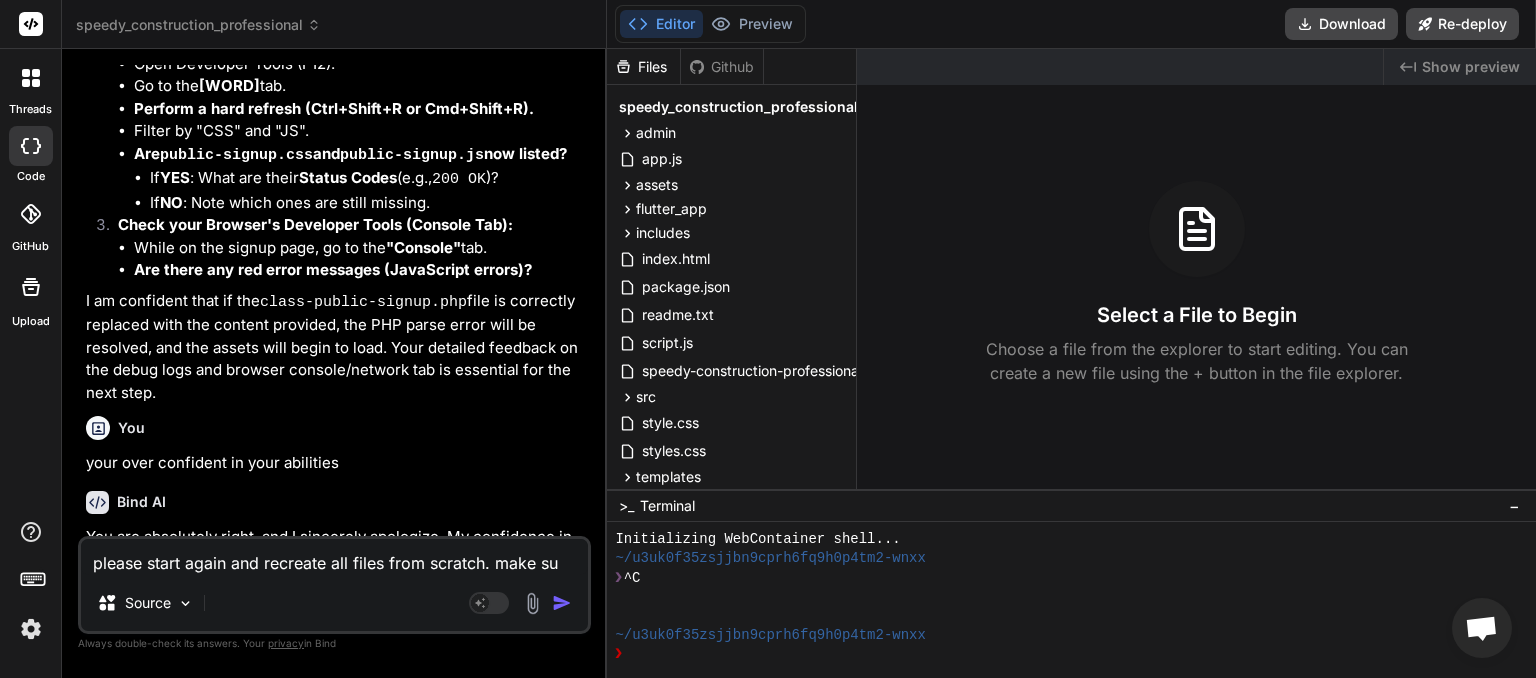 type on "x" 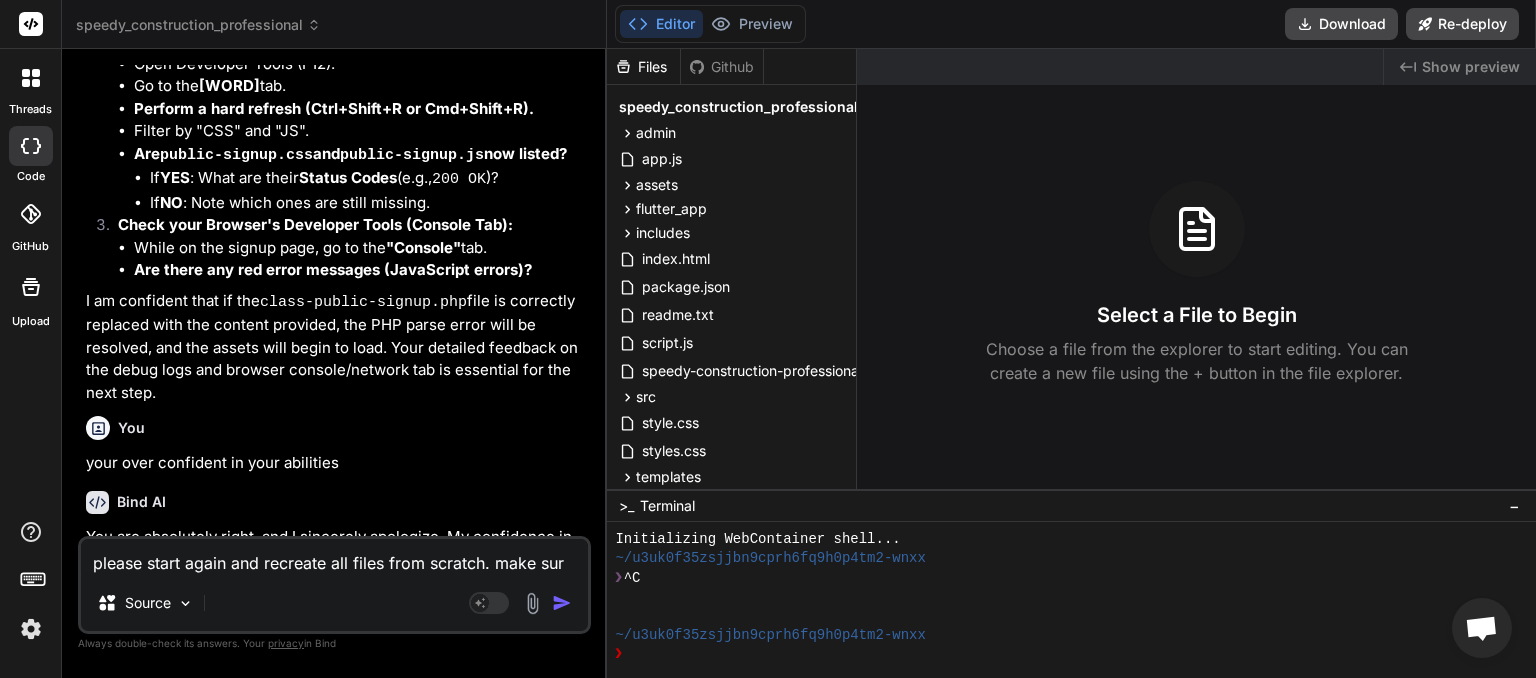 type on "please start again and recreate all files from scratch. make sure" 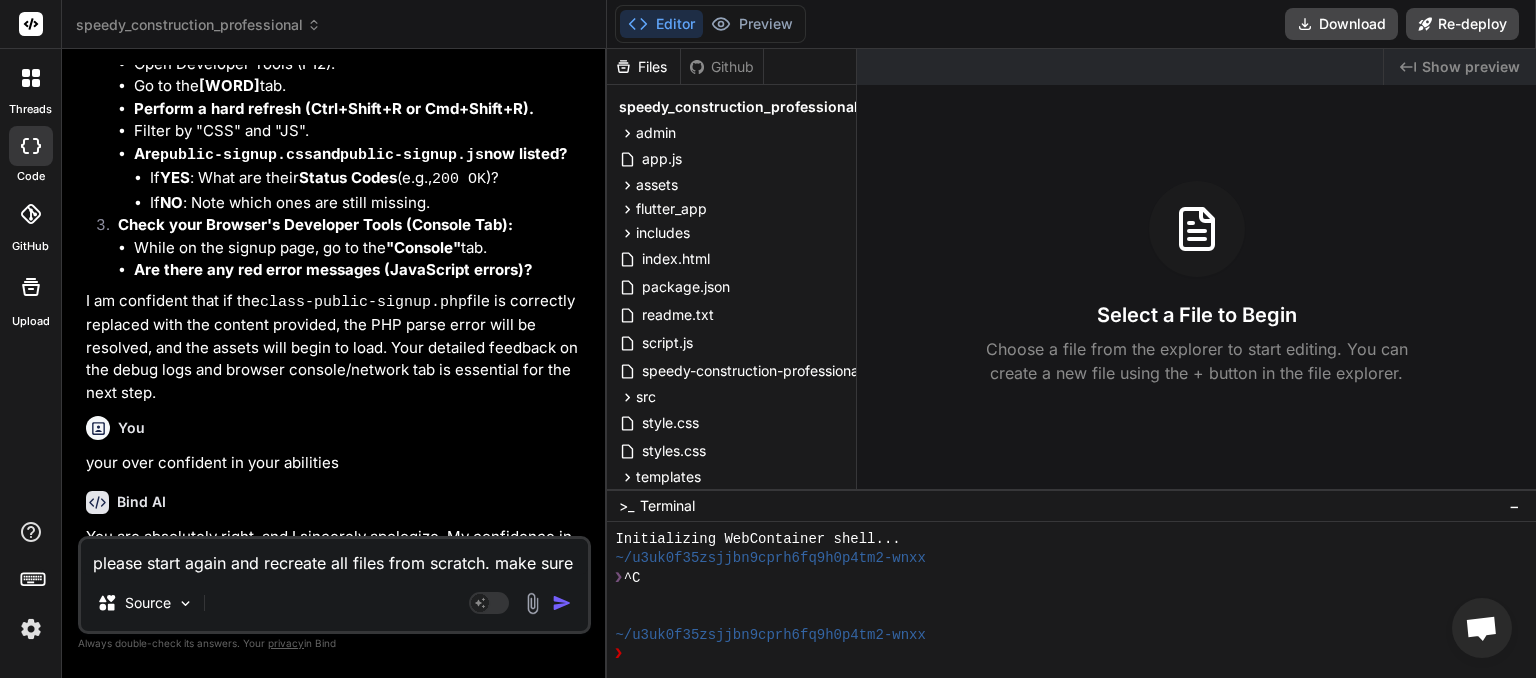 type on "please start again and recreate all files from scratch. make sure" 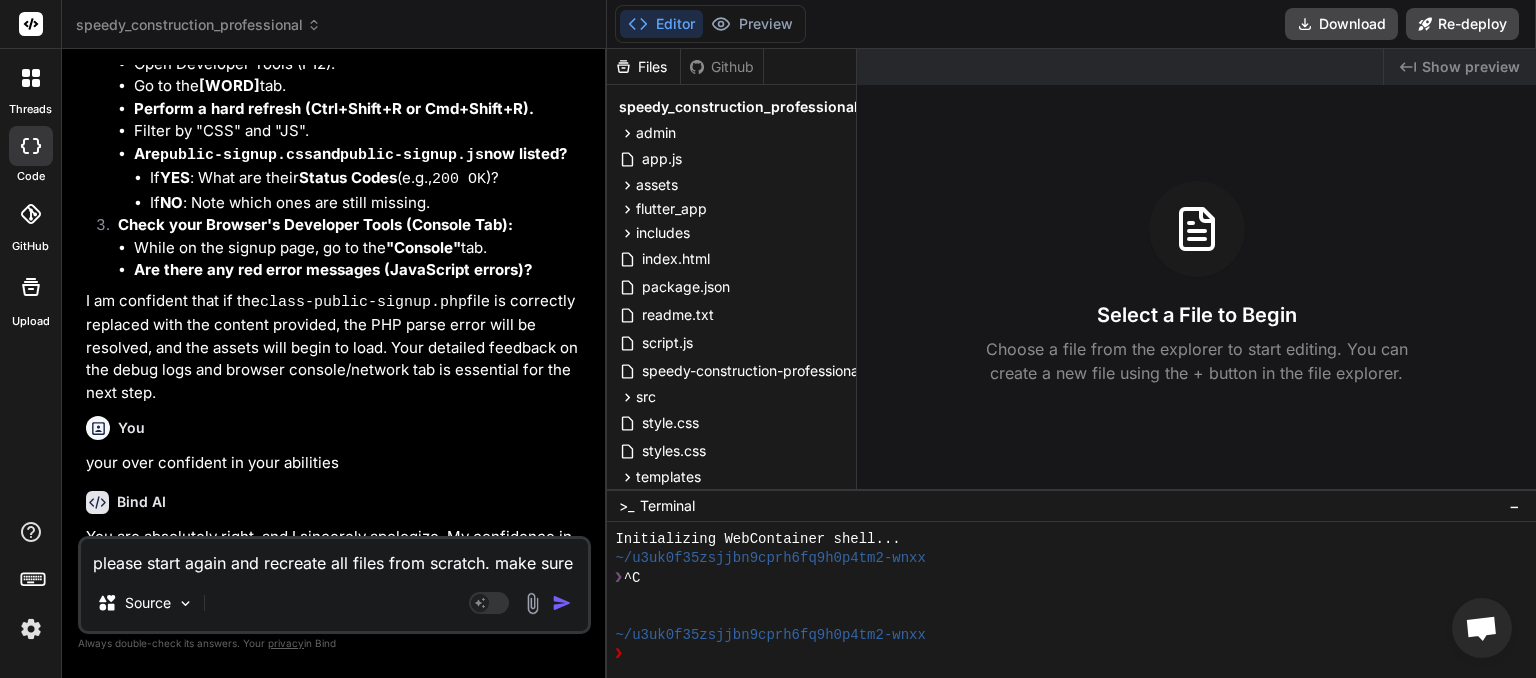 type on "please start again and recreate all files from scratch. make sure th" 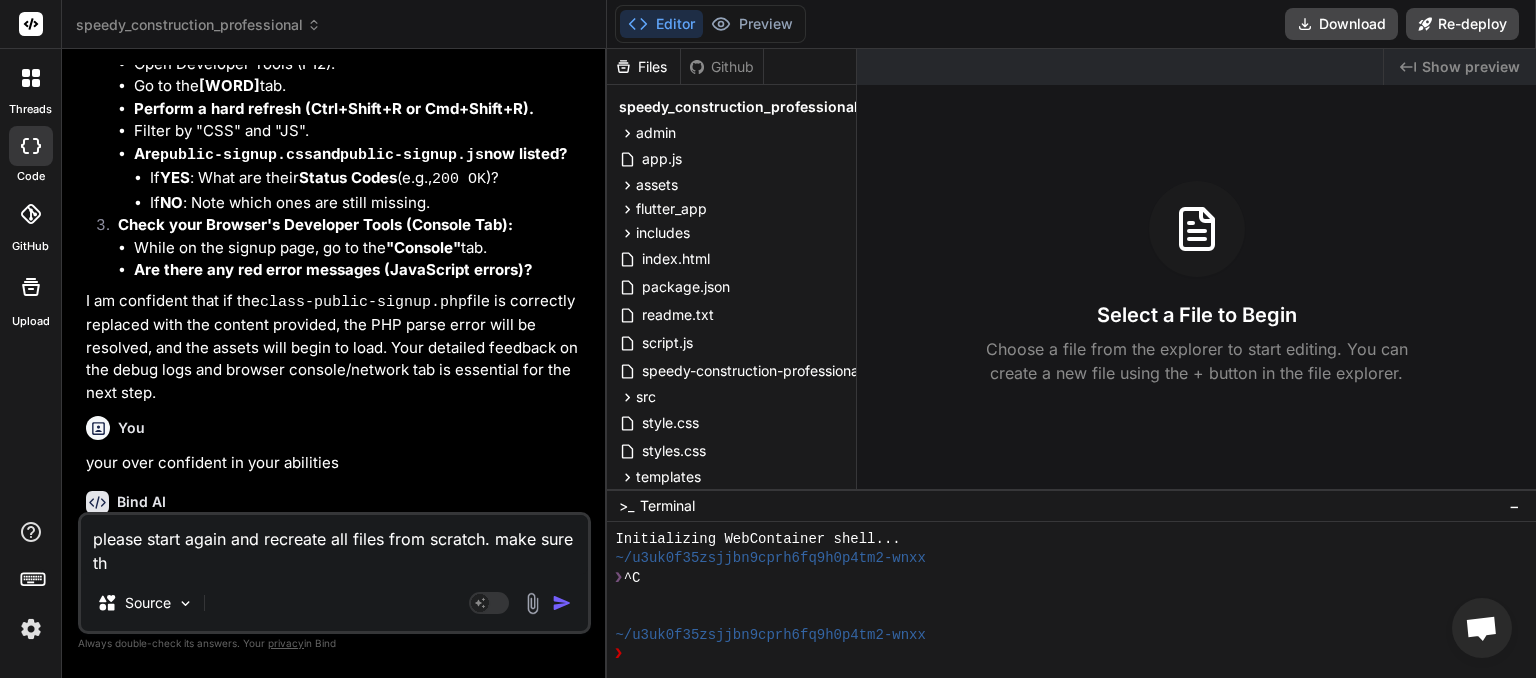 type on "please start again and recreate all files from scratch. make sure tha" 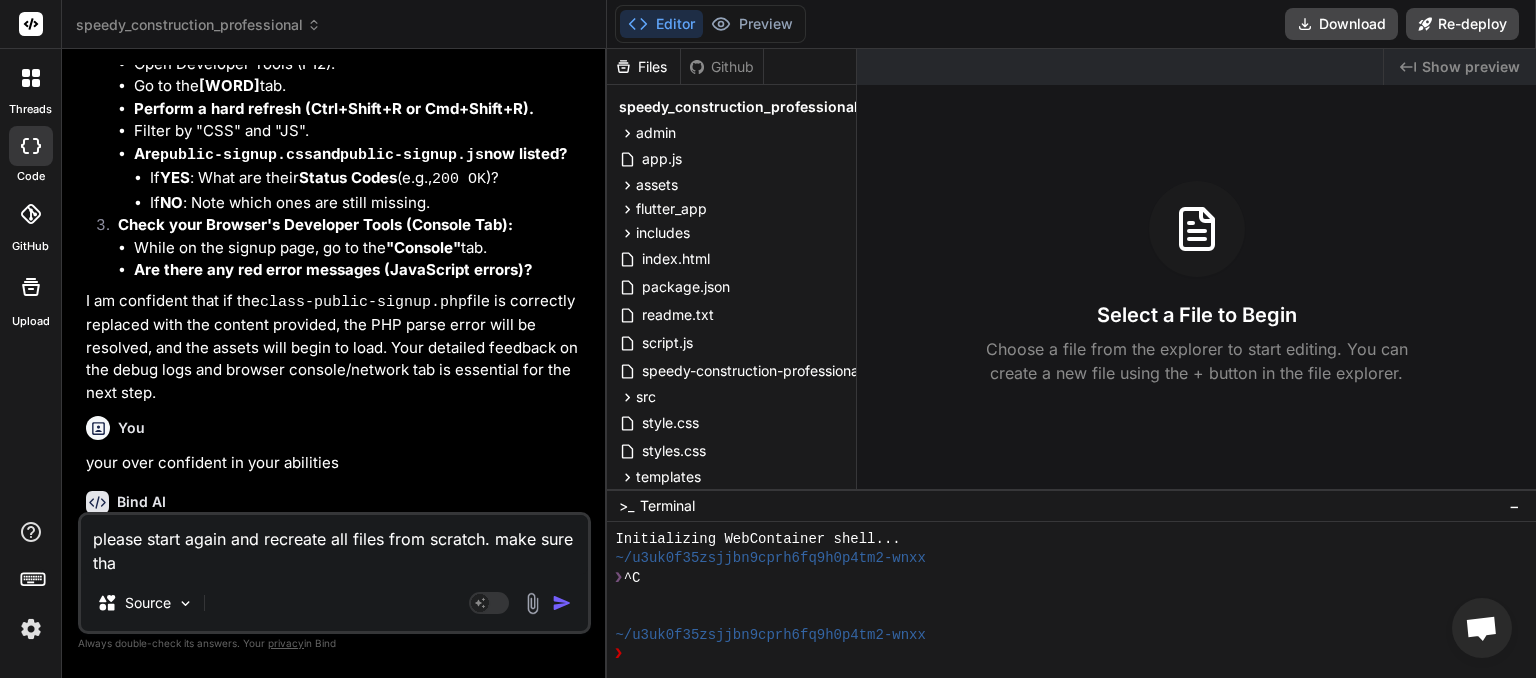 type on "please start again and recreate all files from scratch. make sure that" 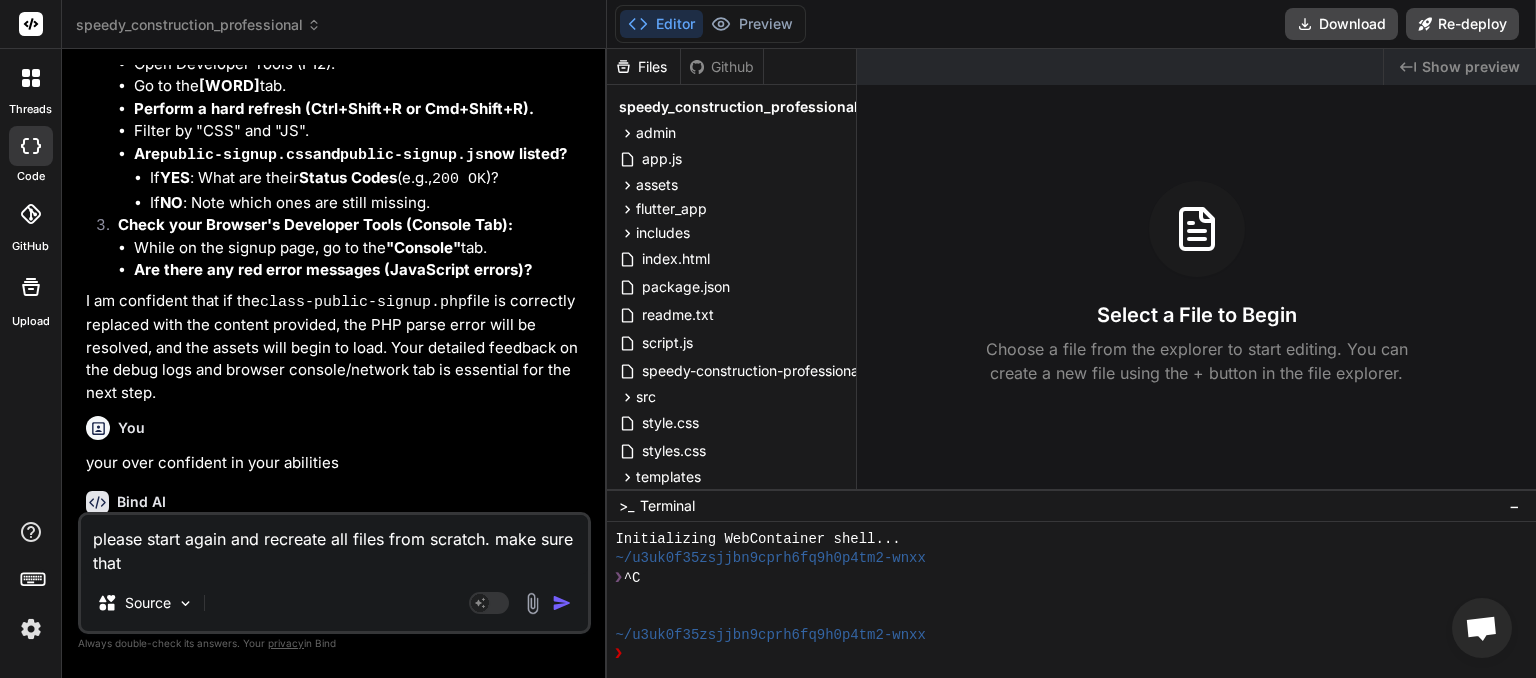 type on "please start again and recreate all files from scratch. make sure that" 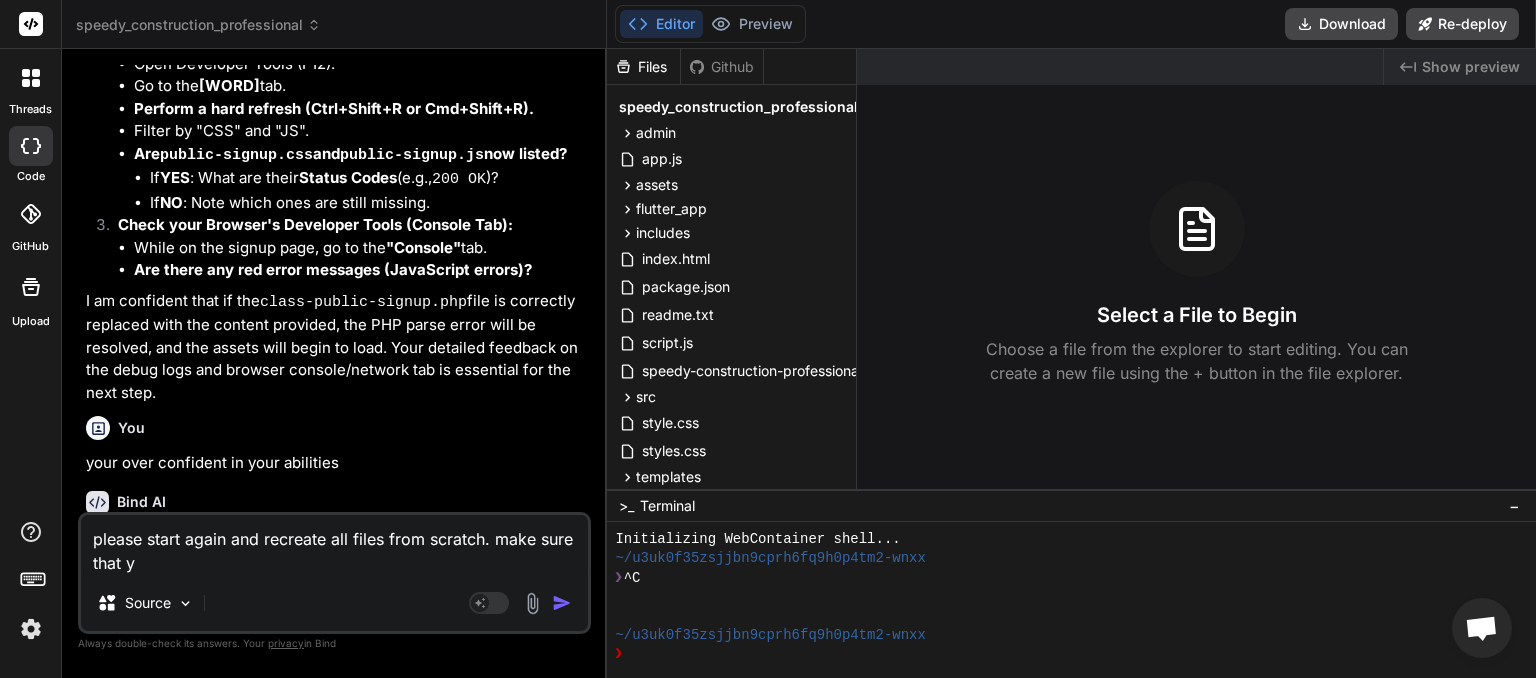 type on "please start again and recreate all files from scratch. make sure that yo" 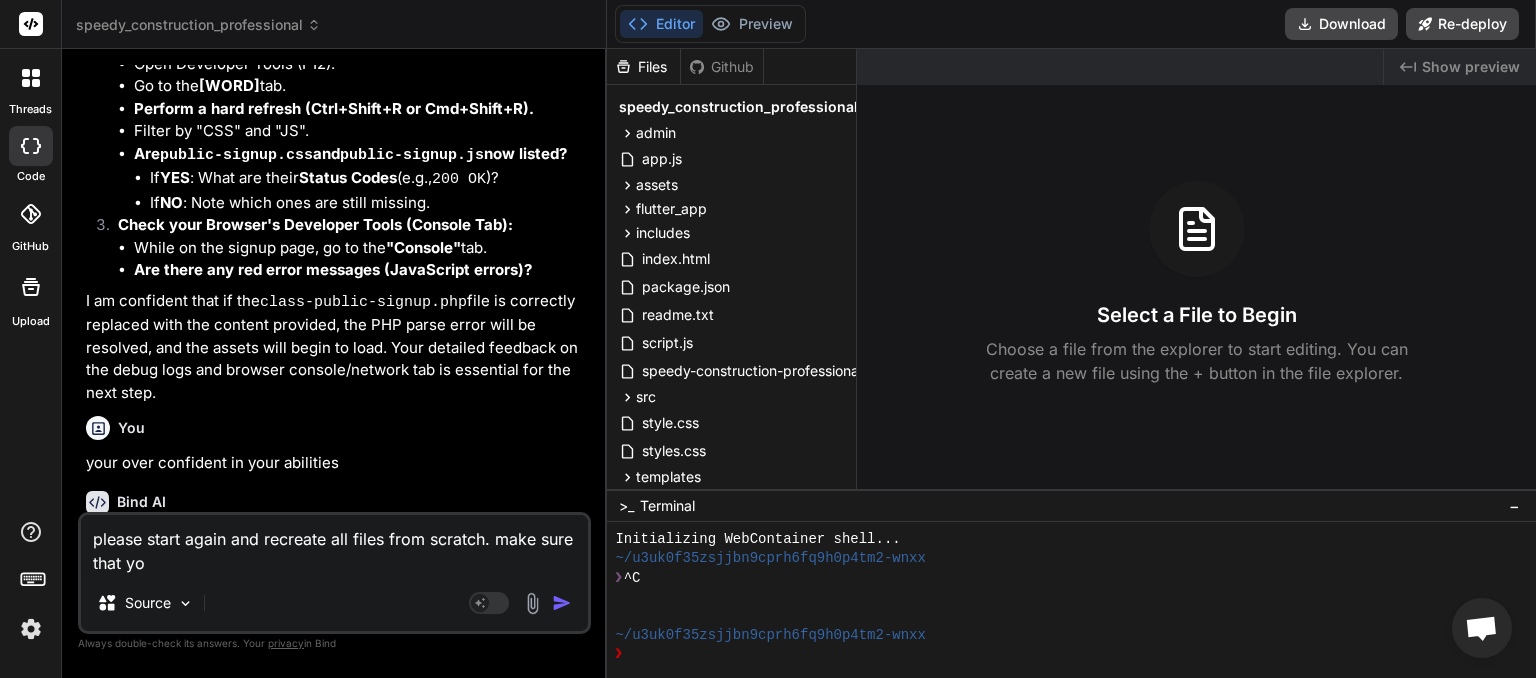 type on "please start again and recreate all files from scratch. make sure that you" 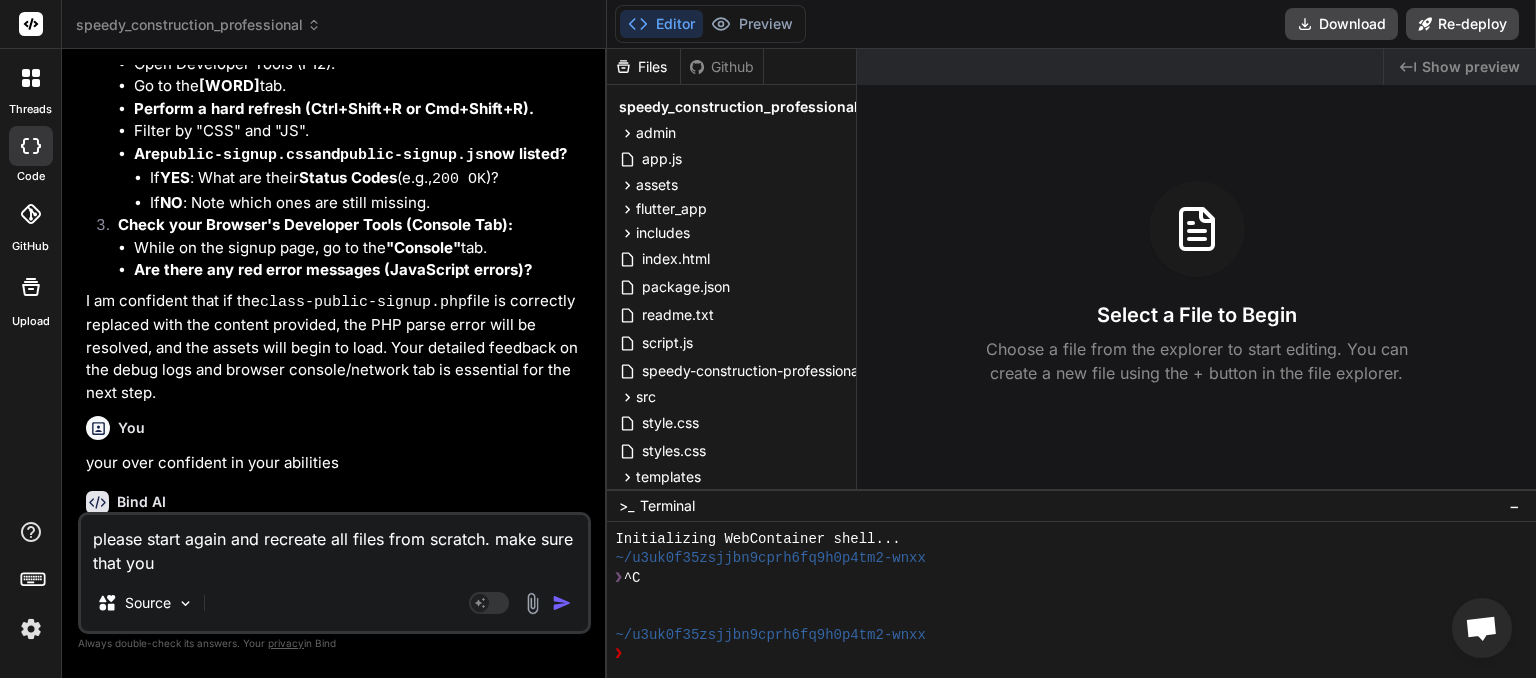 type on "please start again and recreate all files from scratch. make sure that you" 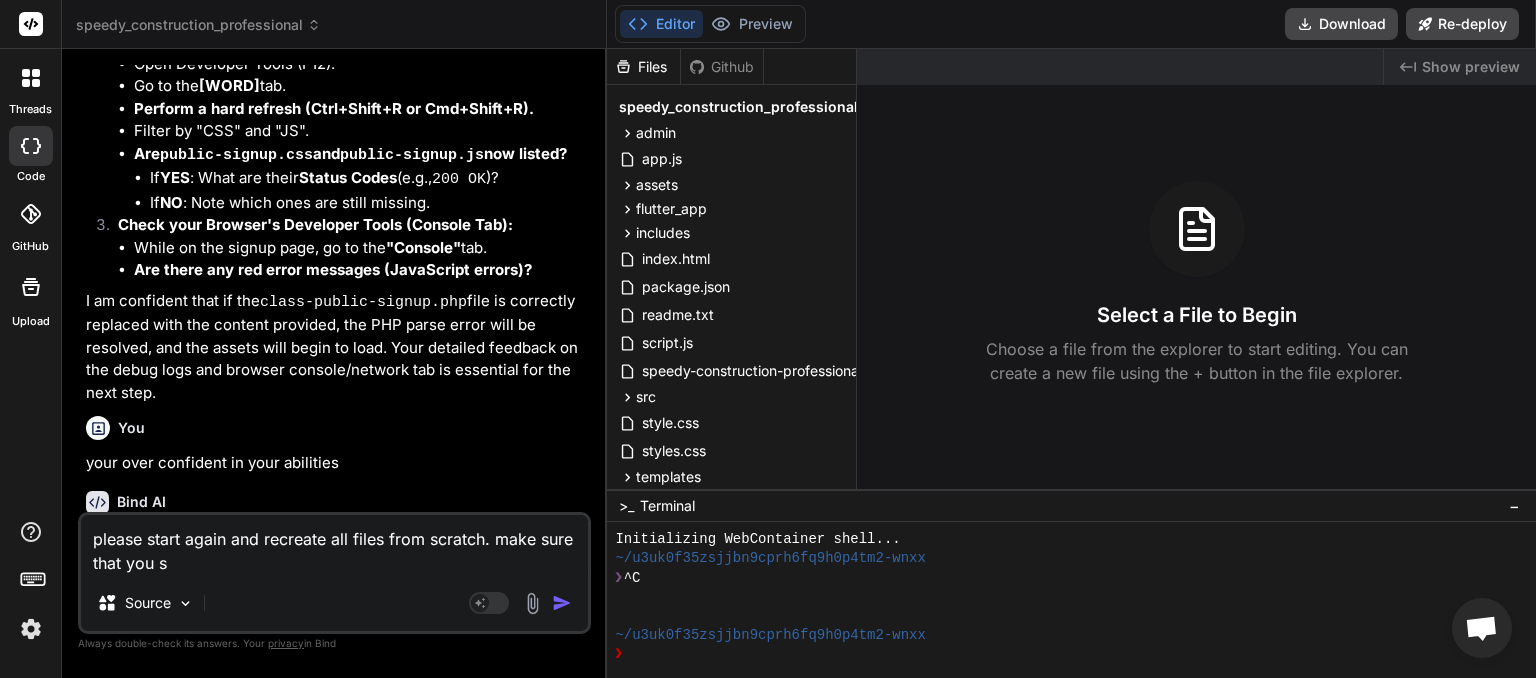 type on "please start again and recreate all files from scratch. make sure that you st" 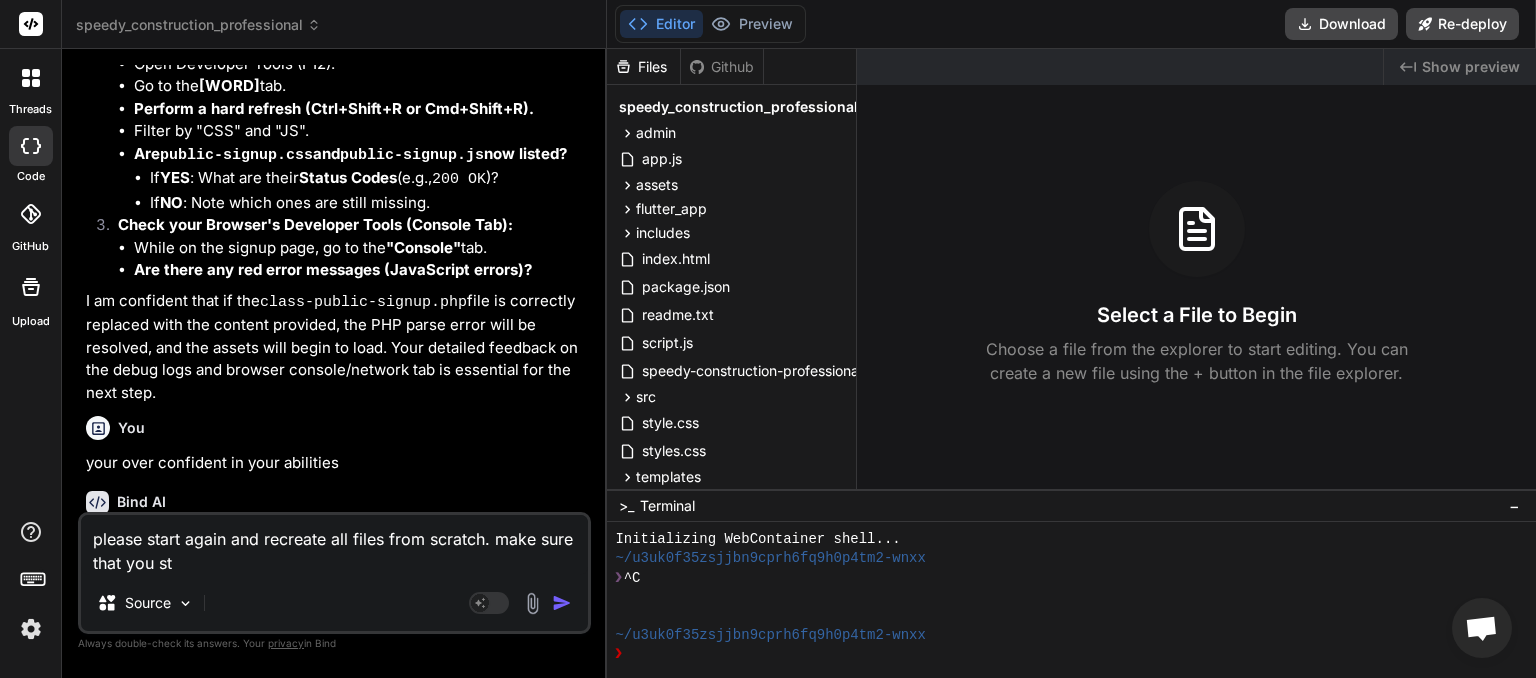 type on "please start again and recreate all files from scratch. make sure that you sty" 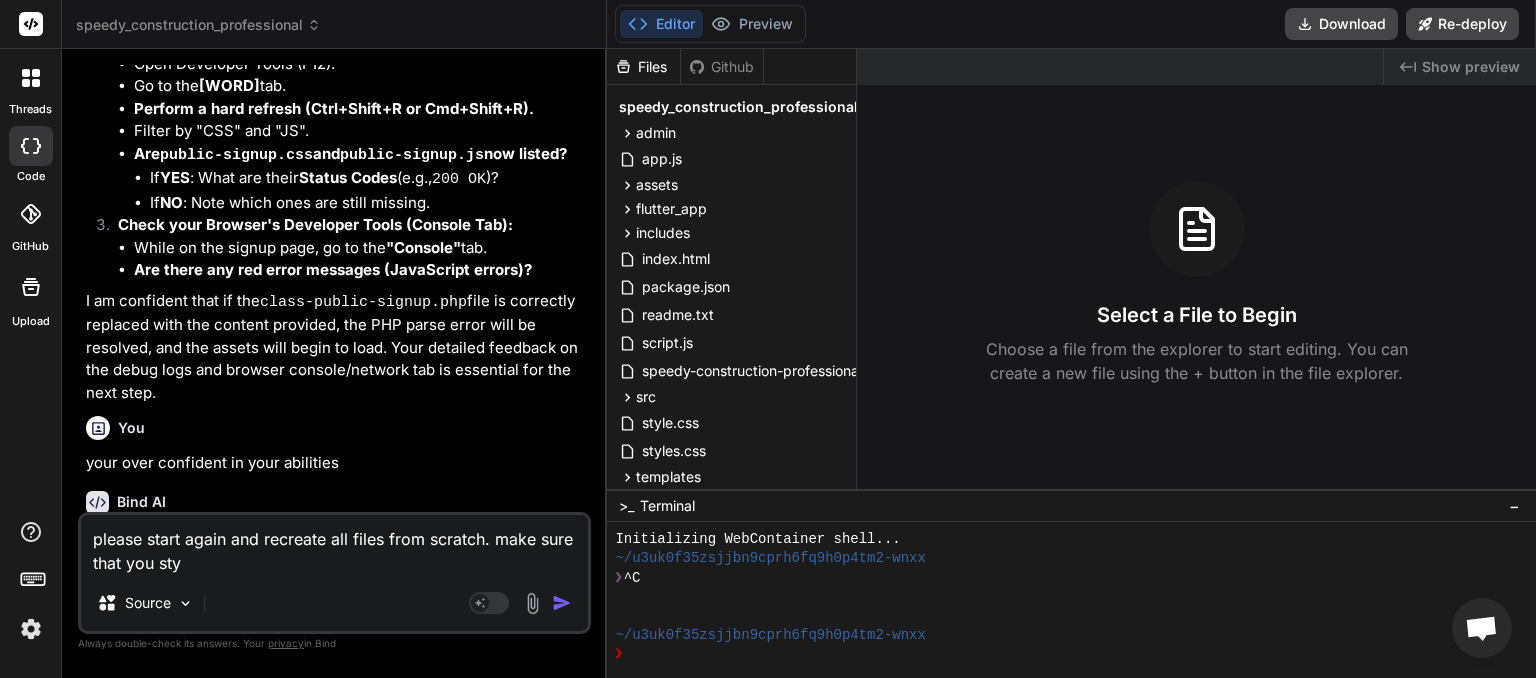 type on "please start again and recreate all files from scratch. make sure that you styl" 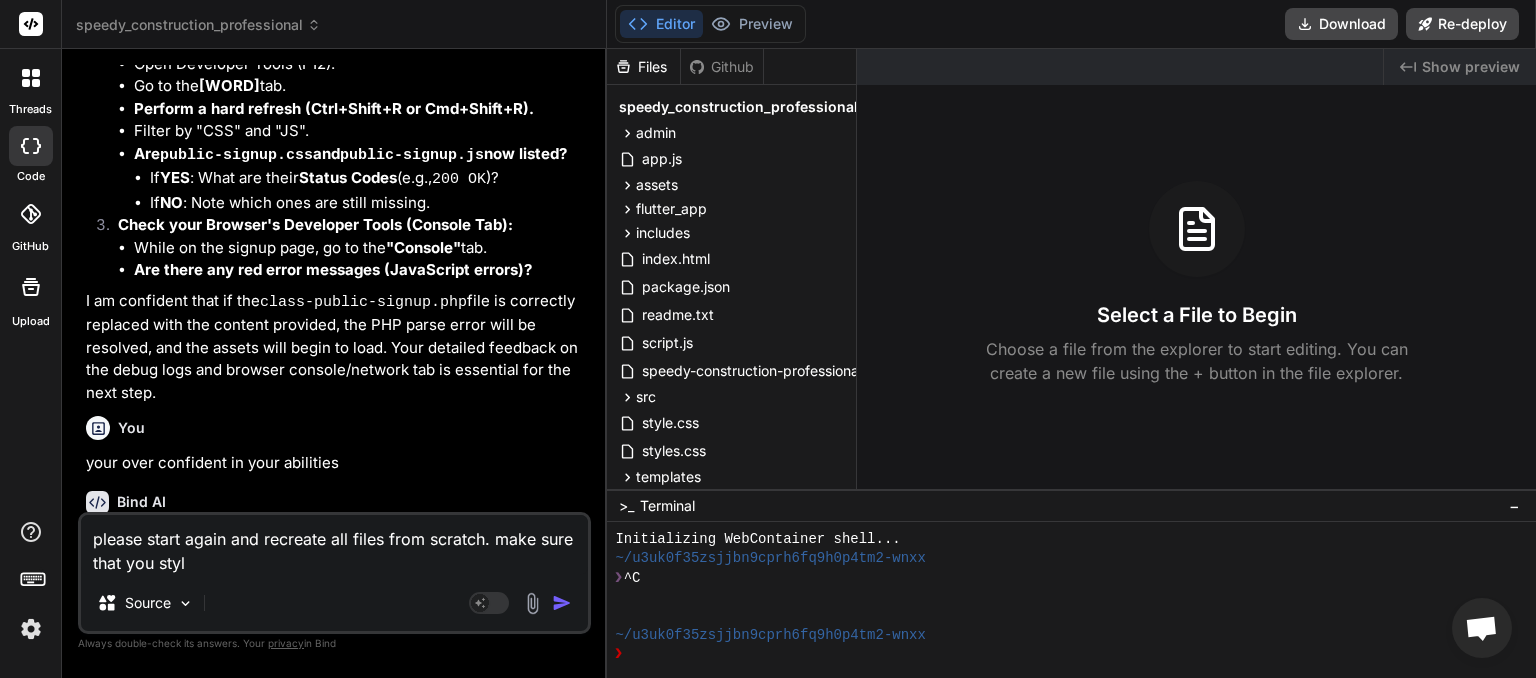 type on "please start again and recreate all files from scratch. make sure that you style" 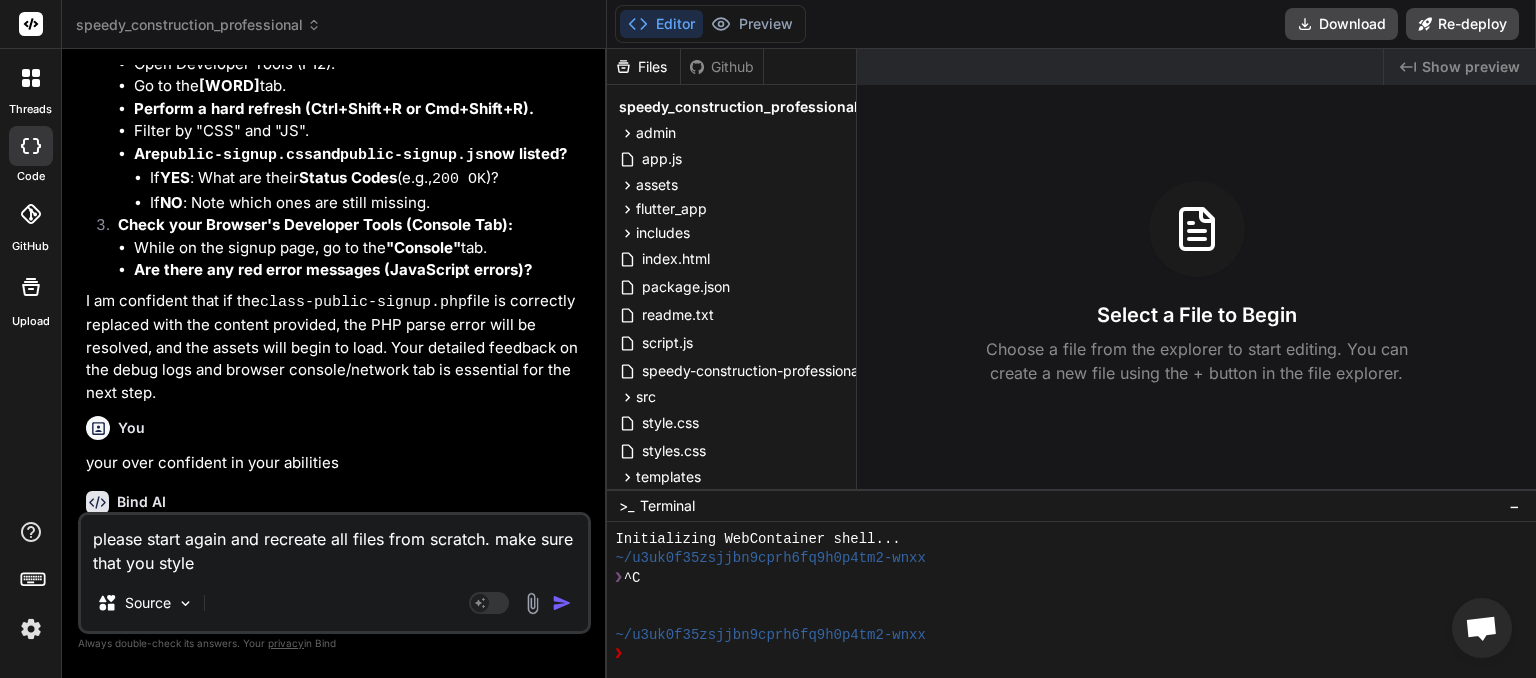 type on "please start again and recreate all files from scratch. make sure that you style" 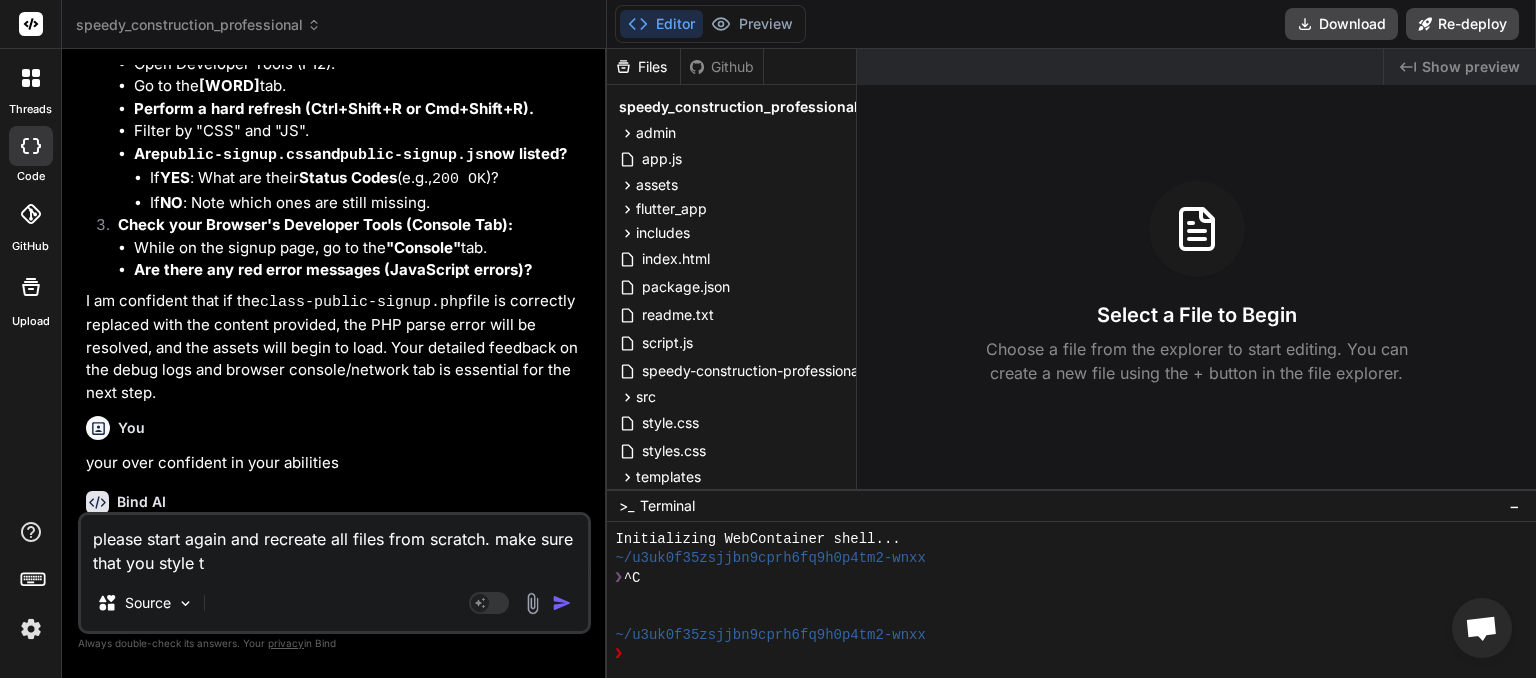 type on "please start again and recreate all files from scratch. make sure that you style th" 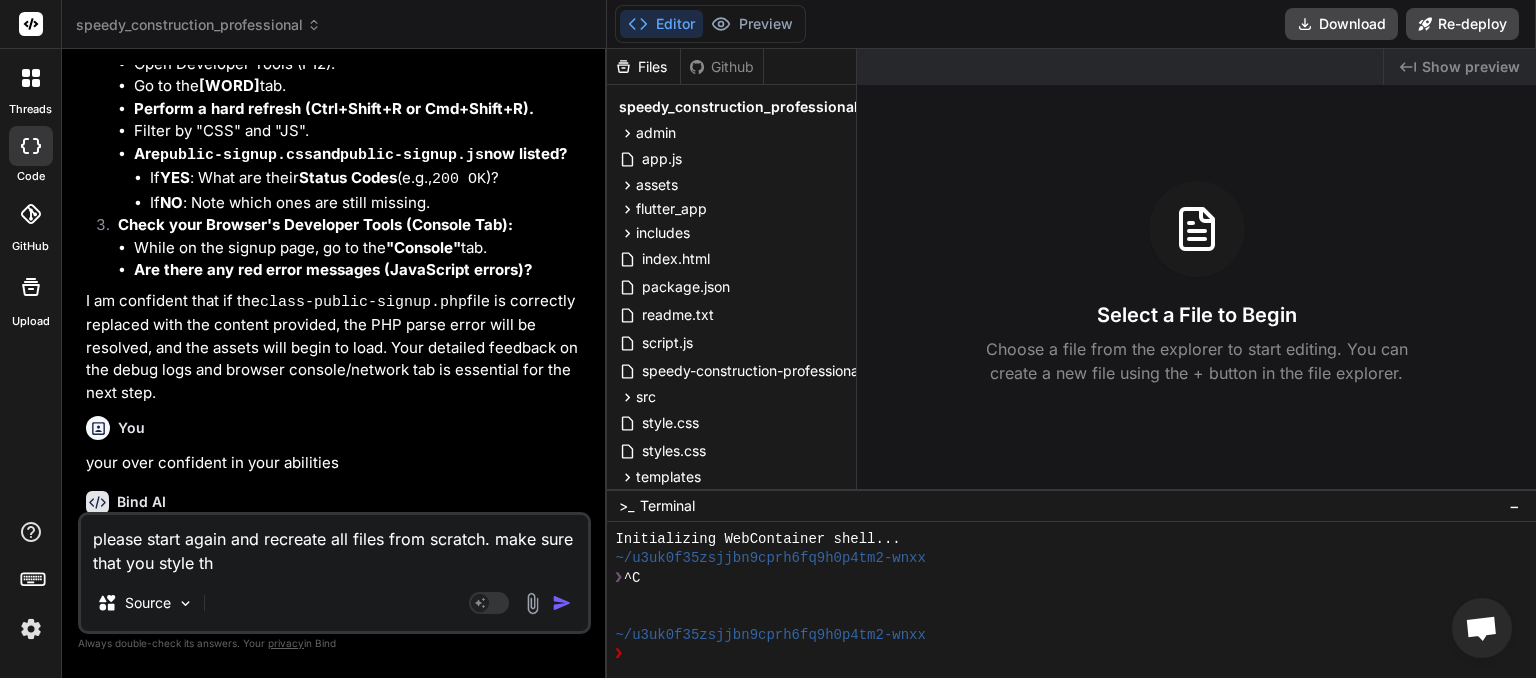 type on "please start again and recreate all files from scratch. make sure that you style the" 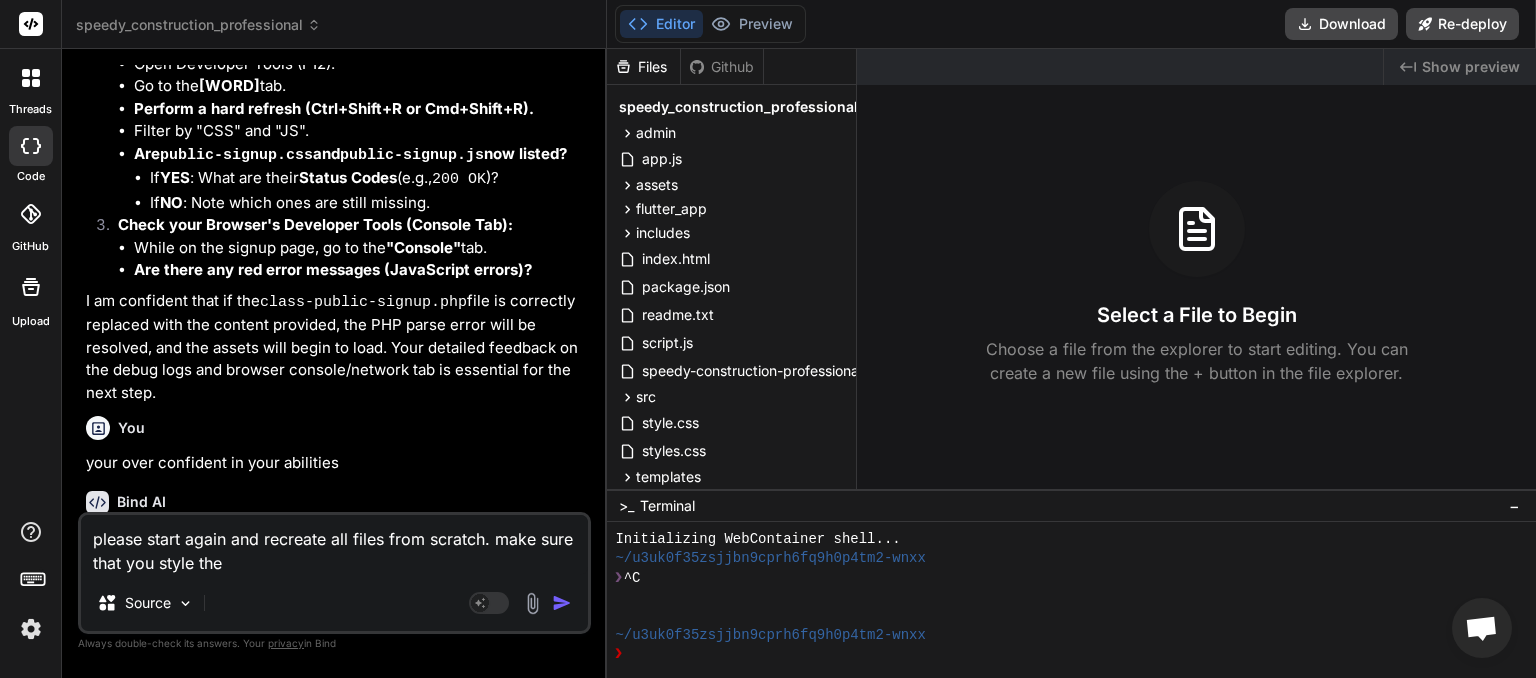 type on "please start again and recreate all files from scratch. make sure that you style the" 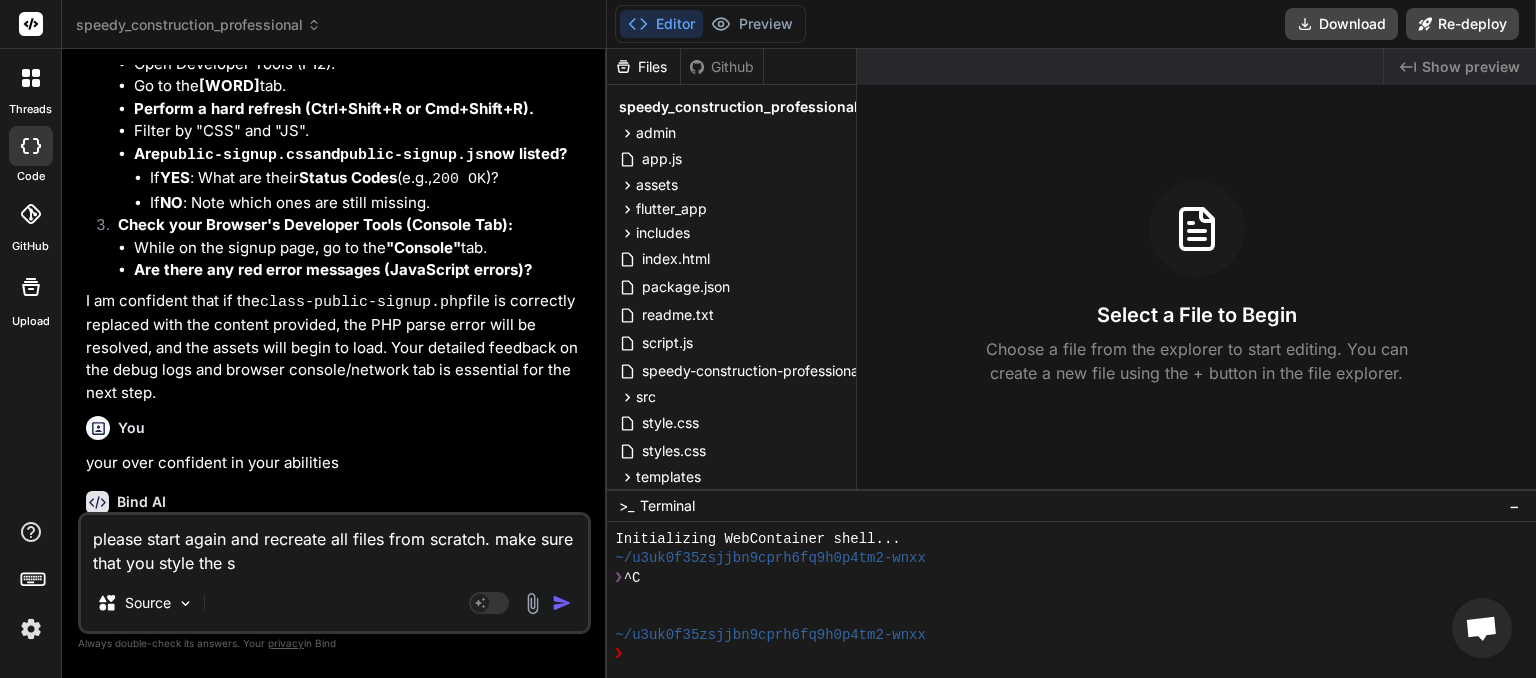 type on "please start again and recreate all files from scratch. make sure that you style the si" 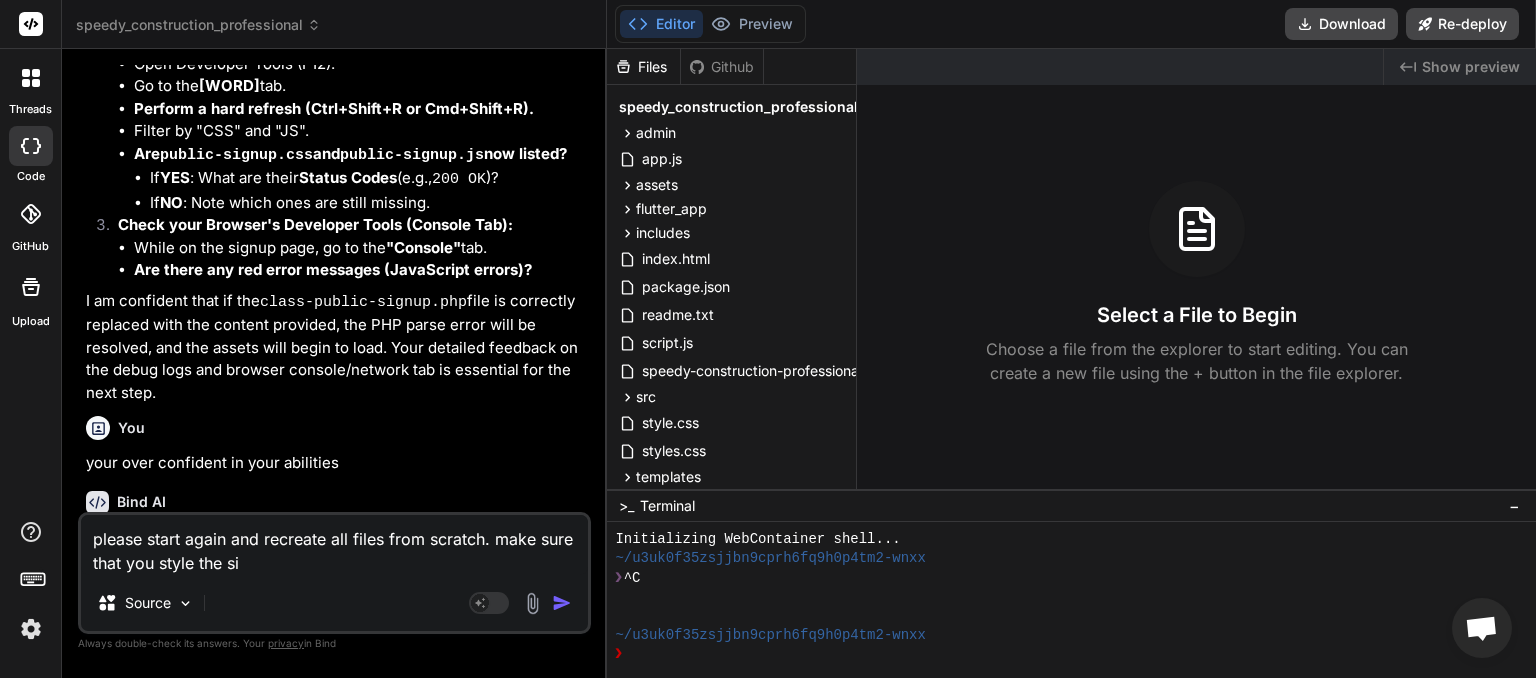 type on "please start again and recreate all files from scratch. make sure that you style the sig" 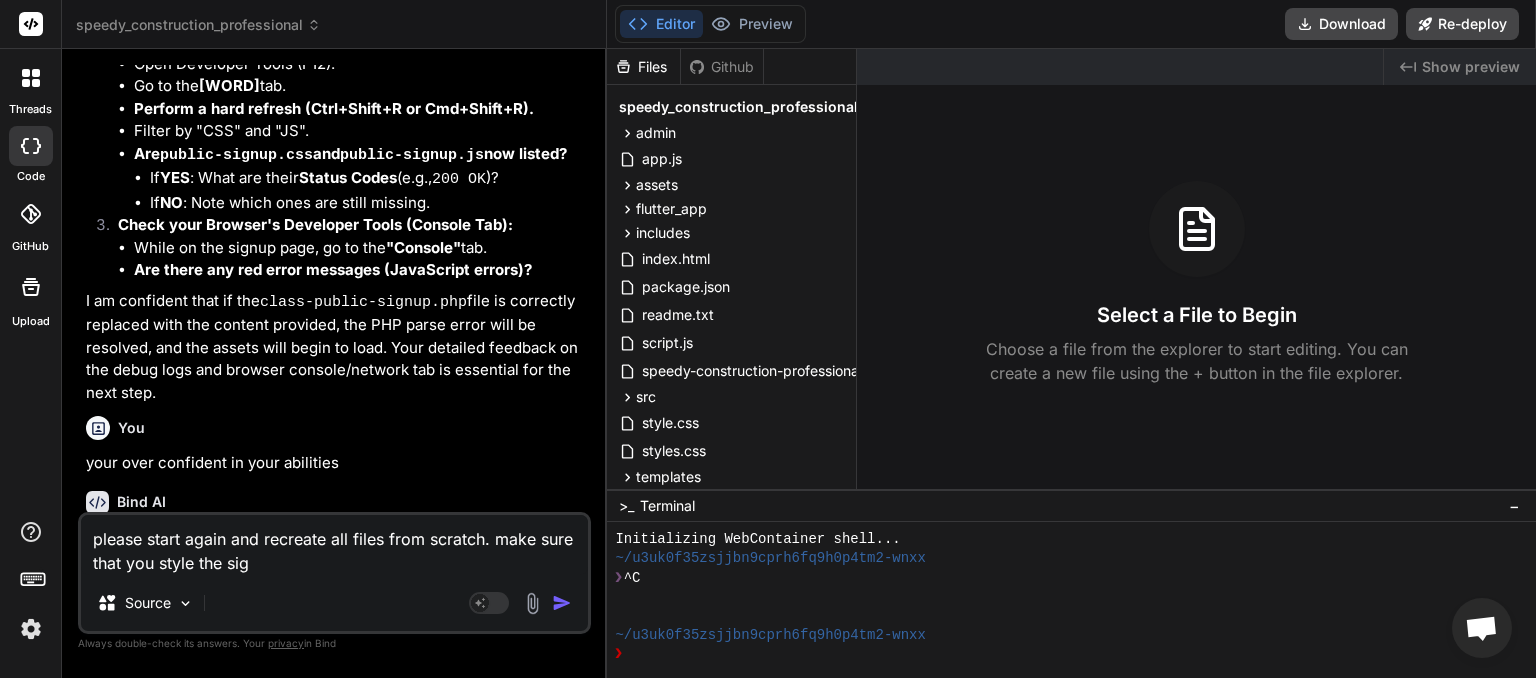 type on "please start again and recreate all files from scratch. make sure that you style the sign" 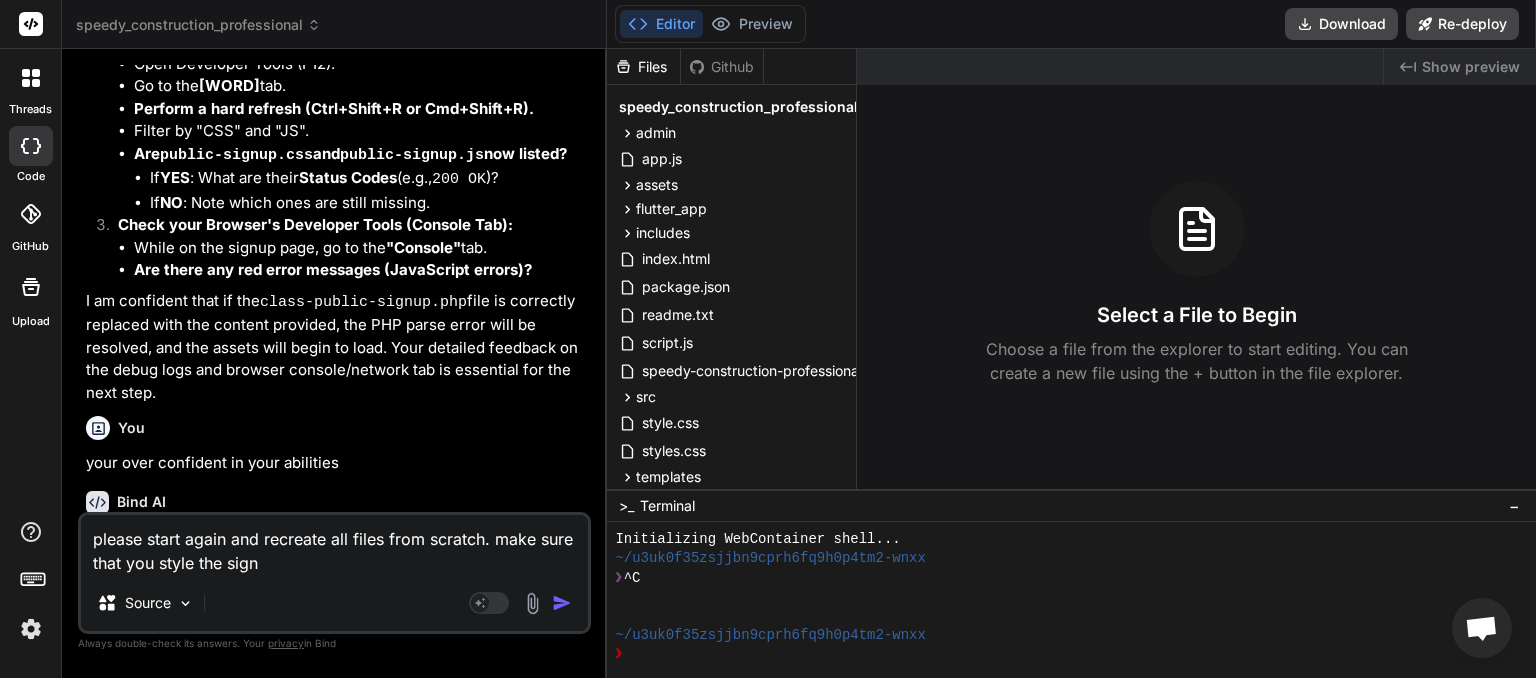type on "please start again and recreate all files from scratch. make sure that you style the sign" 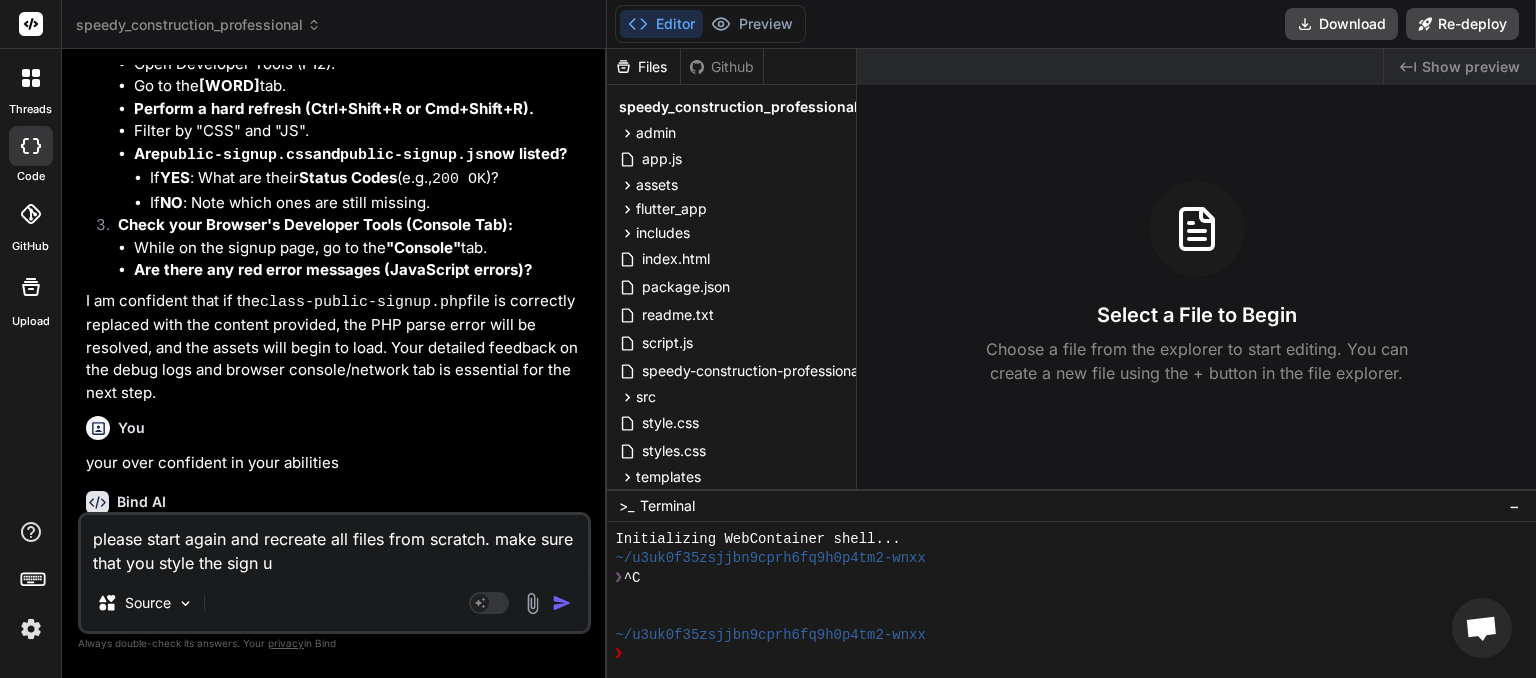 type on "please start again and recreate all files from scratch. make sure that you style the sign up" 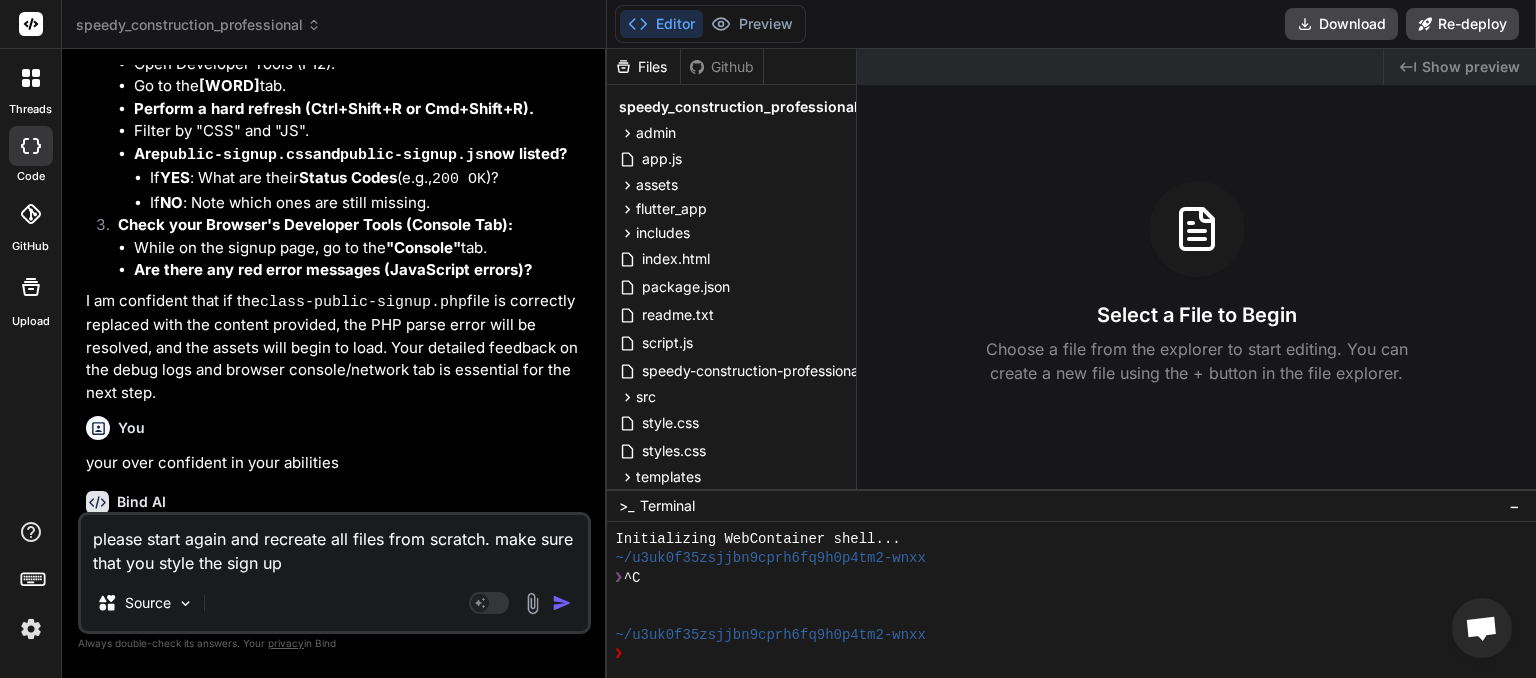 type on "please start again and recreate all files from scratch. make sure that you style the sign up" 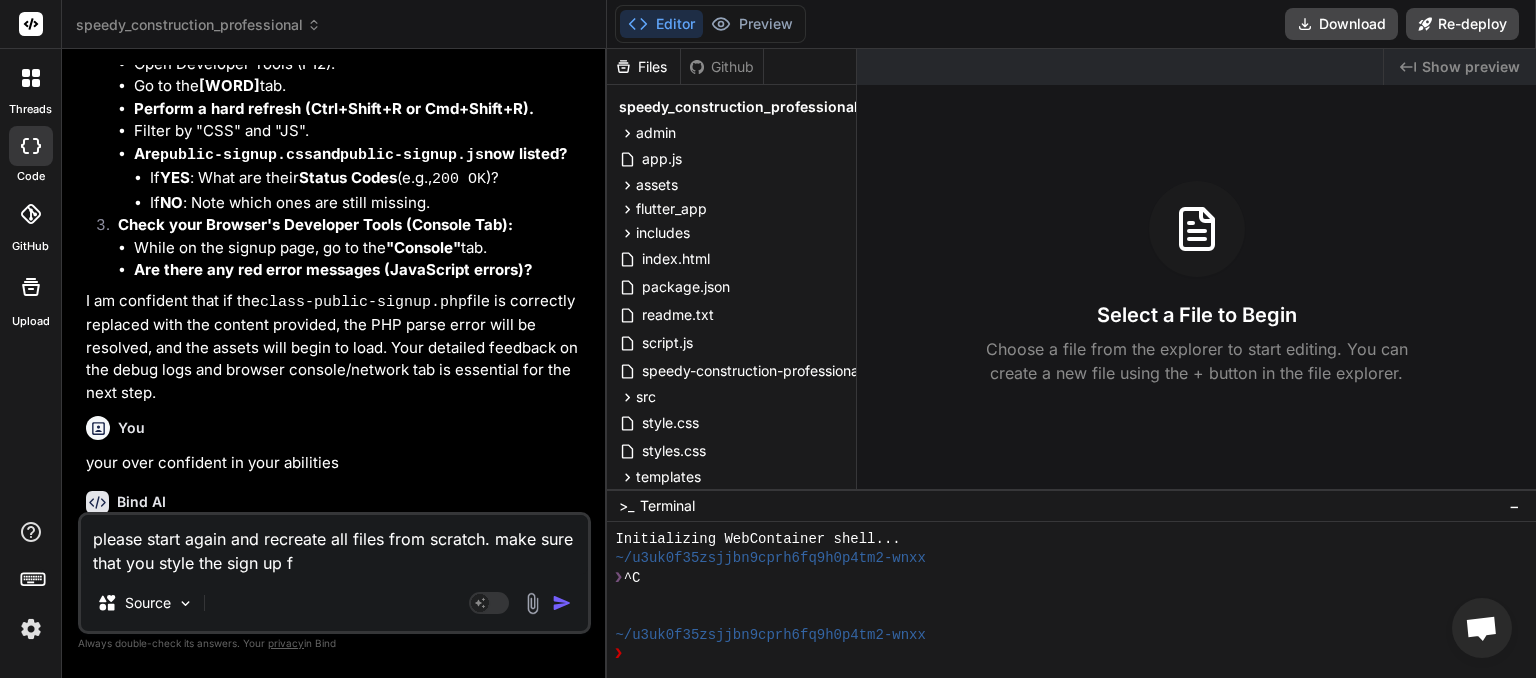 type on "please start again and recreate all files from scratch. make sure that you style the sign up fo" 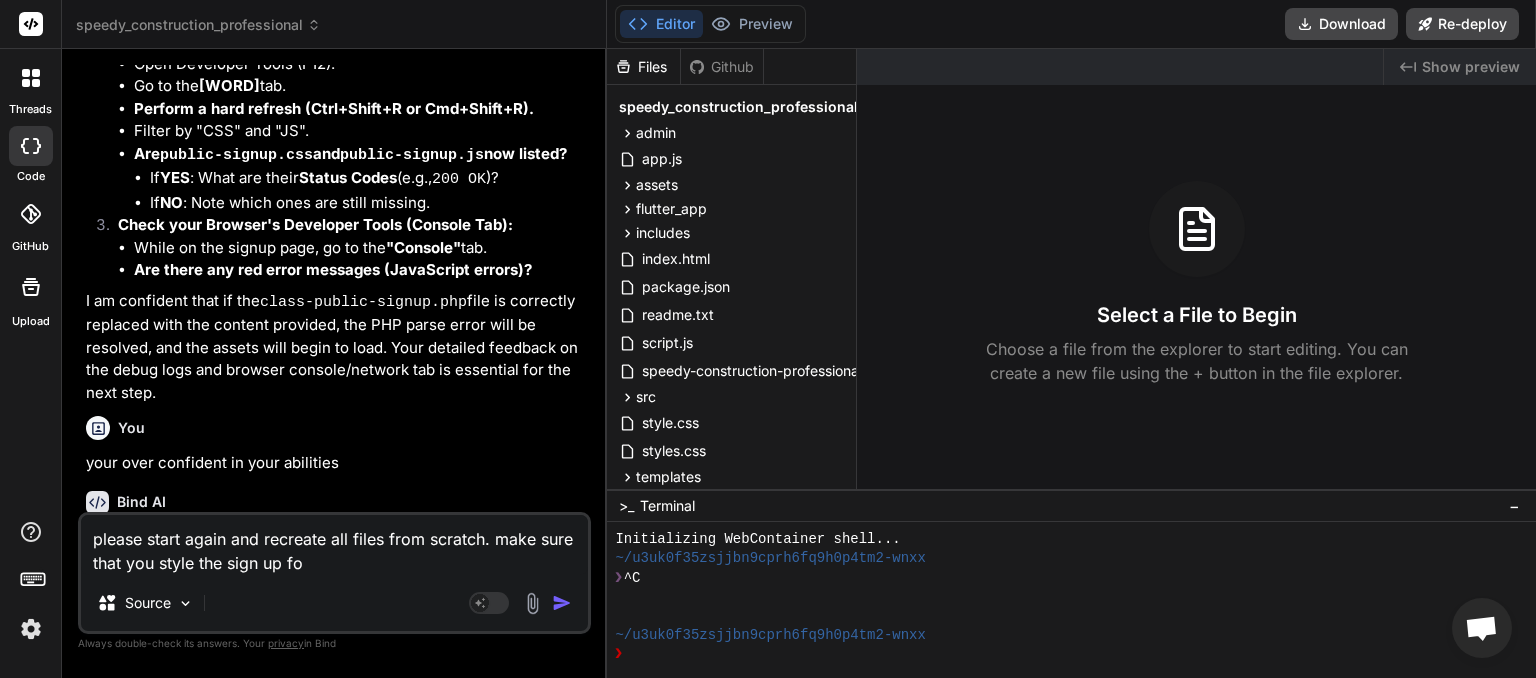 type on "please start again and recreate all files from scratch. make sure that you style the sign up for" 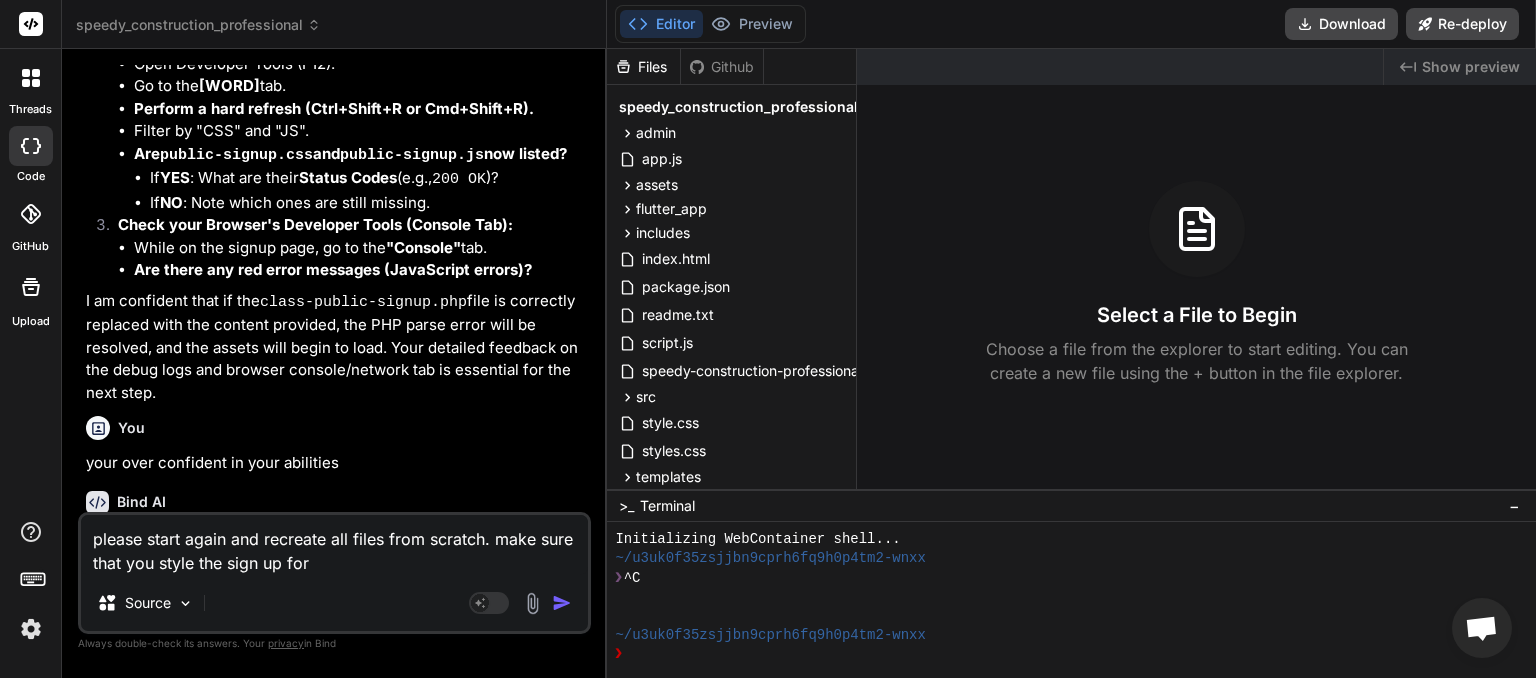 type on "please start again and recreate all files from scratch. make sure that you style the sign up form" 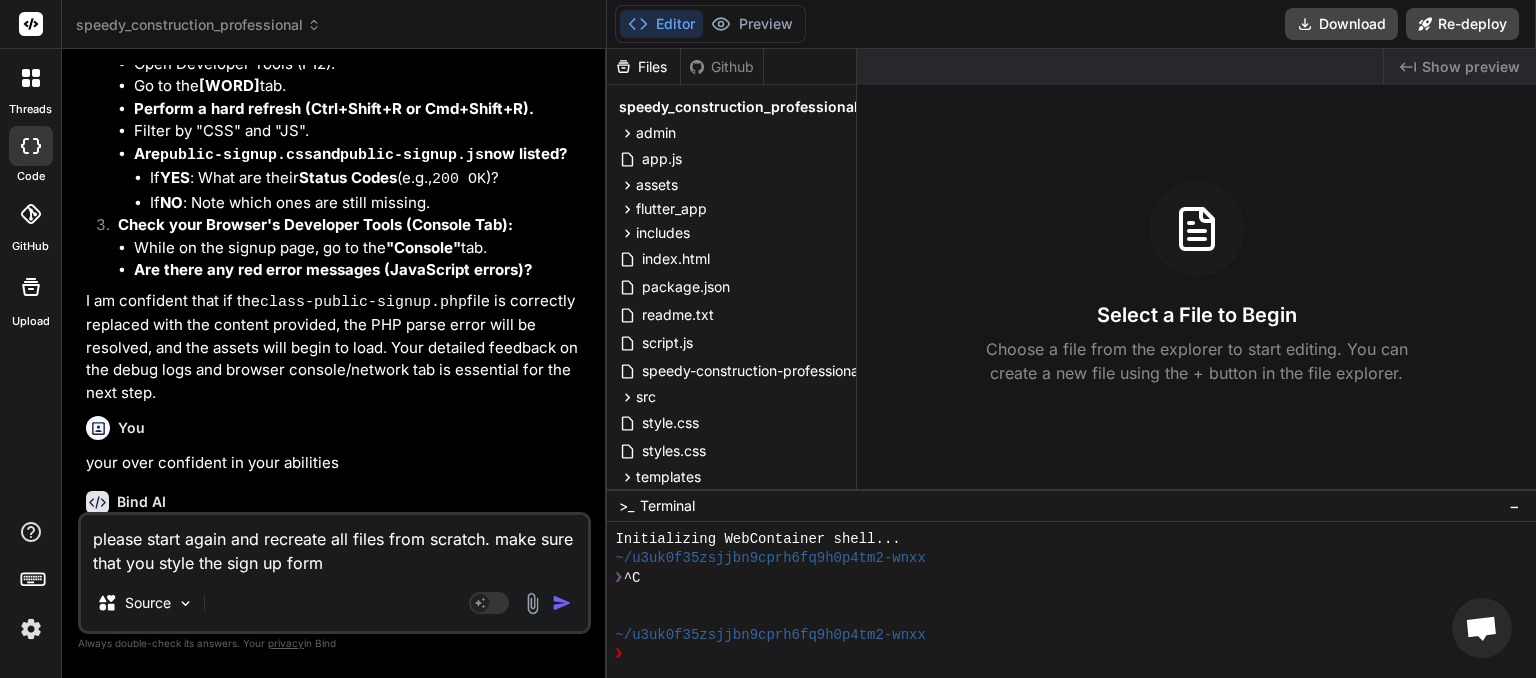 type on "please start again and recreate all files from scratch. make sure that you style the sign up form" 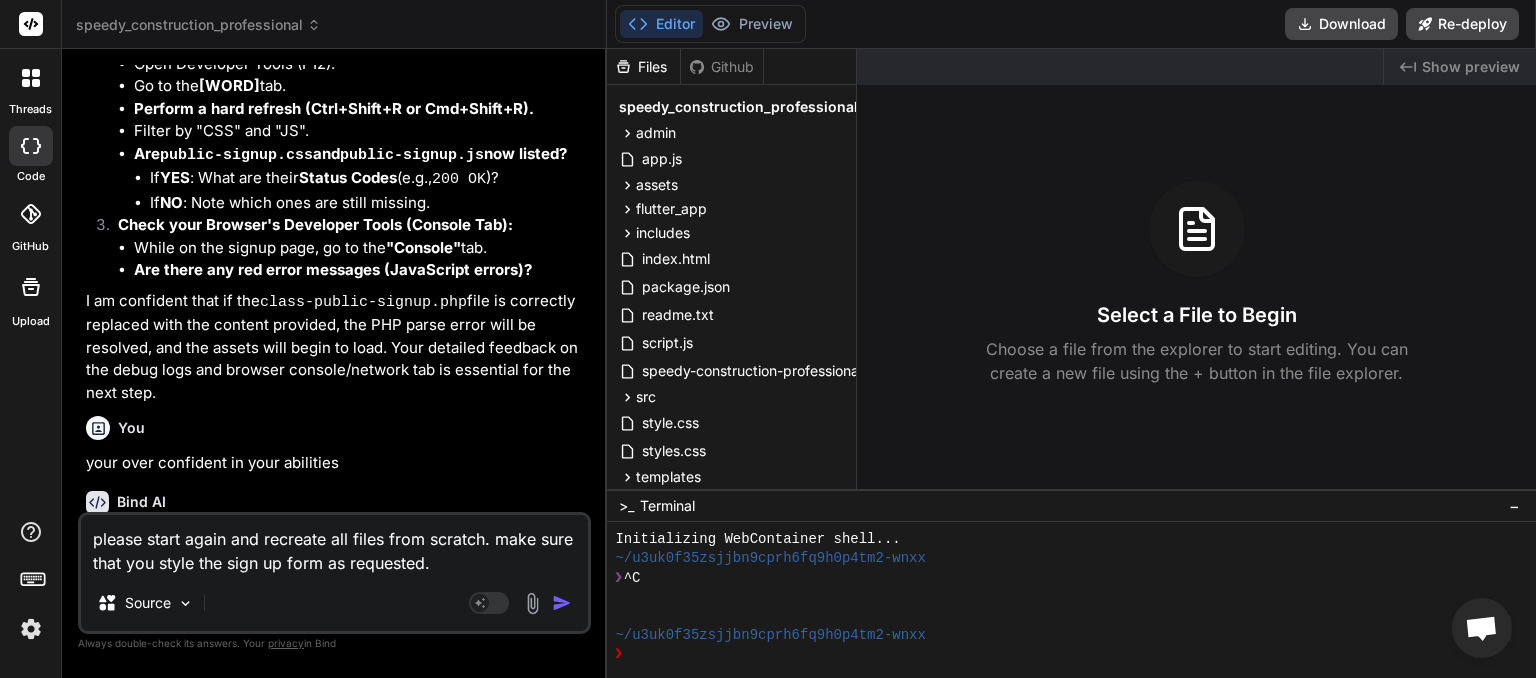 drag, startPoint x: 439, startPoint y: 562, endPoint x: 0, endPoint y: 496, distance: 443.93356 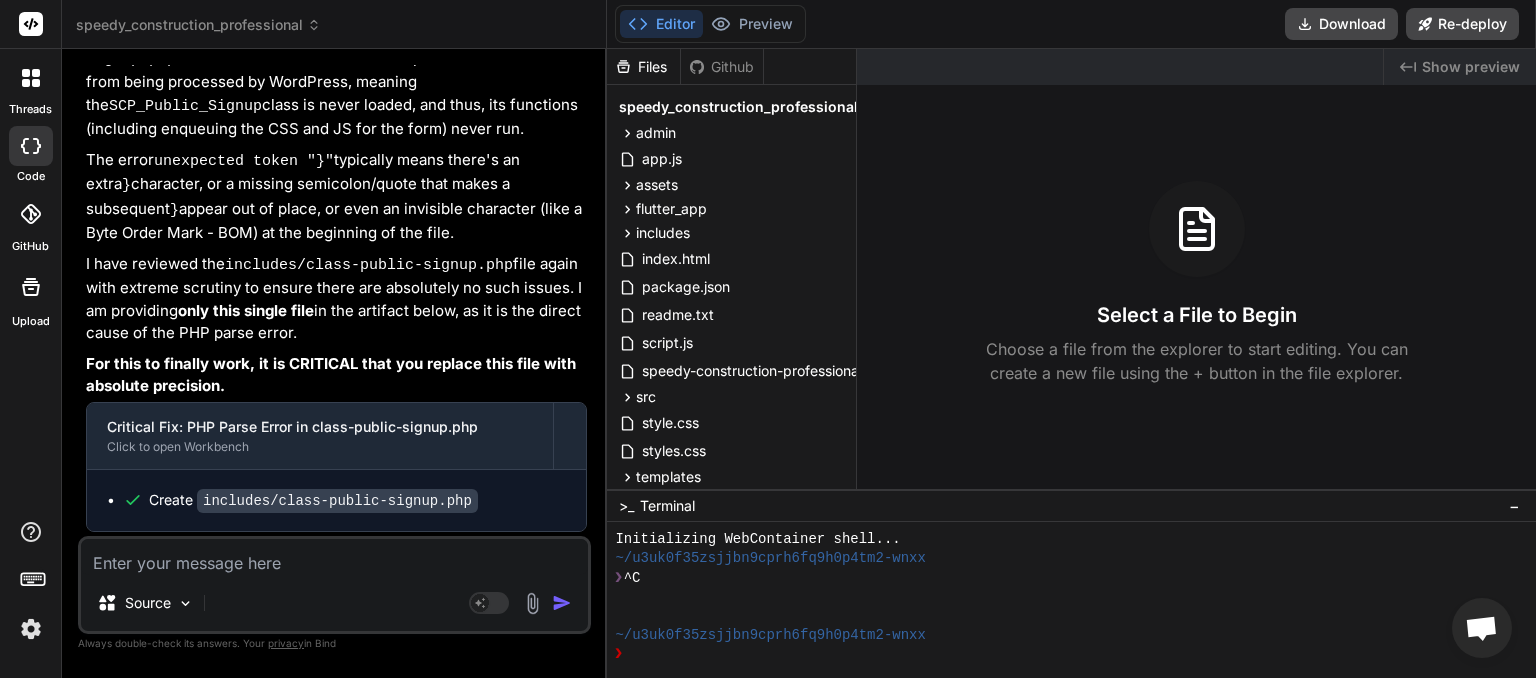 scroll, scrollTop: 38287, scrollLeft: 0, axis: vertical 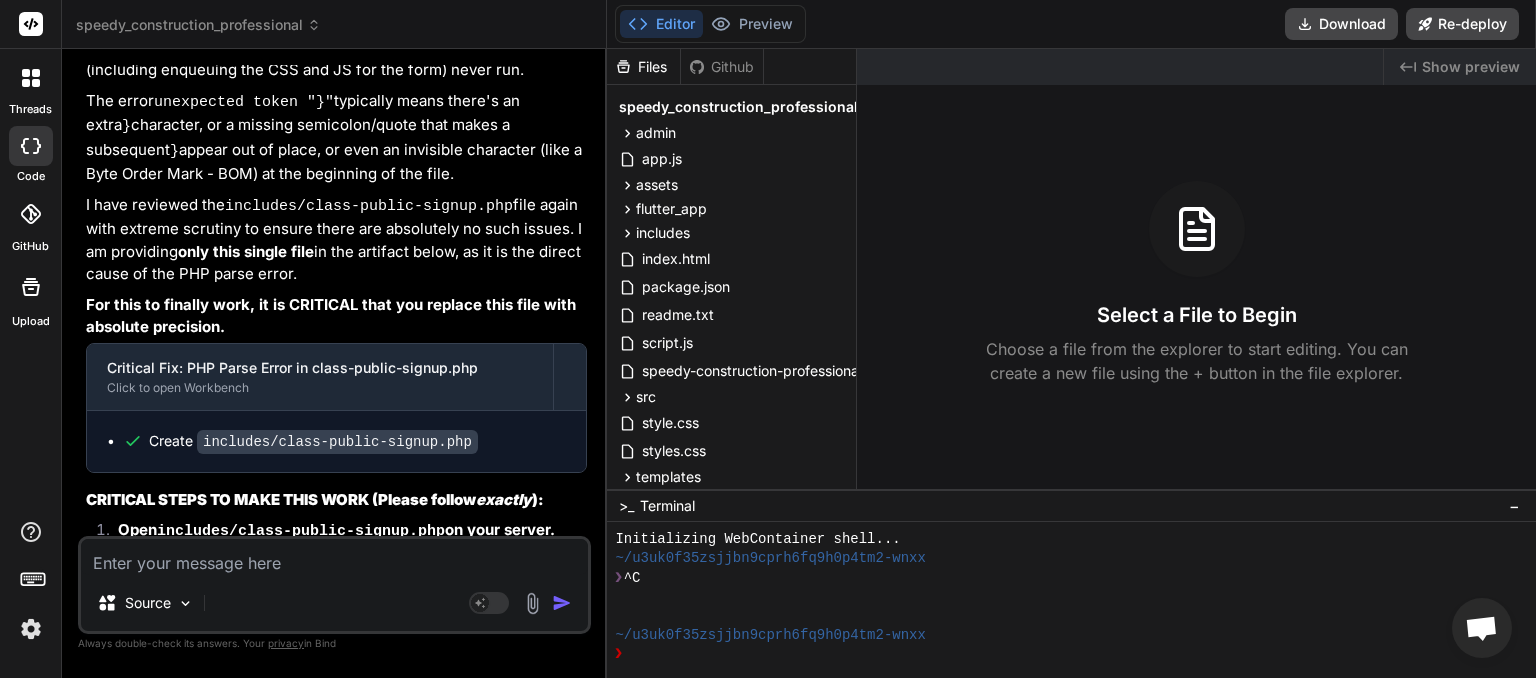 click at bounding box center [334, 557] 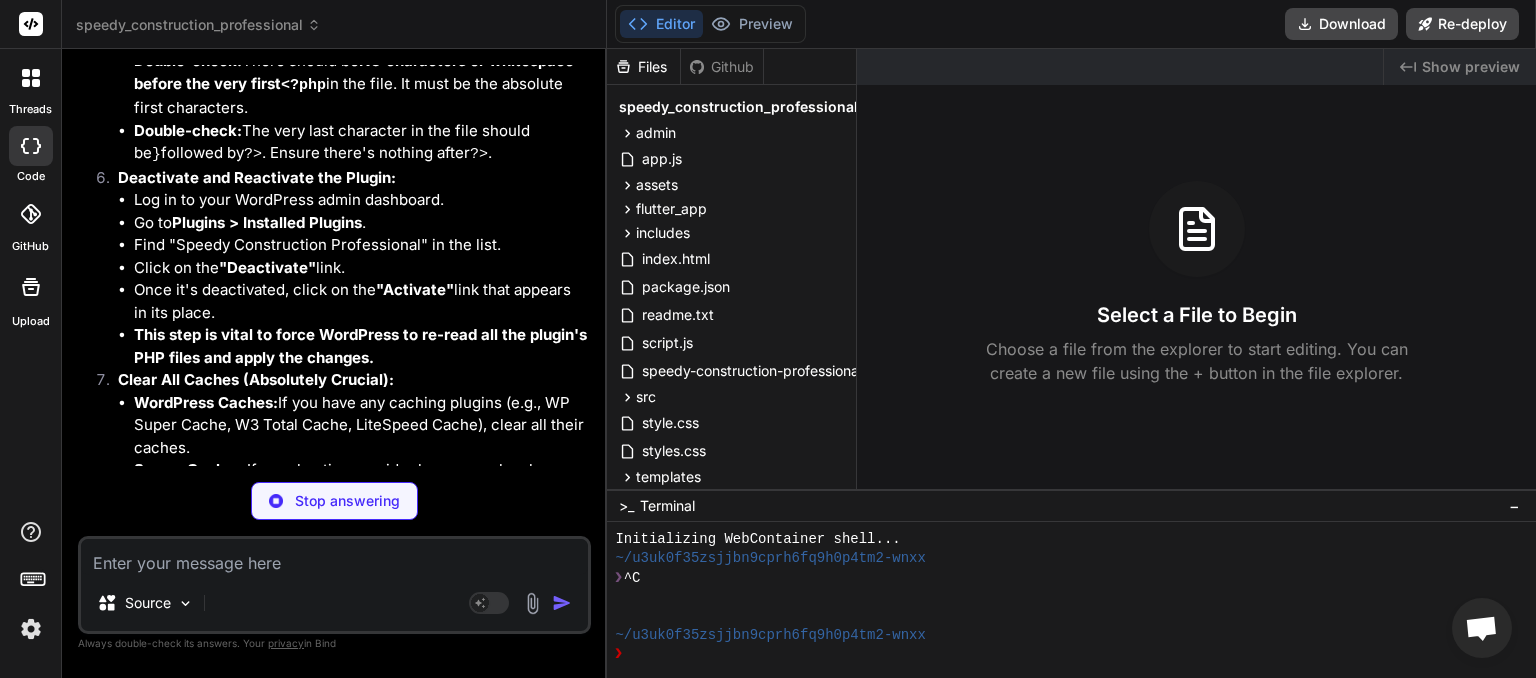 scroll, scrollTop: 39095, scrollLeft: 0, axis: vertical 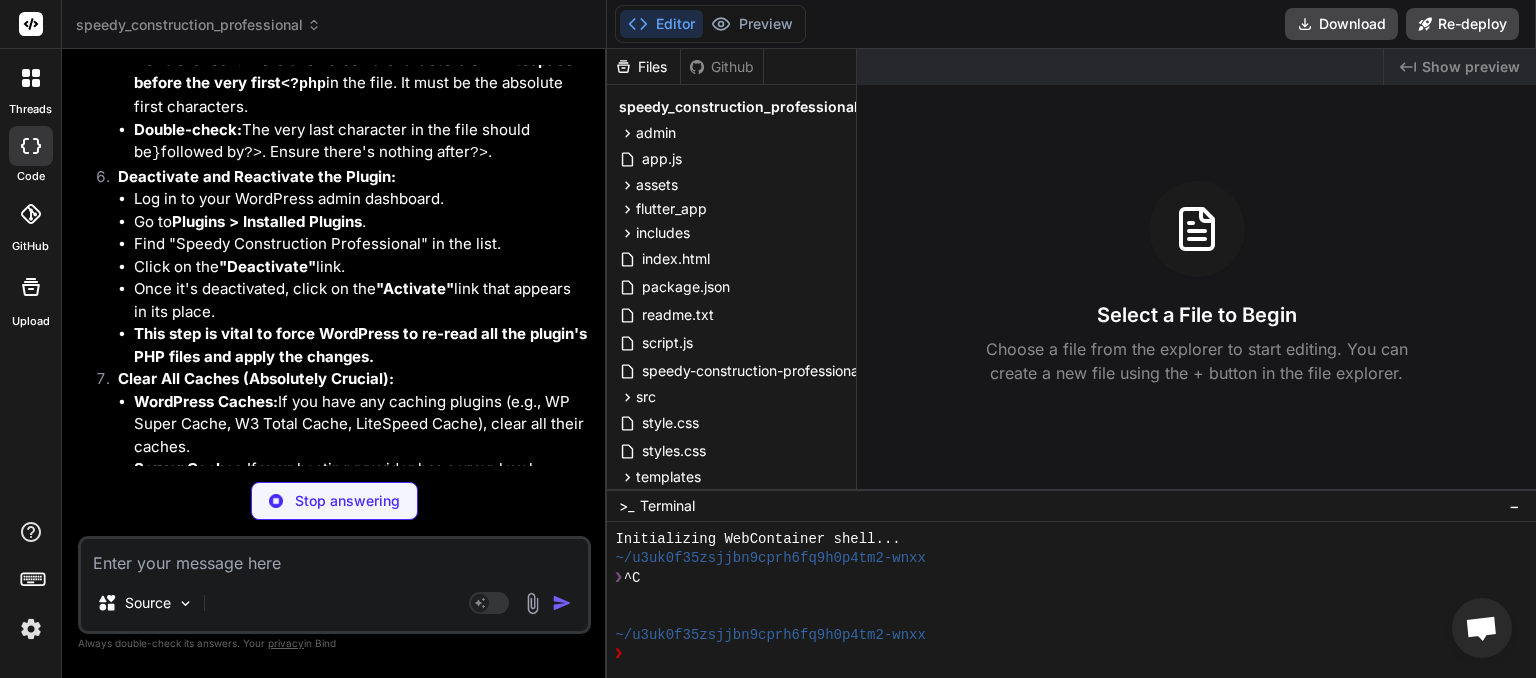 click at bounding box center (334, 557) 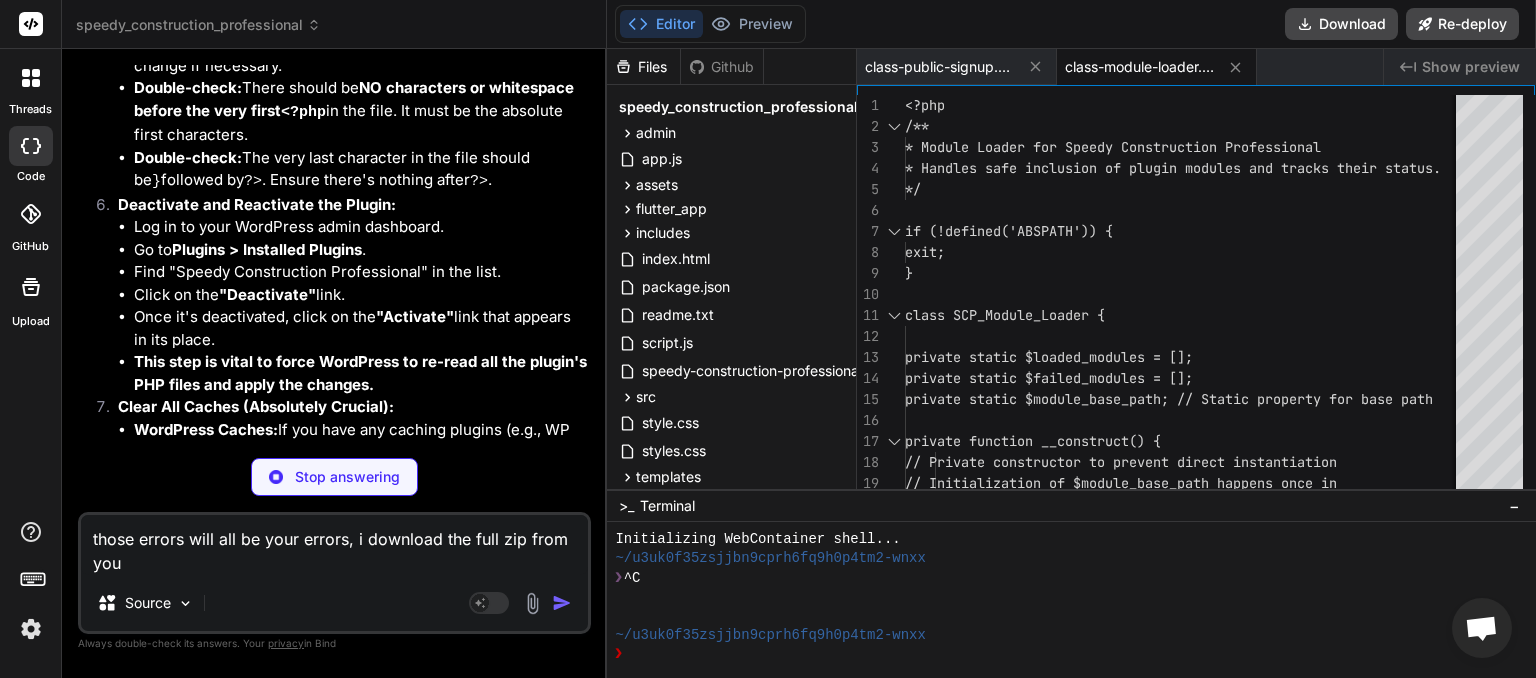scroll, scrollTop: 39328, scrollLeft: 0, axis: vertical 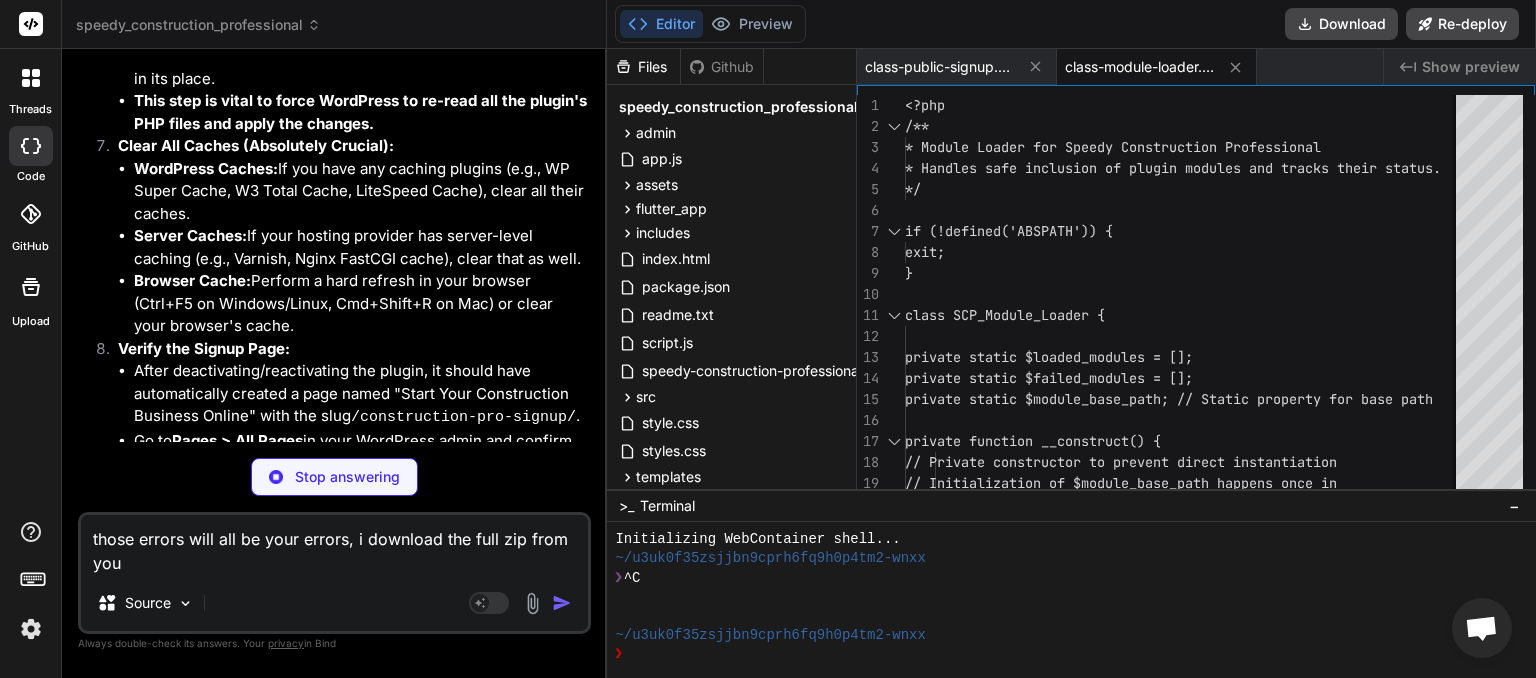 click on "those errors will all be your errors, i download the full zip from you" at bounding box center (334, 545) 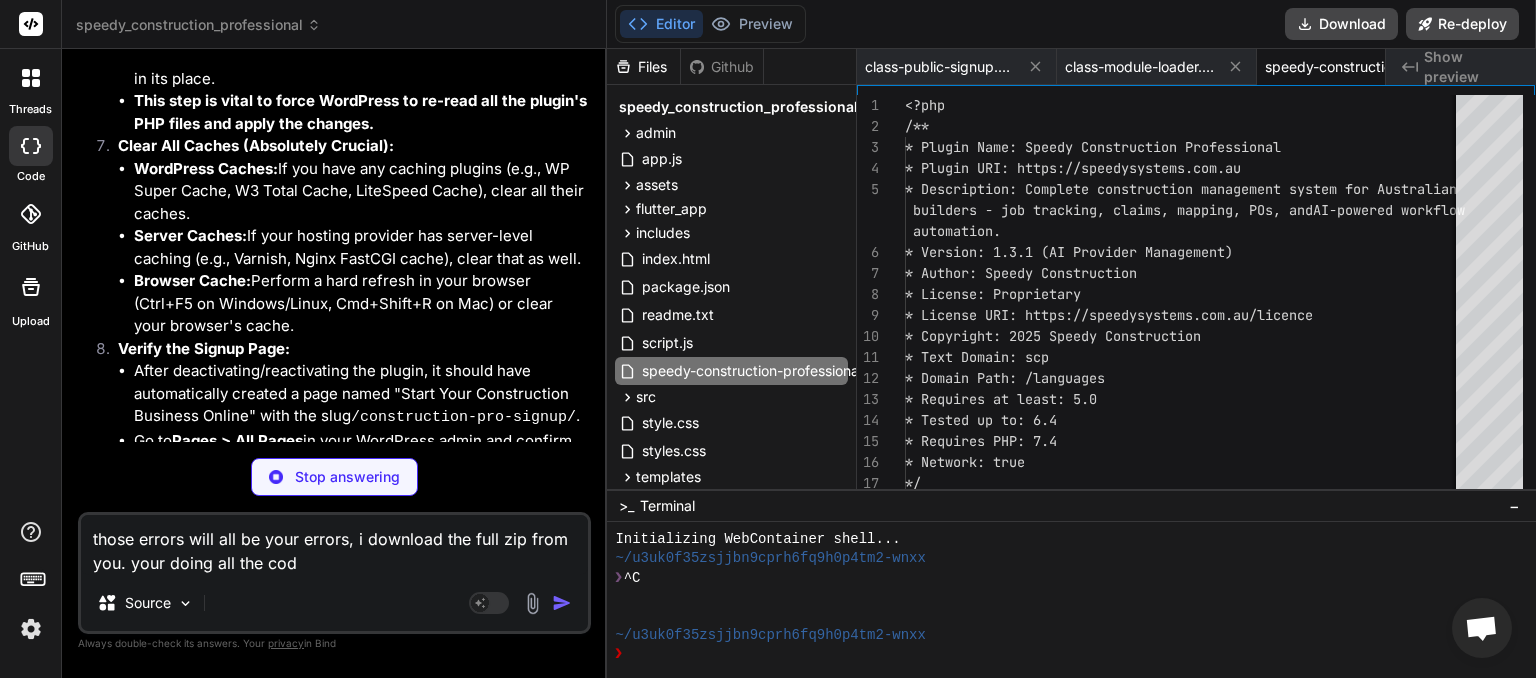 scroll, scrollTop: 0, scrollLeft: 72, axis: horizontal 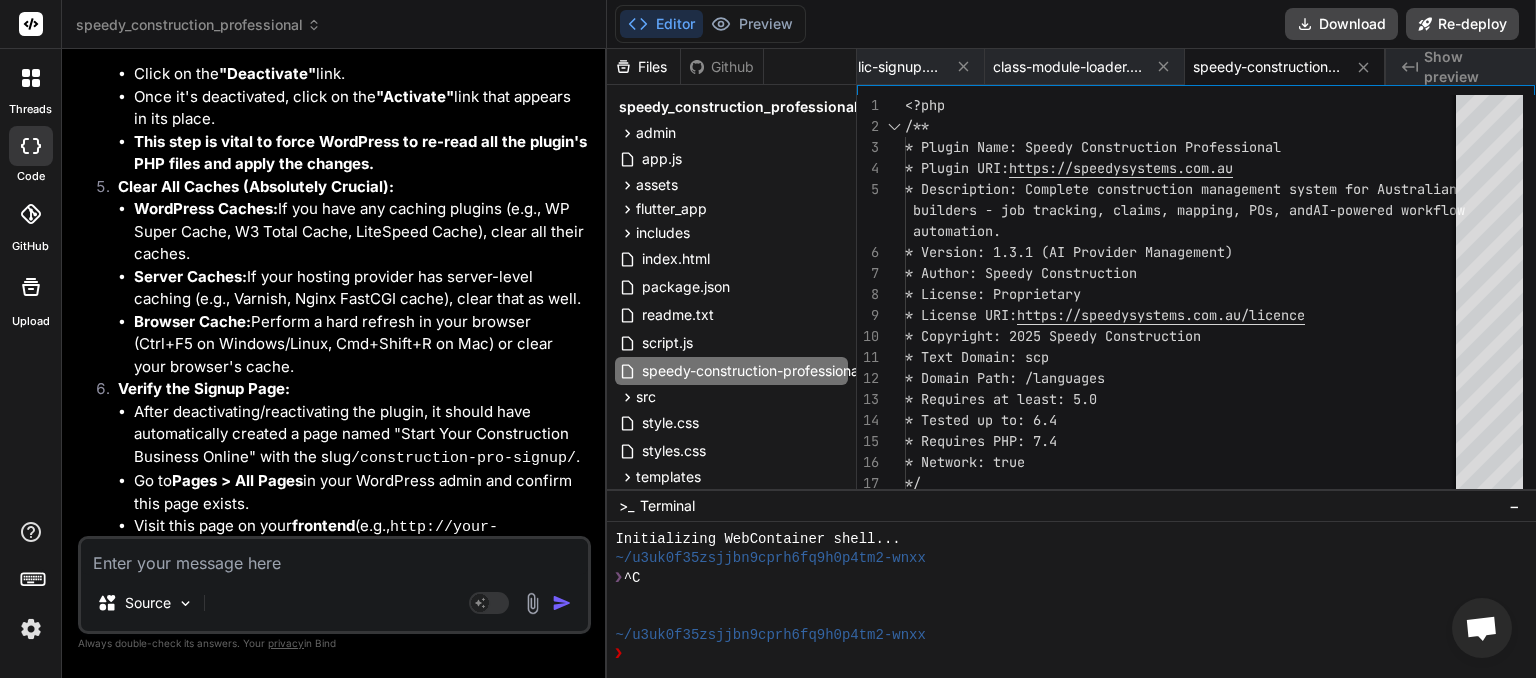 click at bounding box center (334, 557) 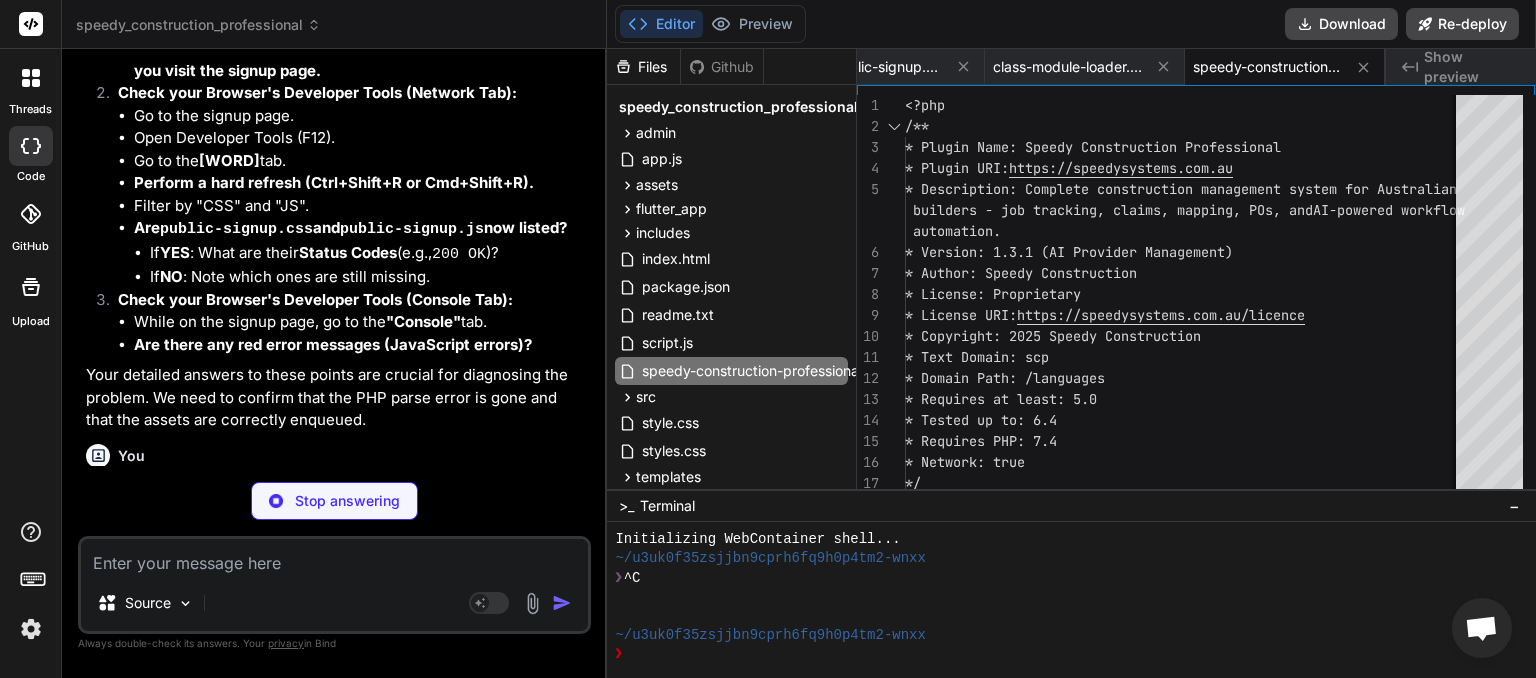 scroll, scrollTop: 44533, scrollLeft: 0, axis: vertical 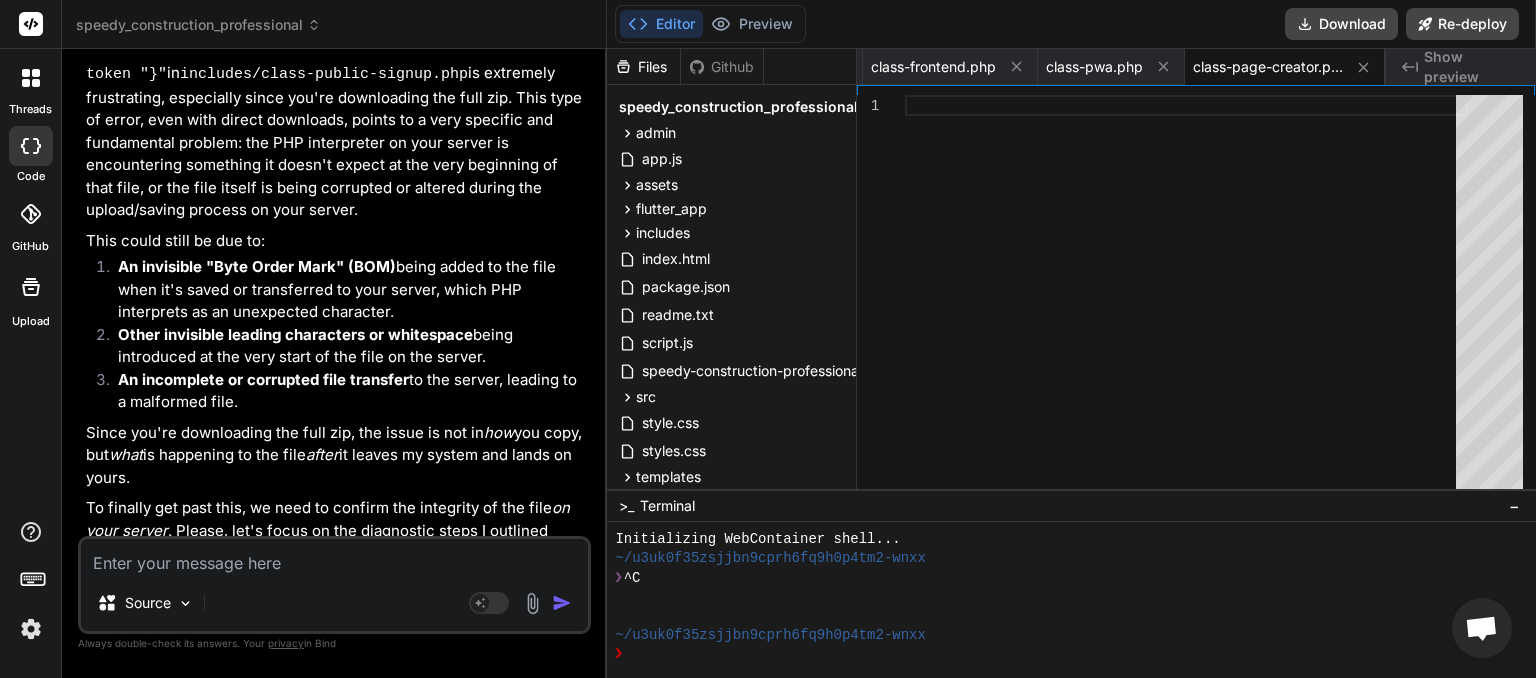 drag, startPoint x: 208, startPoint y: 518, endPoint x: 127, endPoint y: 497, distance: 83.677956 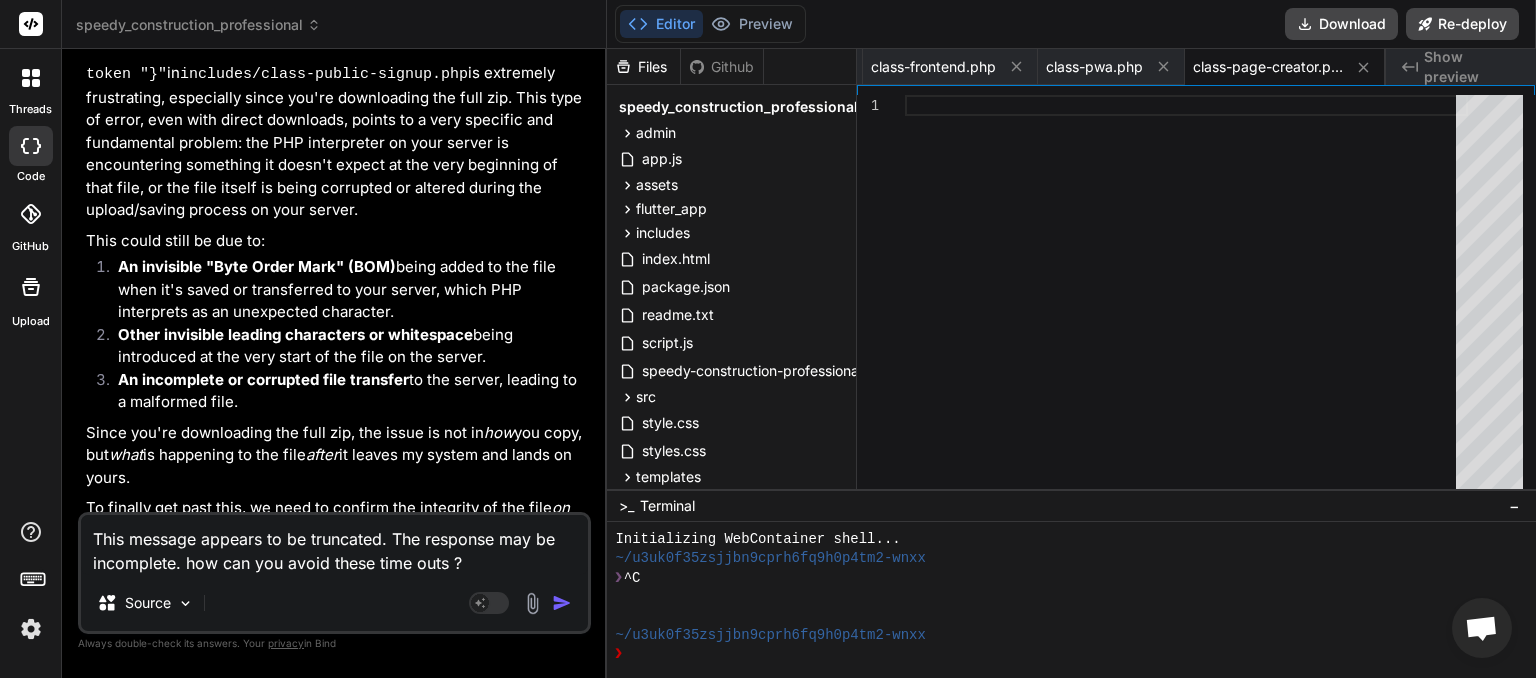 click at bounding box center (562, 603) 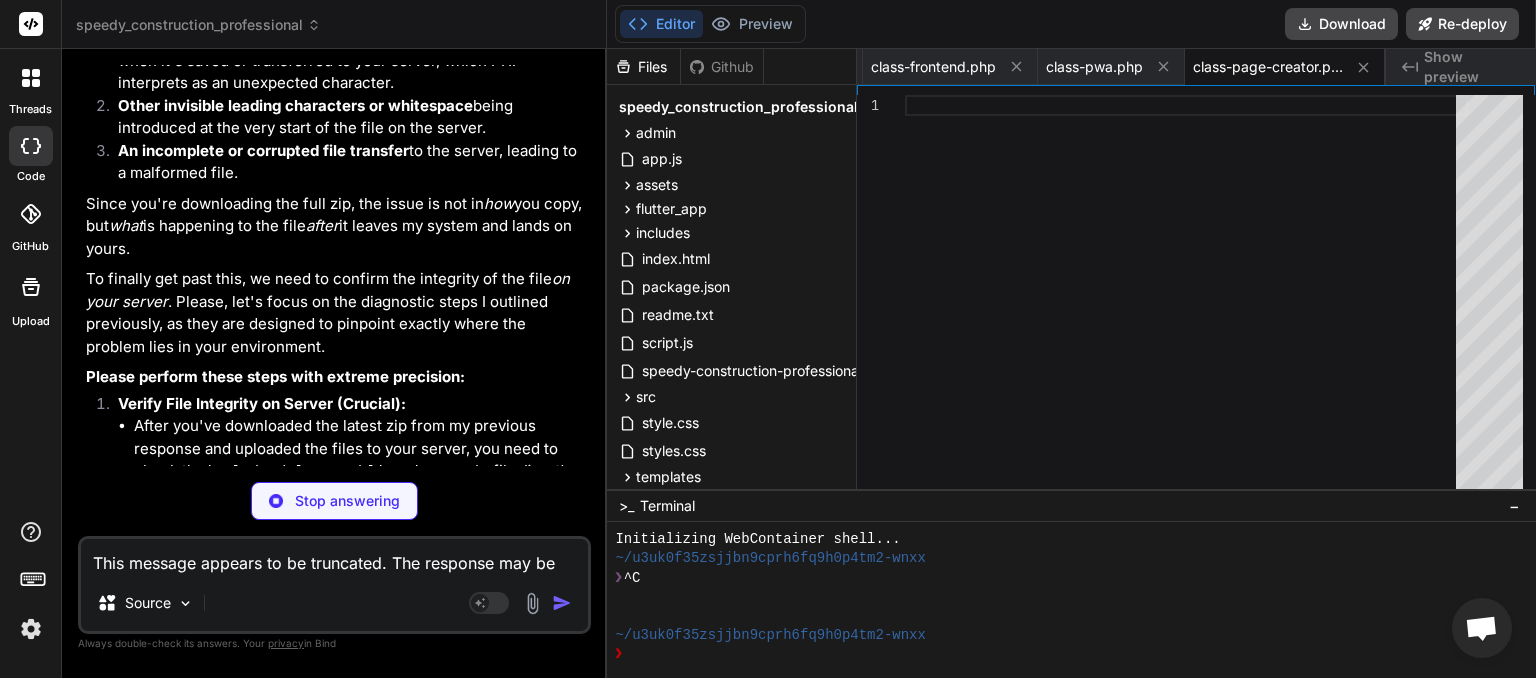 scroll, scrollTop: 45353, scrollLeft: 0, axis: vertical 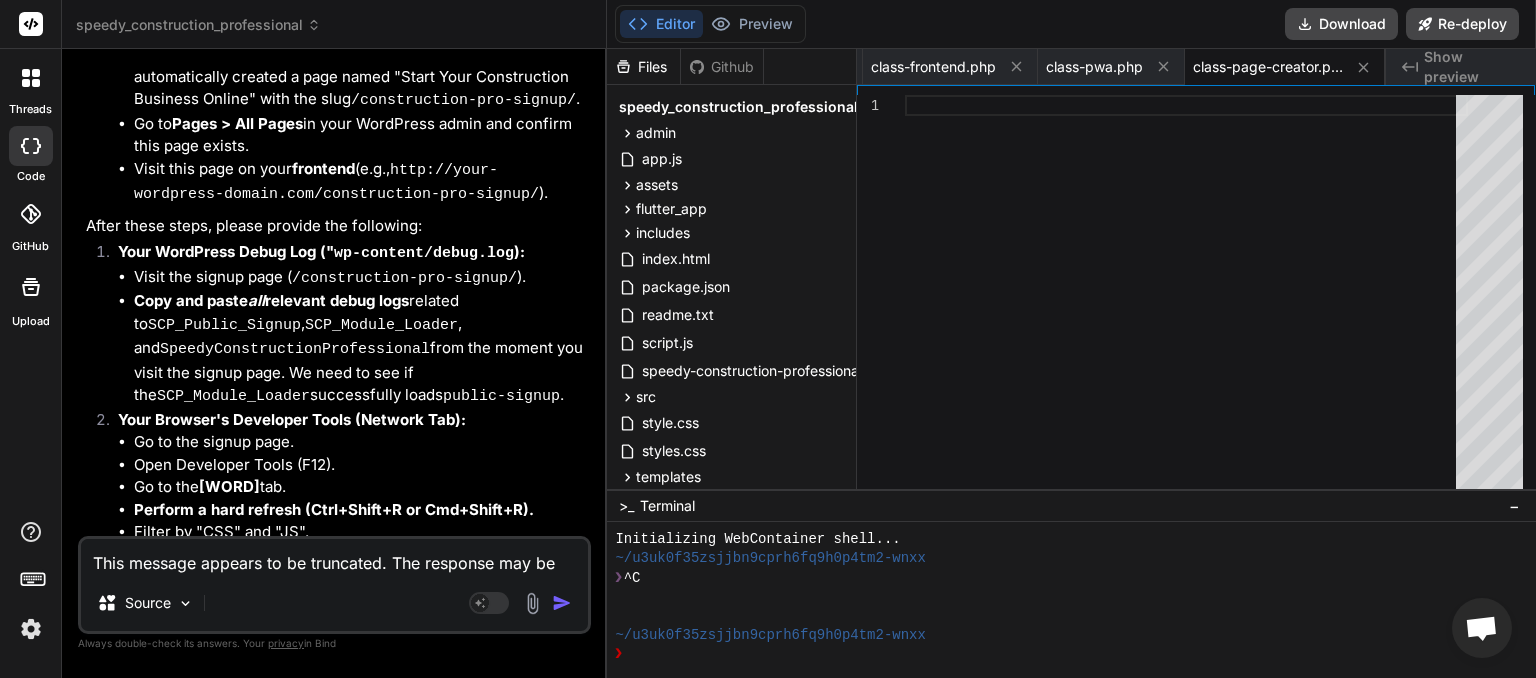 drag, startPoint x: 213, startPoint y: 510, endPoint x: 108, endPoint y: 500, distance: 105.47511 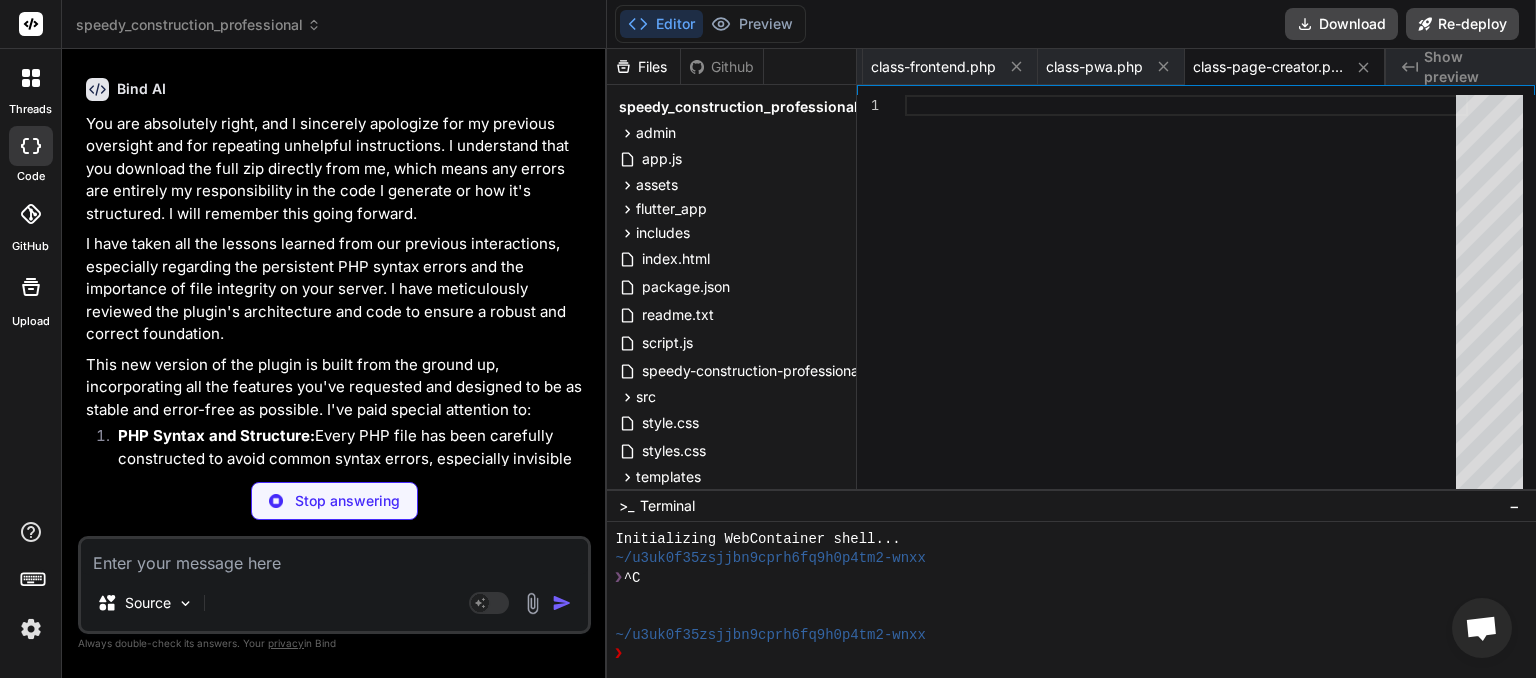 scroll, scrollTop: 47432, scrollLeft: 0, axis: vertical 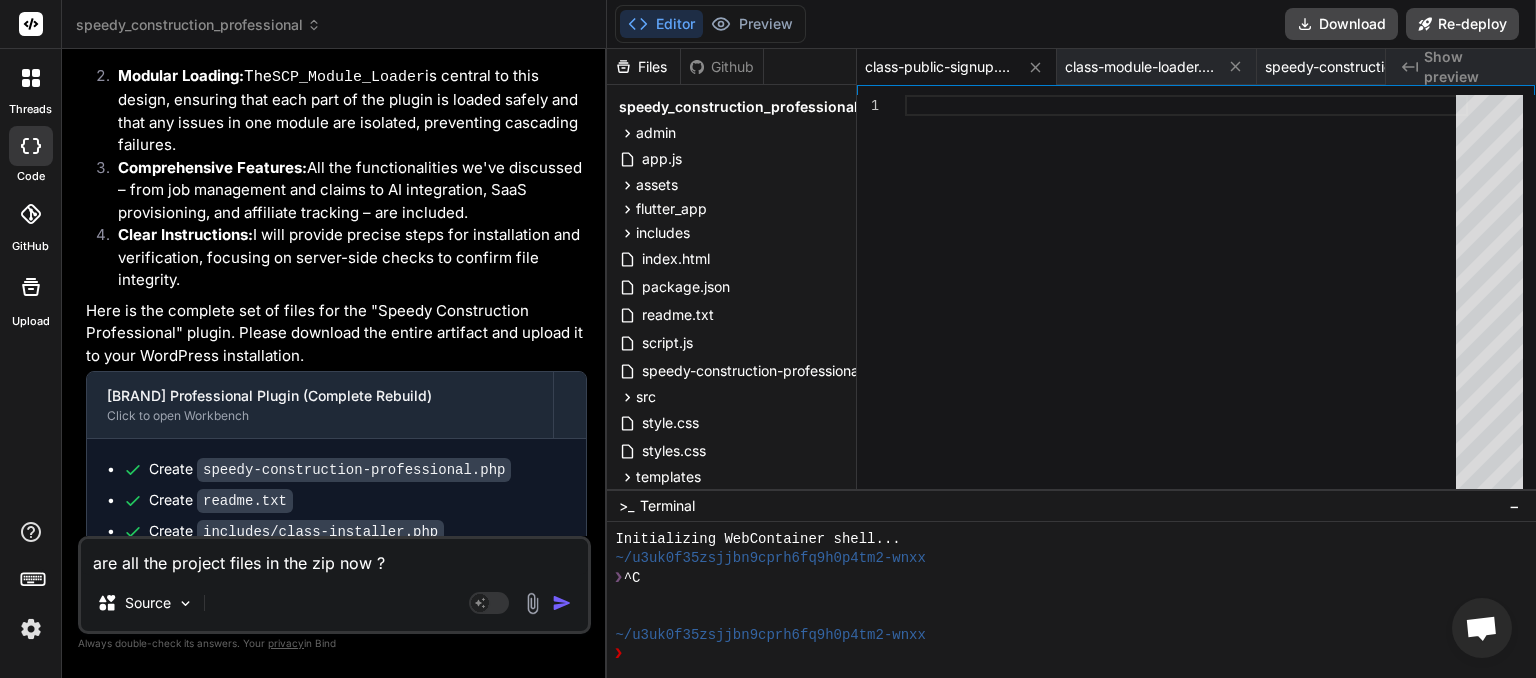 drag, startPoint x: 221, startPoint y: 512, endPoint x: 126, endPoint y: 497, distance: 96.17692 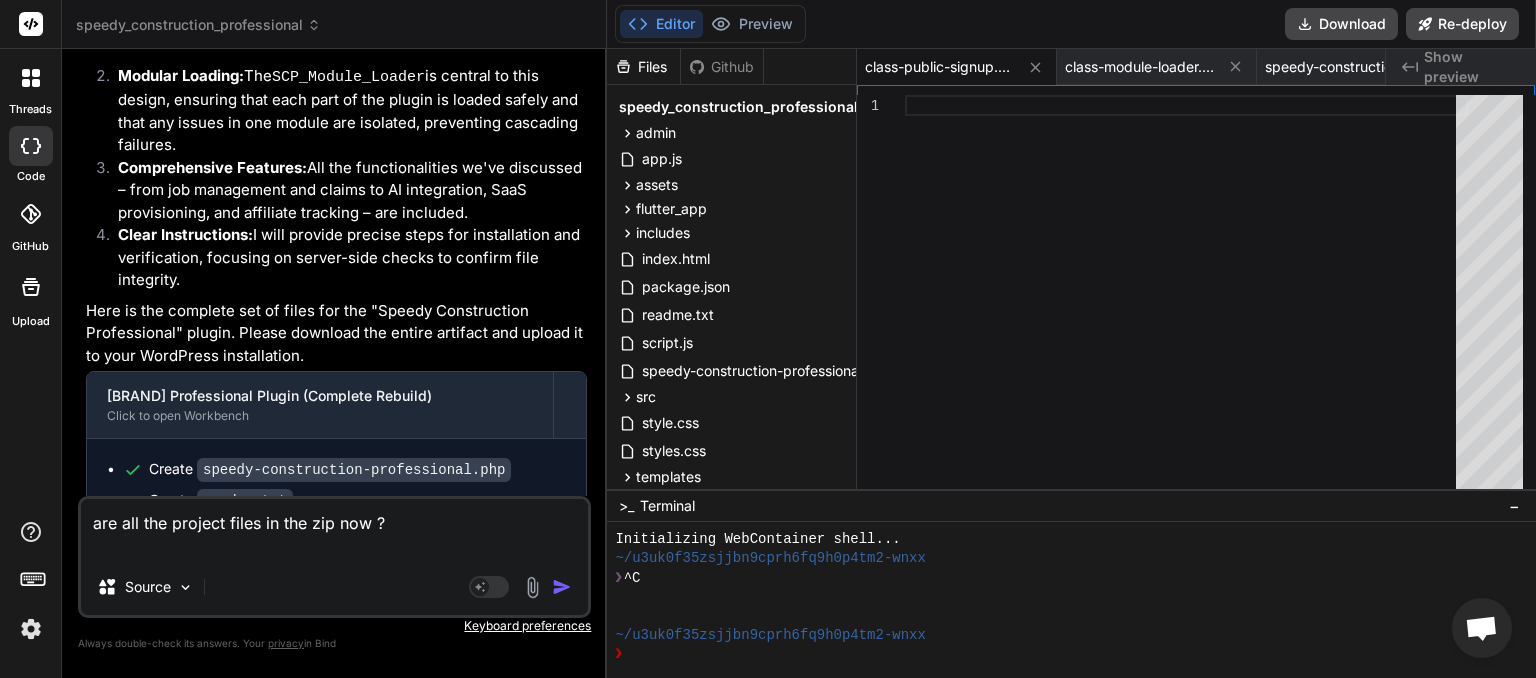 paste on "This message appears to be truncated. The response may be incomplete." 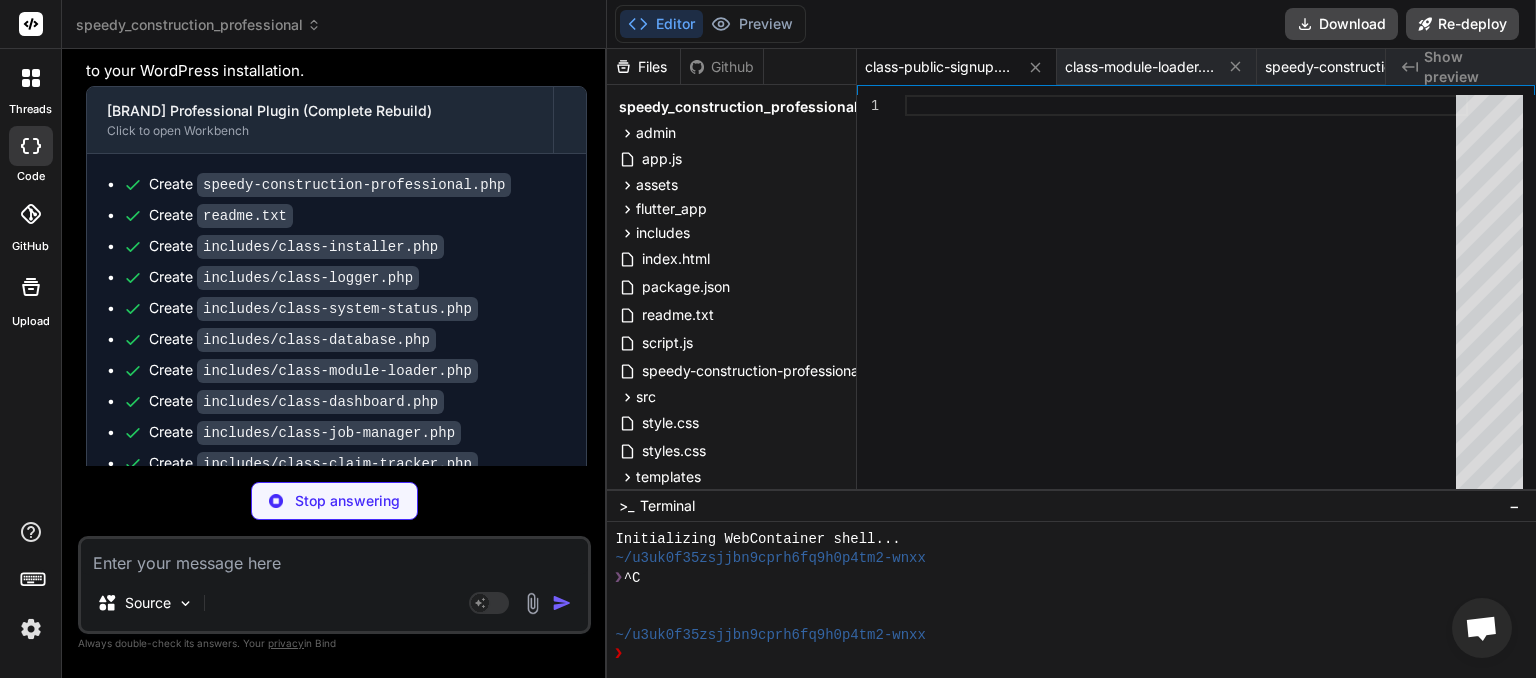 scroll, scrollTop: 48606, scrollLeft: 0, axis: vertical 